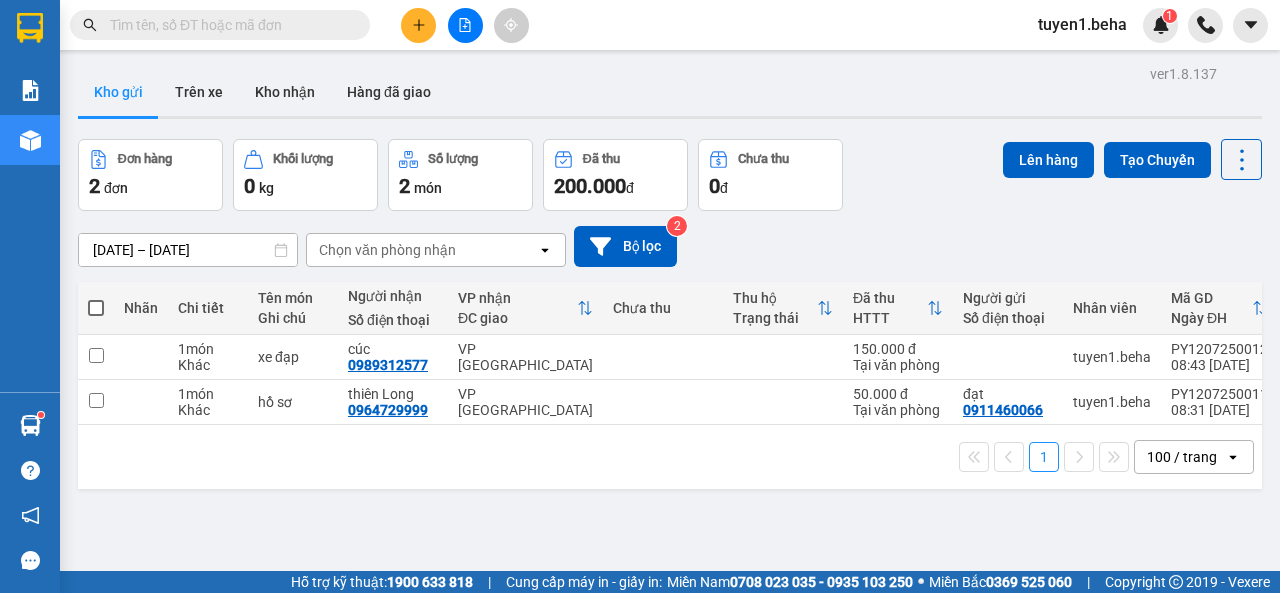 scroll, scrollTop: 0, scrollLeft: 0, axis: both 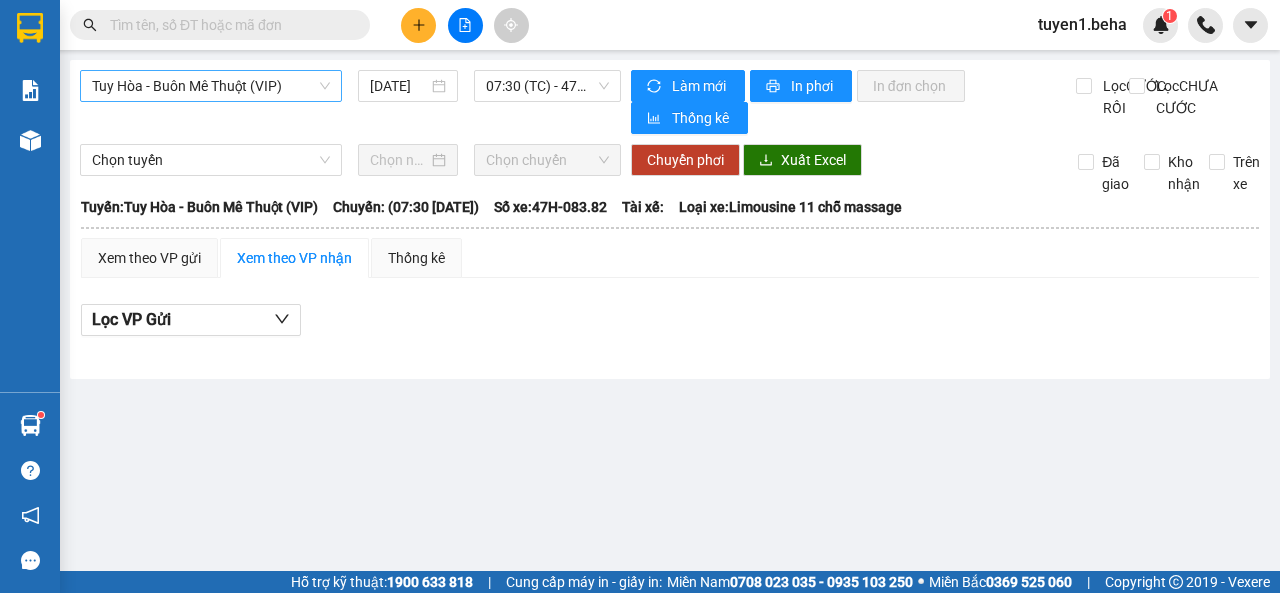 click on "Tuy Hòa - Buôn Mê Thuột (VIP)" at bounding box center (211, 86) 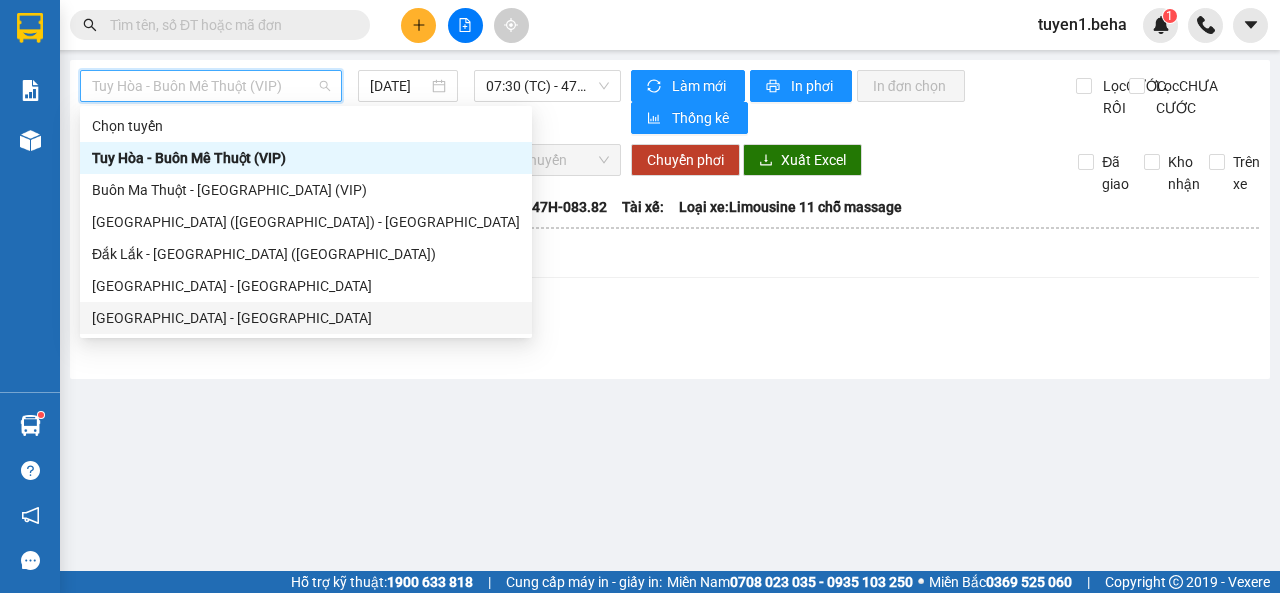 click on "Đắk Lắk - Phú Yên" at bounding box center [306, 318] 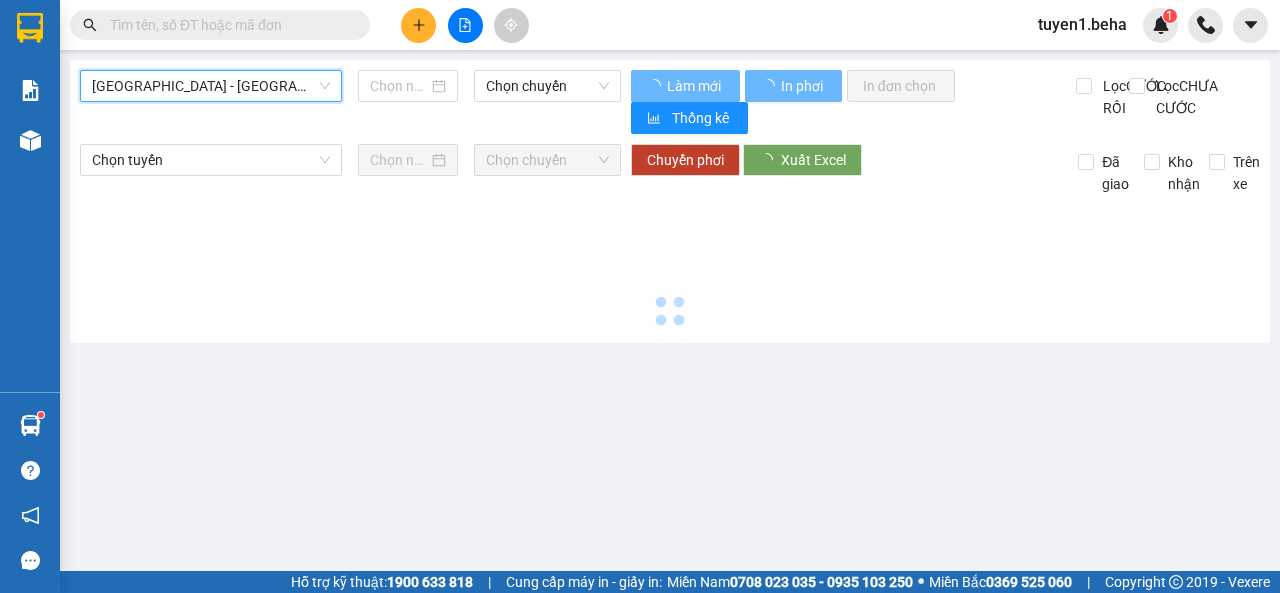 type on "12/07/2025" 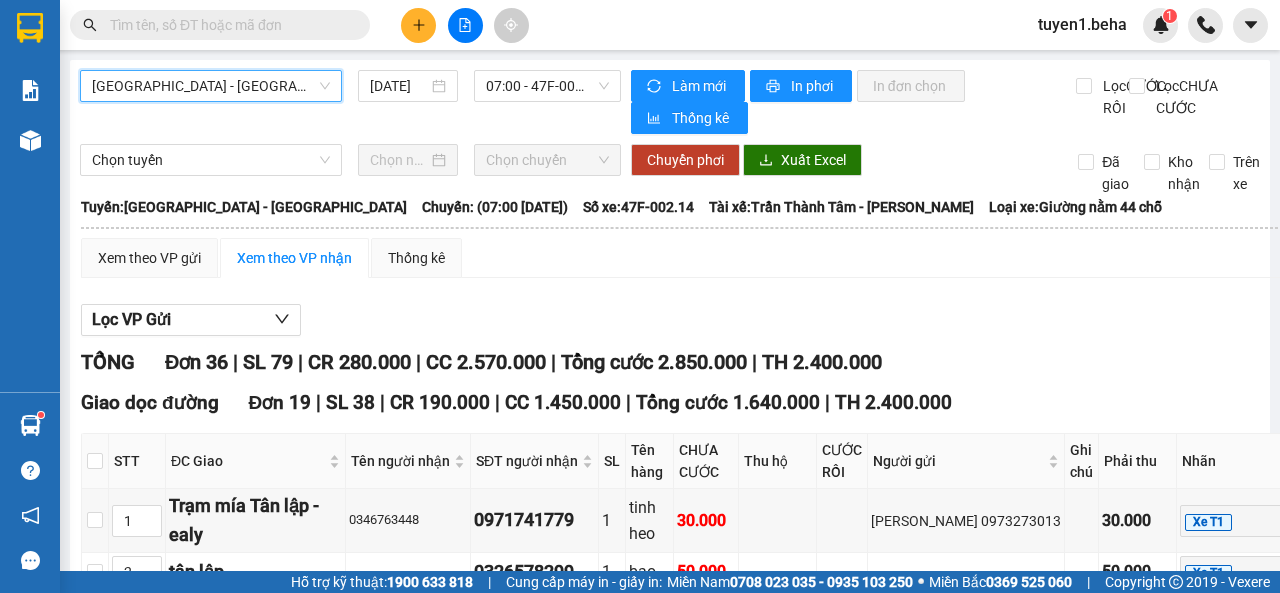 click on "Đắk Lắk - Phú Yên" at bounding box center [211, 86] 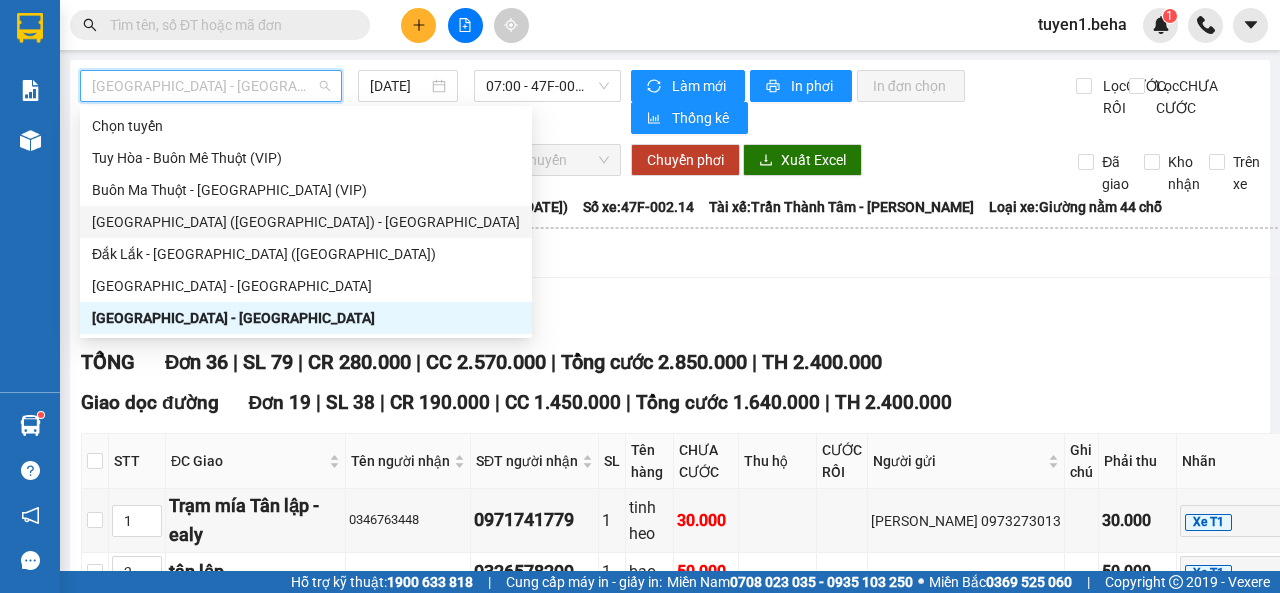 click on "Phú Yên (SC) - Đắk Lắk" at bounding box center [306, 222] 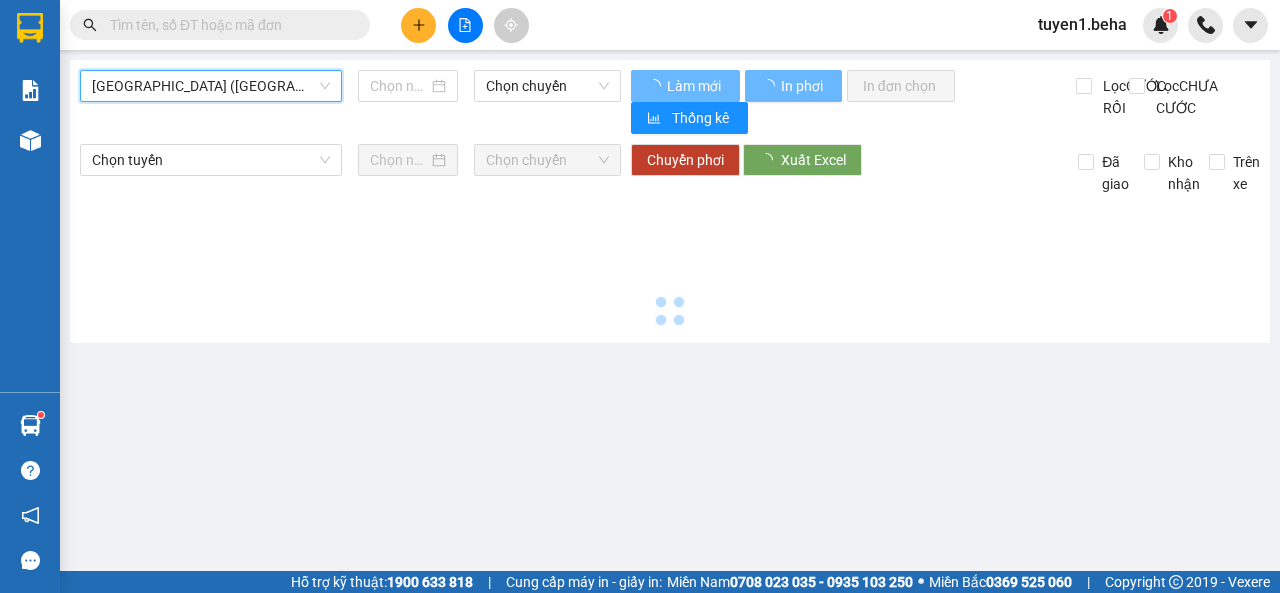 type on "12/07/2025" 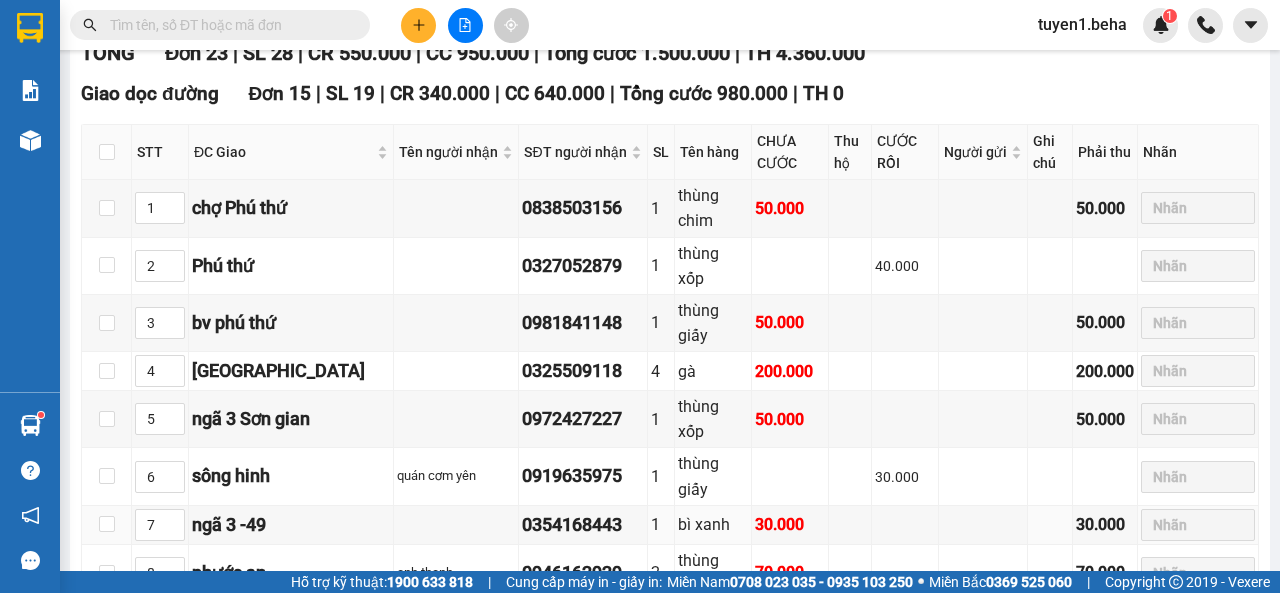 scroll, scrollTop: 300, scrollLeft: 0, axis: vertical 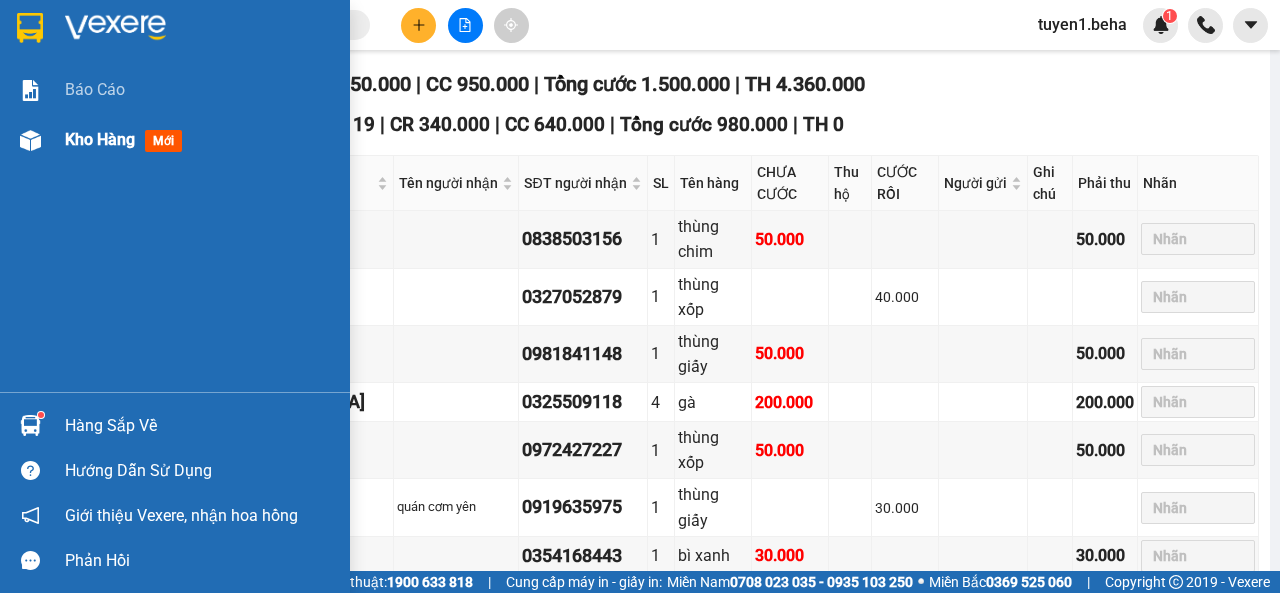 click on "Kho hàng" at bounding box center (100, 139) 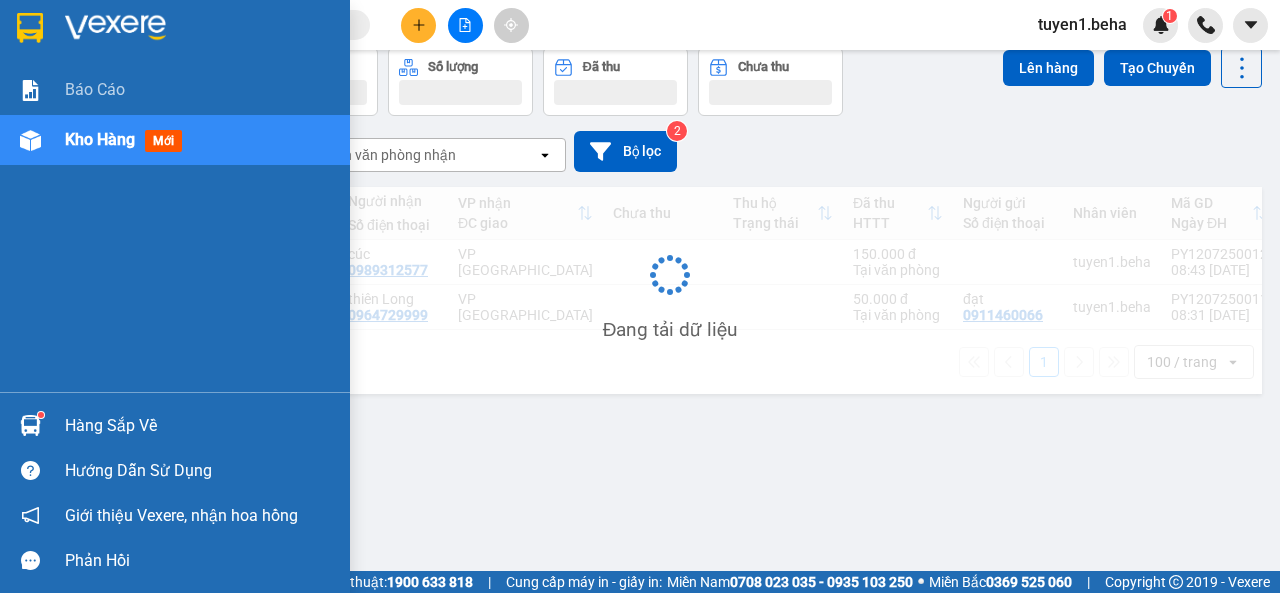 scroll, scrollTop: 92, scrollLeft: 0, axis: vertical 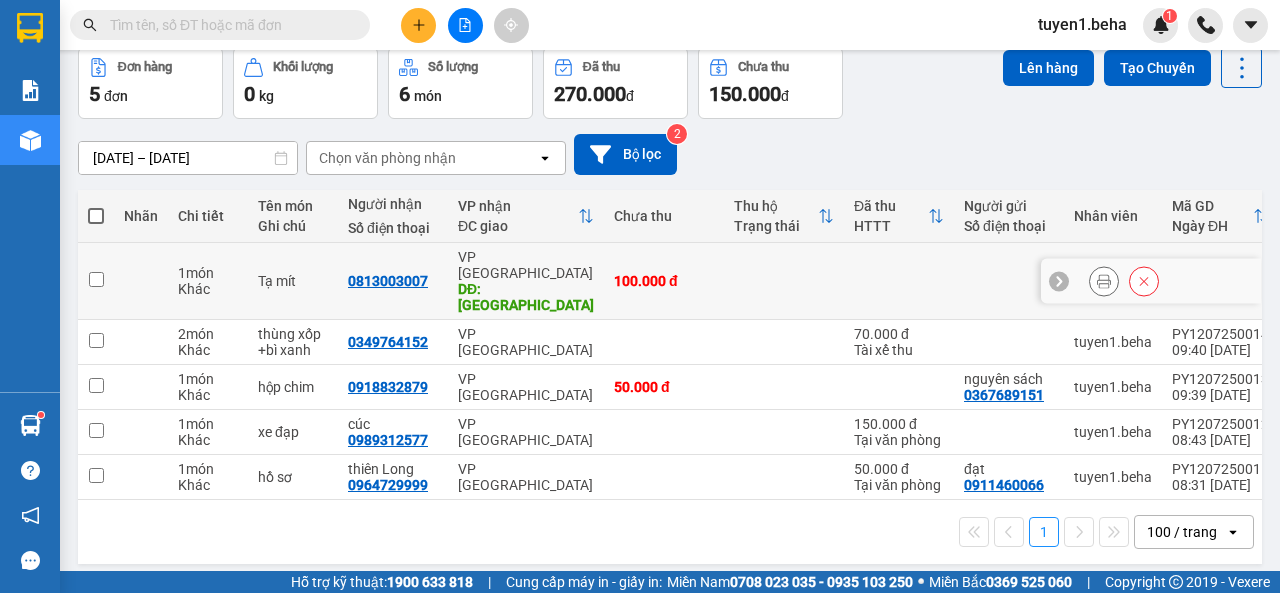 click at bounding box center [96, 279] 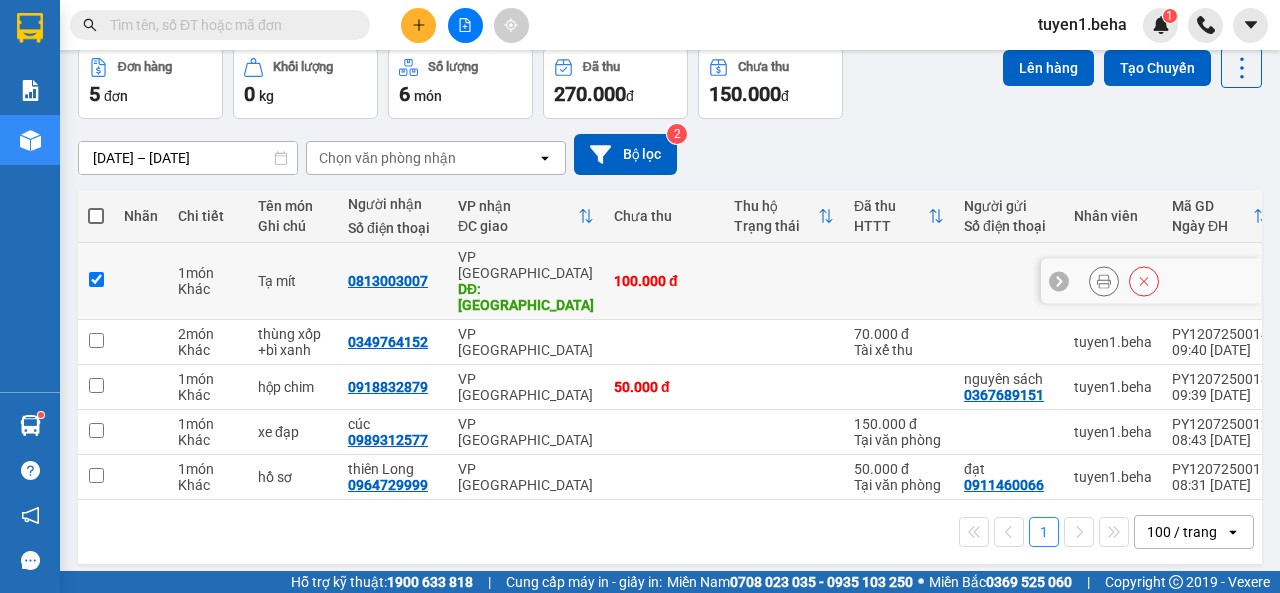 checkbox on "true" 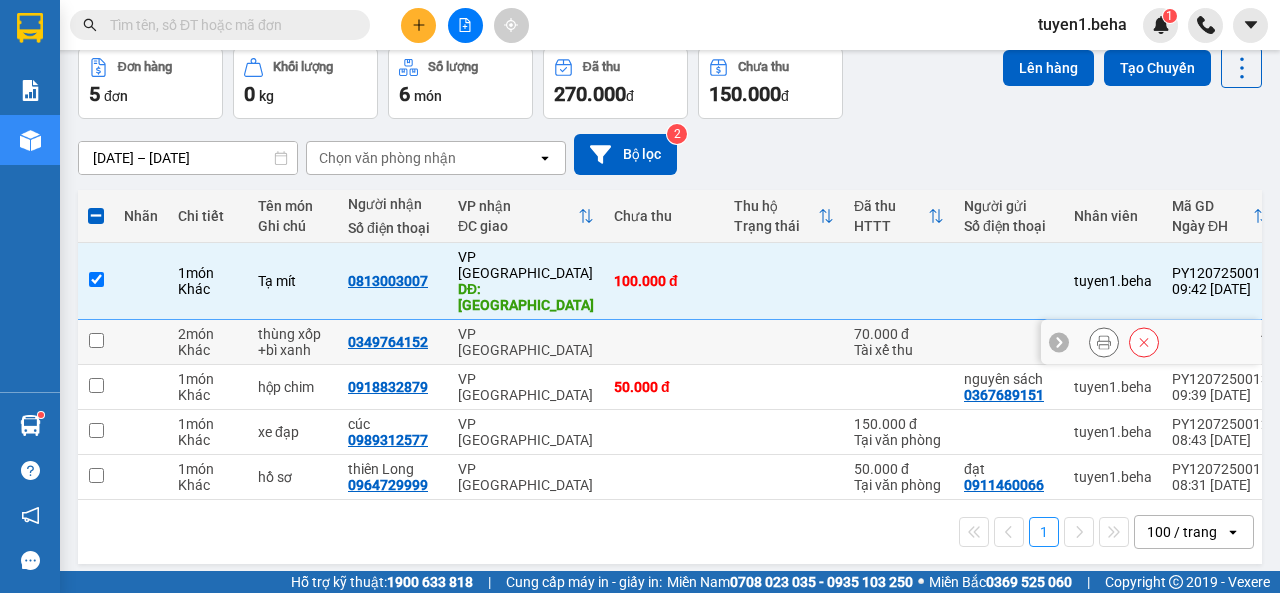 click at bounding box center [96, 340] 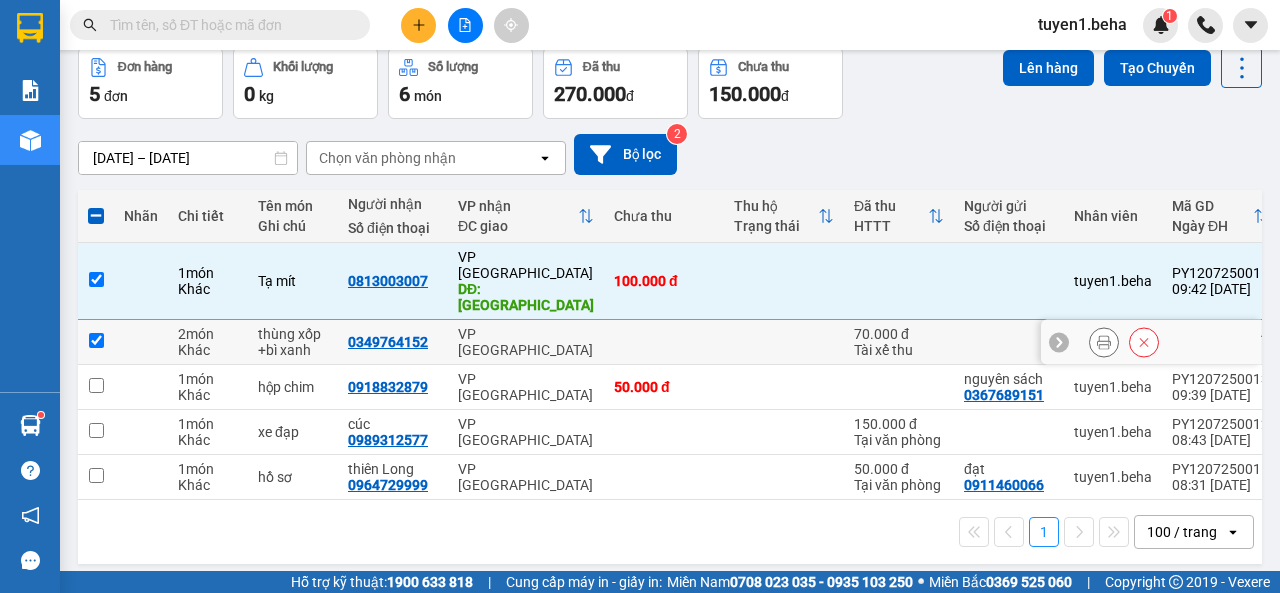 checkbox on "true" 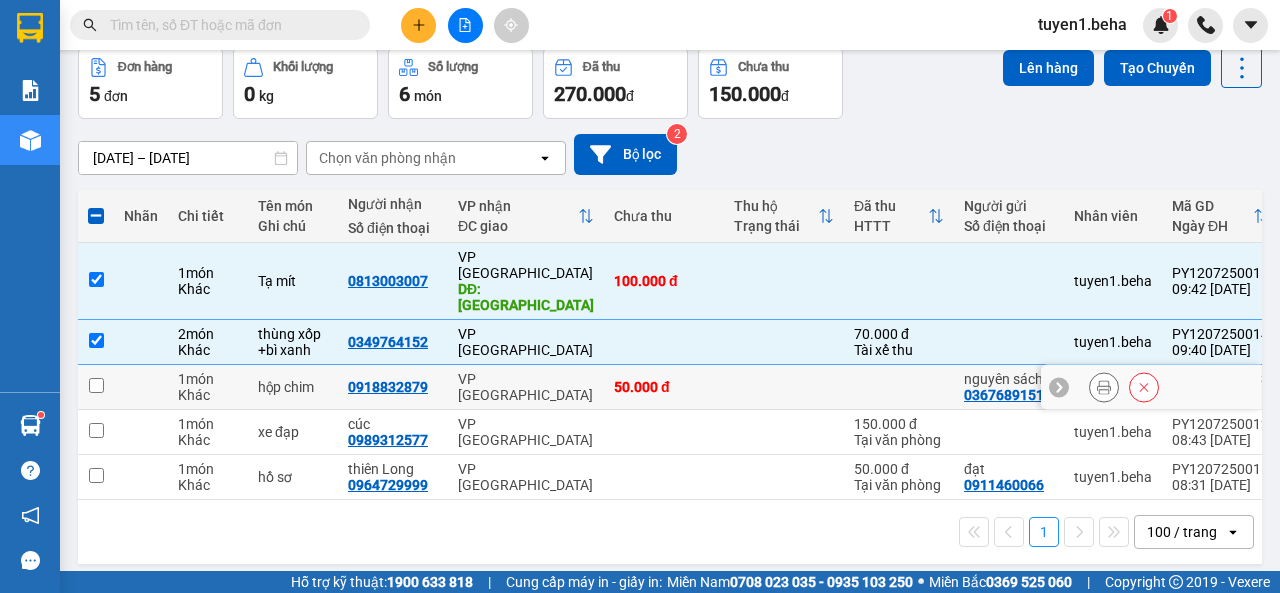 click at bounding box center (96, 385) 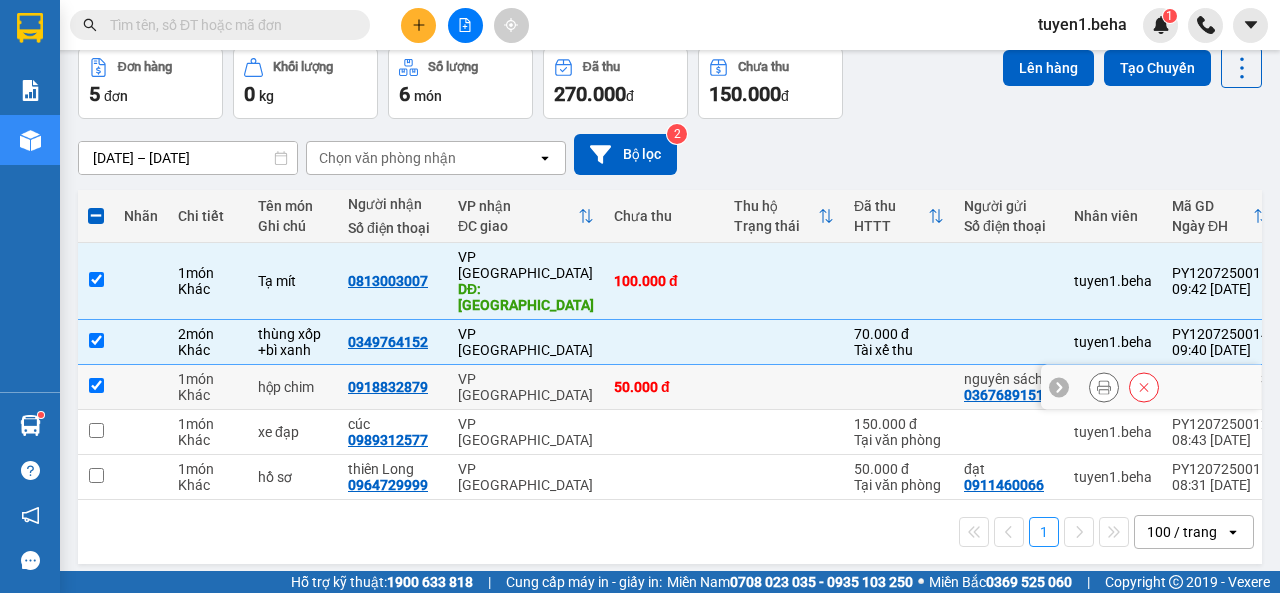 checkbox on "true" 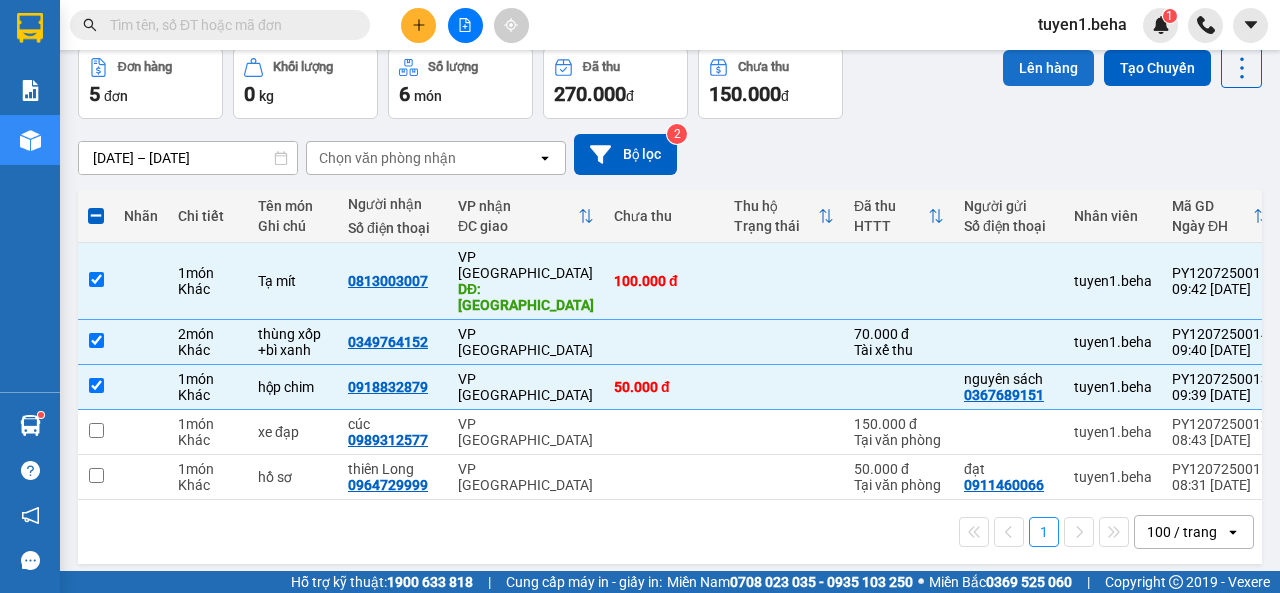 click on "Lên hàng" at bounding box center [1048, 68] 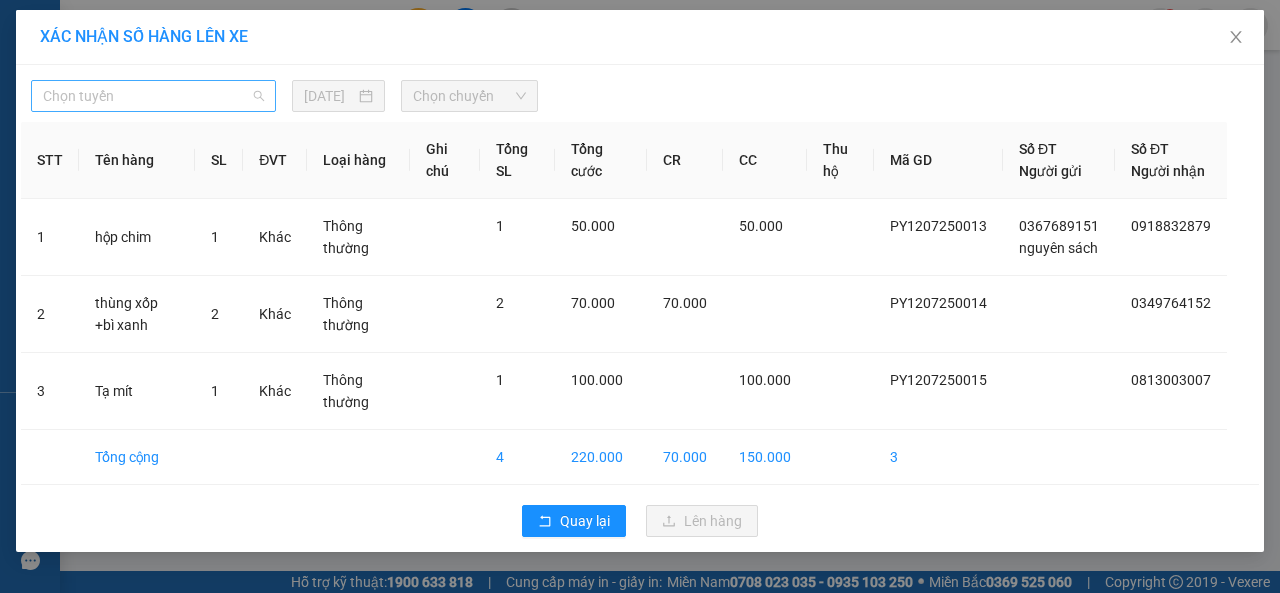 click on "Chọn tuyến" at bounding box center [153, 96] 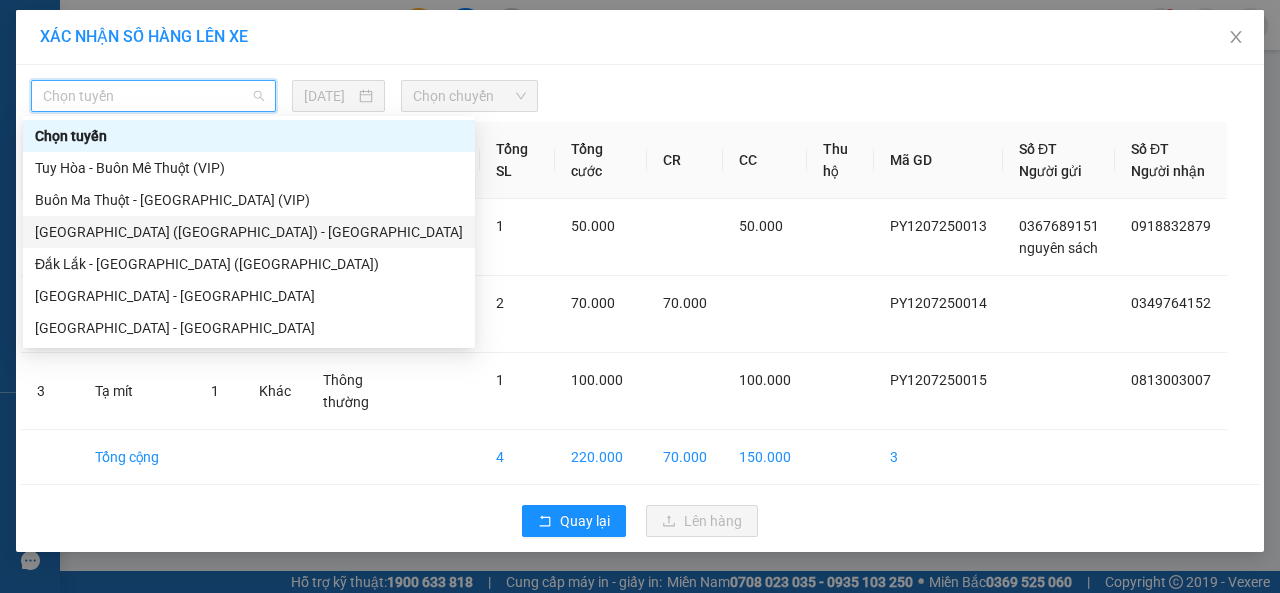 click on "[GEOGRAPHIC_DATA] ([GEOGRAPHIC_DATA]) - [GEOGRAPHIC_DATA]" at bounding box center (249, 232) 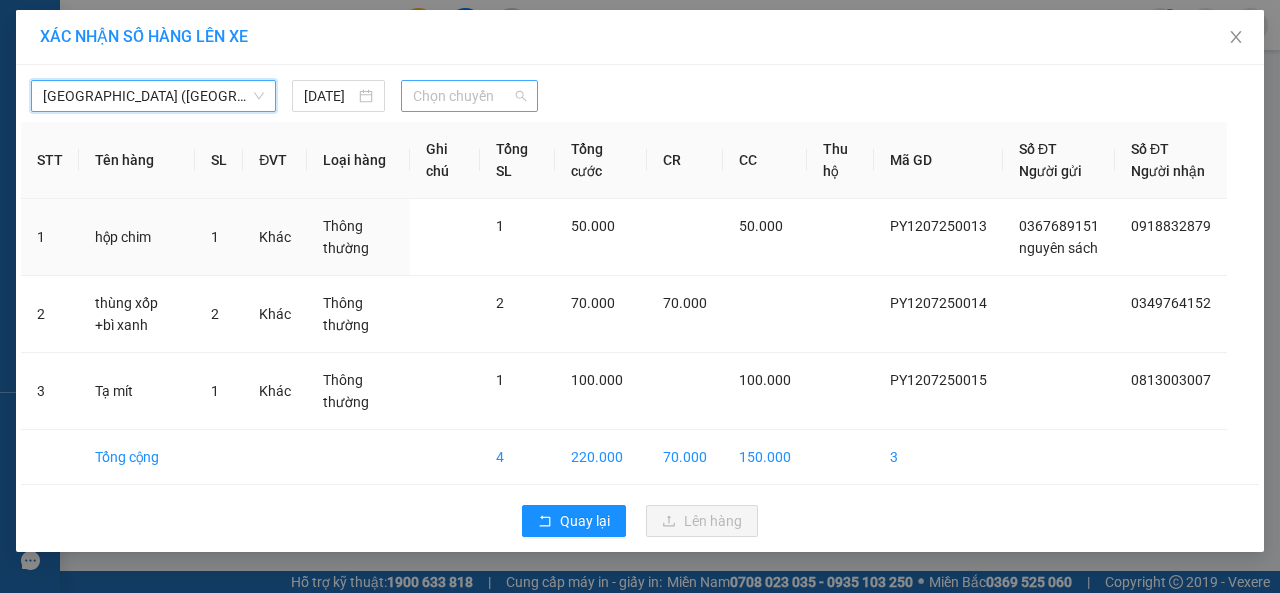 click on "Chọn chuyến" at bounding box center [469, 96] 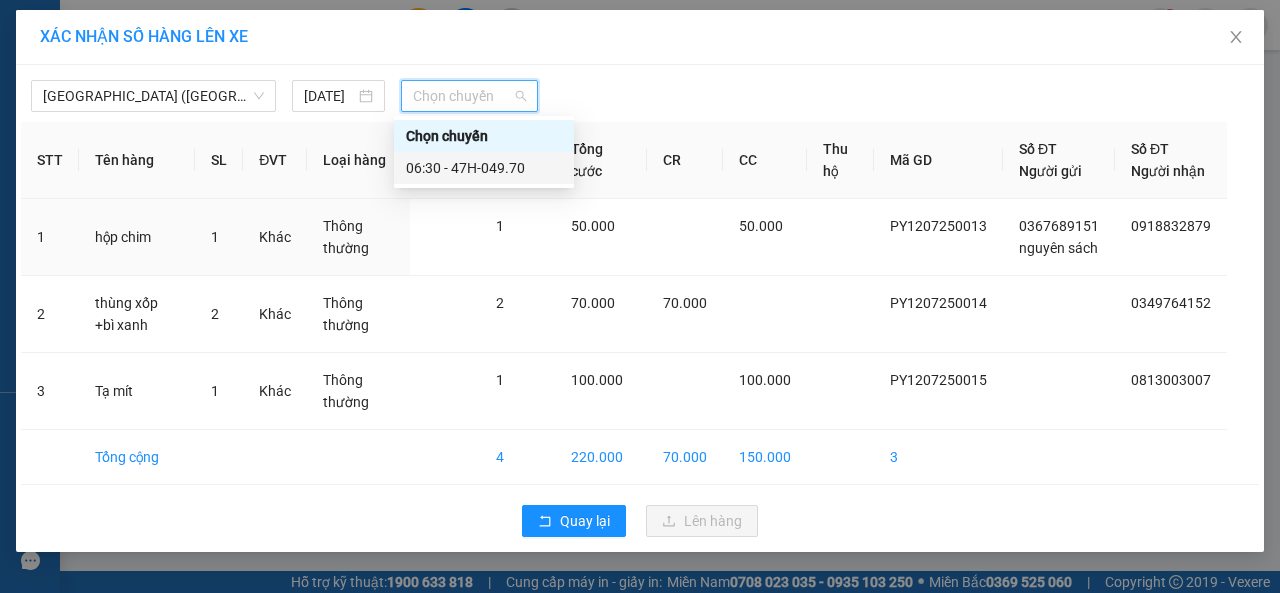 click on "06:30     - 47H-049.70" at bounding box center (484, 168) 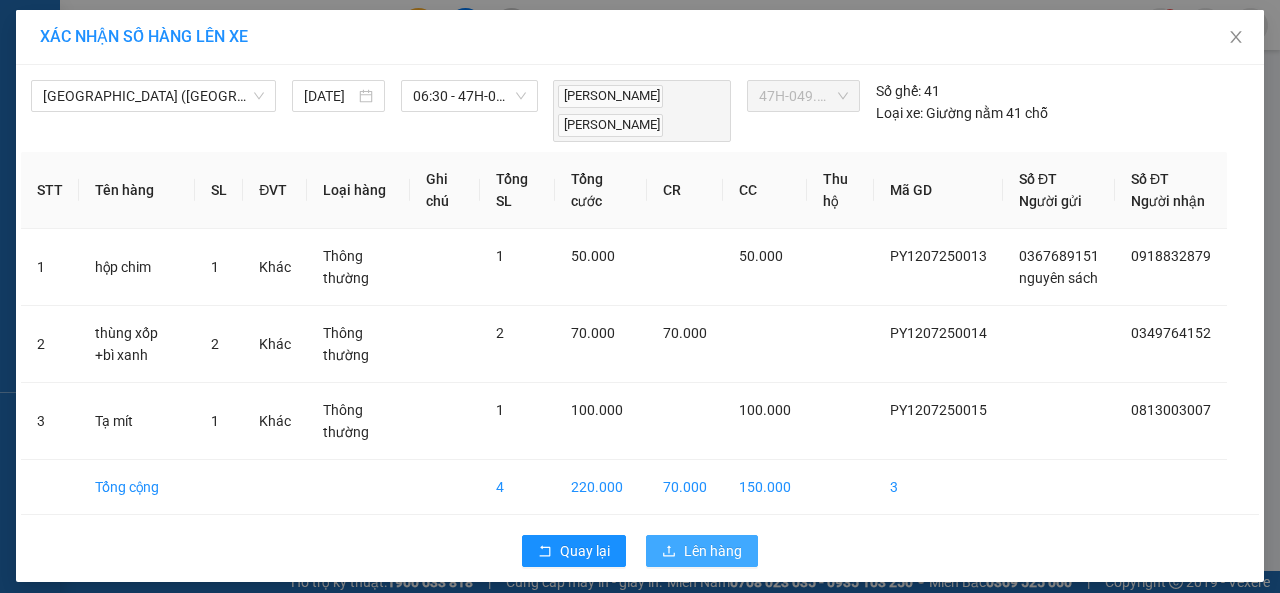 drag, startPoint x: 710, startPoint y: 582, endPoint x: 713, endPoint y: 555, distance: 27.166155 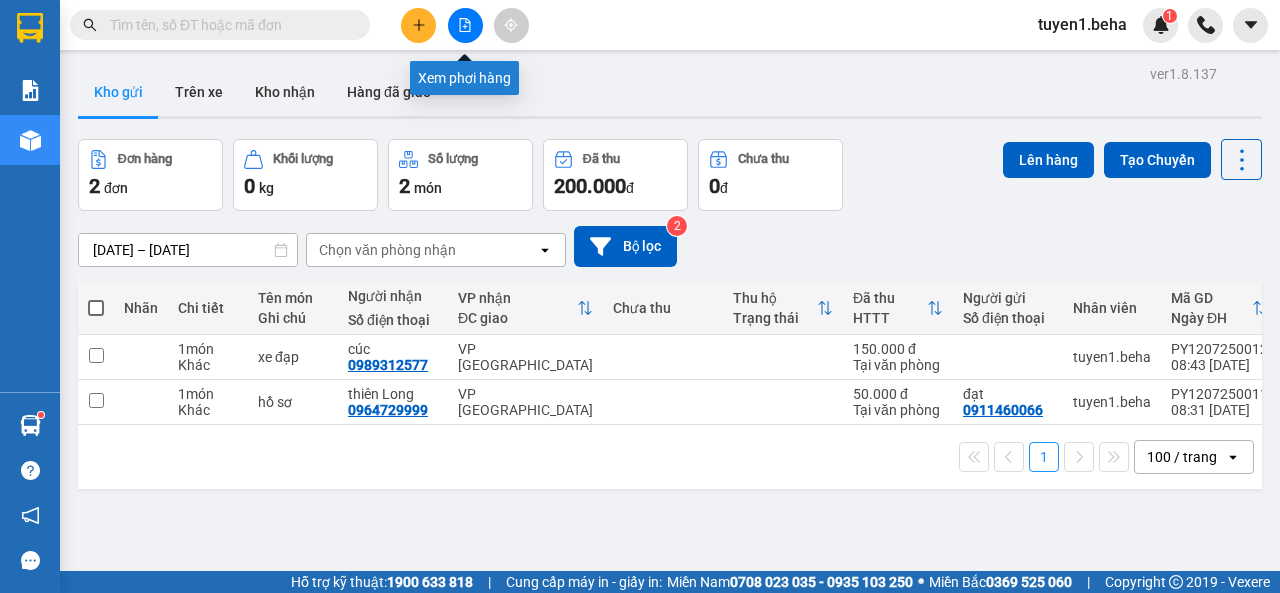 click 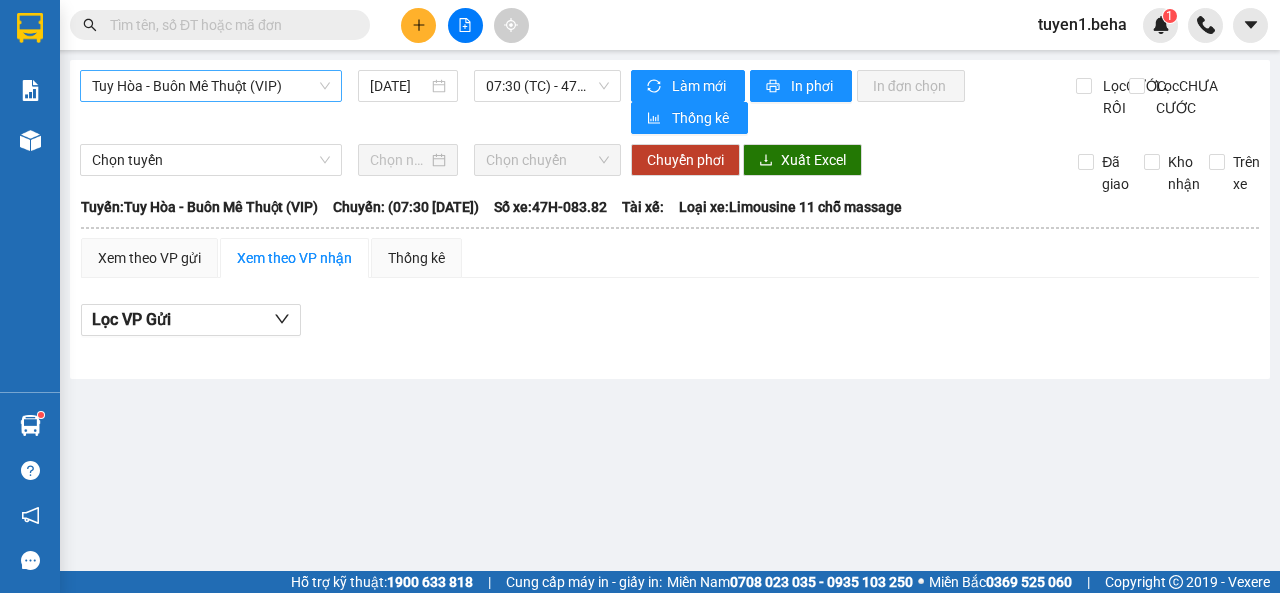 click on "Tuy Hòa - Buôn Mê Thuột (VIP)" at bounding box center [211, 86] 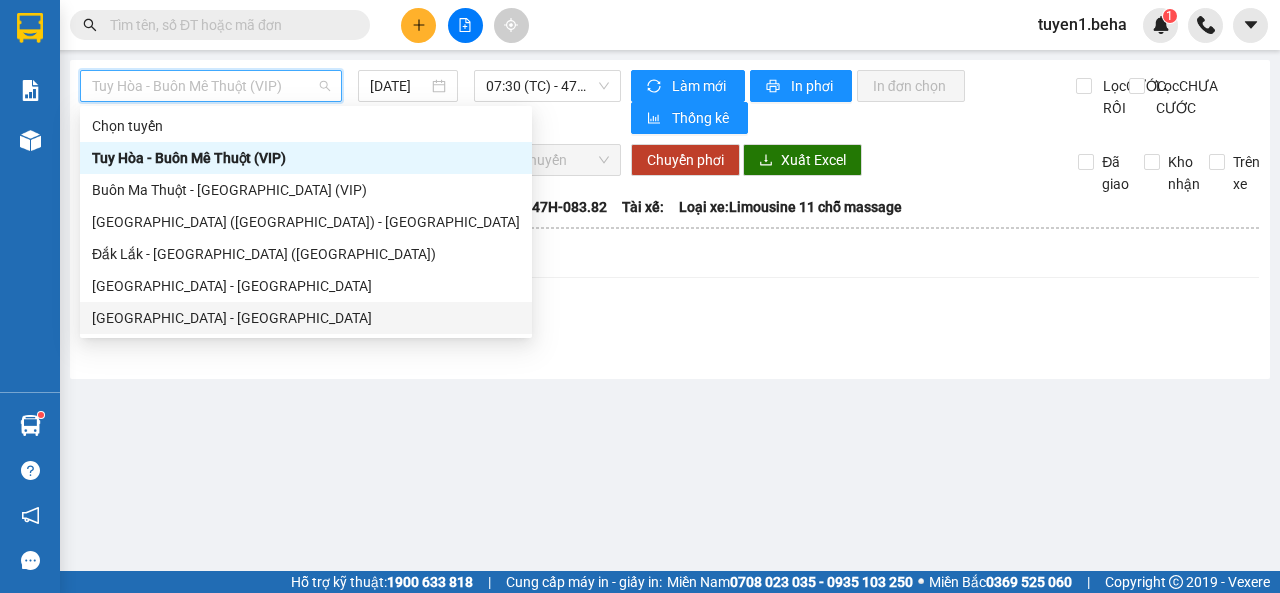 click on "[GEOGRAPHIC_DATA] - [GEOGRAPHIC_DATA]" at bounding box center (306, 318) 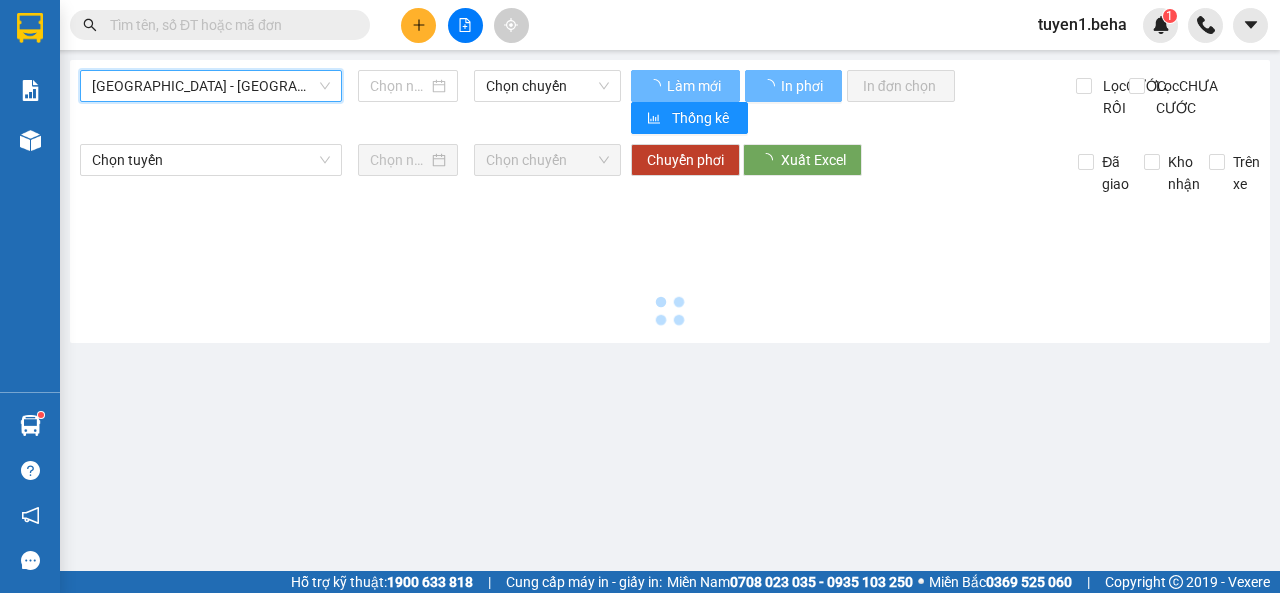 type on "[DATE]" 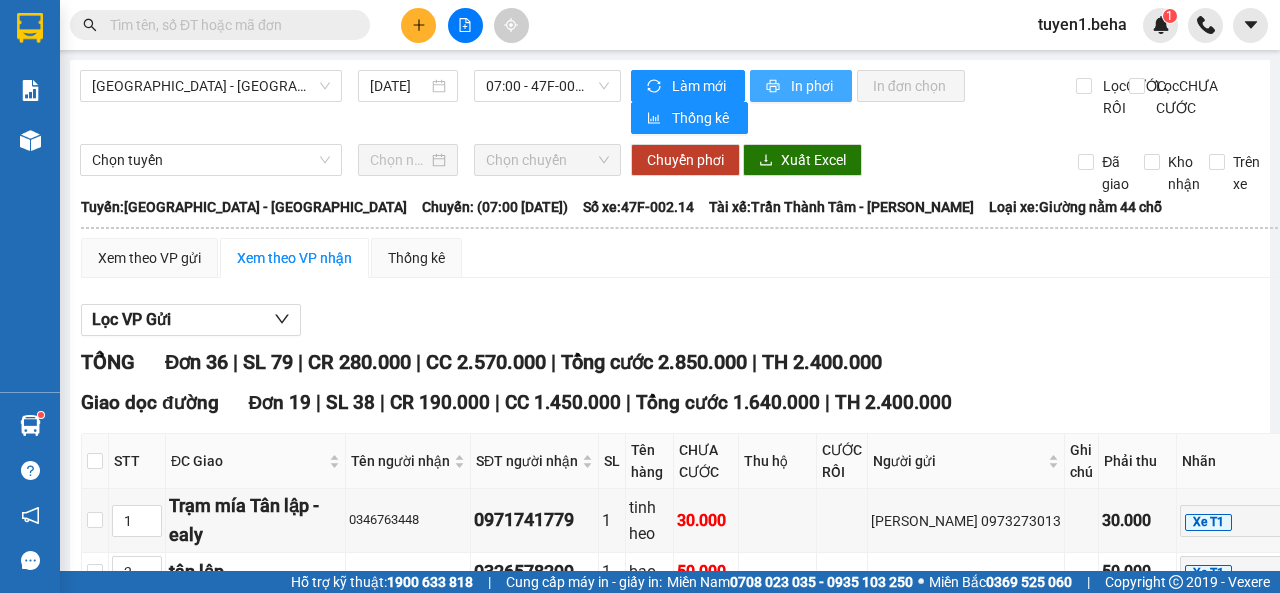click at bounding box center (774, 87) 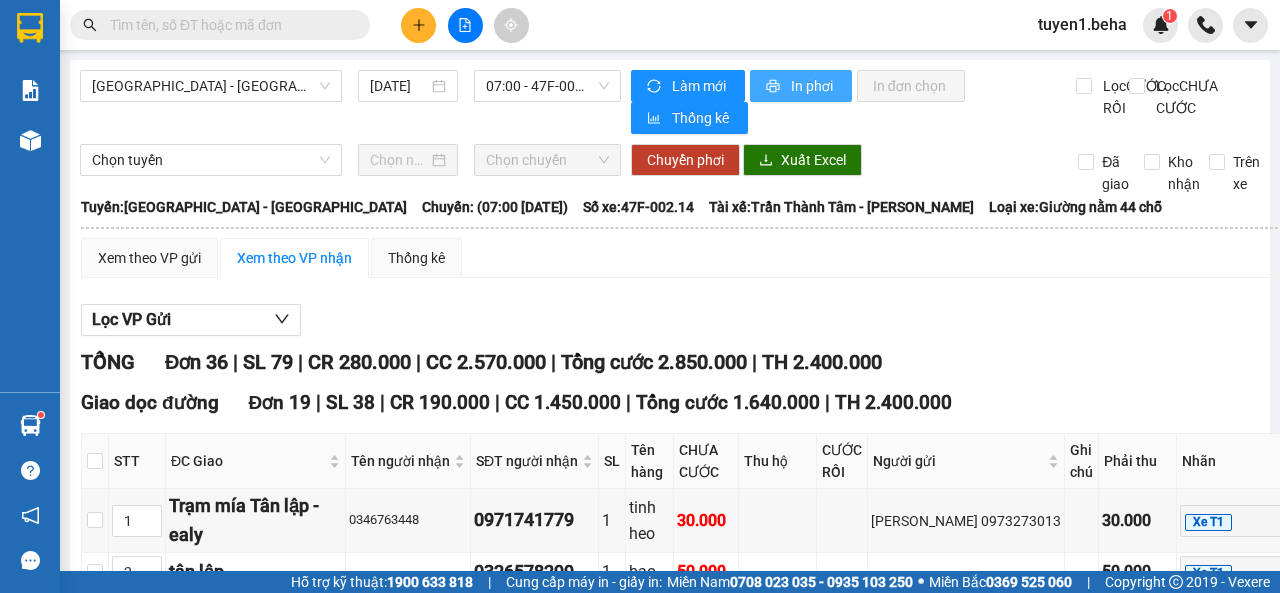 scroll, scrollTop: 0, scrollLeft: 0, axis: both 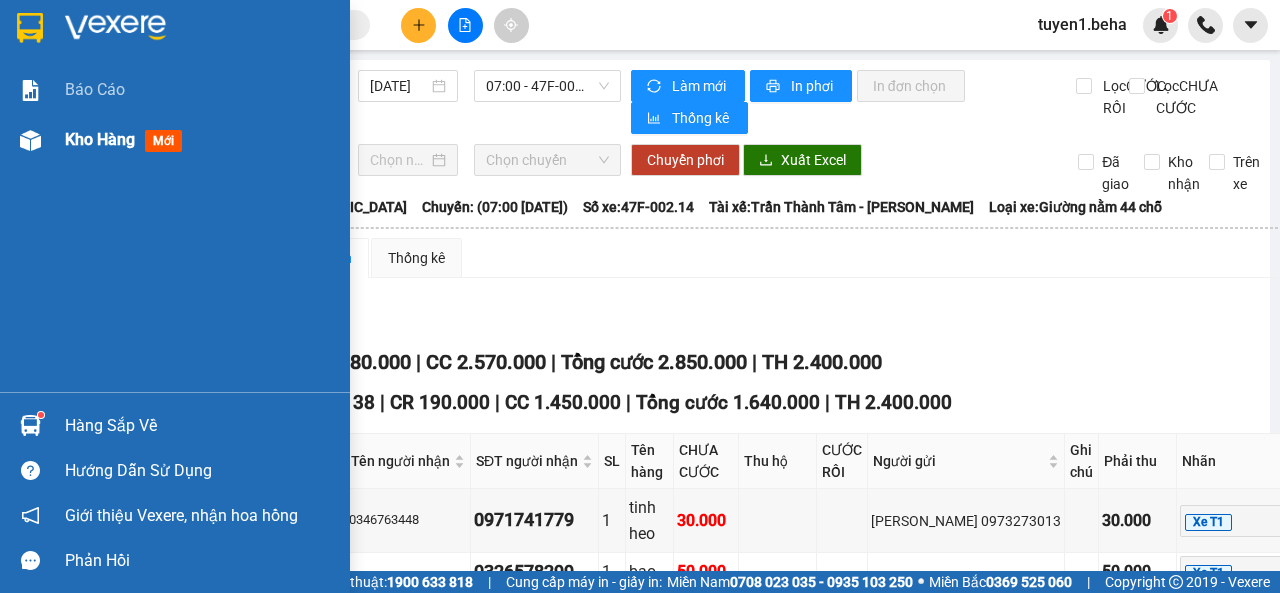 click on "Kho hàng" at bounding box center (100, 139) 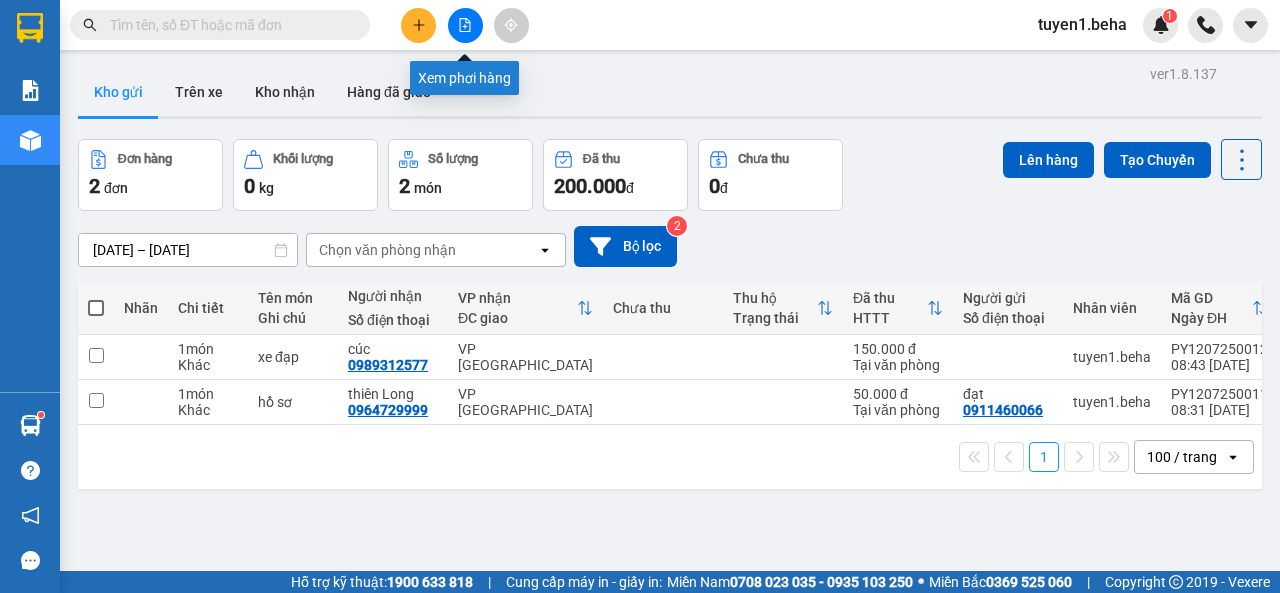 click 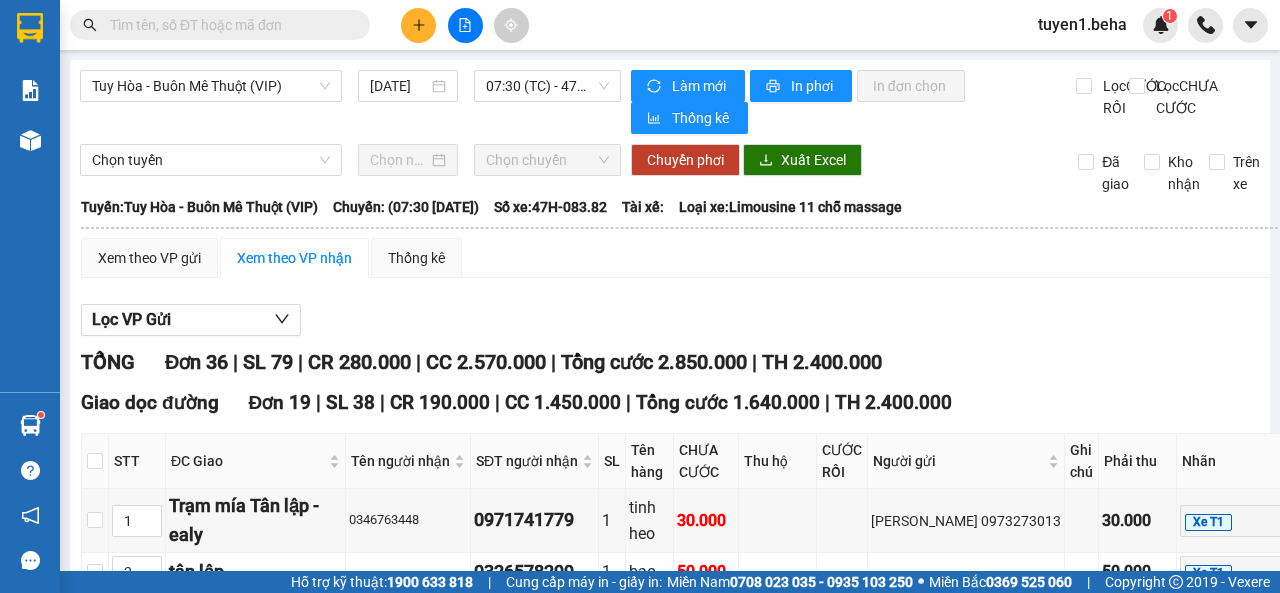 click on "Tuy Hòa - Buôn Mê Thuột (VIP) 12/07/2025 07:30   (TC)   - 47H-083.82" at bounding box center [350, 102] 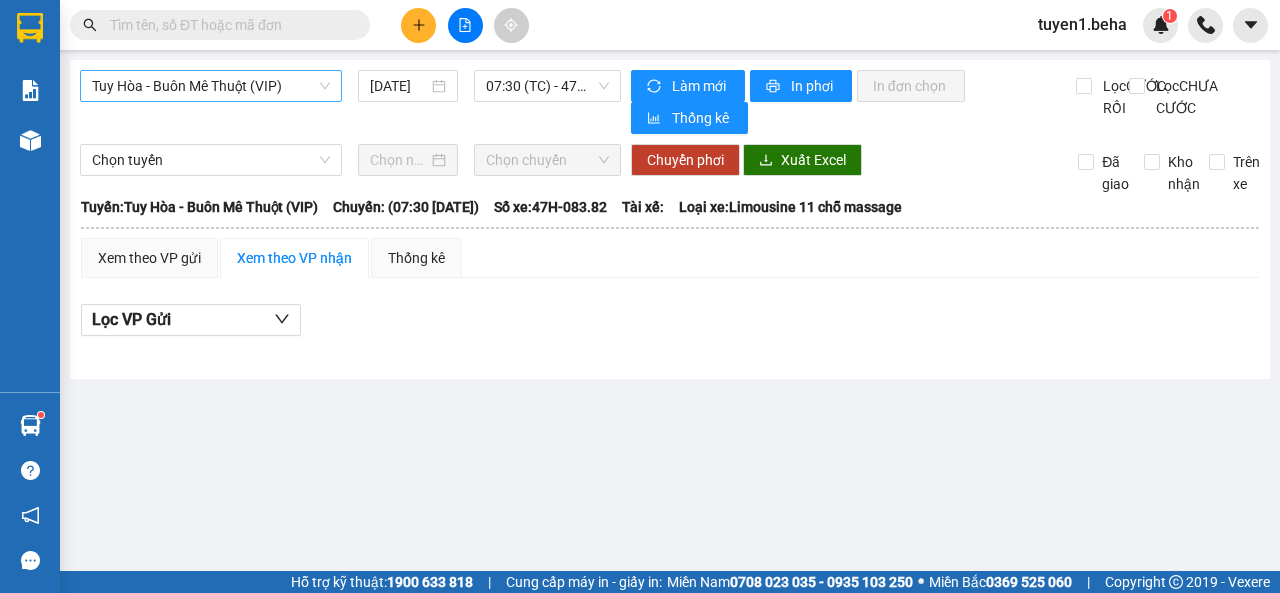 click on "Tuy Hòa - Buôn Mê Thuột (VIP)" at bounding box center [211, 86] 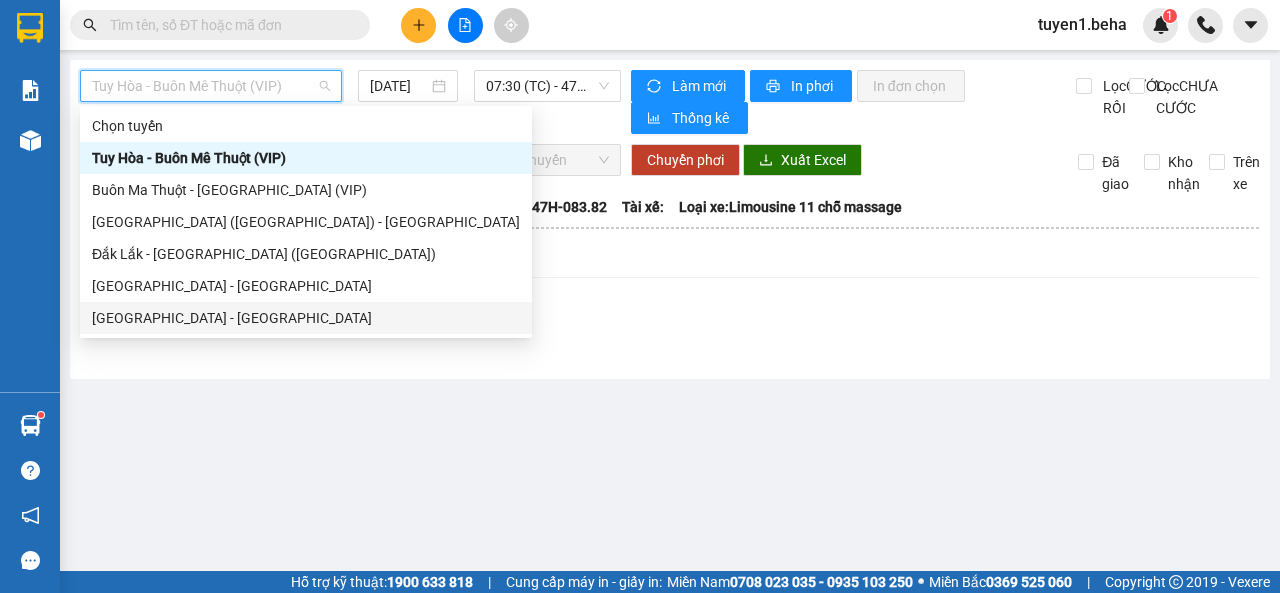 click on "[GEOGRAPHIC_DATA] - [GEOGRAPHIC_DATA]" at bounding box center (306, 318) 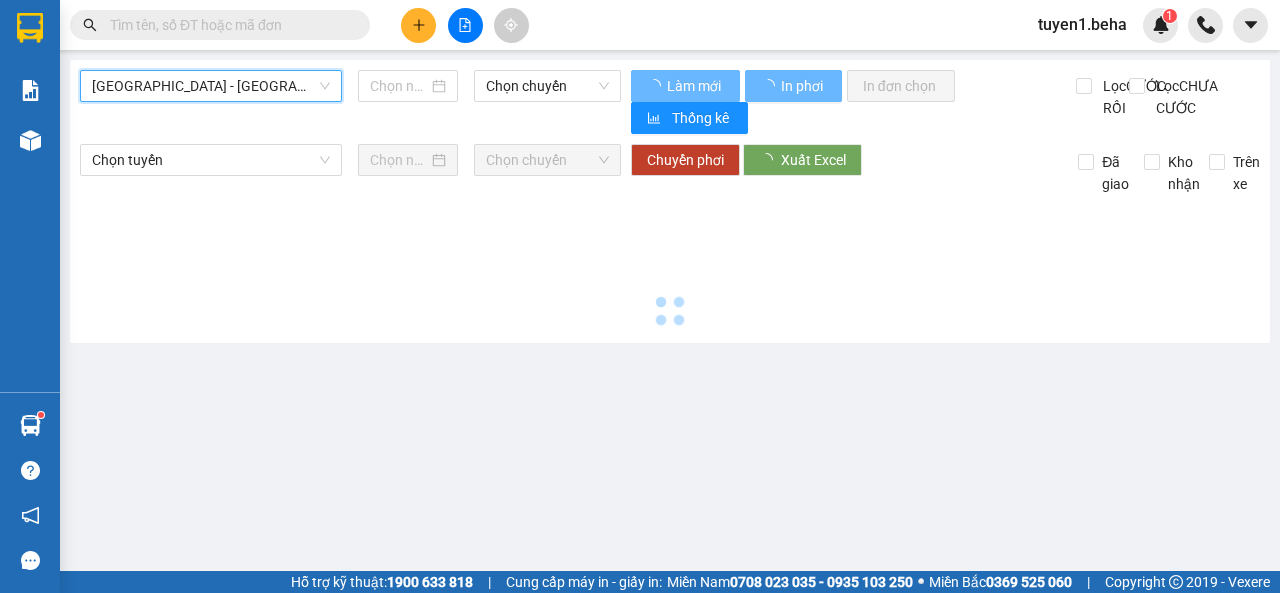 type on "[DATE]" 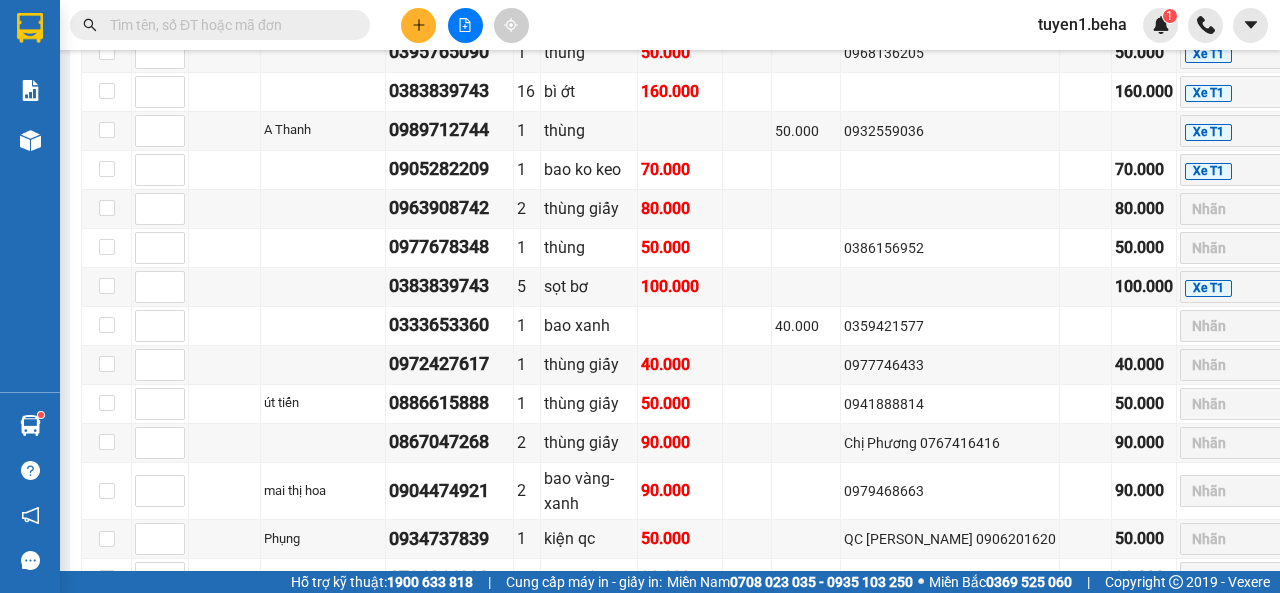 scroll, scrollTop: 1700, scrollLeft: 0, axis: vertical 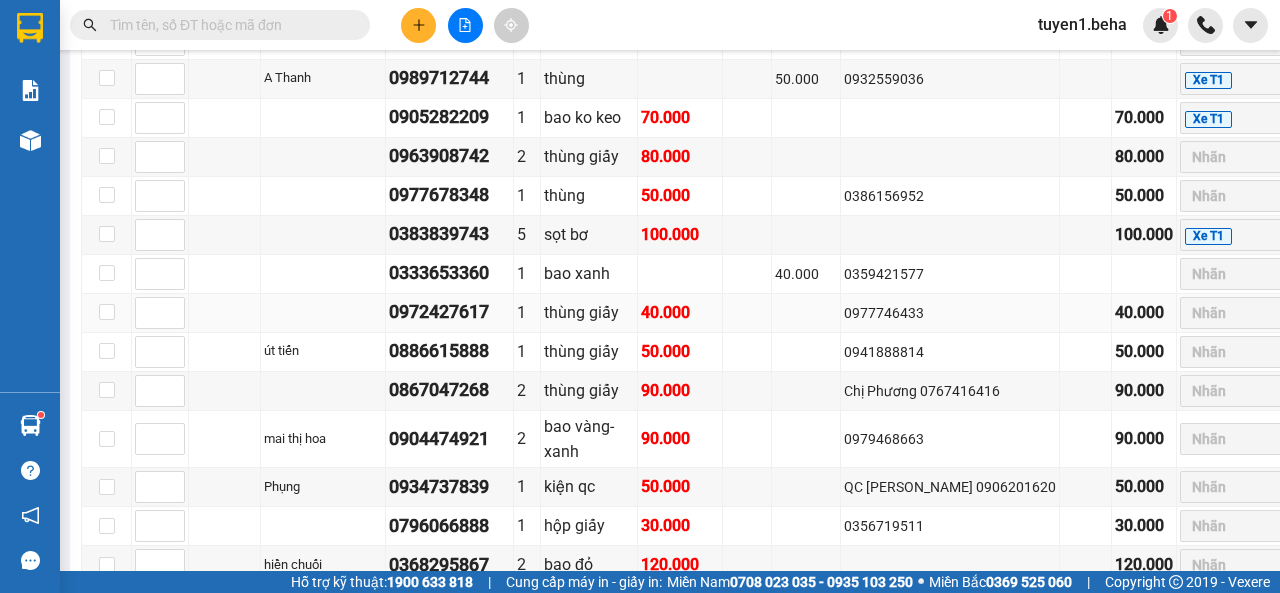click at bounding box center [225, 313] 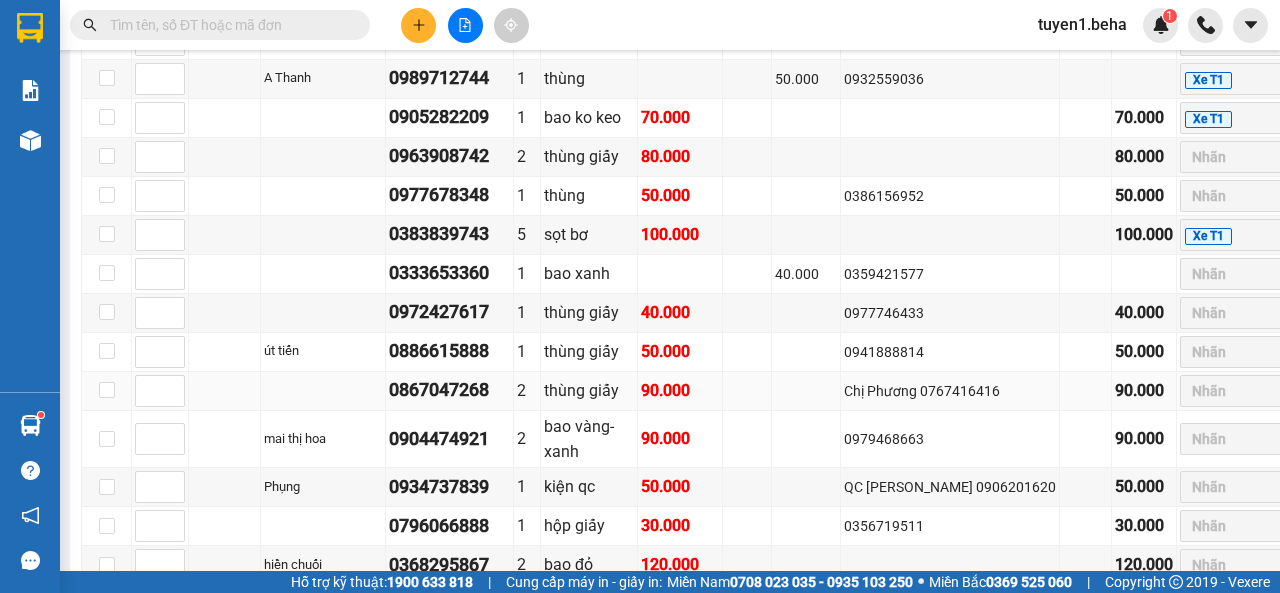 click at bounding box center (225, 391) 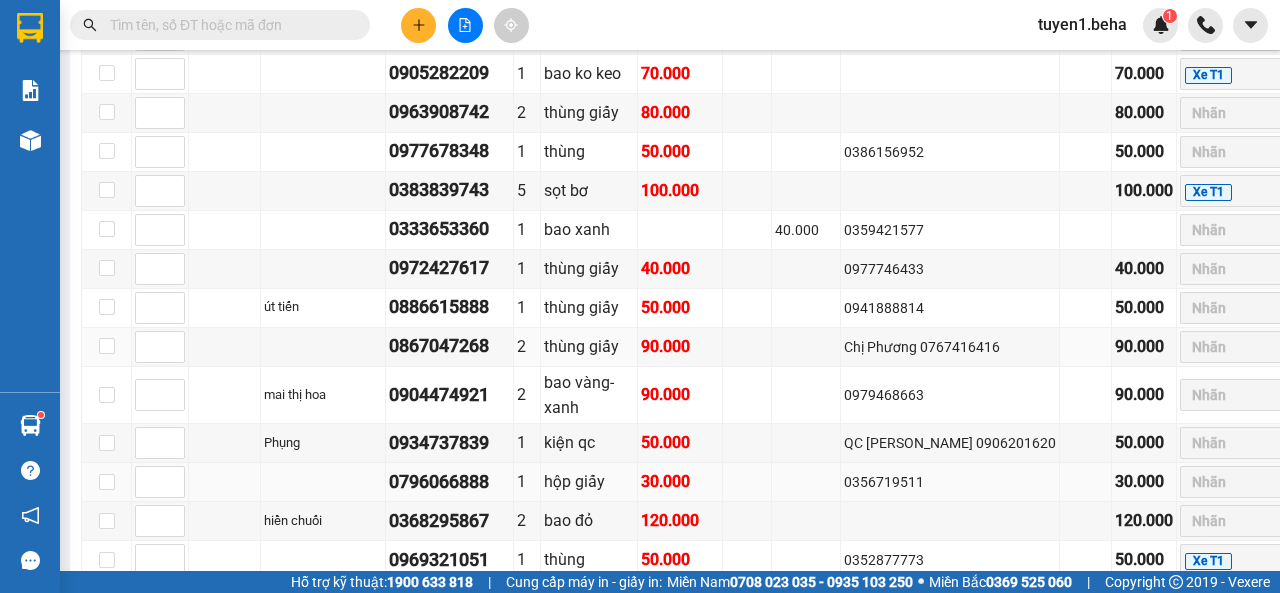 scroll, scrollTop: 1800, scrollLeft: 0, axis: vertical 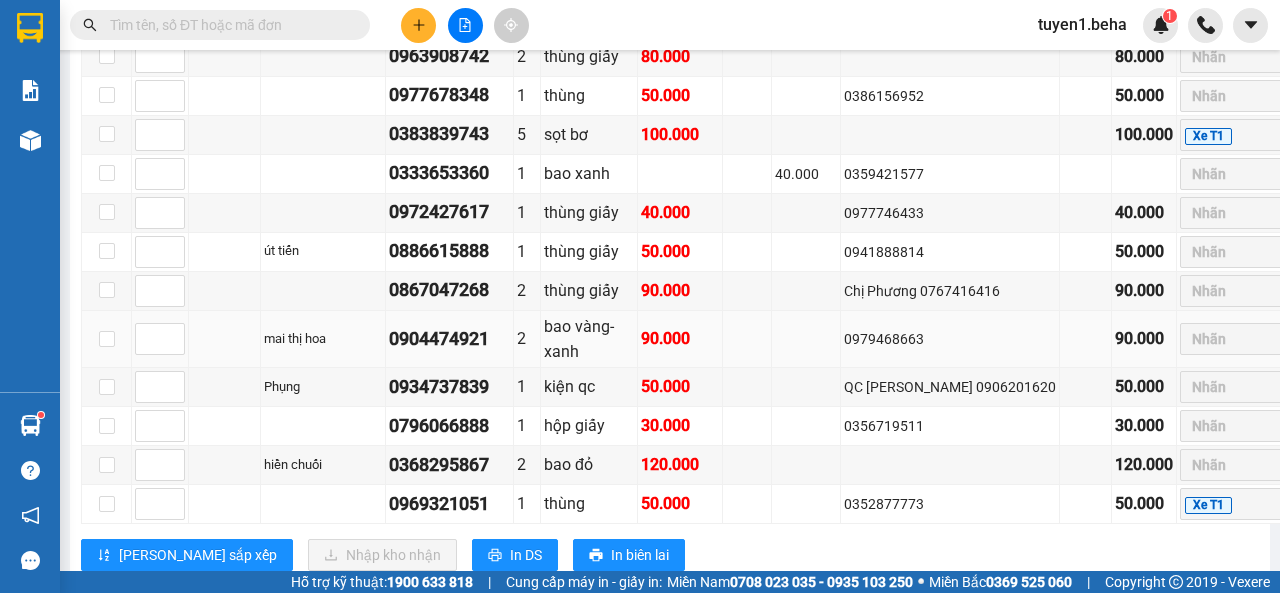 click at bounding box center (225, 339) 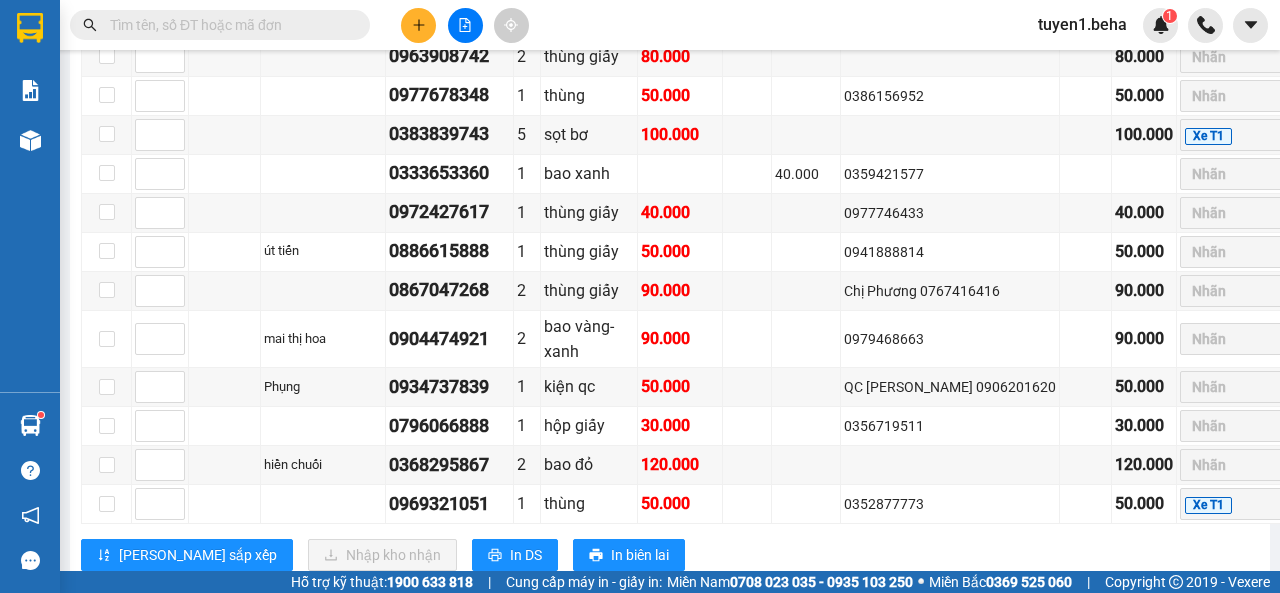 click at bounding box center (228, 25) 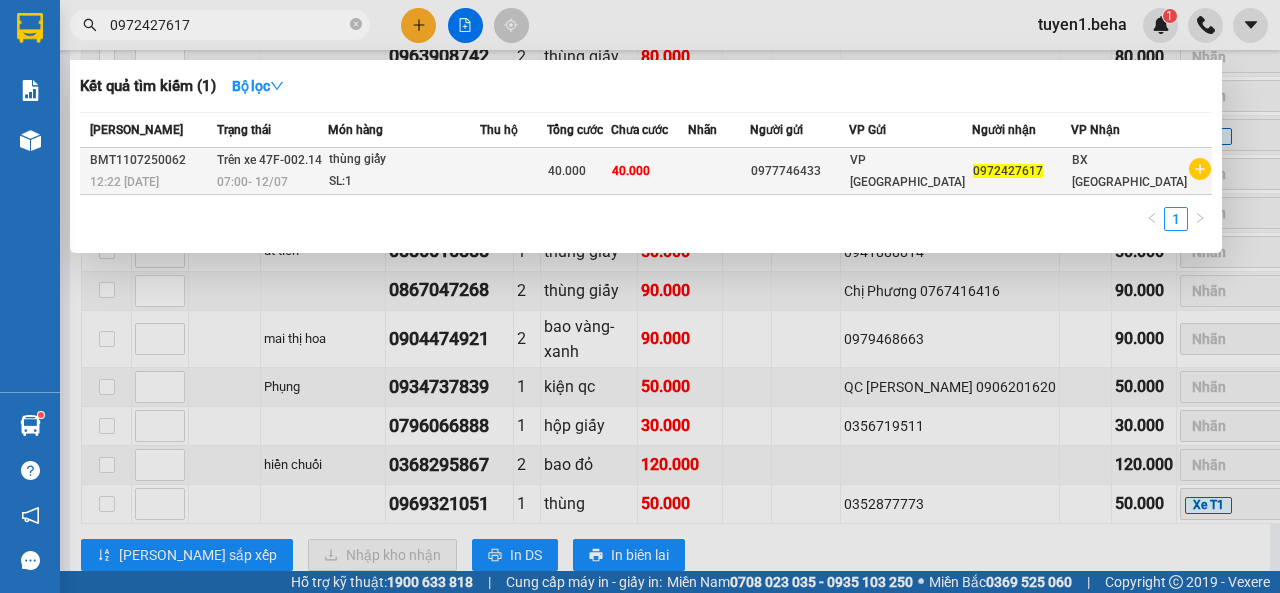 type on "0972427617" 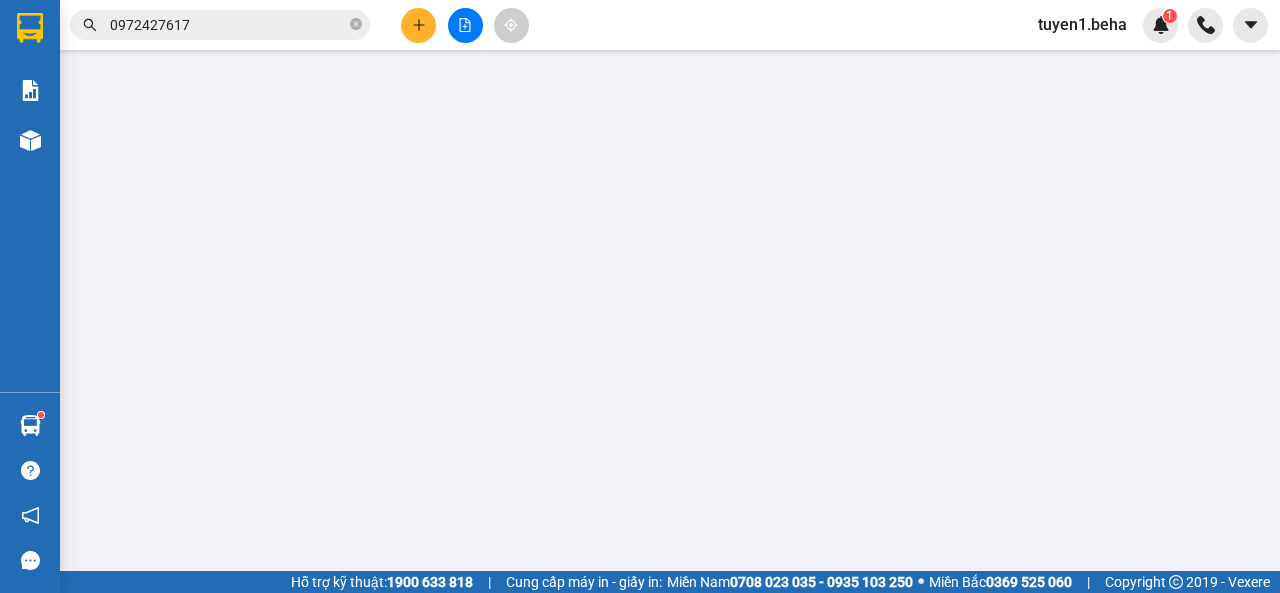 scroll, scrollTop: 0, scrollLeft: 0, axis: both 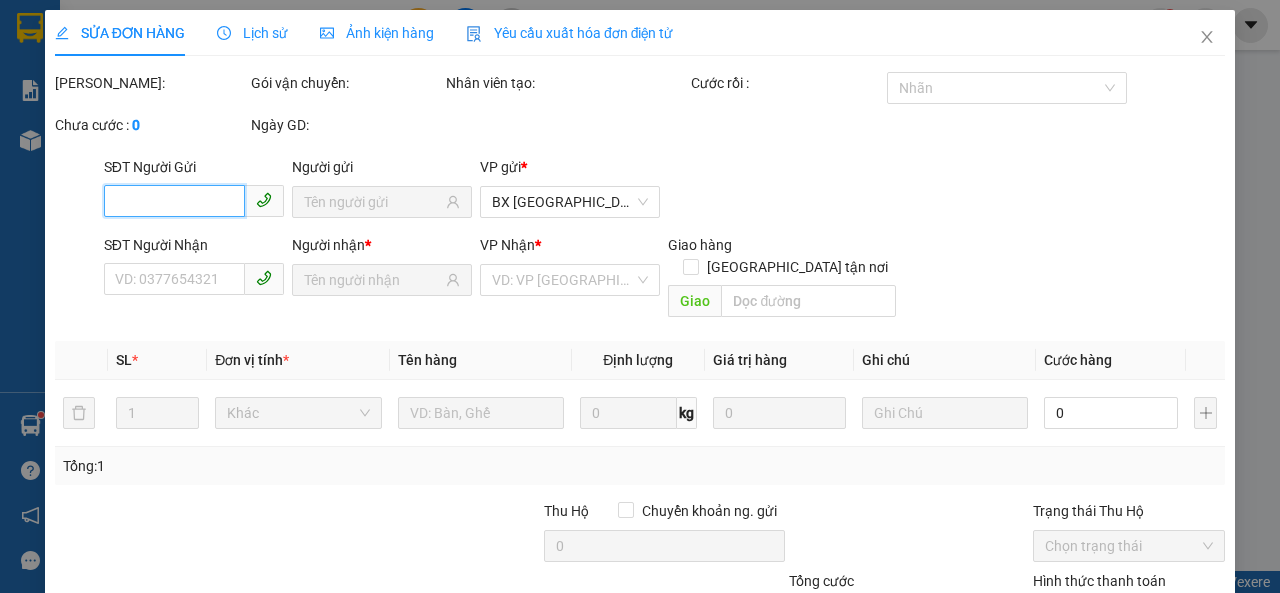 type on "0977746433" 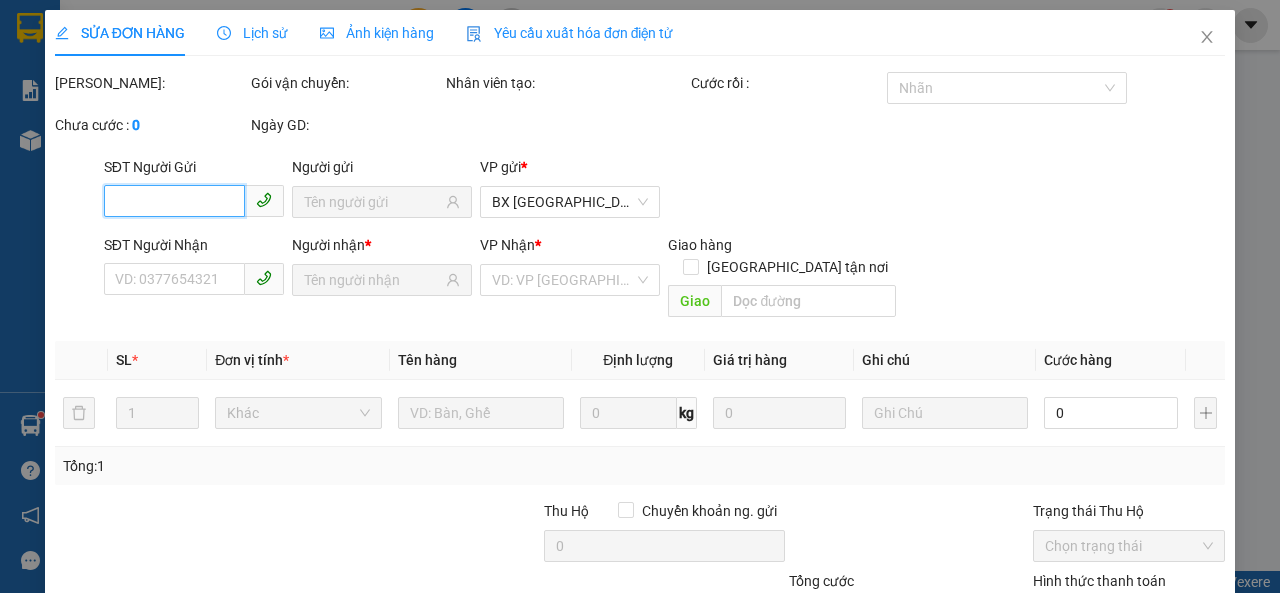 type on "0972427617" 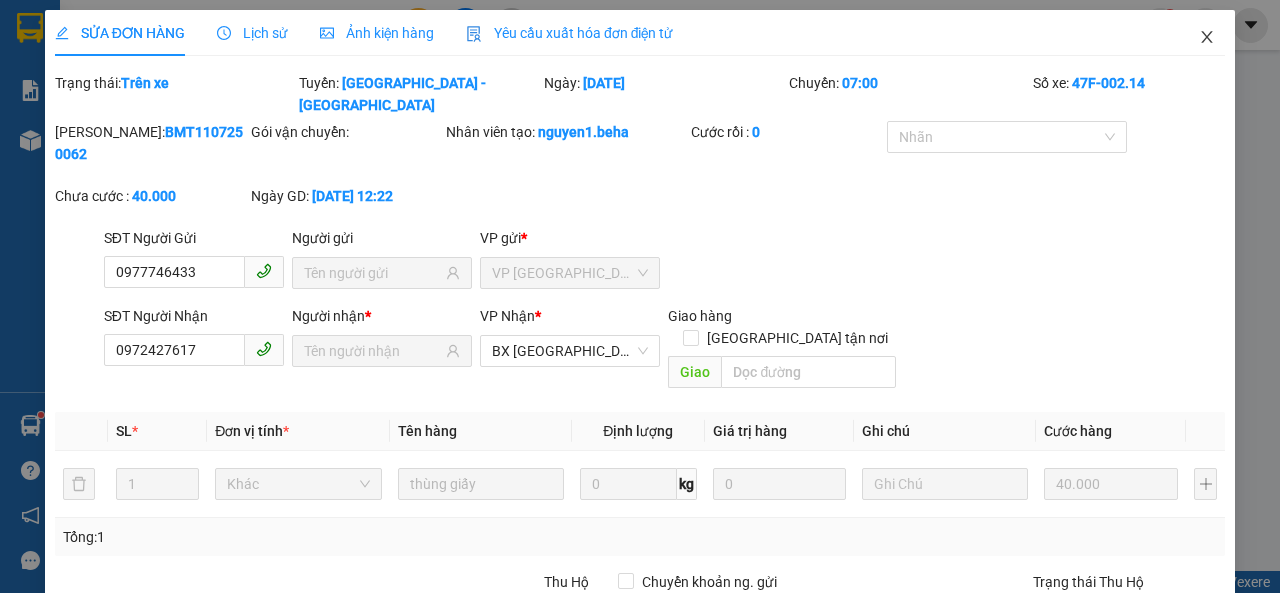 click 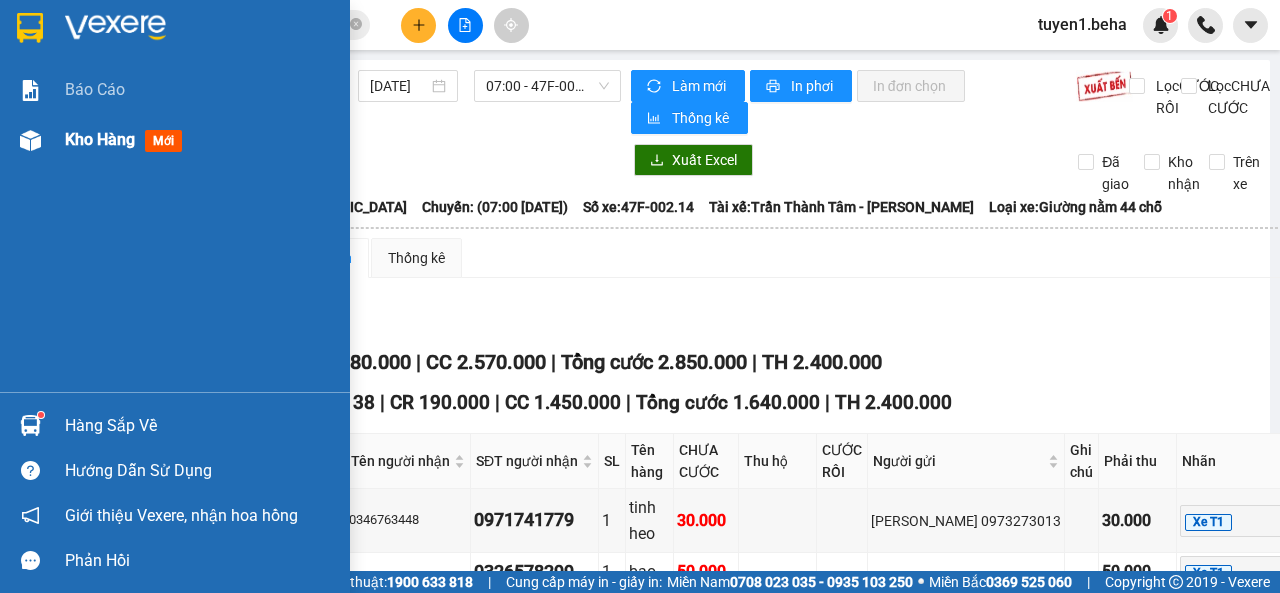 click on "Kho hàng" at bounding box center (100, 139) 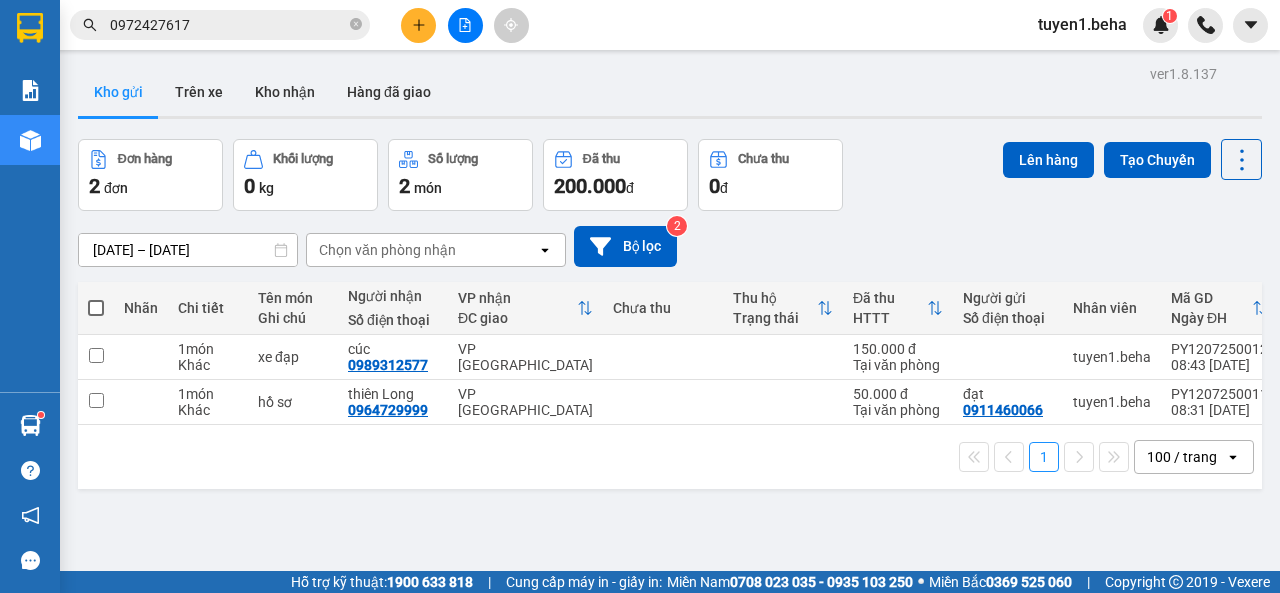 click on "ver  1.8.137 Kho gửi Trên xe Kho nhận Hàng đã giao Đơn hàng 2 đơn Khối lượng 0 kg Số lượng 2 món Đã thu 200.000  đ Chưa thu 0  đ Lên hàng Tạo Chuyến 11/07/2025 – 12/07/2025 Press the down arrow key to interact with the calendar and select a date. Press the escape button to close the calendar. Selected date range is from 11/07/2025 to 12/07/2025. Chọn văn phòng nhận open Bộ lọc 2 Nhãn Chi tiết Tên món Ghi chú Người nhận Số điện thoại VP nhận ĐC giao Chưa thu Thu hộ Trạng thái Đã thu HTTT Người gửi Số điện thoại Nhân viên Mã GD Ngày ĐH 1  món Khác xe đạp cúc  0989312577 VP ĐẮK LẮK 150.000 đ Tại văn phòng tuyen1.beha PY1207250012 08:43 12/07 1  món Khác hồ sơ thiên Long  0964729999 VP ĐẮK LẮK 50.000 đ Tại văn phòng đạt  0911460066 tuyen1.beha PY1207250011 08:31 12/07 1 100 / trang open Đang tải dữ liệu" at bounding box center (670, 356) 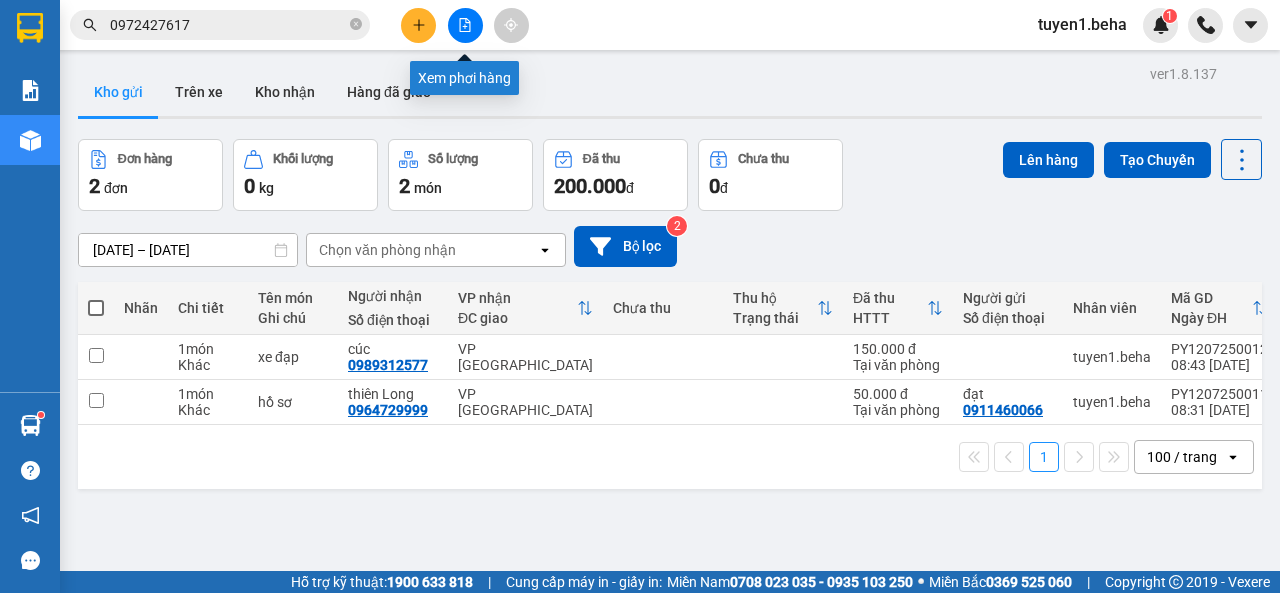 click 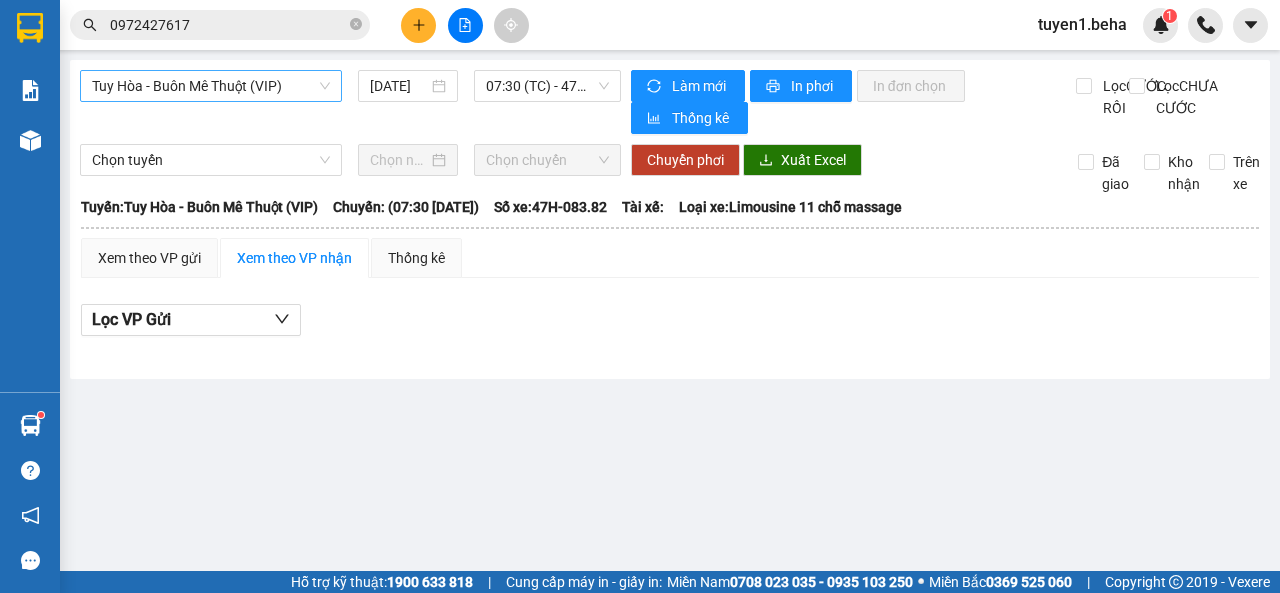 click on "Tuy Hòa - Buôn Mê Thuột (VIP)" at bounding box center [211, 86] 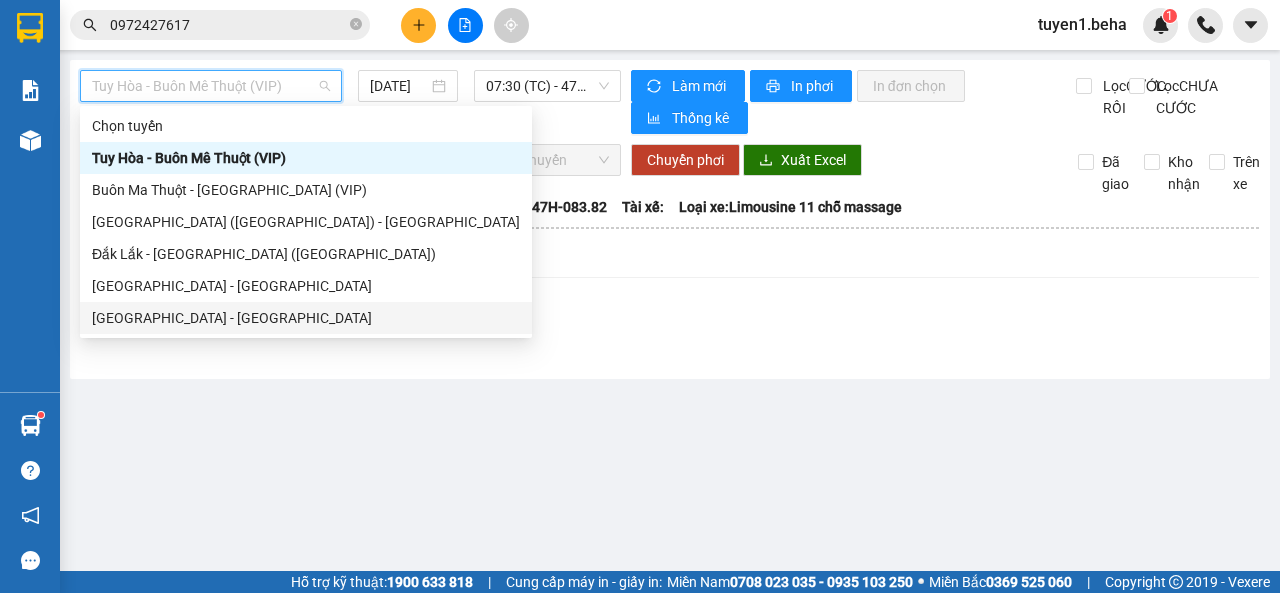 click on "[GEOGRAPHIC_DATA] - [GEOGRAPHIC_DATA]" at bounding box center (306, 318) 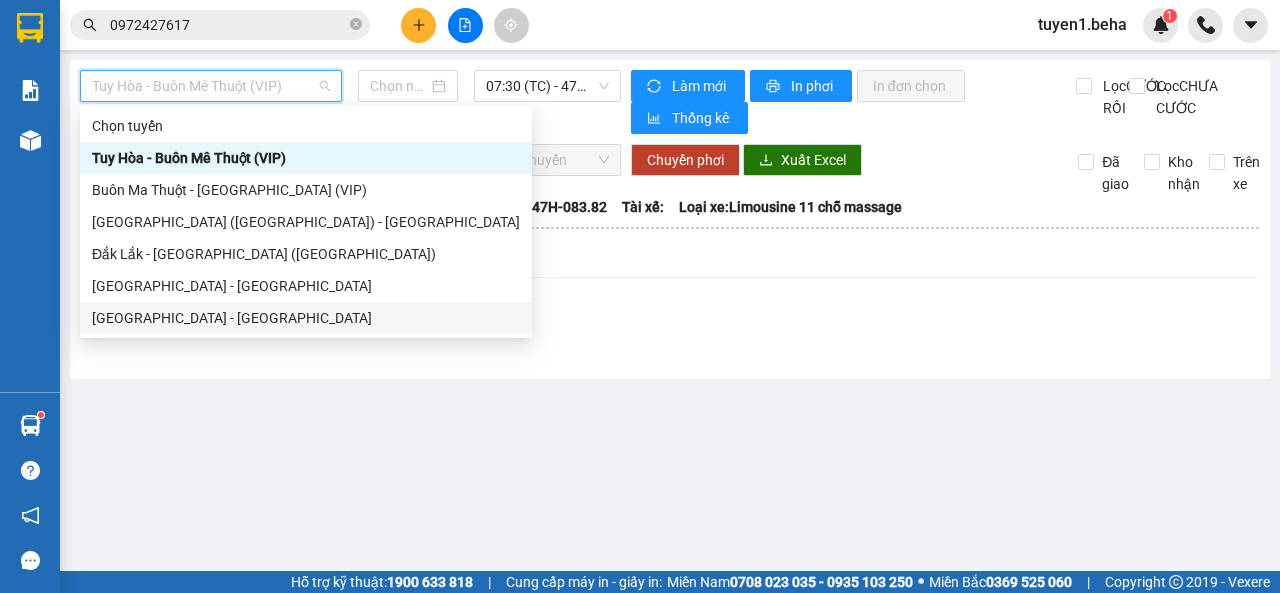 type on "[DATE]" 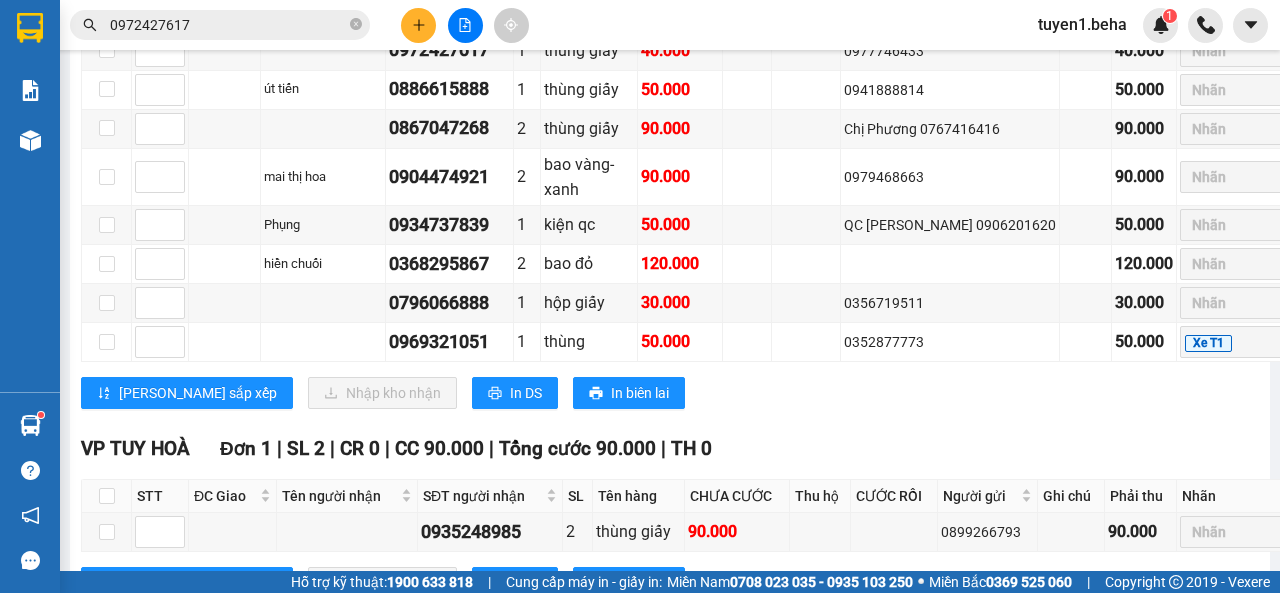 scroll, scrollTop: 1965, scrollLeft: 0, axis: vertical 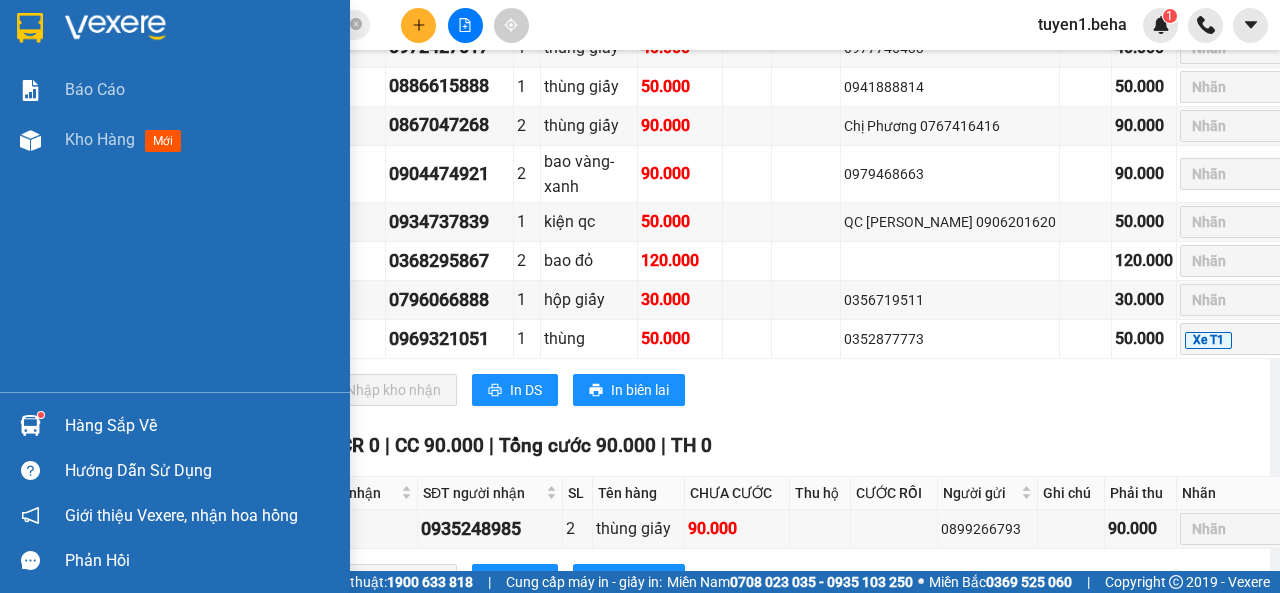 click on "Báo cáo     Kho hàng mới" at bounding box center (175, 228) 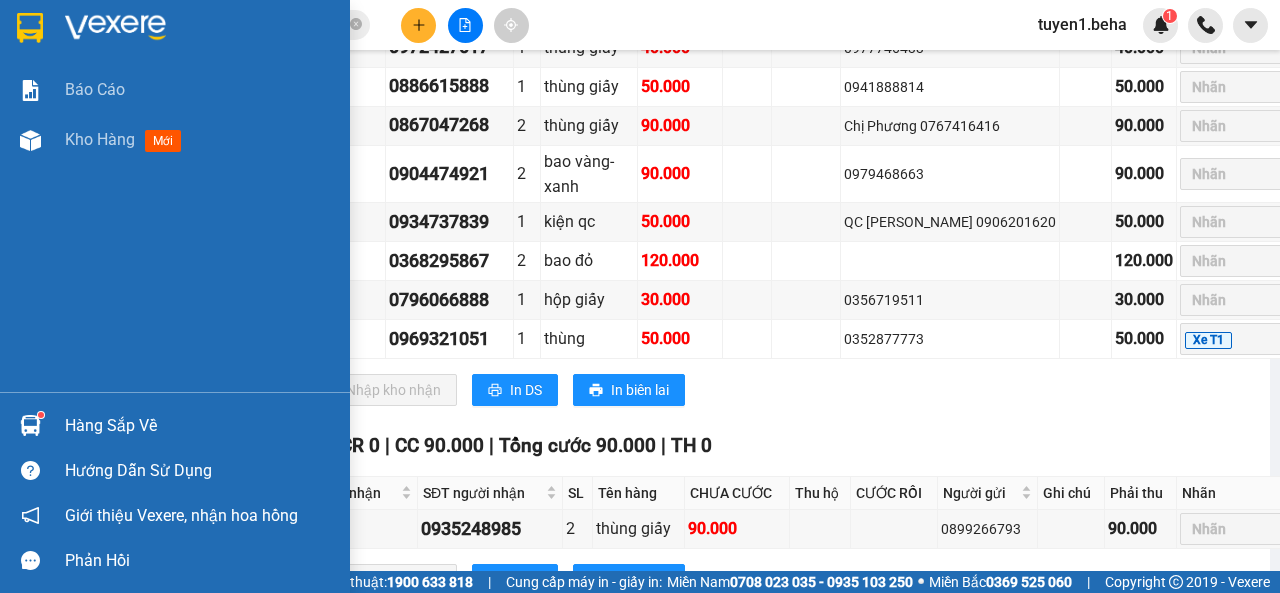 click on "Báo cáo     Kho hàng mới" at bounding box center (175, 228) 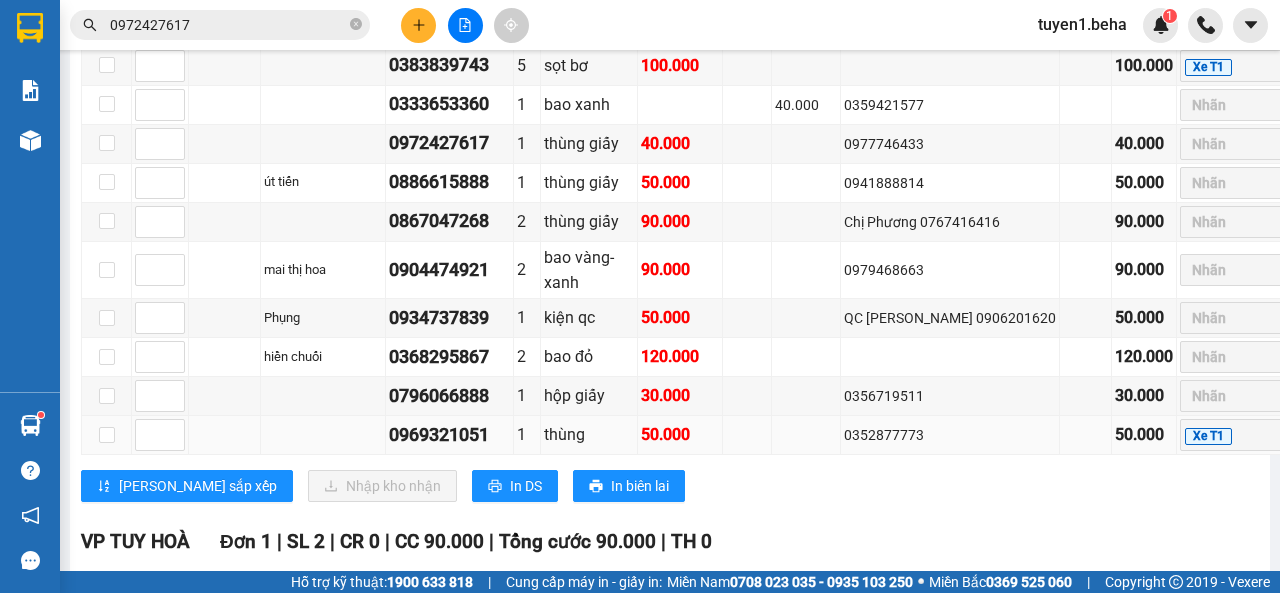 scroll, scrollTop: 1965, scrollLeft: 0, axis: vertical 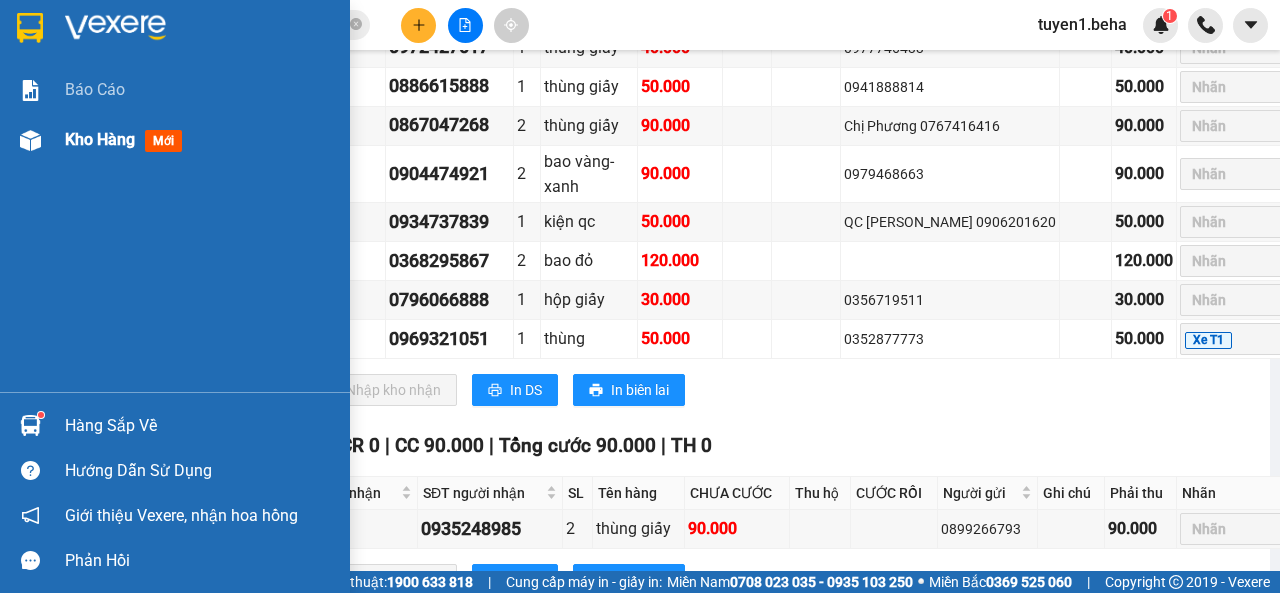 click on "Kho hàng" at bounding box center (100, 139) 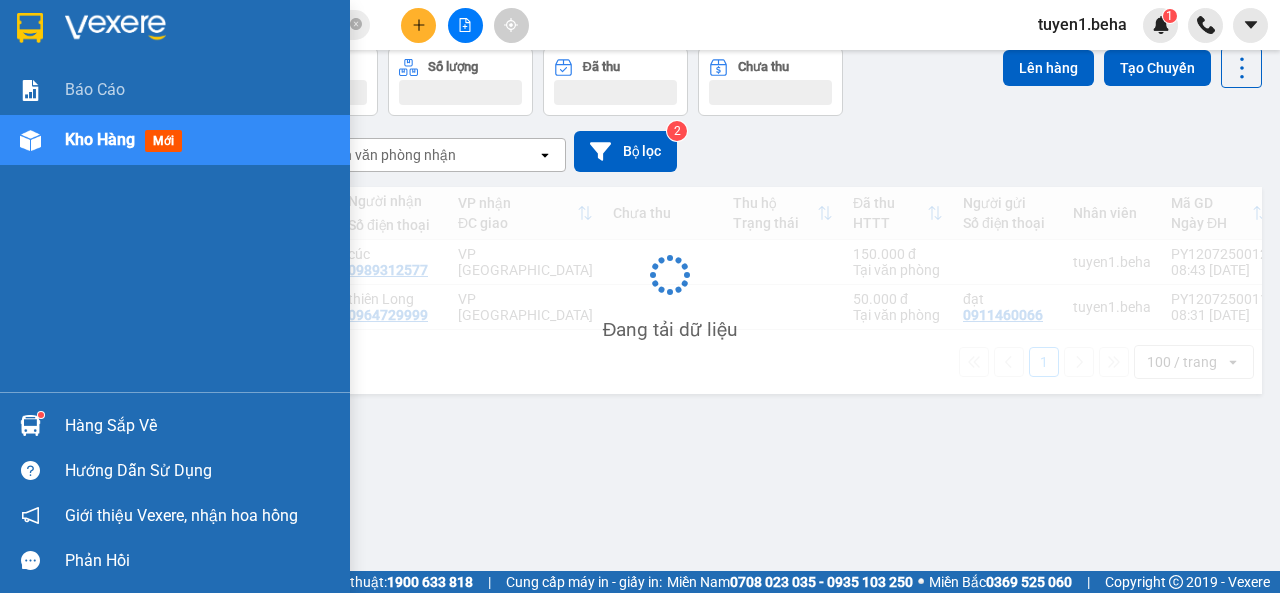 scroll, scrollTop: 92, scrollLeft: 0, axis: vertical 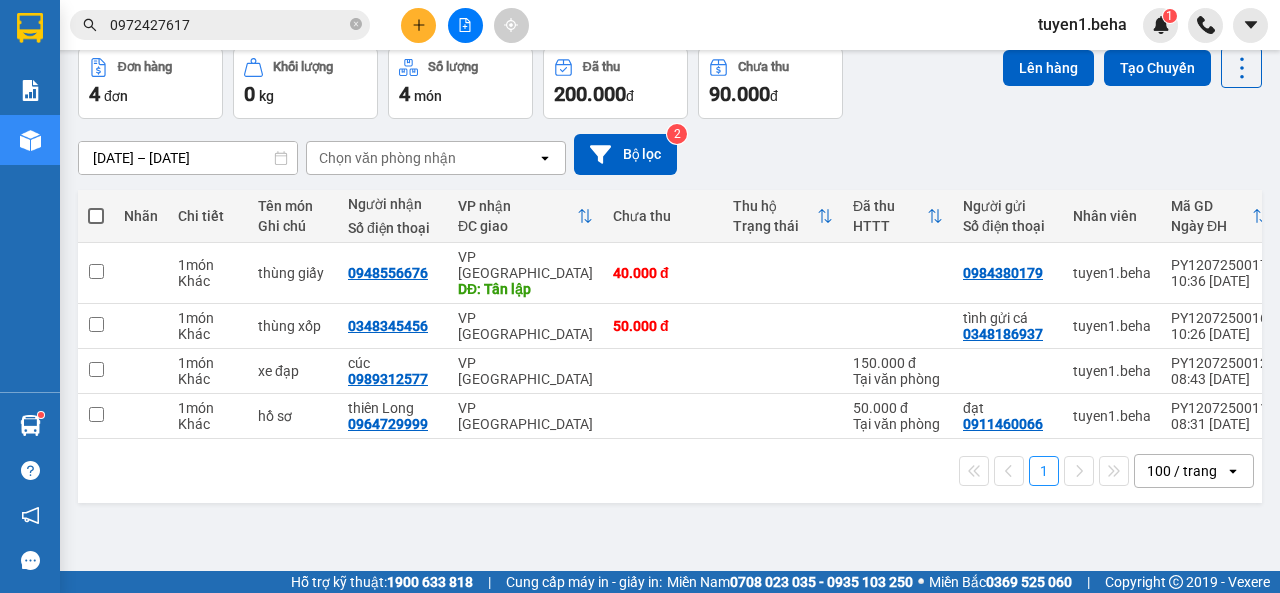 click on "1 100 / trang open" at bounding box center (670, 471) 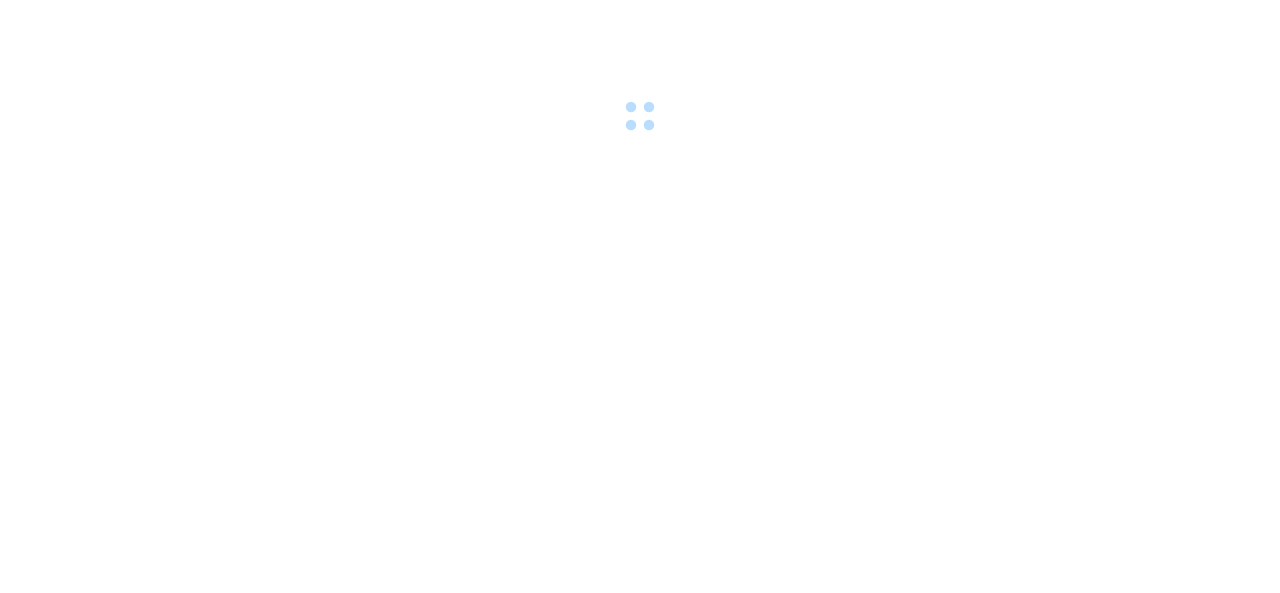 scroll, scrollTop: 0, scrollLeft: 0, axis: both 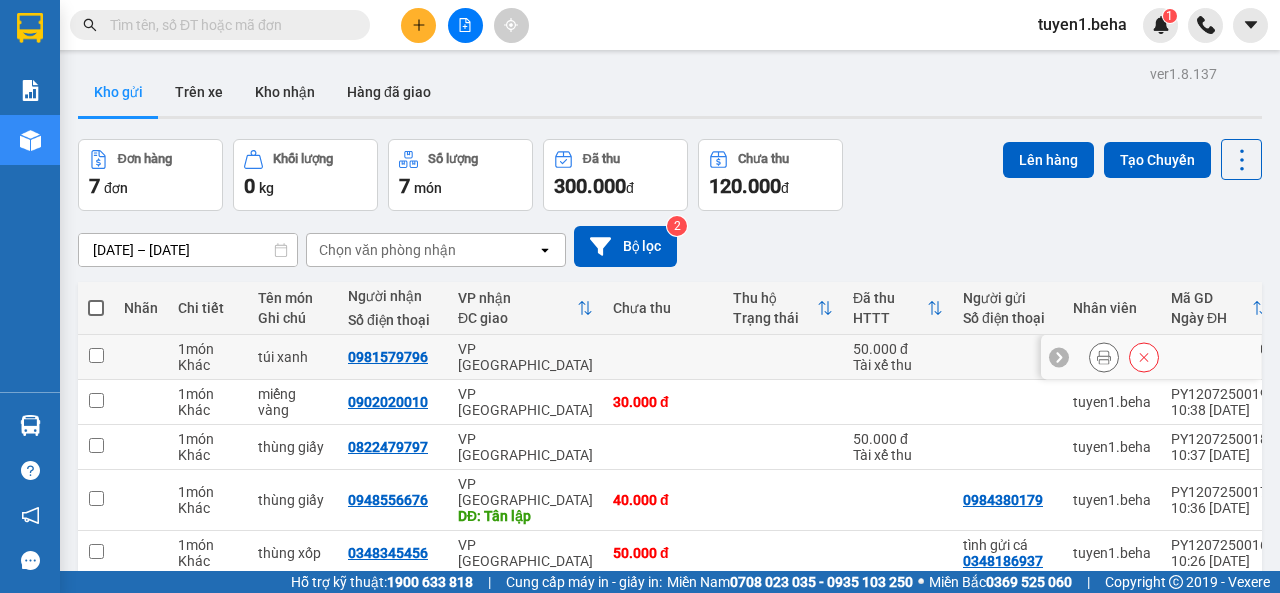 click at bounding box center (96, 355) 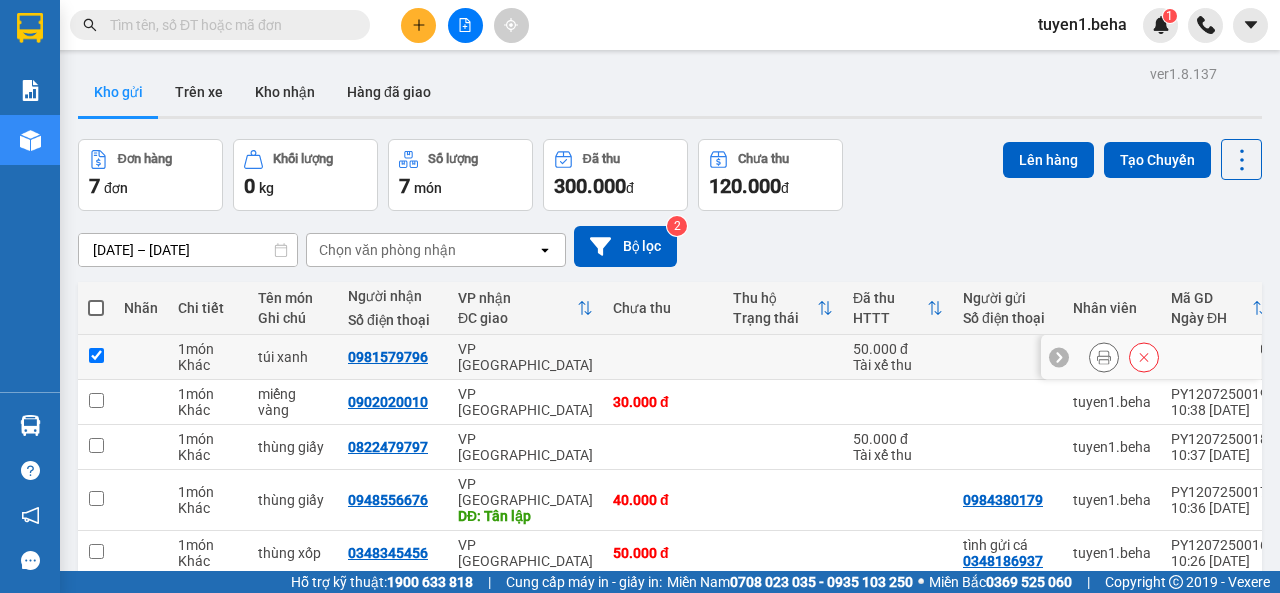 checkbox on "true" 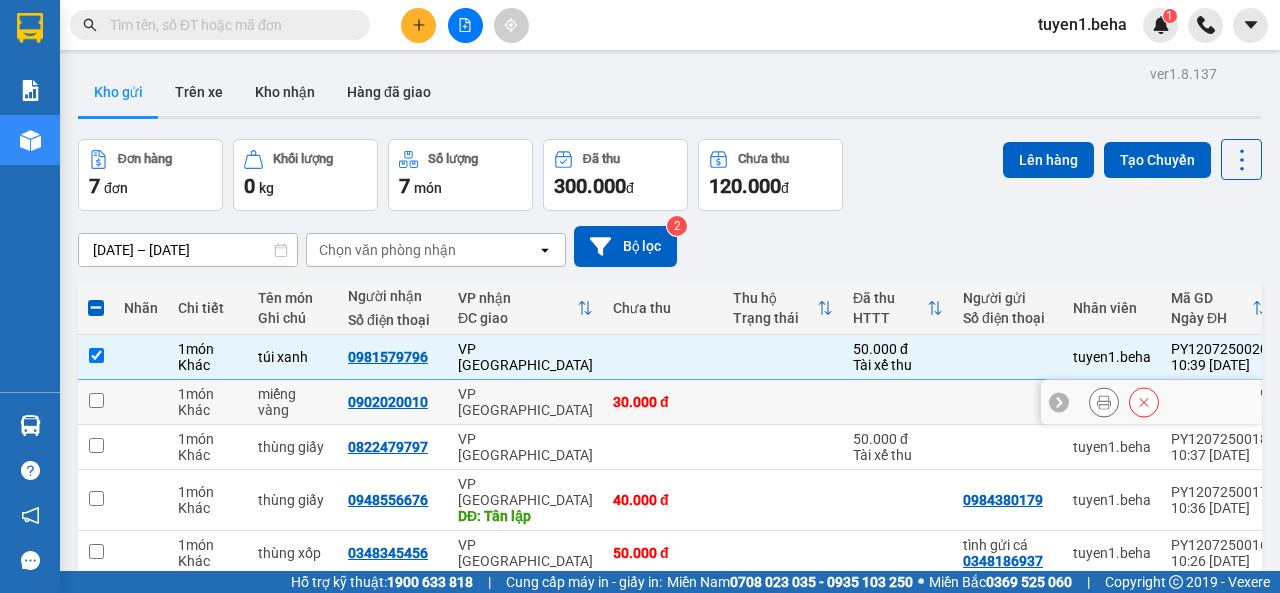 click at bounding box center (96, 400) 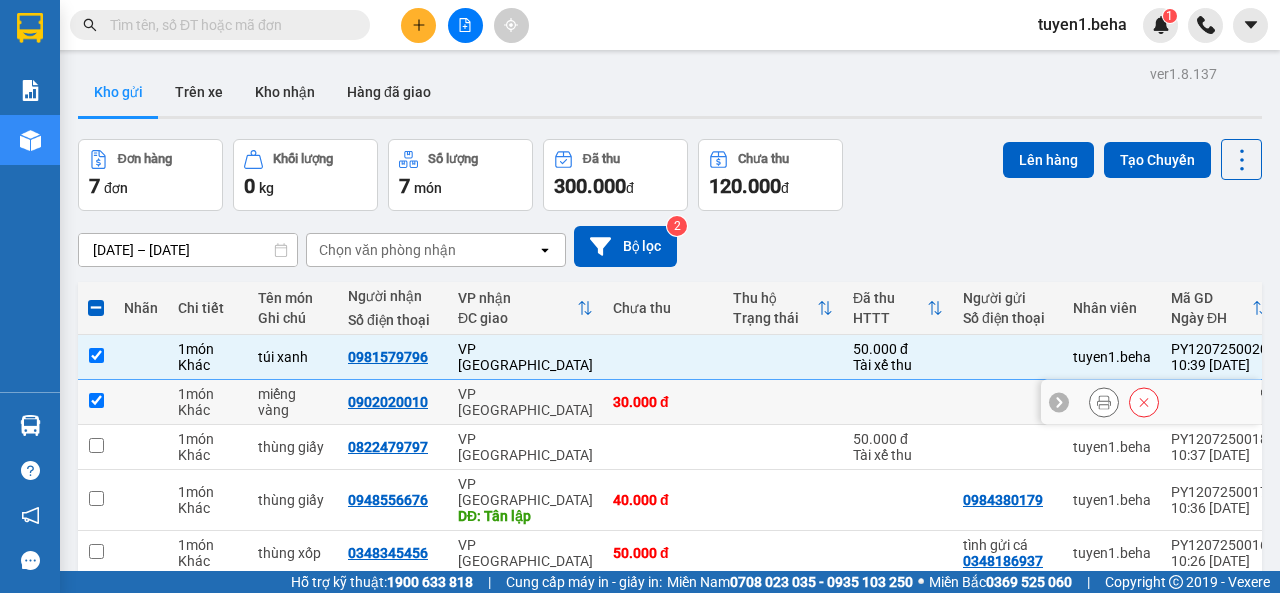 checkbox on "true" 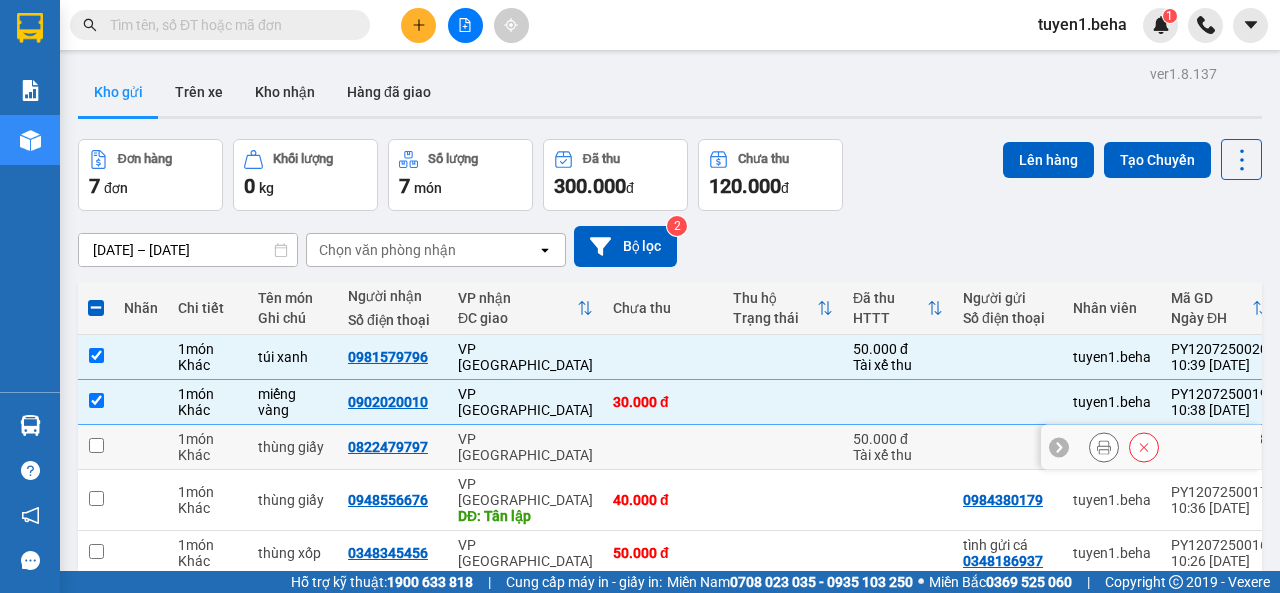 click at bounding box center [96, 445] 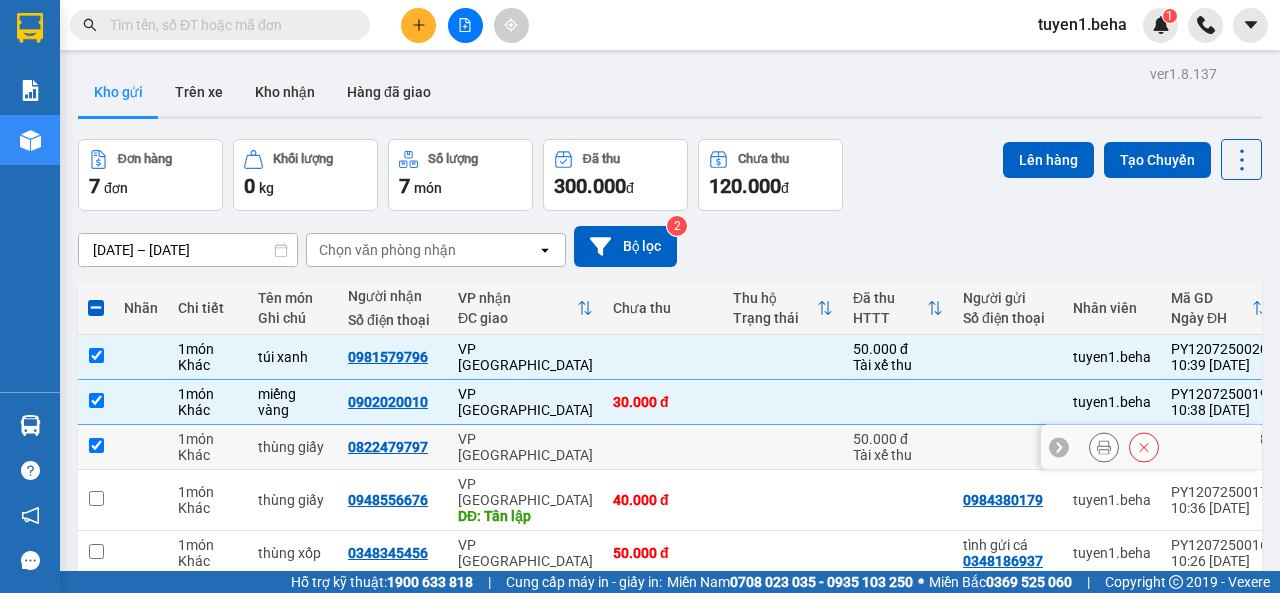 checkbox on "true" 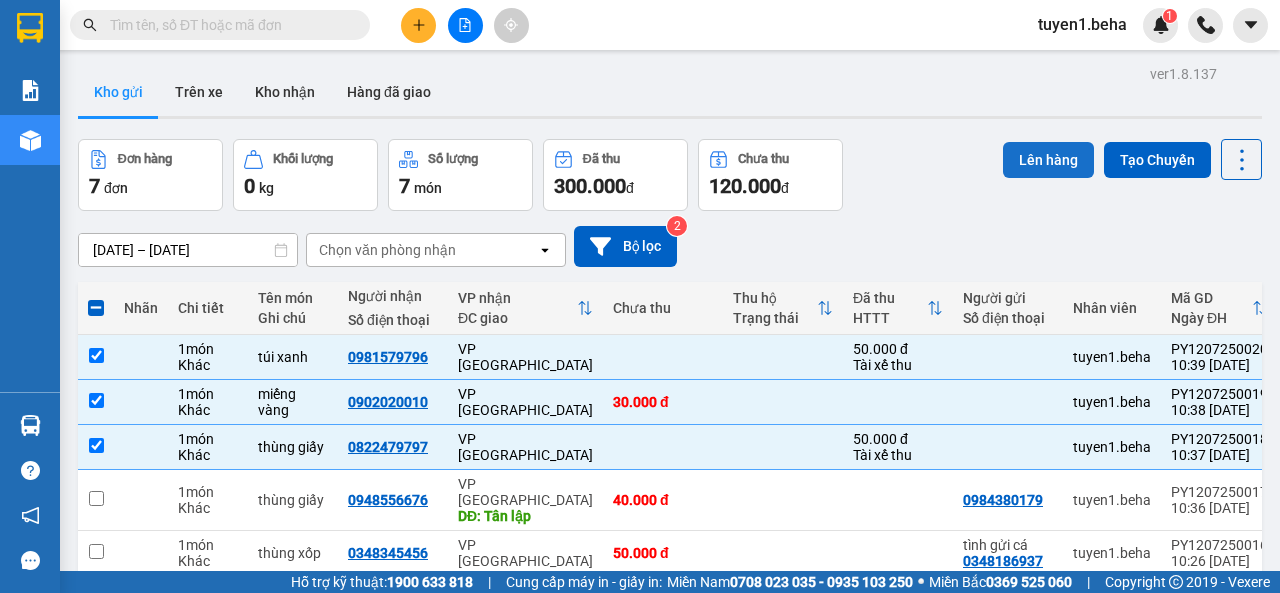 click on "Lên hàng" at bounding box center (1048, 160) 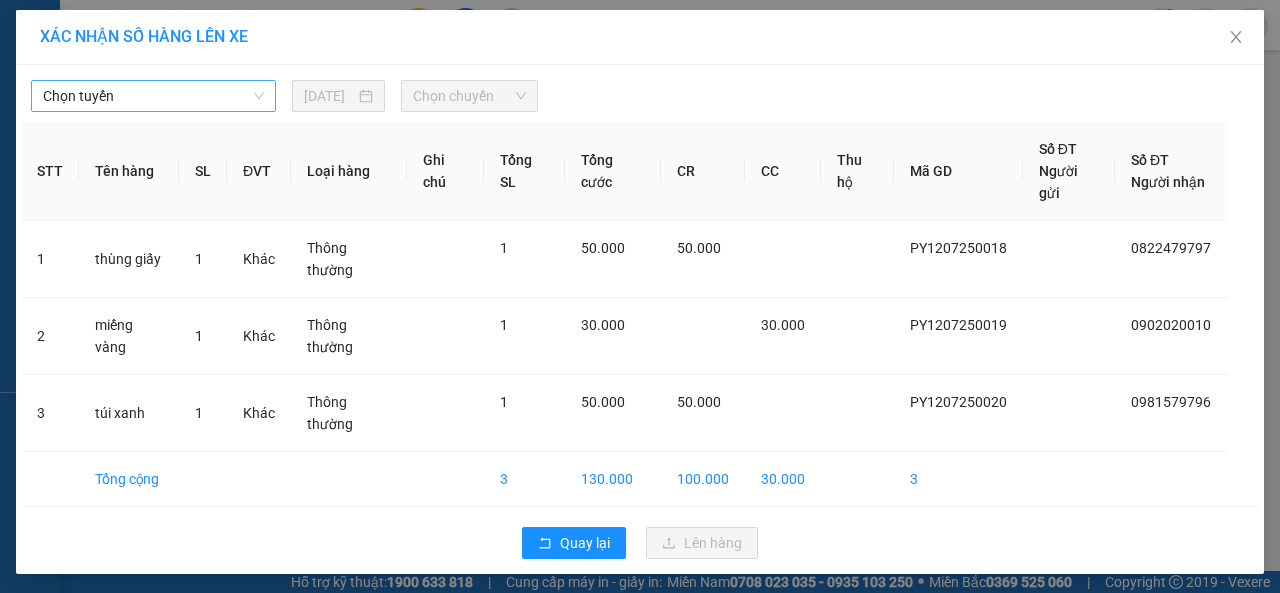 click on "Chọn tuyến" at bounding box center (153, 96) 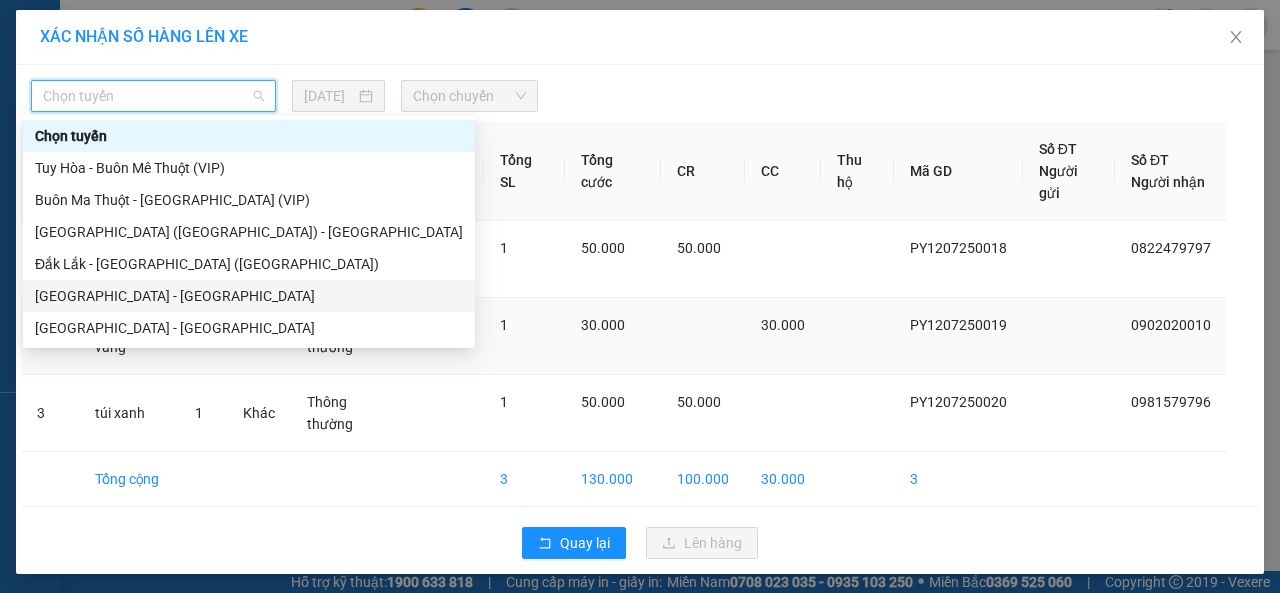 click on "Phú Yên - Đắk Lắk" at bounding box center [249, 296] 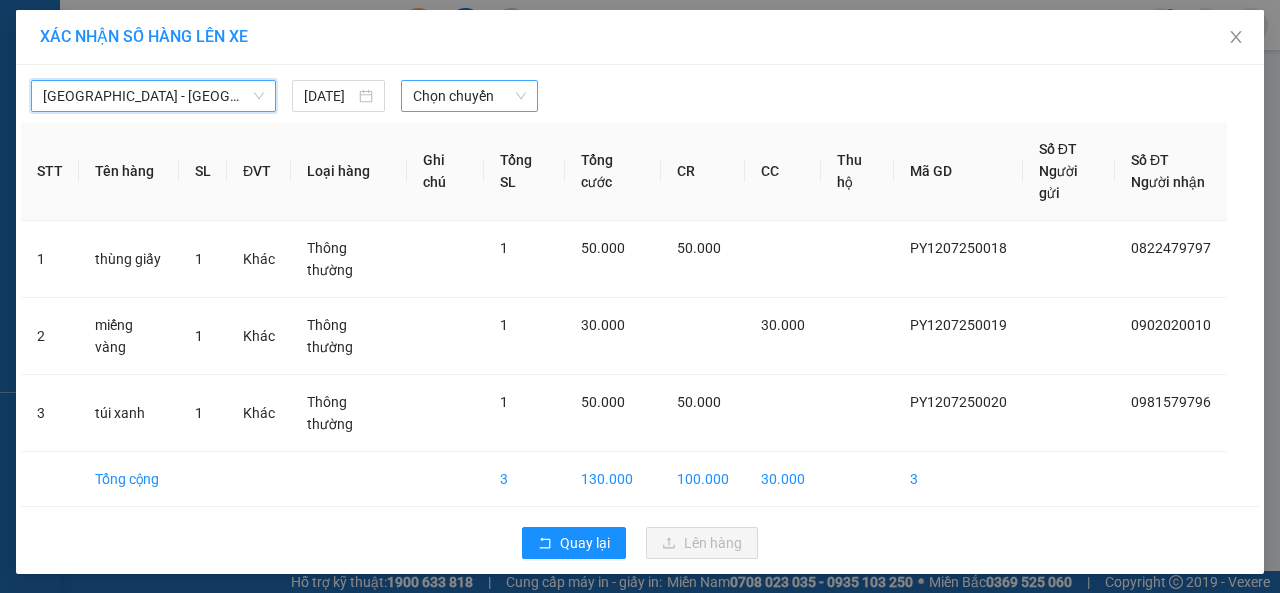 click on "Chọn chuyến" at bounding box center (469, 96) 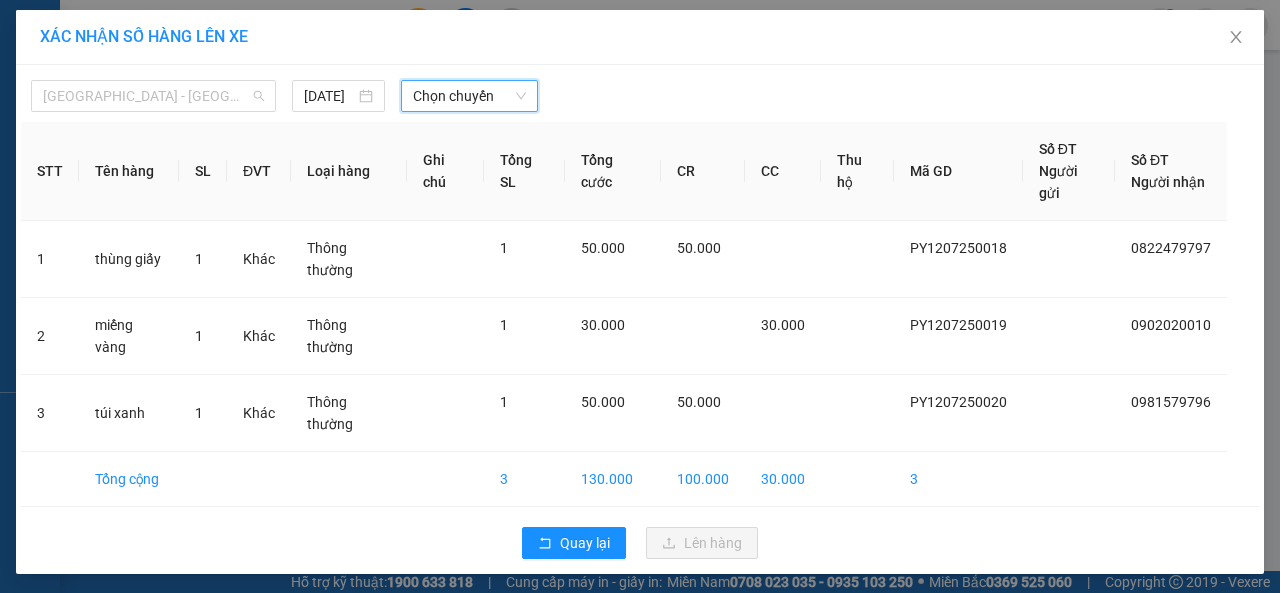 drag, startPoint x: 206, startPoint y: 97, endPoint x: 138, endPoint y: 189, distance: 114.402794 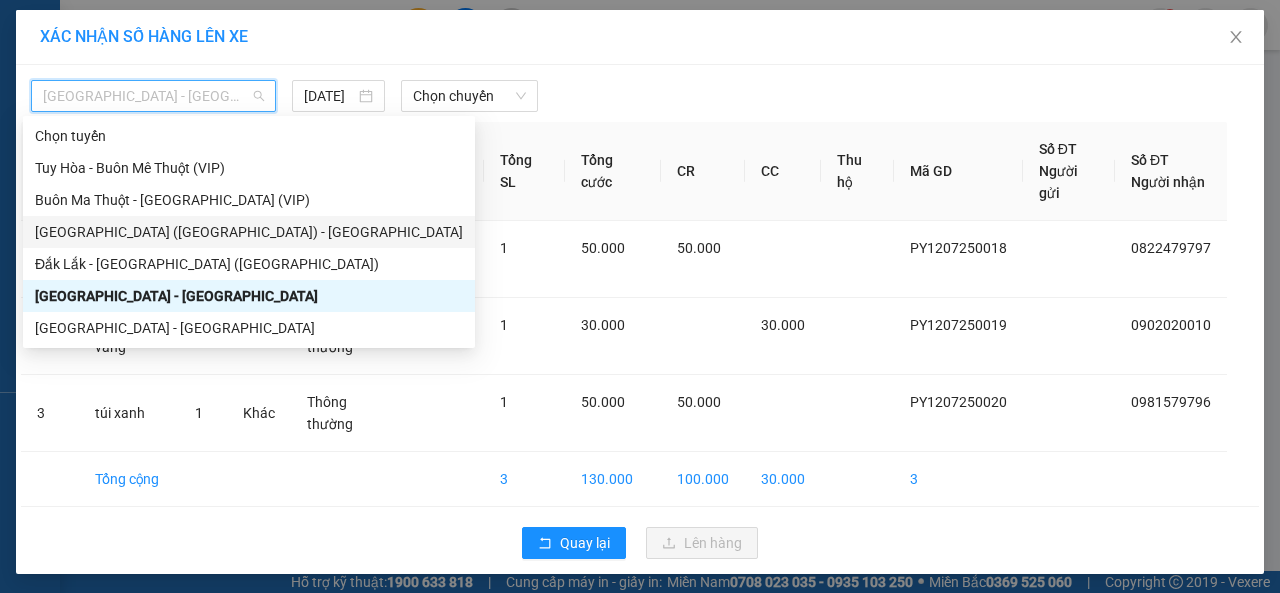 click on "Phú Yên (SC) - Đắk Lắk" at bounding box center [249, 232] 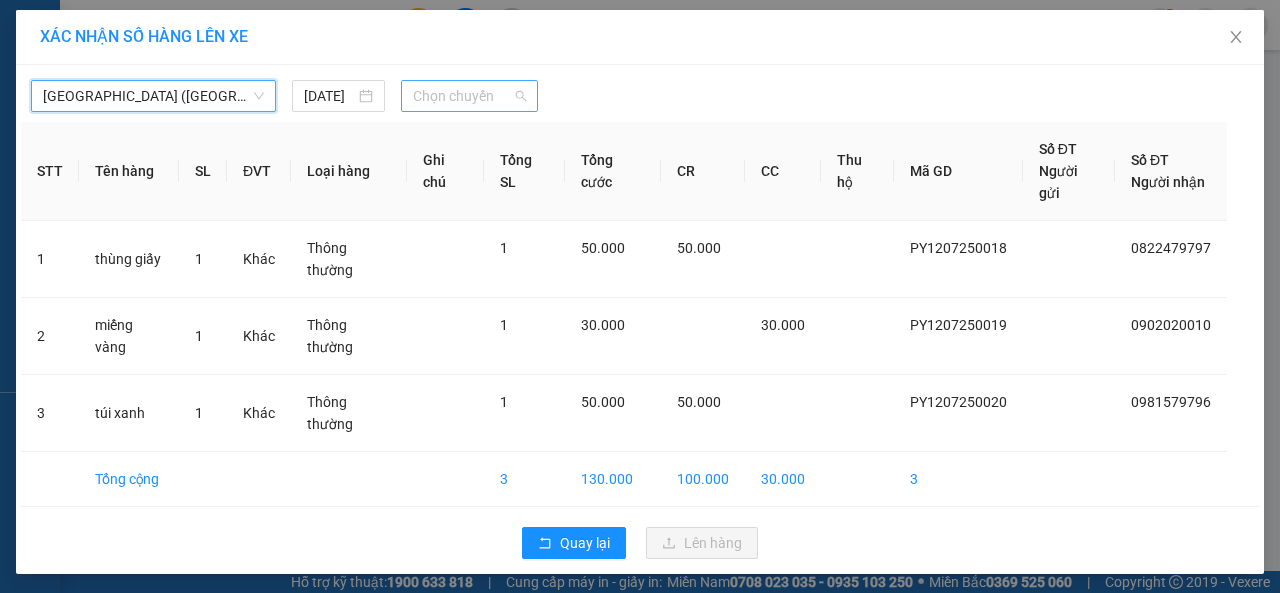click on "Chọn chuyến" at bounding box center (469, 96) 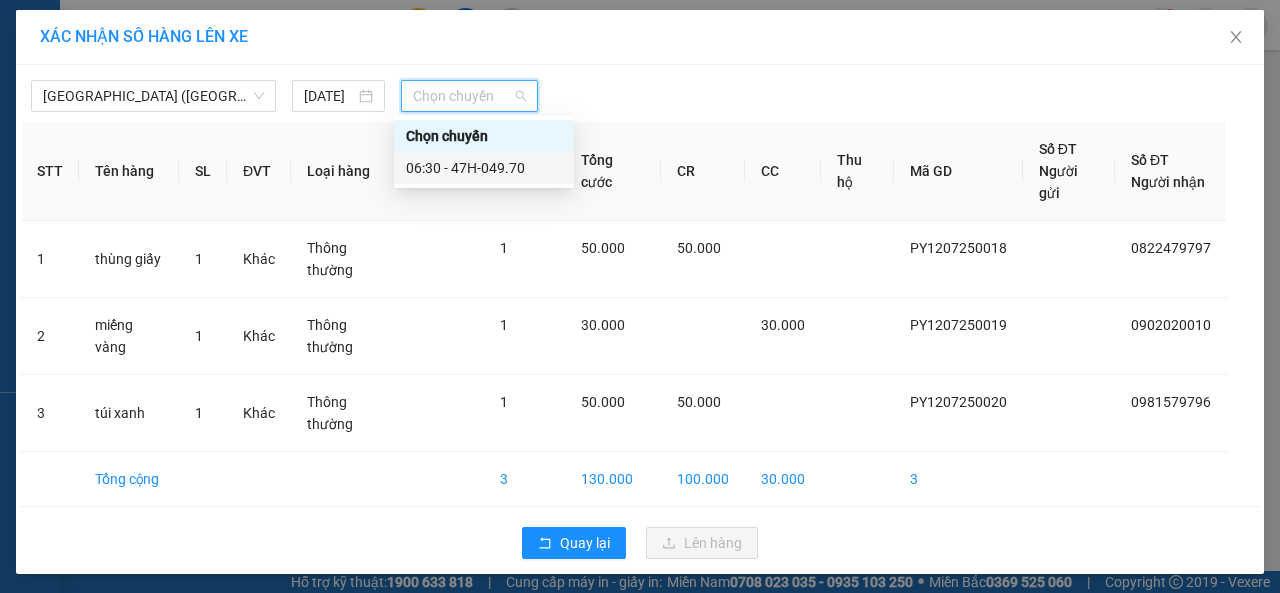 click on "06:30     - 47H-049.70" at bounding box center (484, 168) 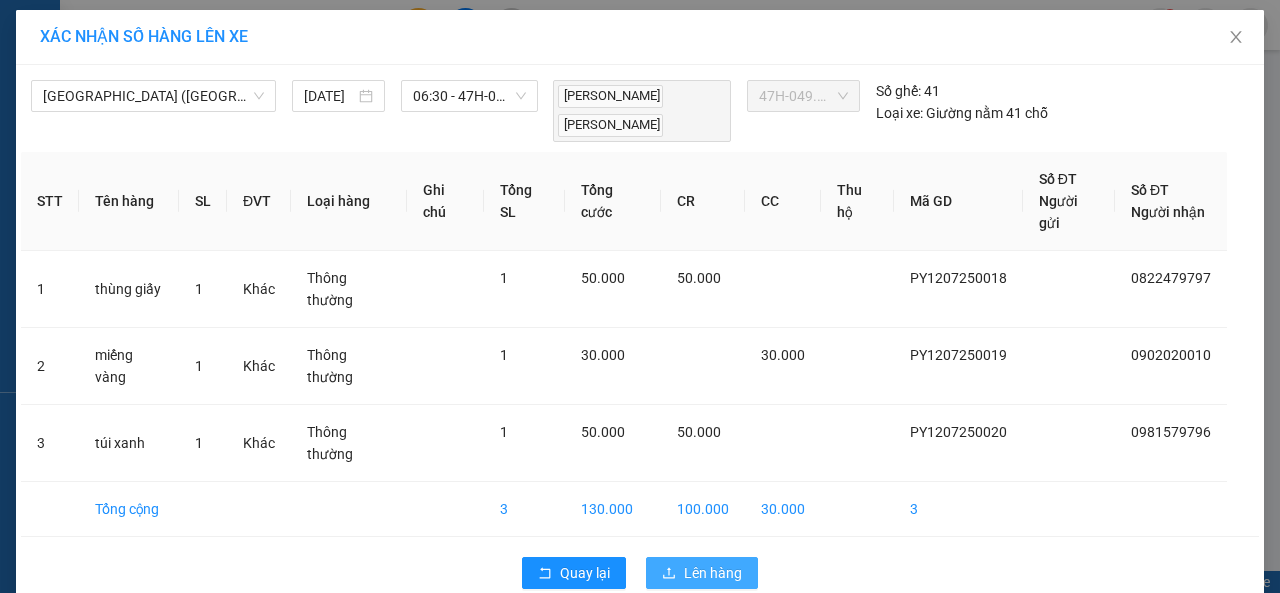 click on "Lên hàng" at bounding box center (713, 573) 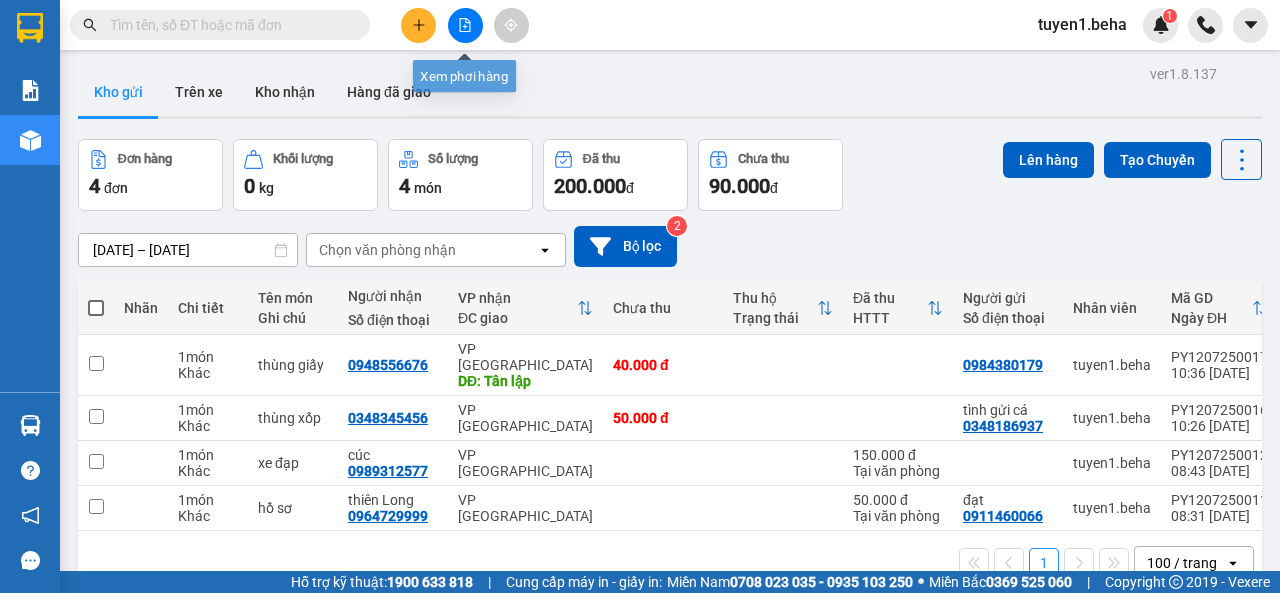 click 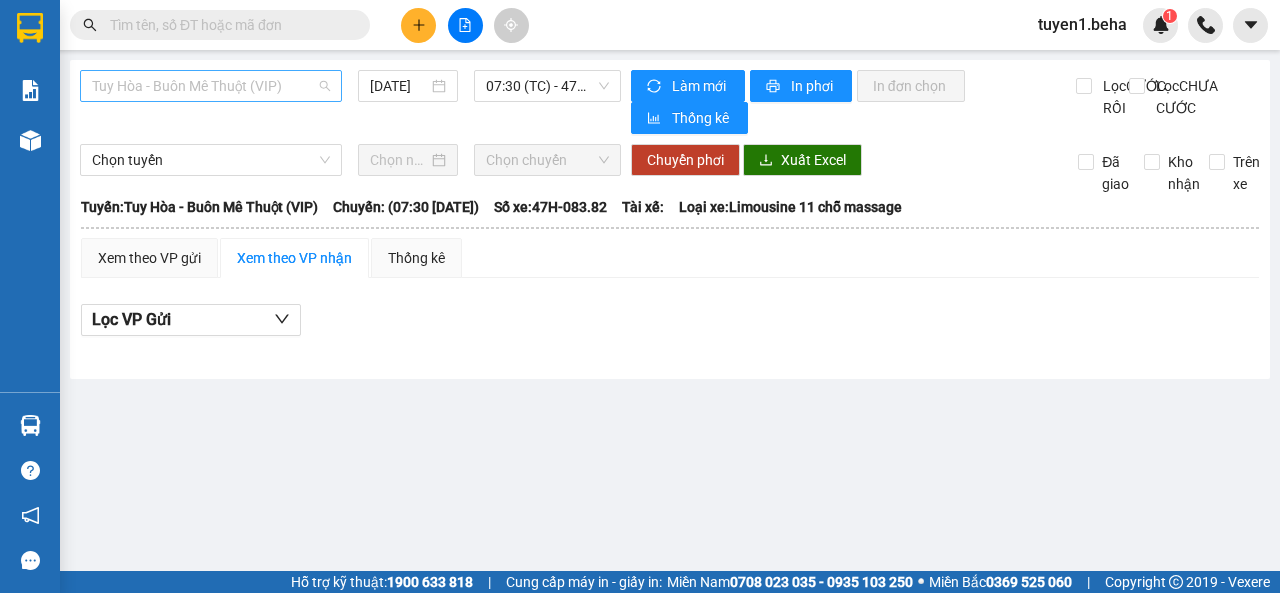 click on "Tuy Hòa - Buôn Mê Thuột (VIP)" at bounding box center (211, 86) 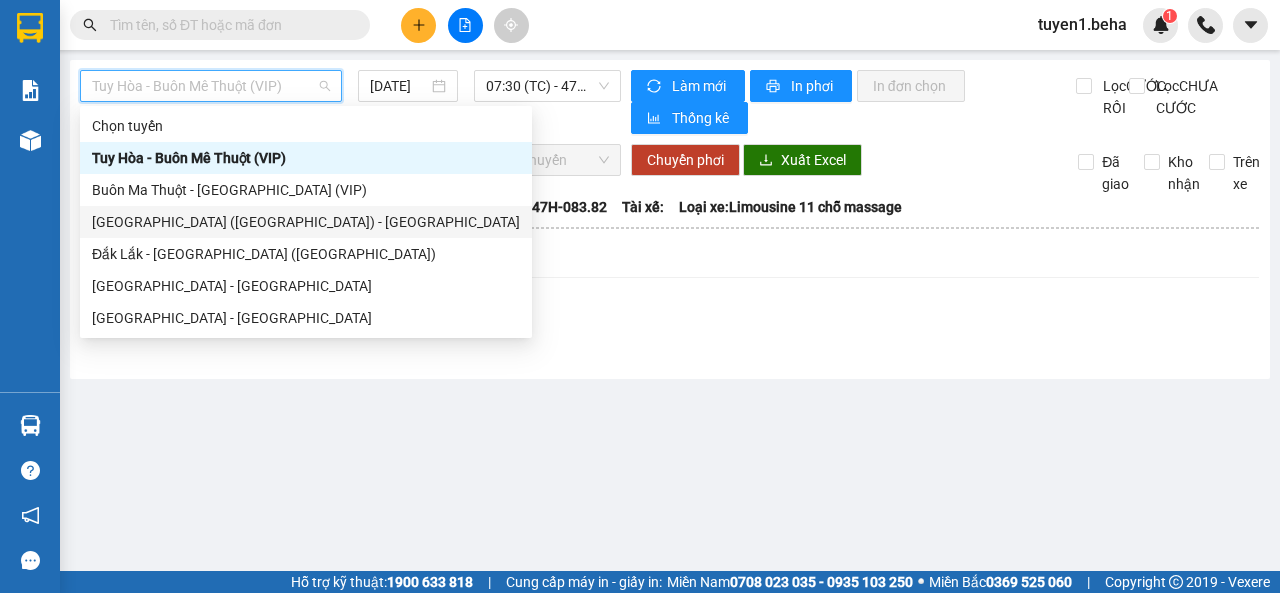 click on "Phú Yên (SC) - Đắk Lắk" at bounding box center [306, 222] 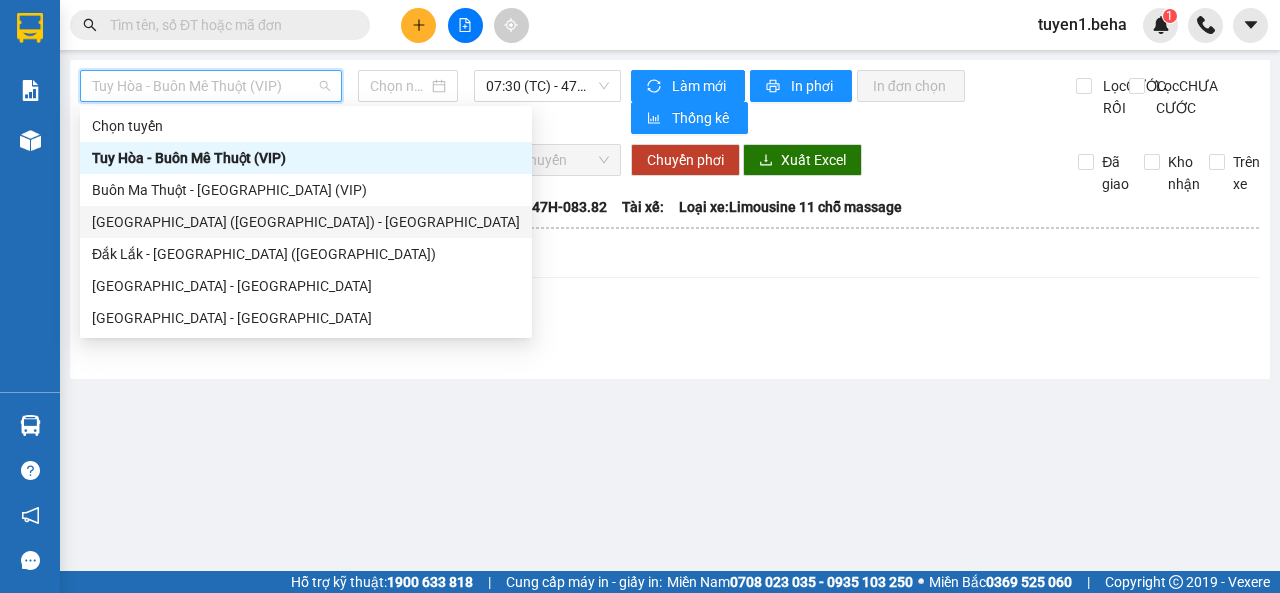 type on "12/07/2025" 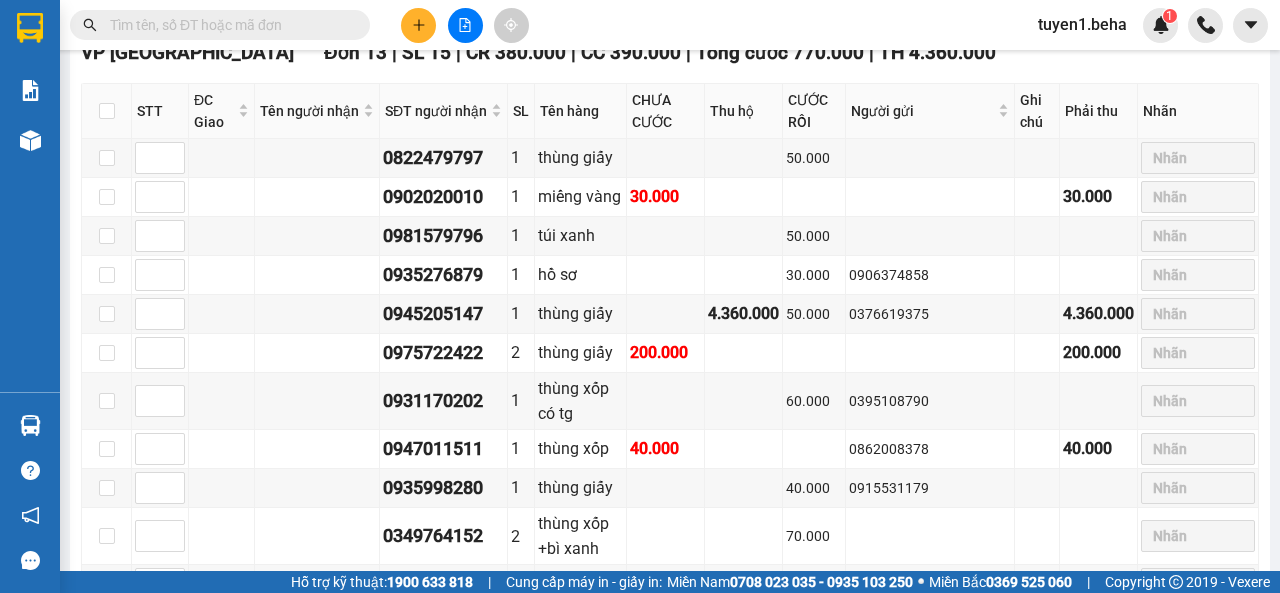 scroll, scrollTop: 1426, scrollLeft: 0, axis: vertical 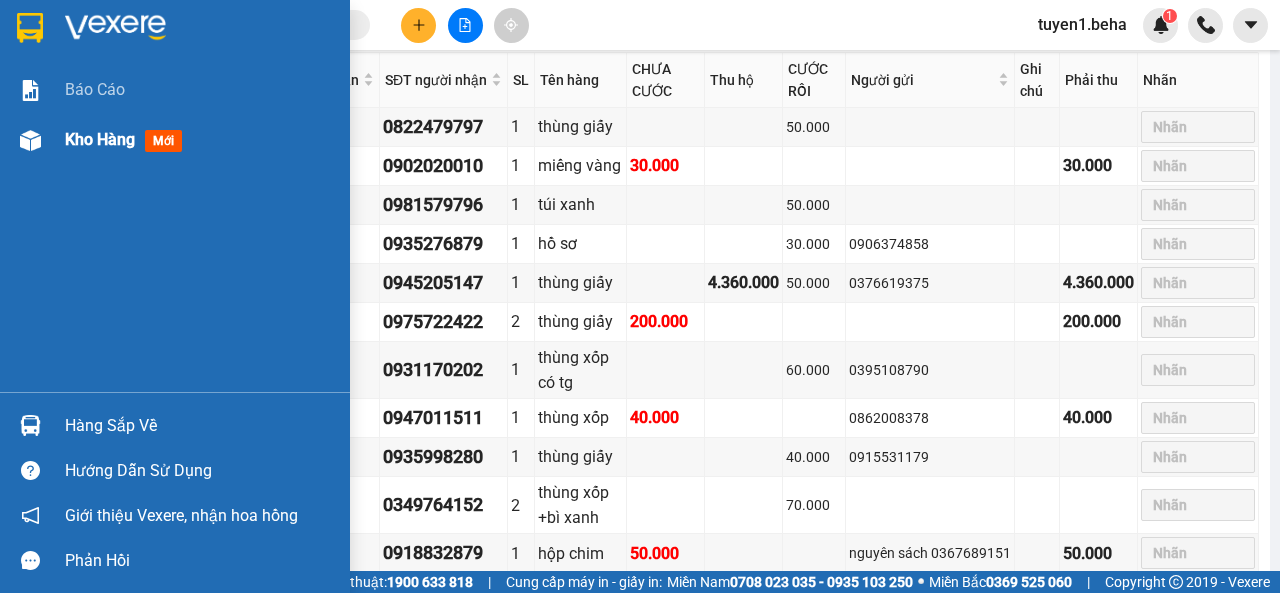 click on "Kho hàng" at bounding box center [100, 139] 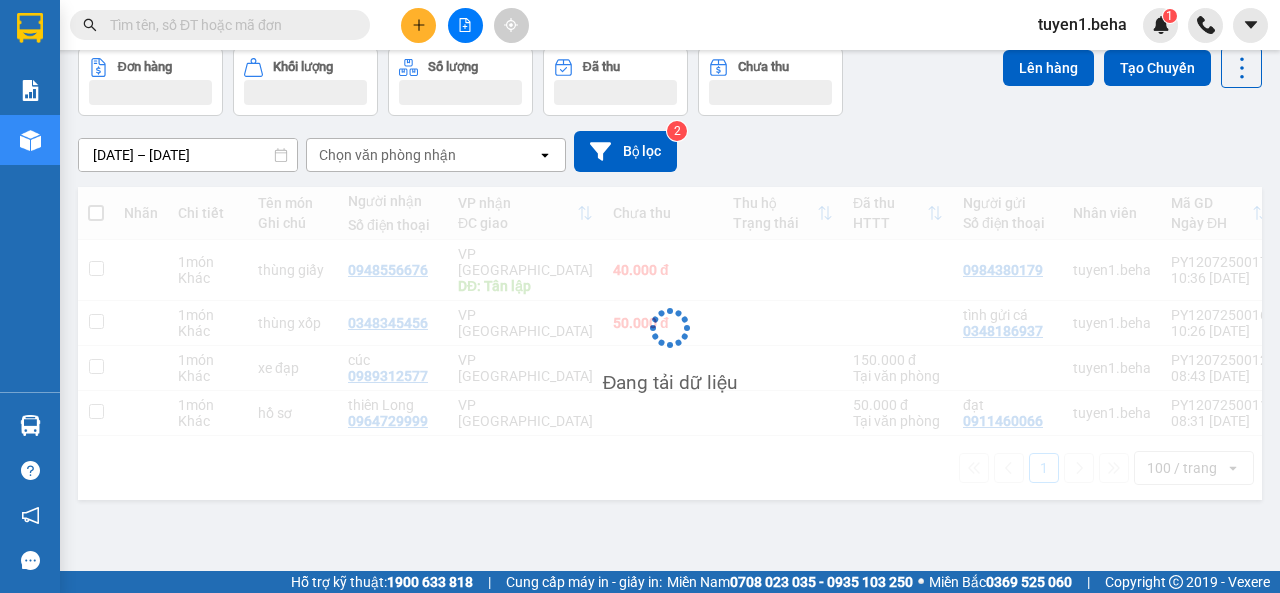 scroll, scrollTop: 92, scrollLeft: 0, axis: vertical 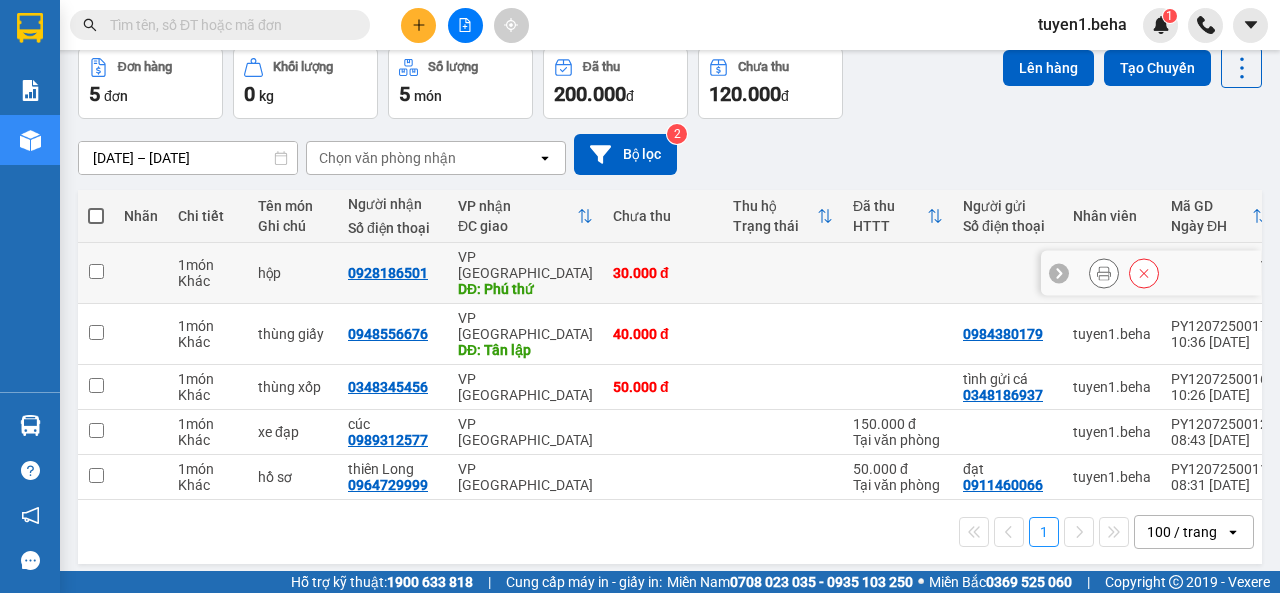 click at bounding box center [96, 271] 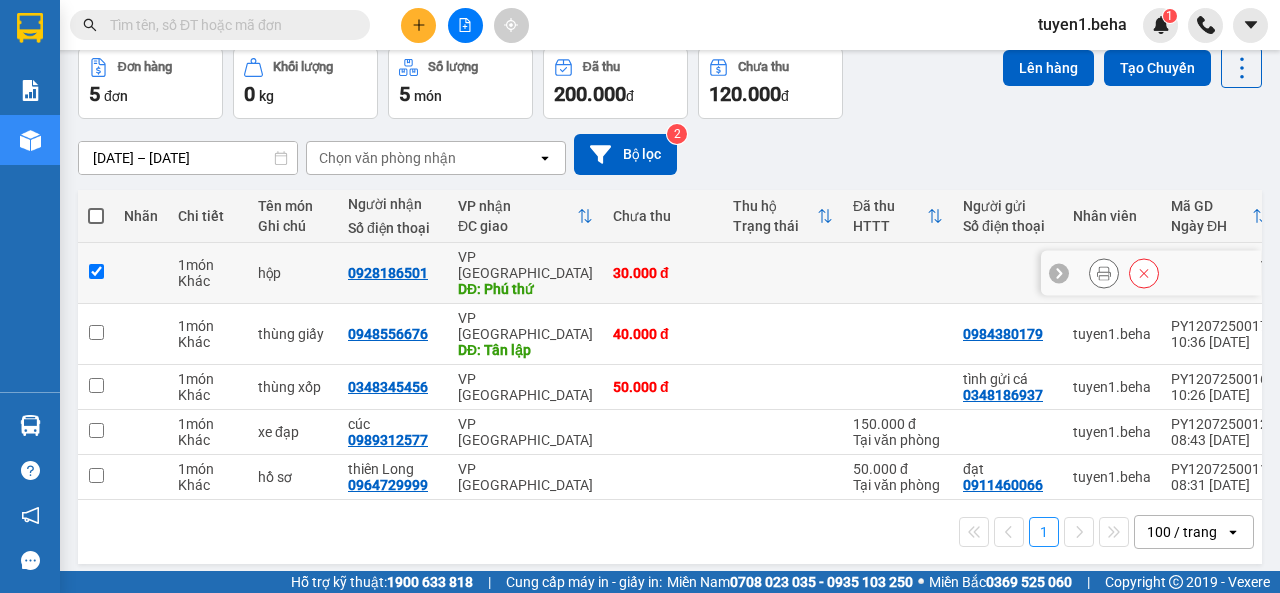 checkbox on "true" 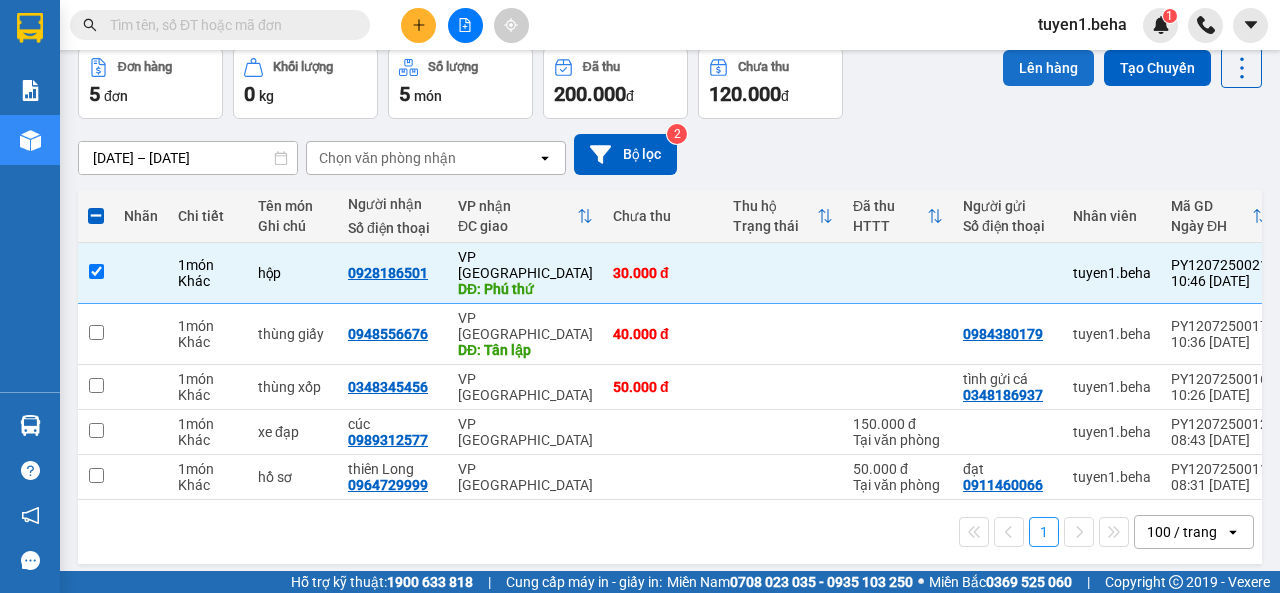 click on "Lên hàng" at bounding box center [1048, 68] 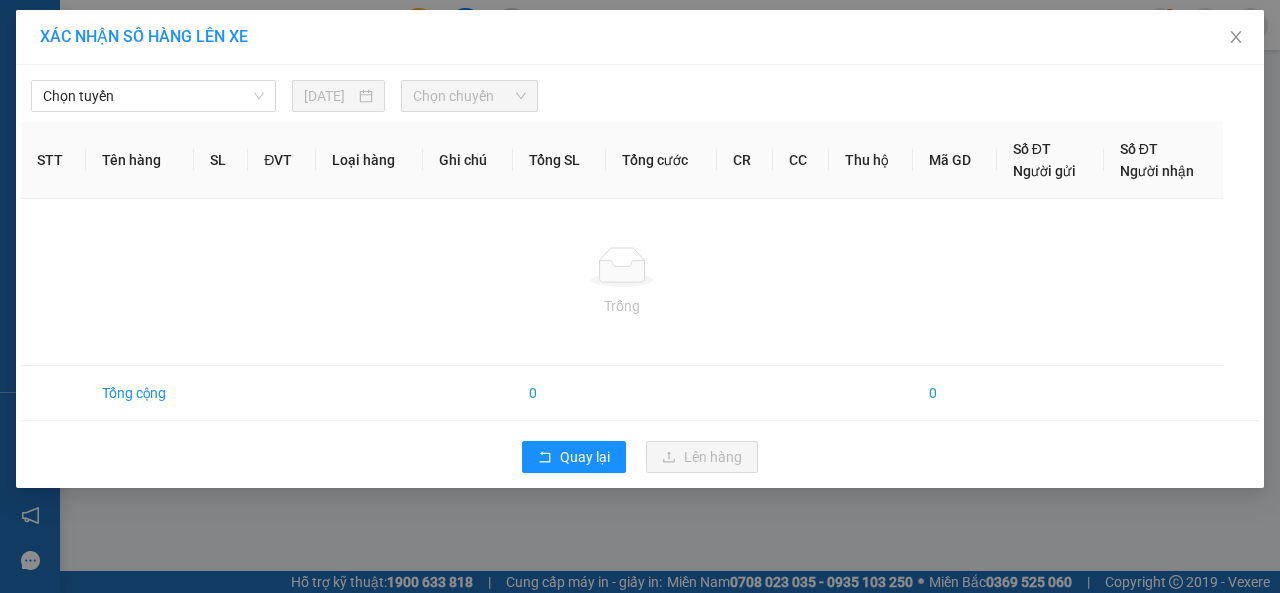 scroll, scrollTop: 0, scrollLeft: 0, axis: both 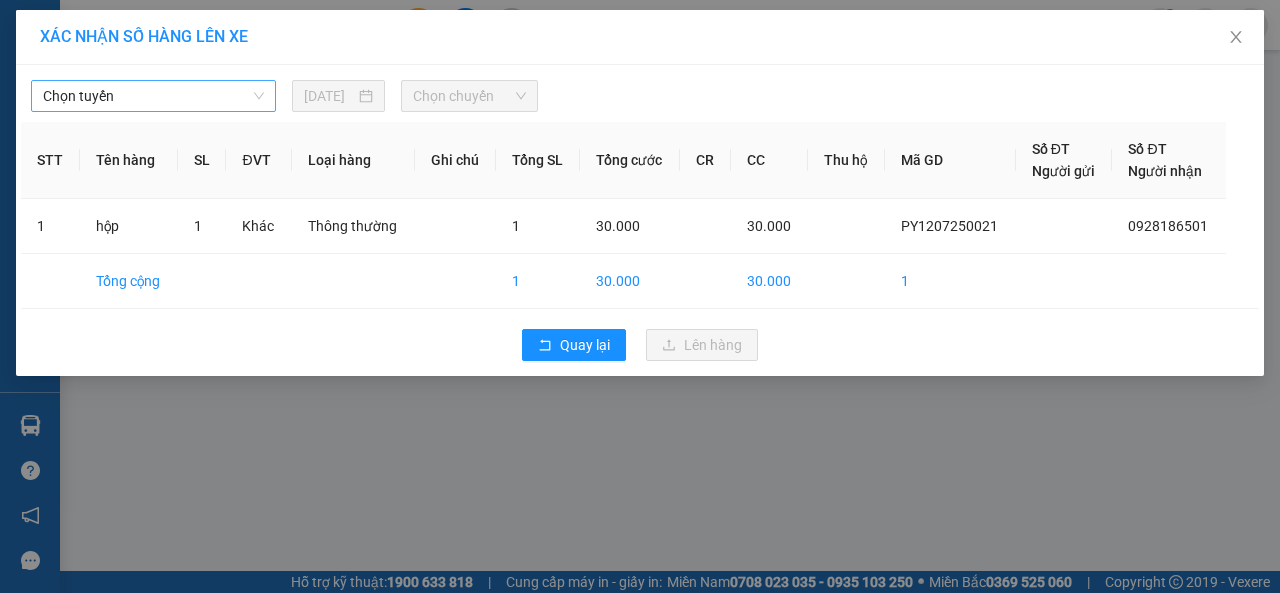 click on "Chọn tuyến" at bounding box center [153, 96] 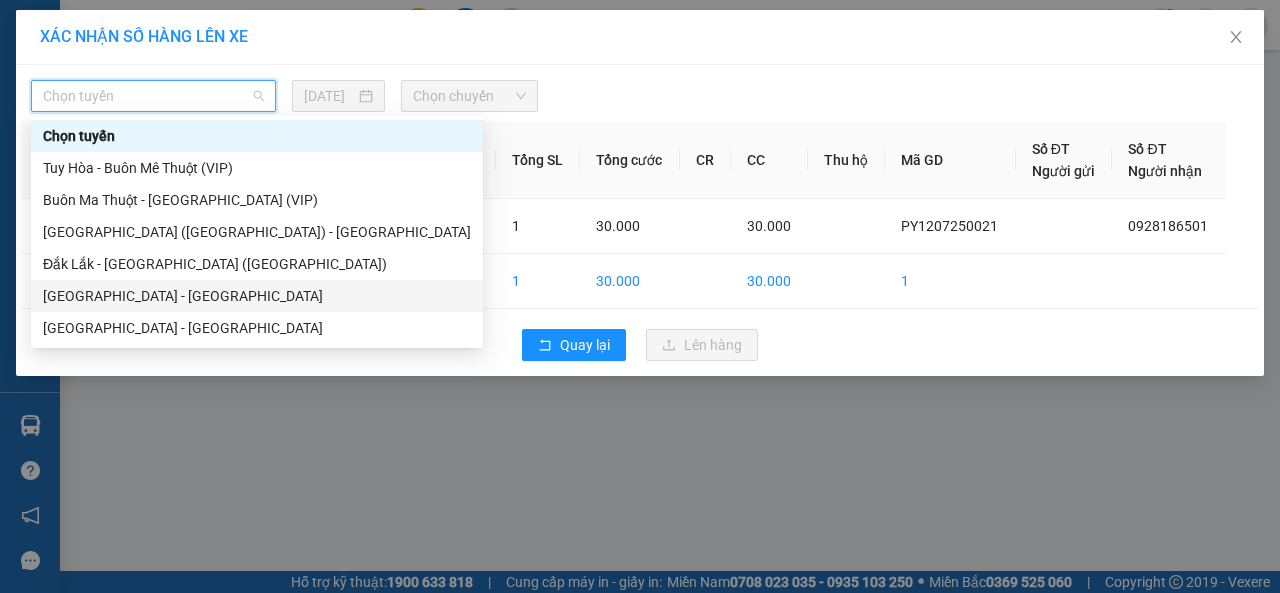 click on "[GEOGRAPHIC_DATA] - [GEOGRAPHIC_DATA]" at bounding box center (257, 296) 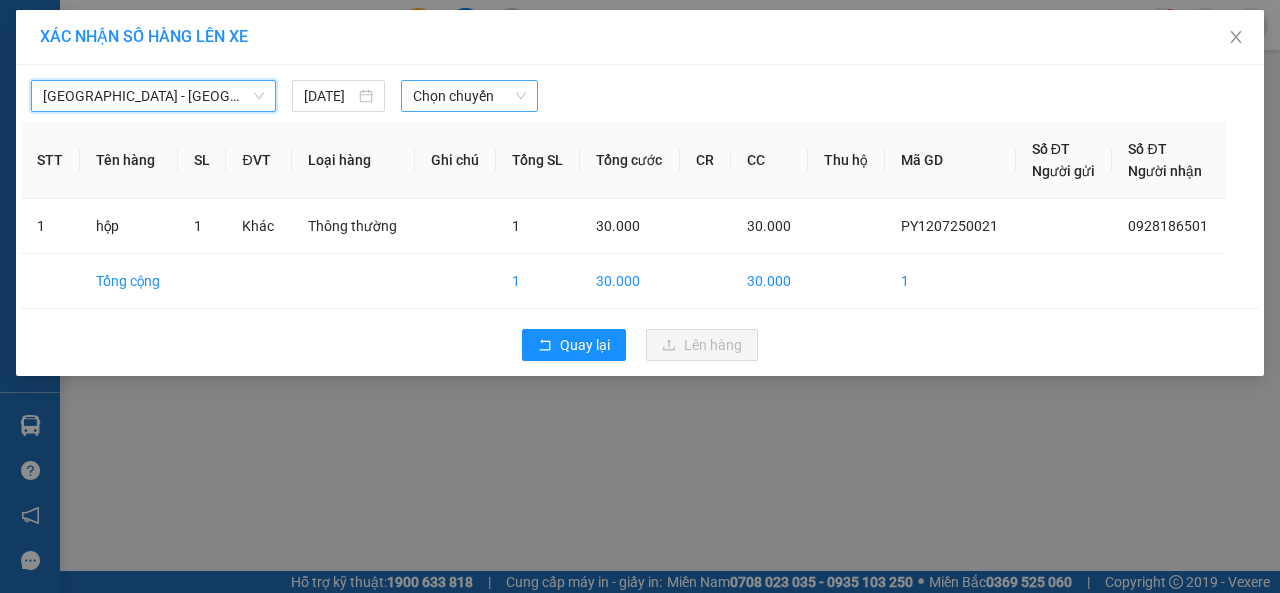 click on "Chọn chuyến" at bounding box center (469, 96) 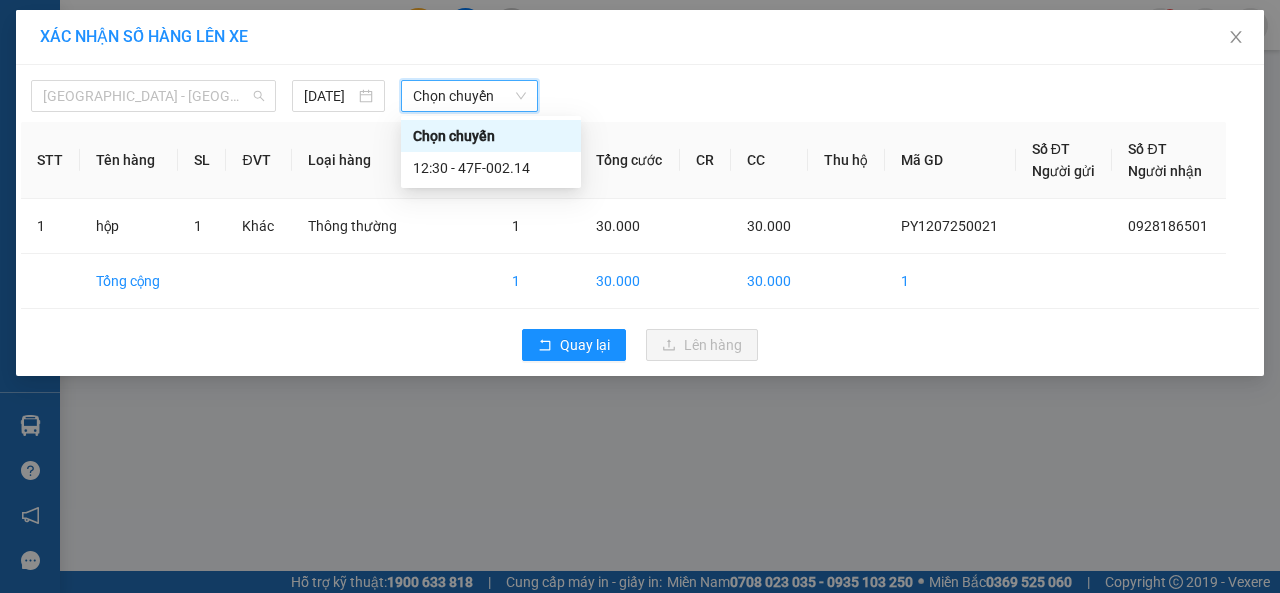 drag, startPoint x: 226, startPoint y: 97, endPoint x: 198, endPoint y: 136, distance: 48.010414 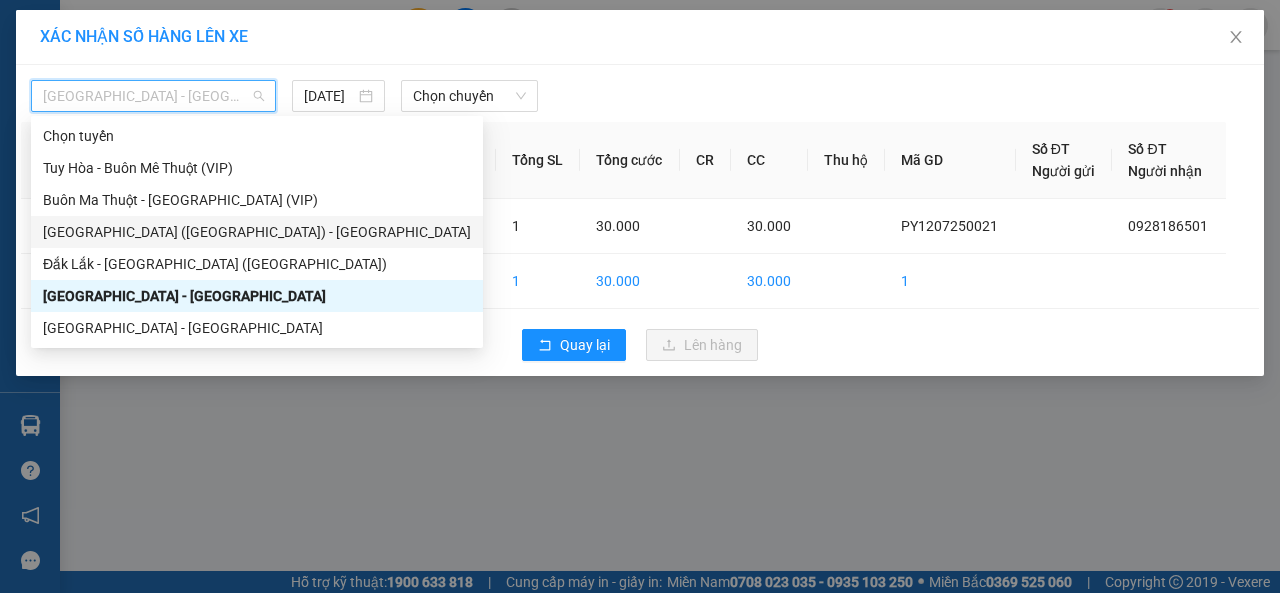 click on "[GEOGRAPHIC_DATA] ([GEOGRAPHIC_DATA]) - [GEOGRAPHIC_DATA]" at bounding box center [257, 232] 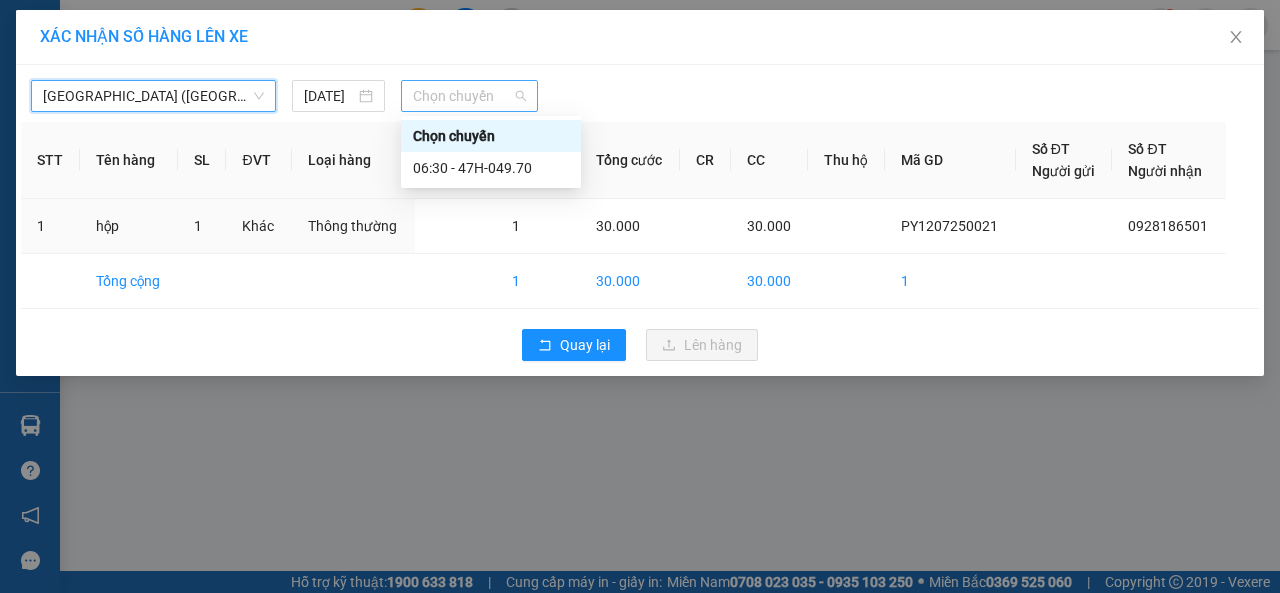click on "Chọn chuyến" at bounding box center (469, 96) 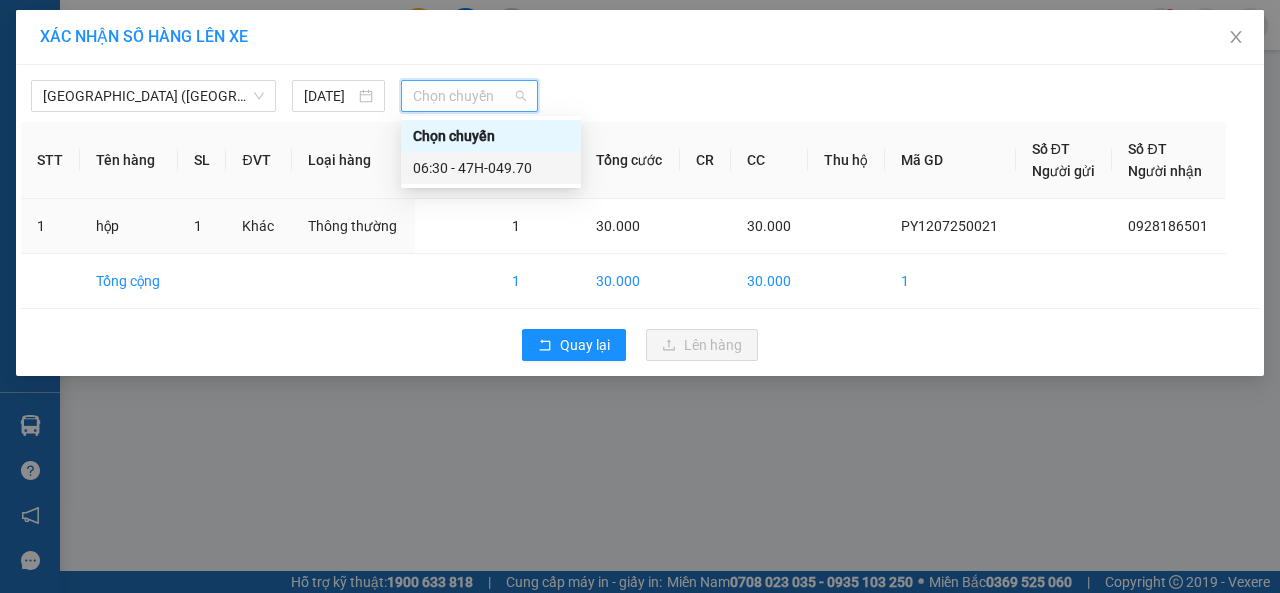 drag, startPoint x: 483, startPoint y: 157, endPoint x: 552, endPoint y: 205, distance: 84.05355 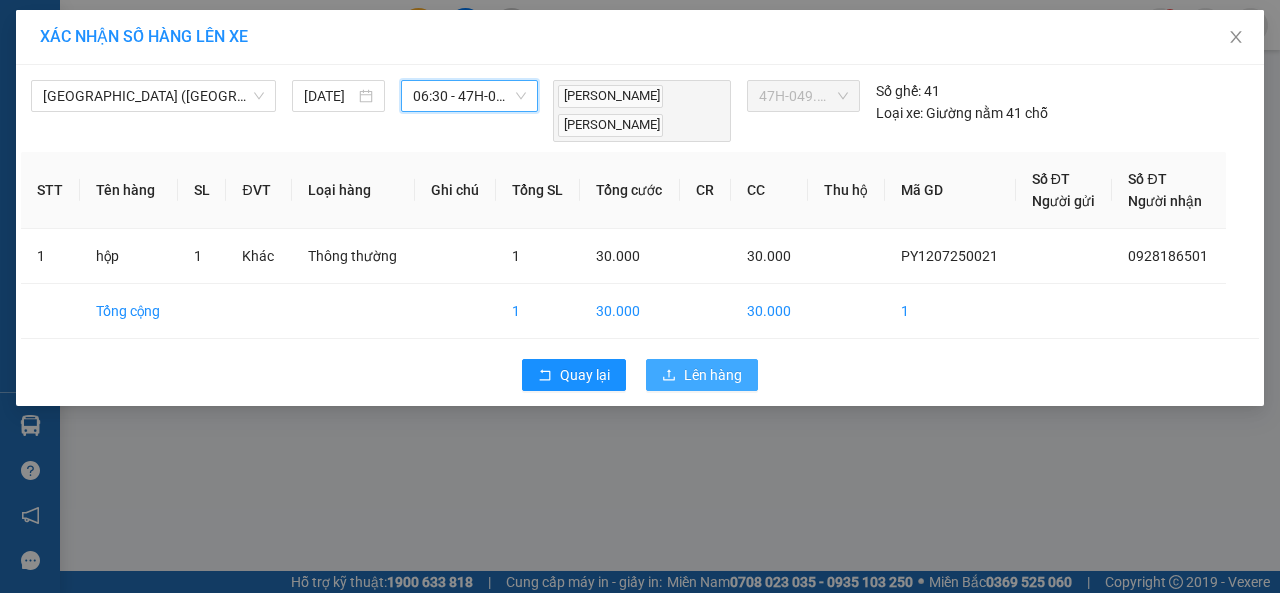 click on "Lên hàng" at bounding box center [713, 375] 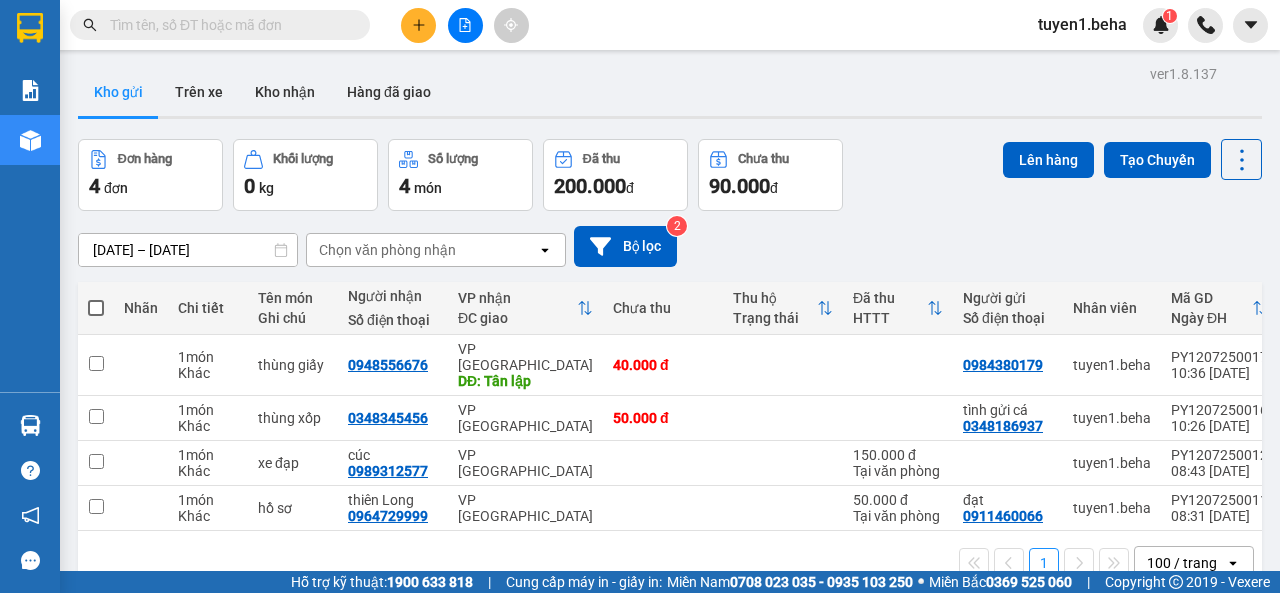 click on "11/07/2025 – 12/07/2025 Press the down arrow key to interact with the calendar and select a date. Press the escape button to close the calendar. Selected date range is from 11/07/2025 to 12/07/2025. Chọn văn phòng nhận open Bộ lọc 2" at bounding box center [670, 246] 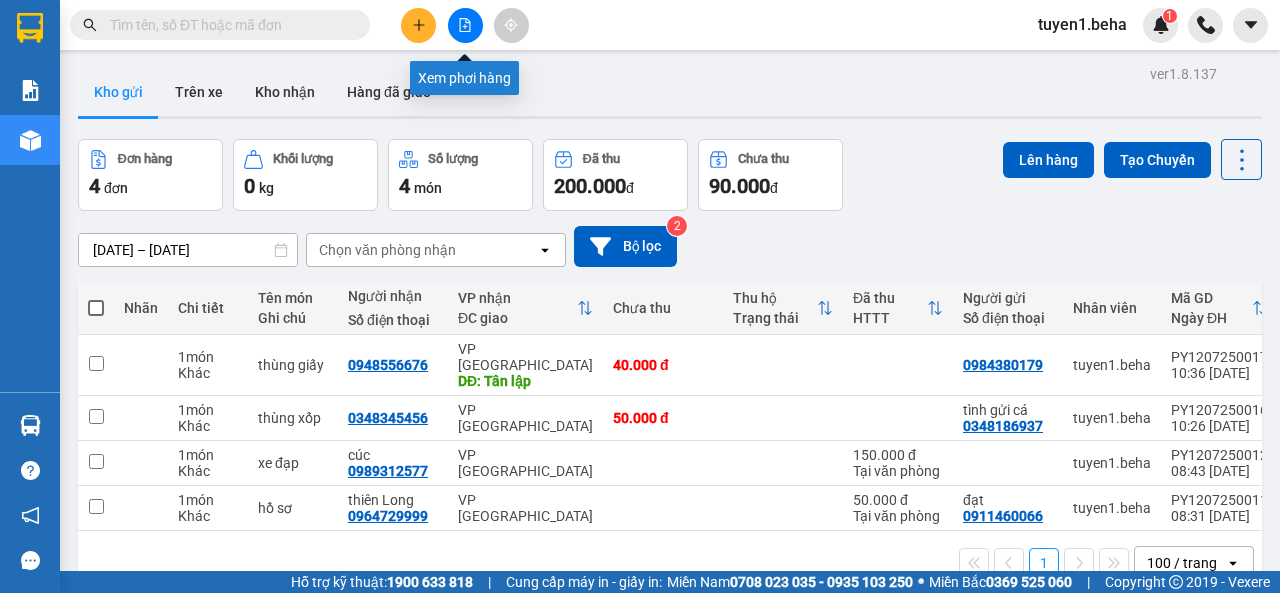 click at bounding box center (465, 25) 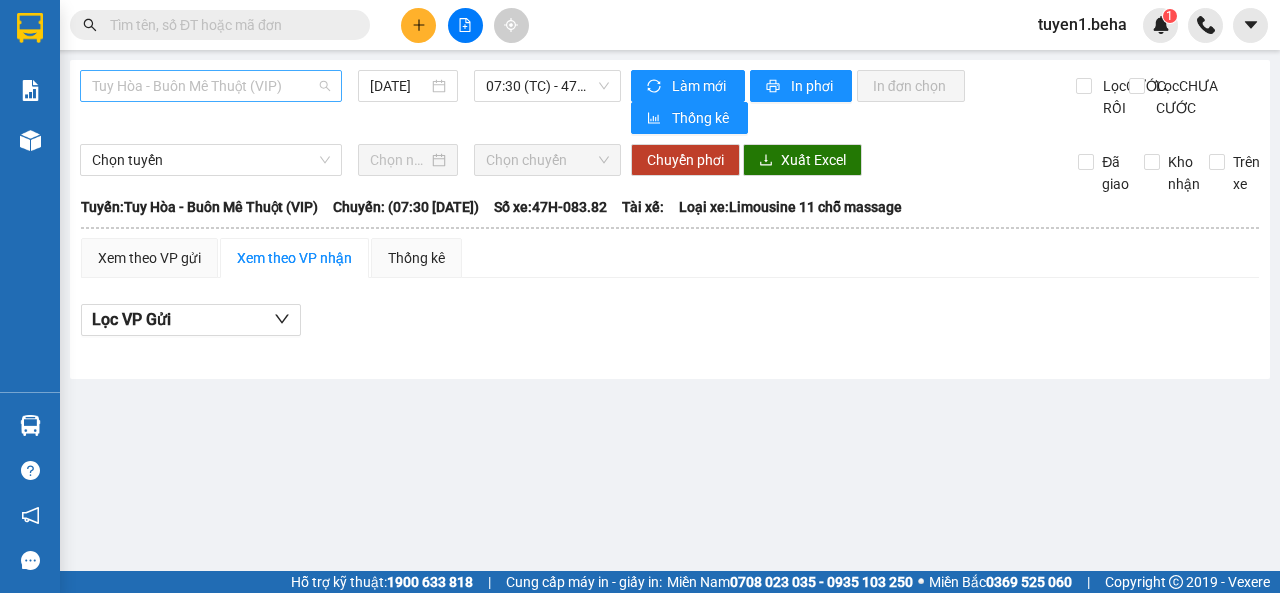 click on "Tuy Hòa - Buôn Mê Thuột (VIP)" at bounding box center (211, 86) 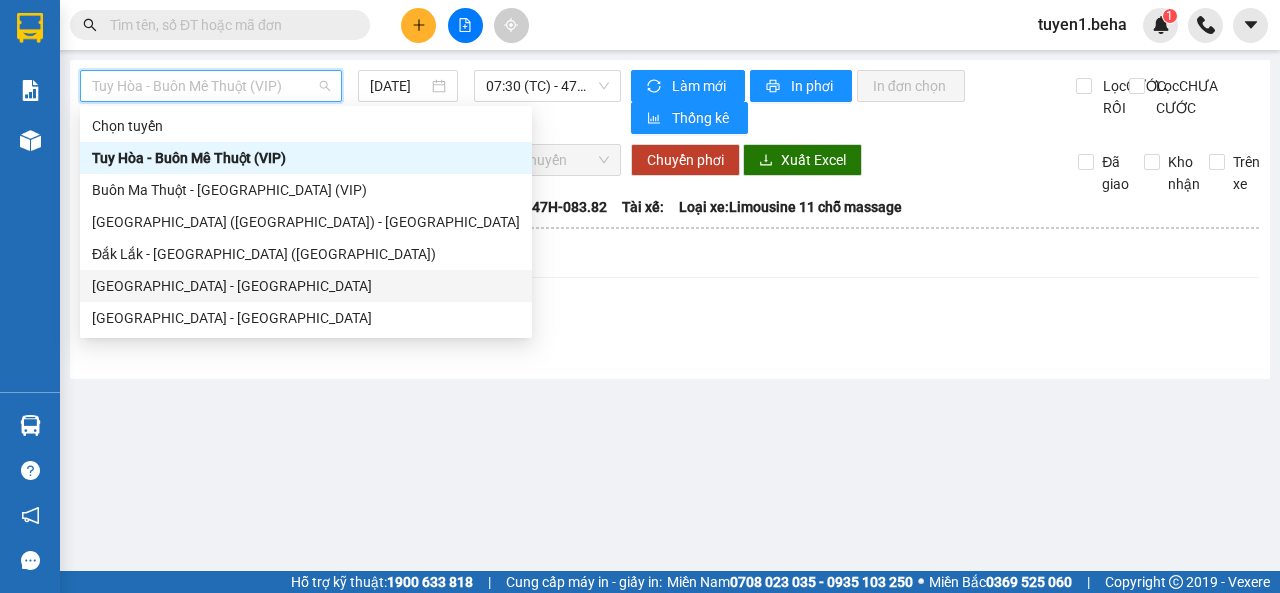 click on "[GEOGRAPHIC_DATA] - [GEOGRAPHIC_DATA]" at bounding box center (306, 286) 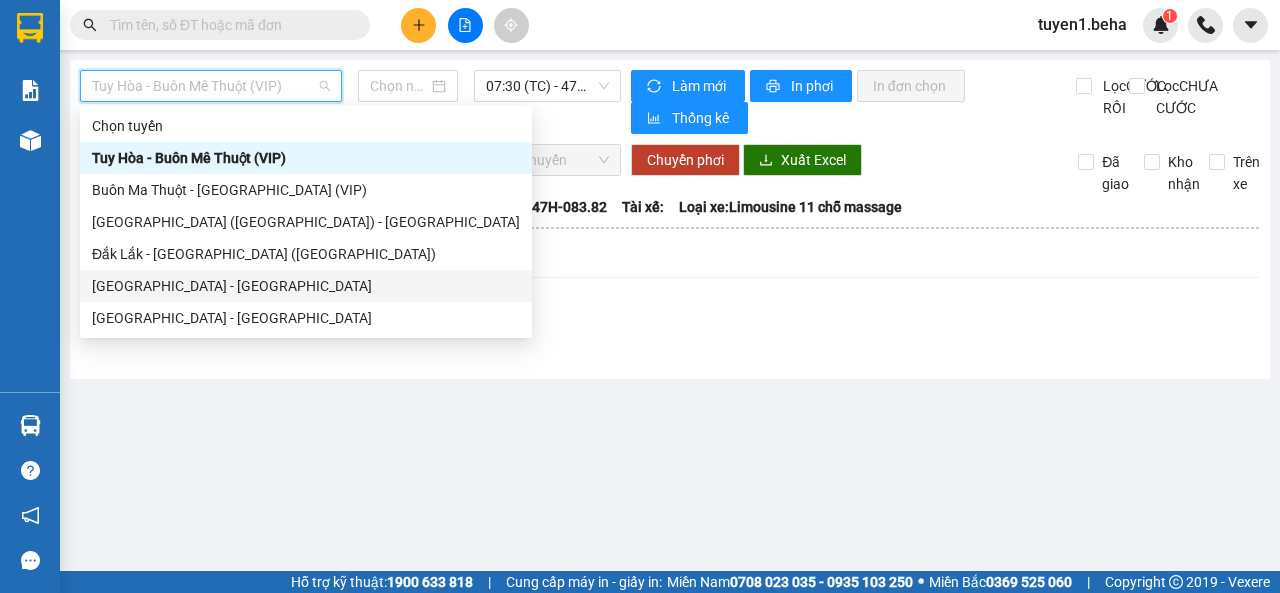 type on "[DATE]" 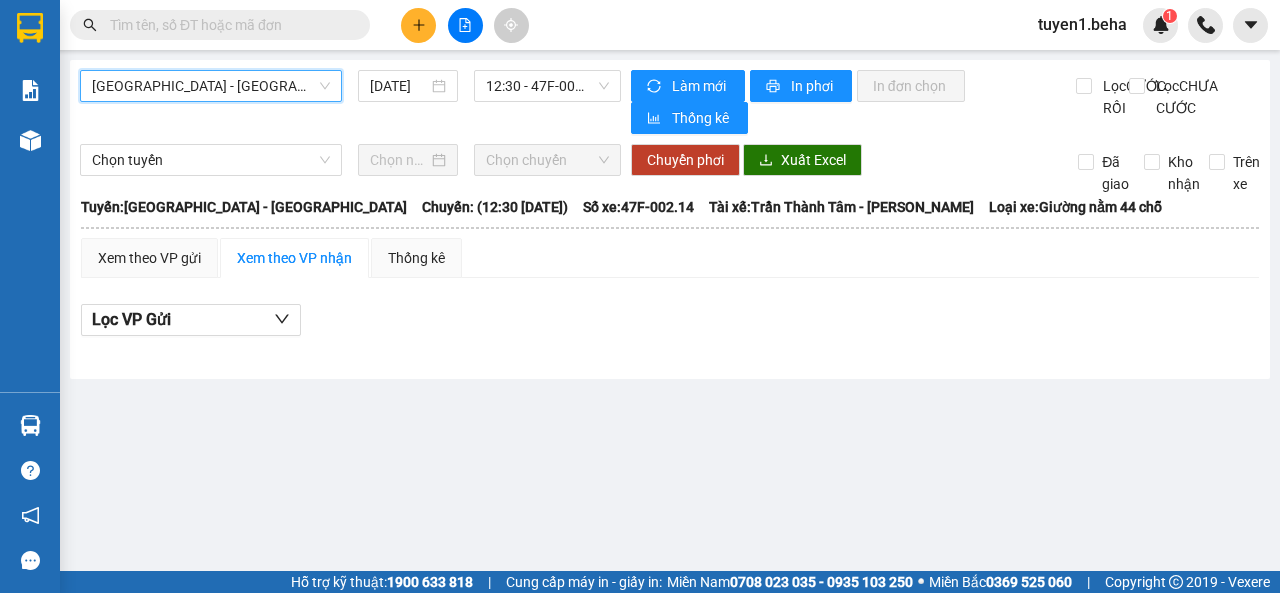 click on "[GEOGRAPHIC_DATA] - [GEOGRAPHIC_DATA]" at bounding box center [211, 86] 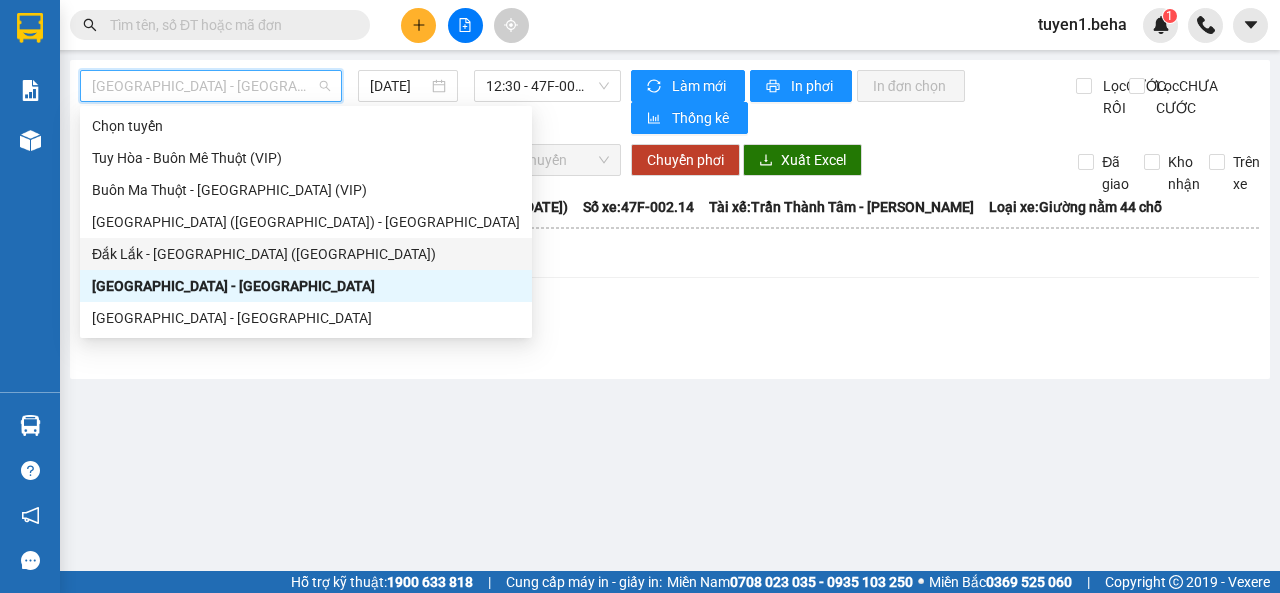 click on "Đắk Lắk - [GEOGRAPHIC_DATA] ([GEOGRAPHIC_DATA])" at bounding box center (306, 254) 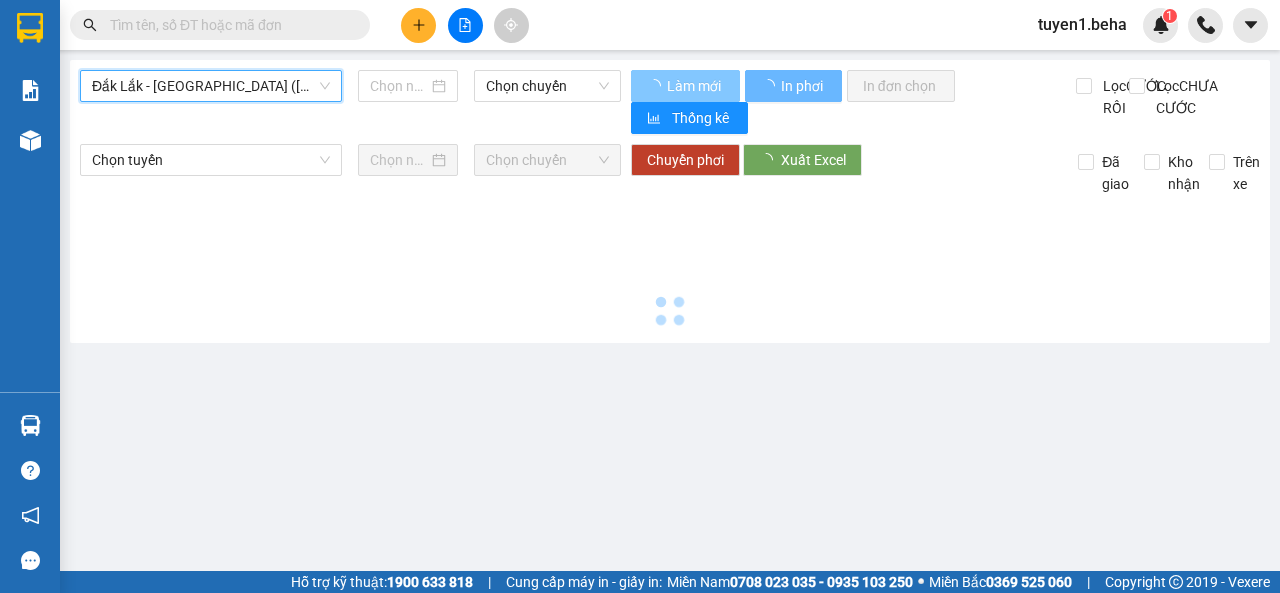 type on "[DATE]" 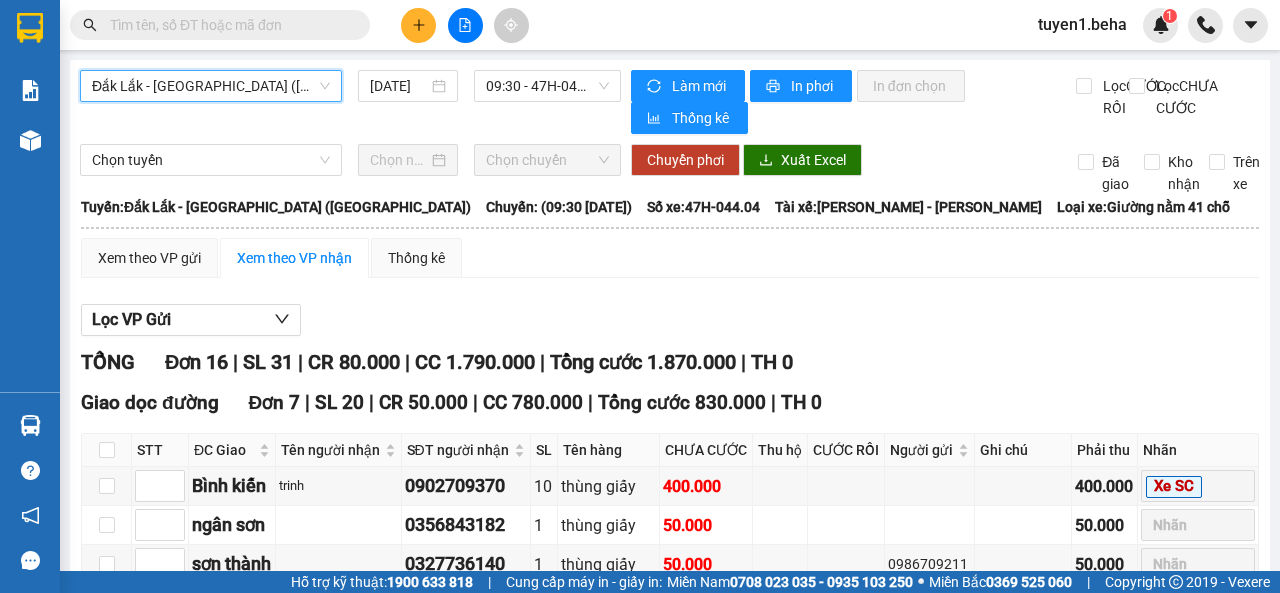 click on "Đắk Lắk - [GEOGRAPHIC_DATA] ([GEOGRAPHIC_DATA])" at bounding box center (211, 86) 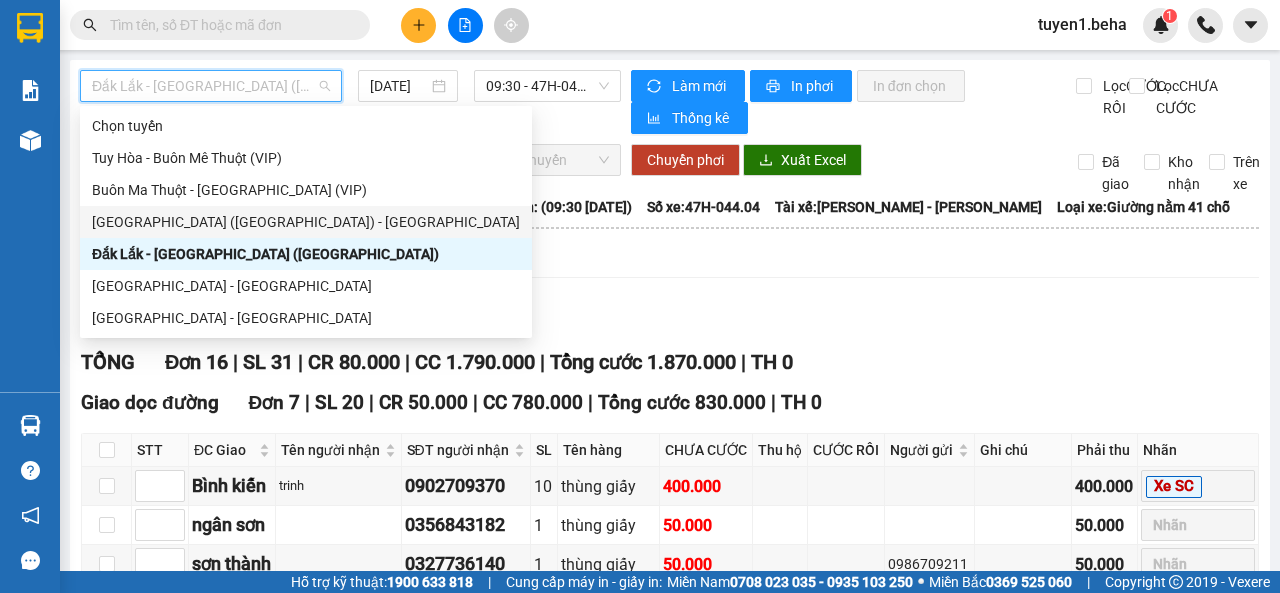 click on "[GEOGRAPHIC_DATA] ([GEOGRAPHIC_DATA]) - [GEOGRAPHIC_DATA]" at bounding box center [306, 222] 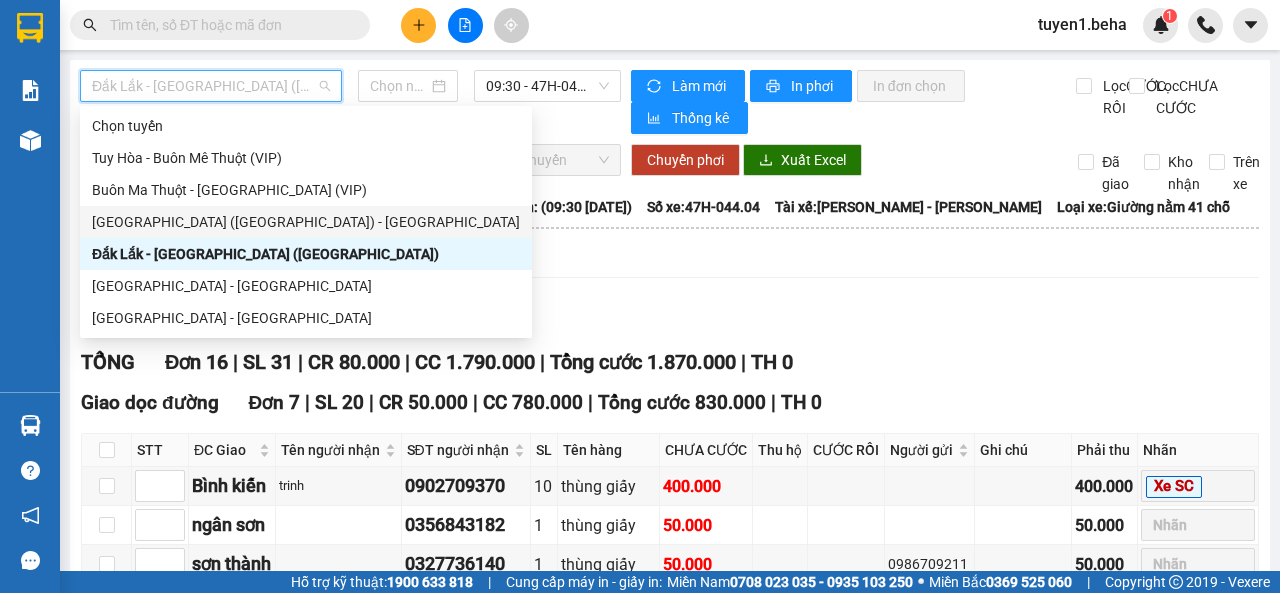 type on "[DATE]" 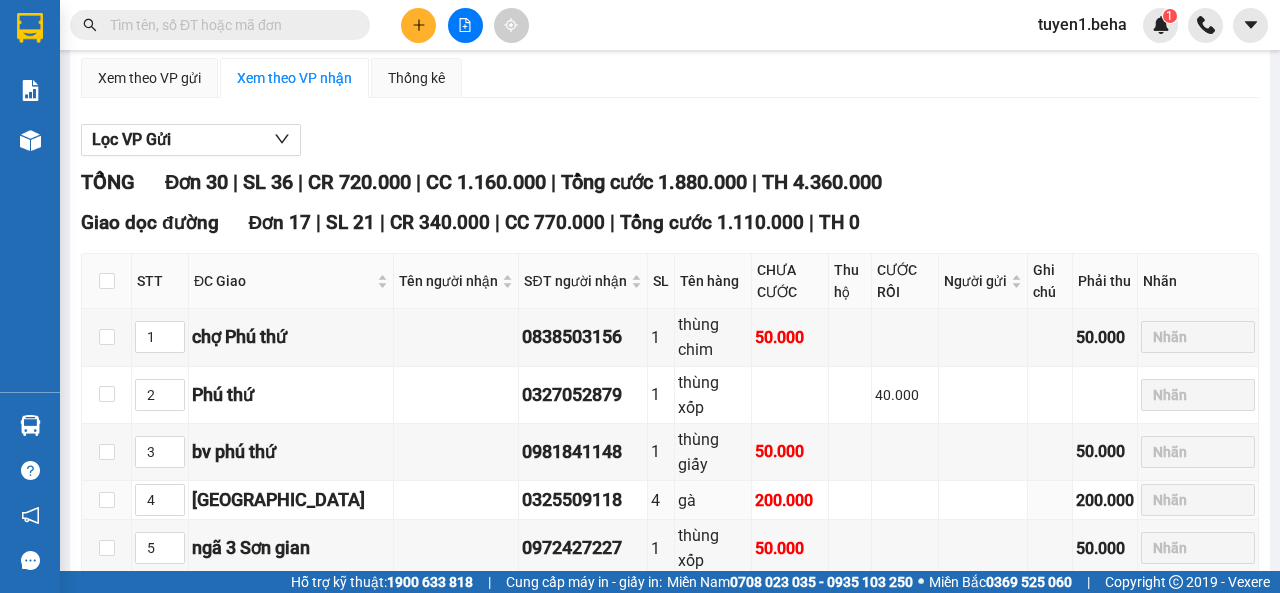 scroll, scrollTop: 200, scrollLeft: 0, axis: vertical 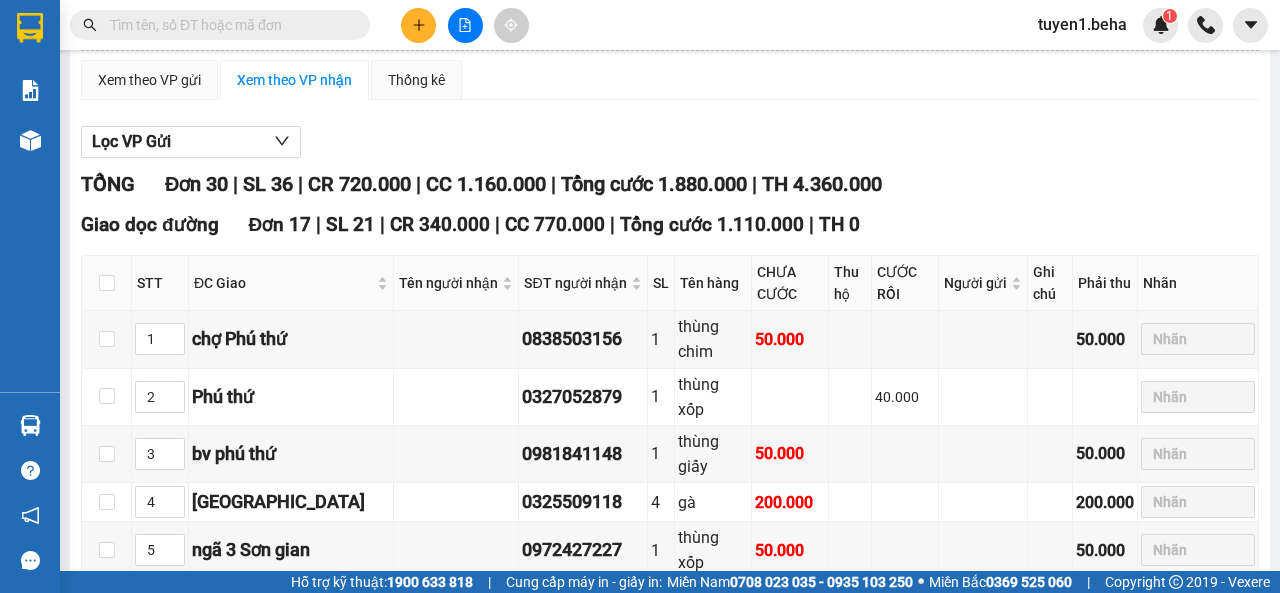 click on "Lọc VP Gửi TỔNG Đơn   30 | SL   36 | CR   720.000 | CC   1.160.000 | Tổng cước   1.880.000 | TH   4.360.000 Giao dọc đường Đơn   17 | SL   21 | CR   340.000 | CC   770.000 | Tổng cước   1.110.000 | TH   0 STT ĐC Giao Tên người nhận SĐT người nhận SL Tên hàng CHƯA CƯỚC Thu hộ CƯỚC RỒI Người gửi Ghi chú Phải thu Nhãn Ký nhận                               1 chợ Phú thứ  0838503156 1 thùng chim 50.000   50.000   Nhãn 2 Phú thứ 0327052879 1 thùng xốp  40.000     Nhãn 3 bv phú thứ 0981841148 1 thùng giấy 50.000   50.000   Nhãn 4 chợ hòa phong 0325509118 4 gà 200.000   200.000   Nhãn 5 ngã 3 Sơn gian  0972427227 1 thùng xốp 50.000   50.000   Nhãn 6 sông hinh quán cơm yên 0919635975 1 thùng giấy 30.000     Nhãn 7 ngã 3 -49 0354168443 1 bì xanh 30.000   30.000   Nhãn 8 phước an anh thanh 0946162929 2 thùng xốp, giấy 70.000   70.000   Nhãn 9 đầu mối 1 thùng xốp" at bounding box center (670, 1052) 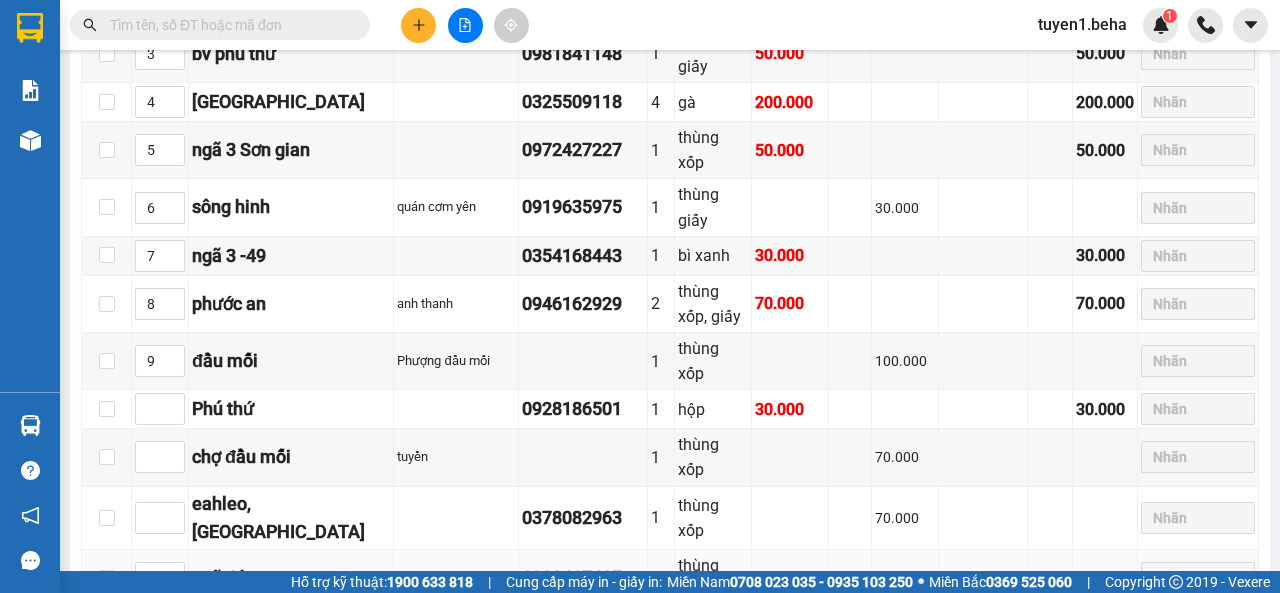 scroll, scrollTop: 700, scrollLeft: 0, axis: vertical 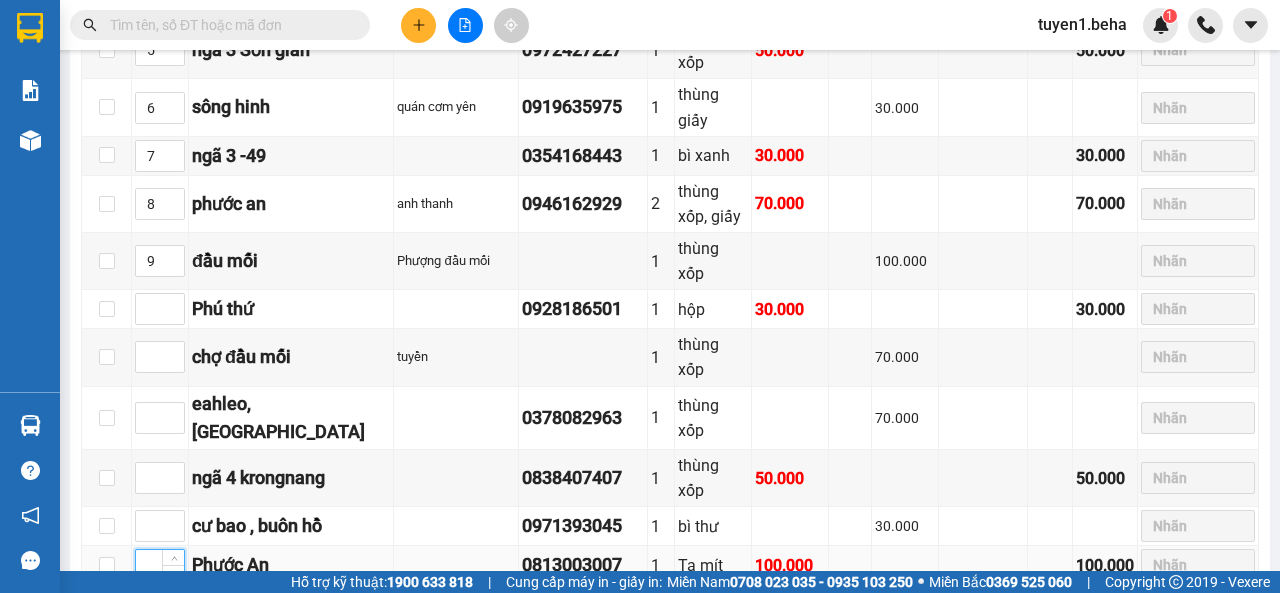 click at bounding box center (160, 565) 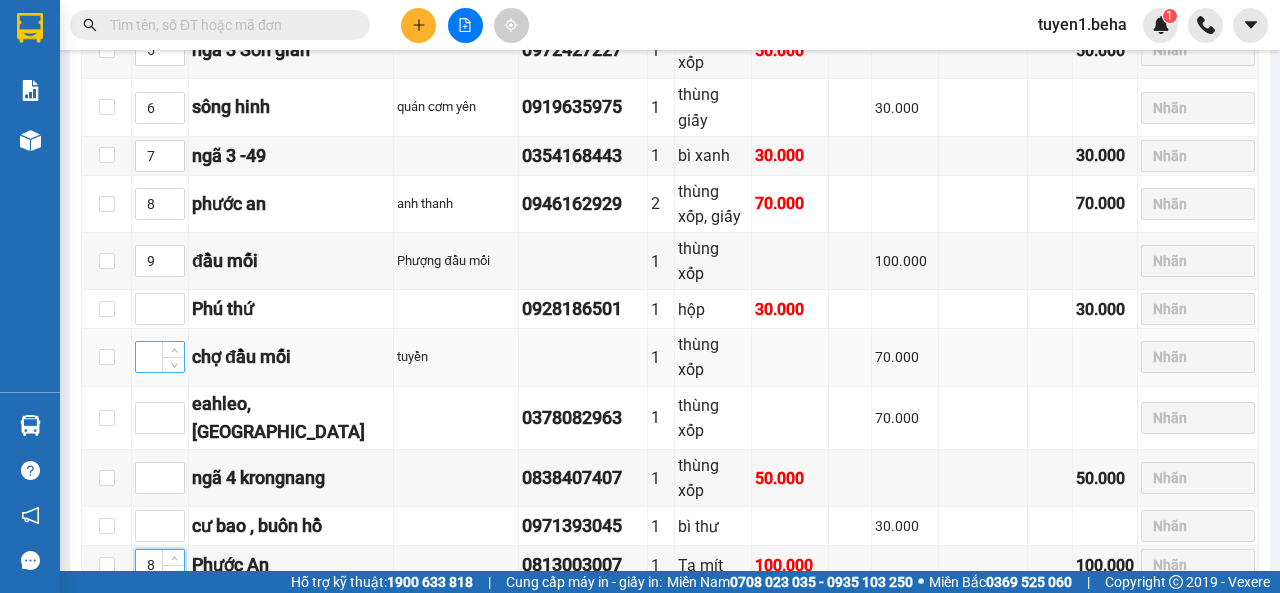 type on "8" 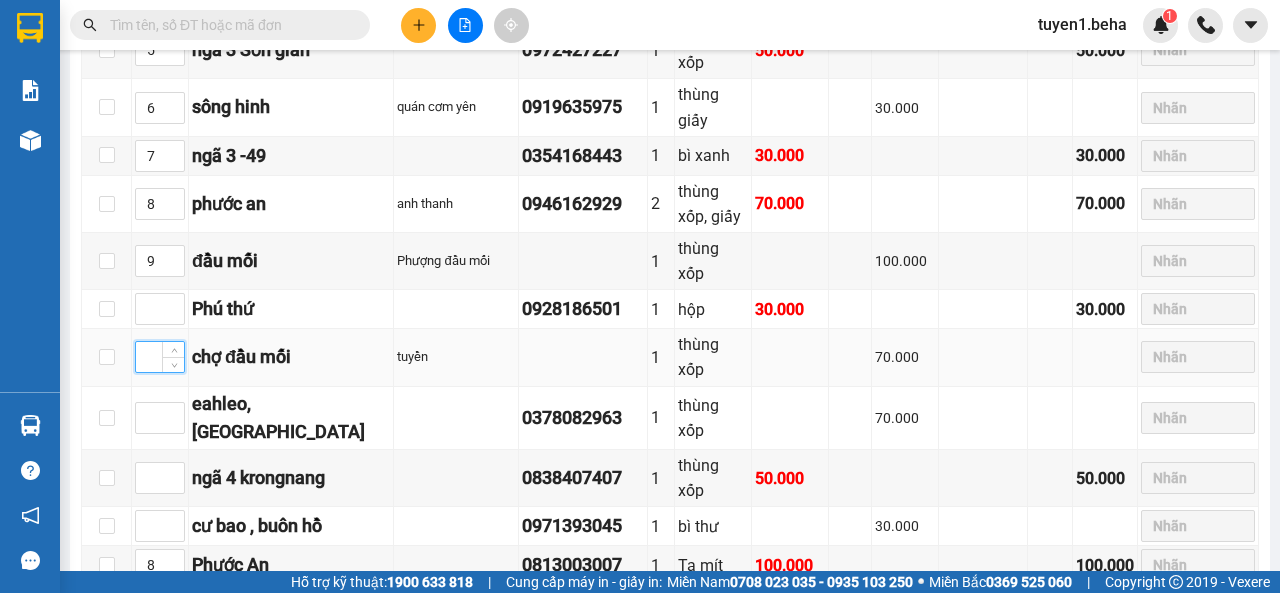 click at bounding box center [160, 357] 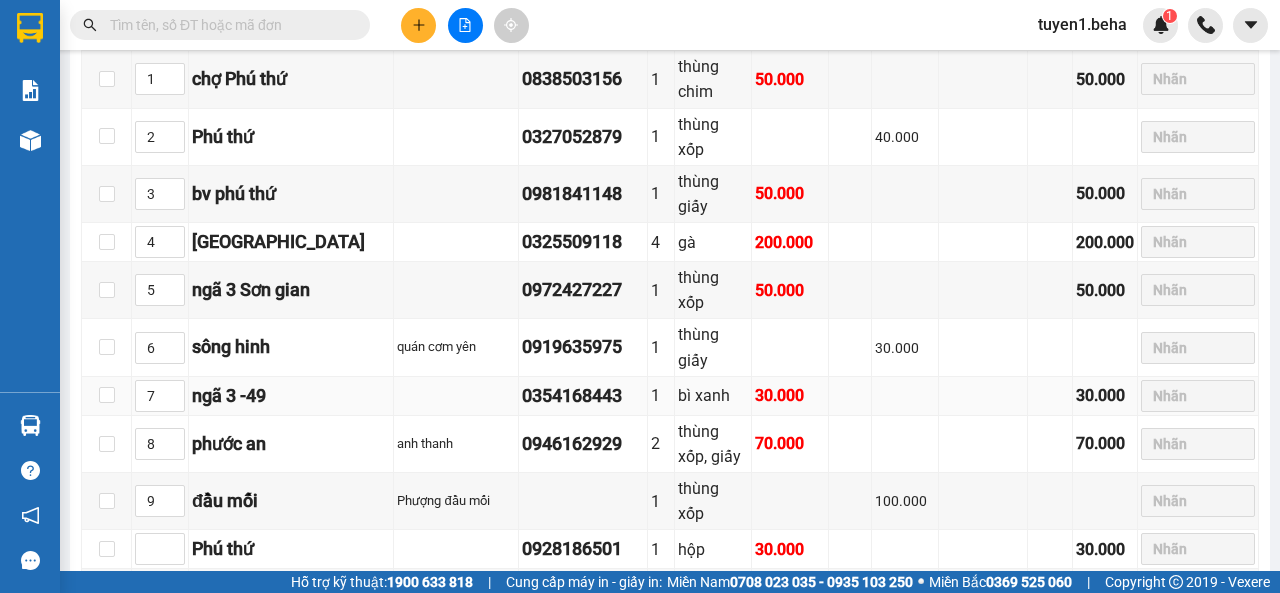 scroll, scrollTop: 500, scrollLeft: 0, axis: vertical 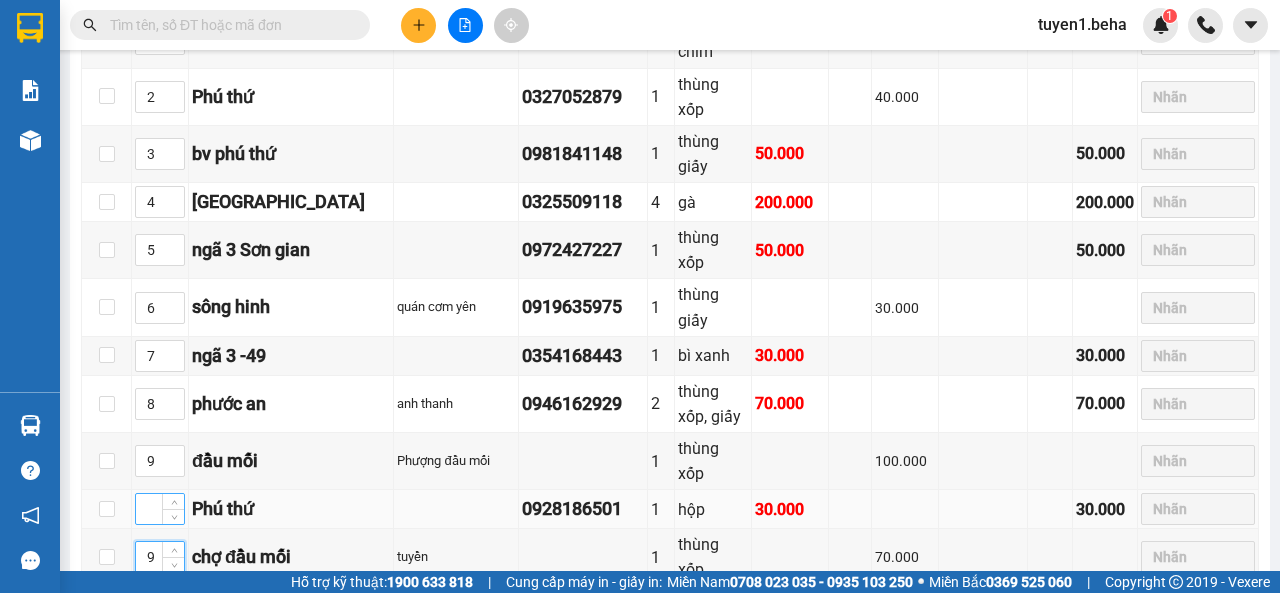 type on "9" 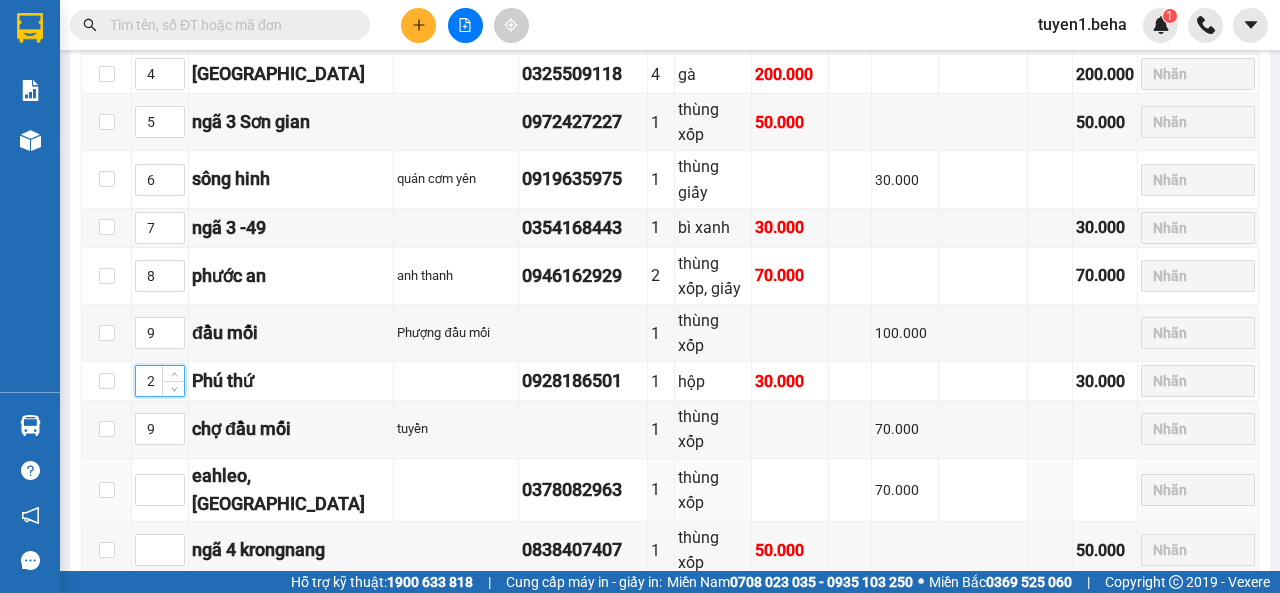 scroll, scrollTop: 700, scrollLeft: 0, axis: vertical 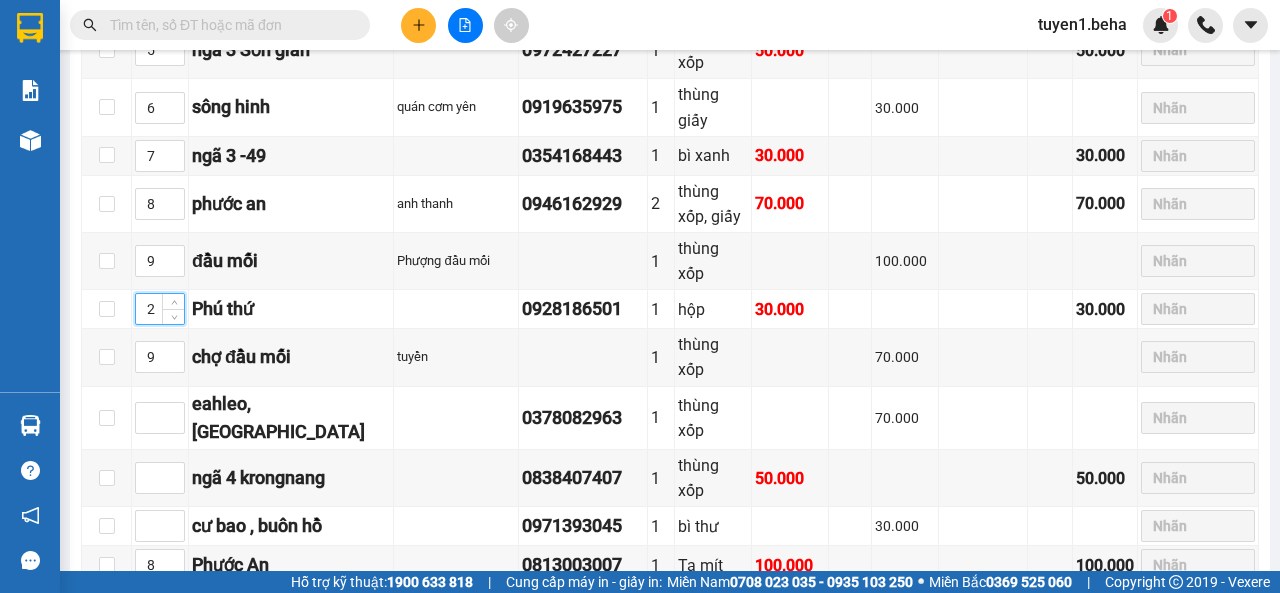 type on "2" 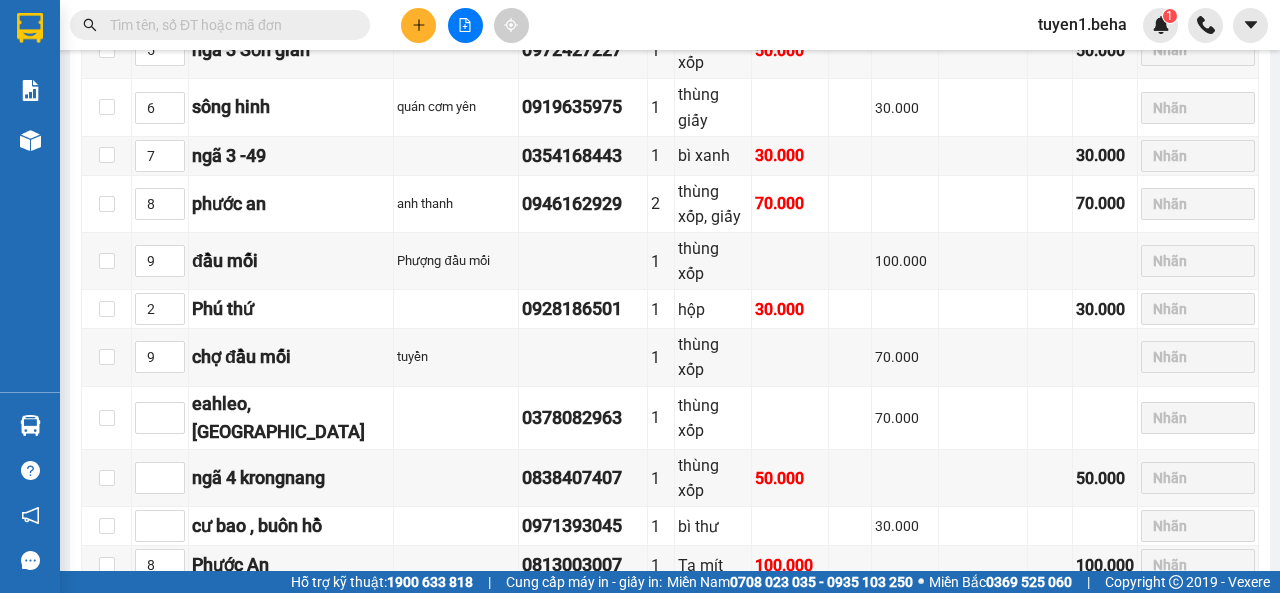 drag, startPoint x: 440, startPoint y: 542, endPoint x: 438, endPoint y: 523, distance: 19.104973 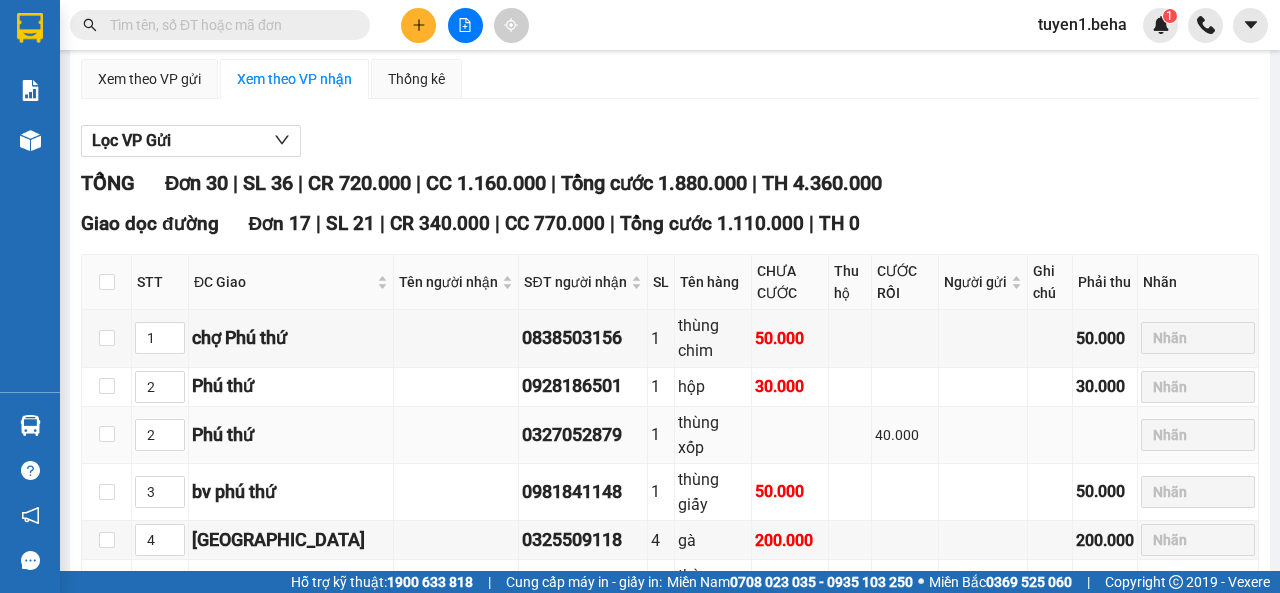 scroll, scrollTop: 0, scrollLeft: 0, axis: both 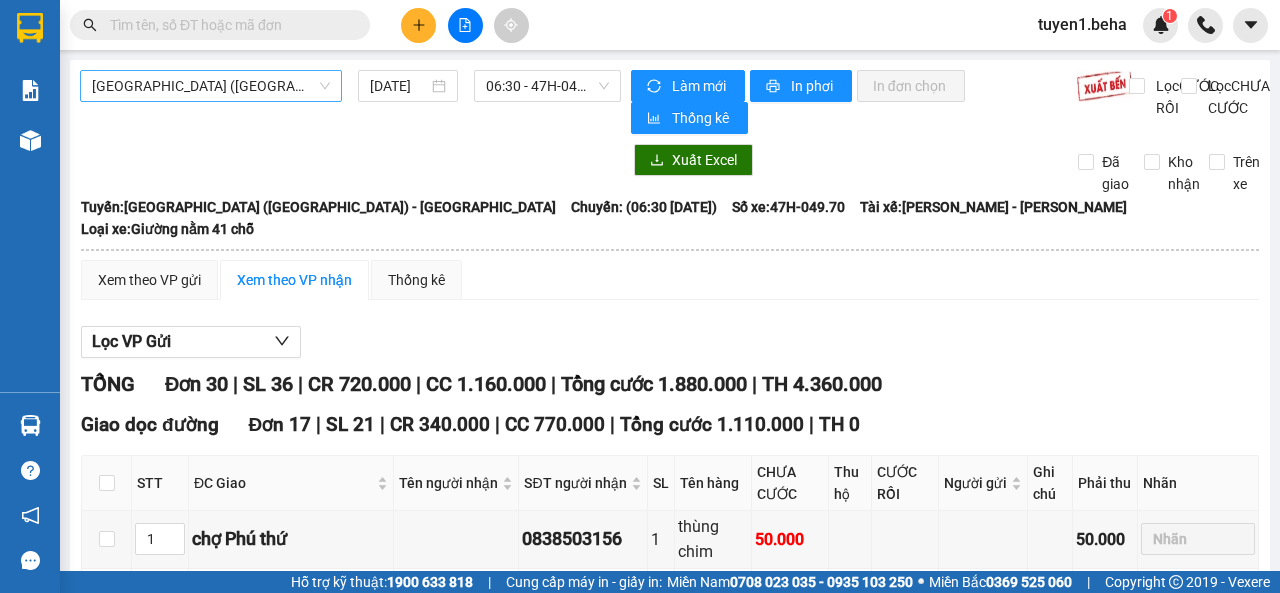 click on "[GEOGRAPHIC_DATA] ([GEOGRAPHIC_DATA]) - [GEOGRAPHIC_DATA]" at bounding box center [211, 86] 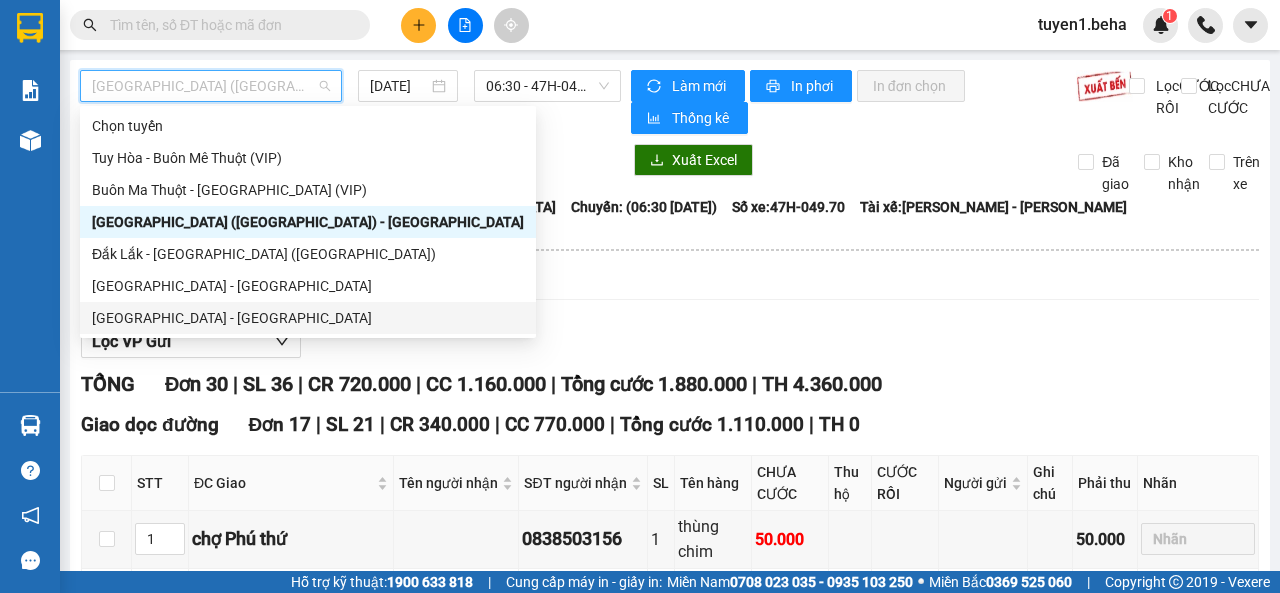 click on "[GEOGRAPHIC_DATA] - [GEOGRAPHIC_DATA]" at bounding box center [308, 318] 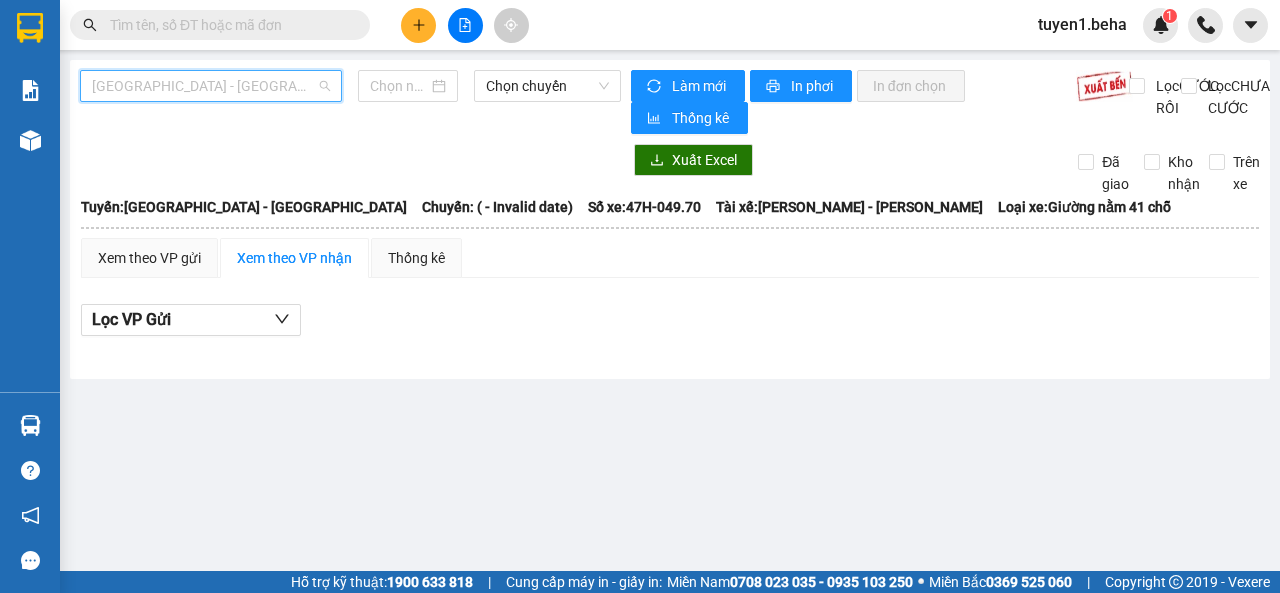 click on "[GEOGRAPHIC_DATA] - [GEOGRAPHIC_DATA]" at bounding box center (211, 86) 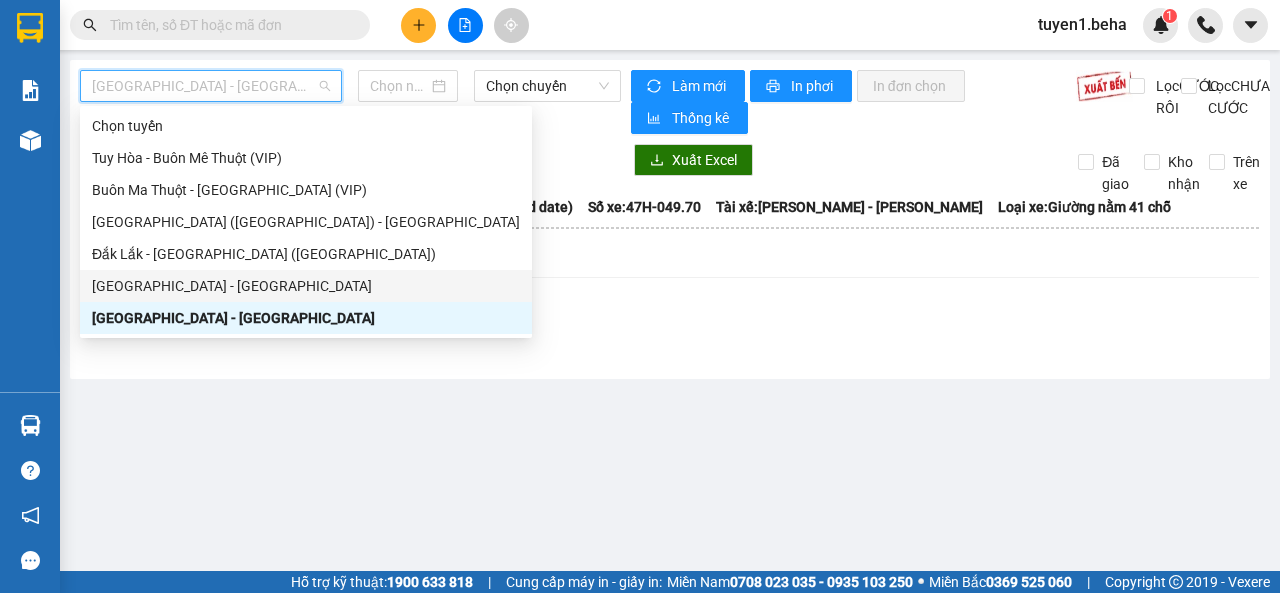 click on "[GEOGRAPHIC_DATA] - [GEOGRAPHIC_DATA]" at bounding box center [306, 286] 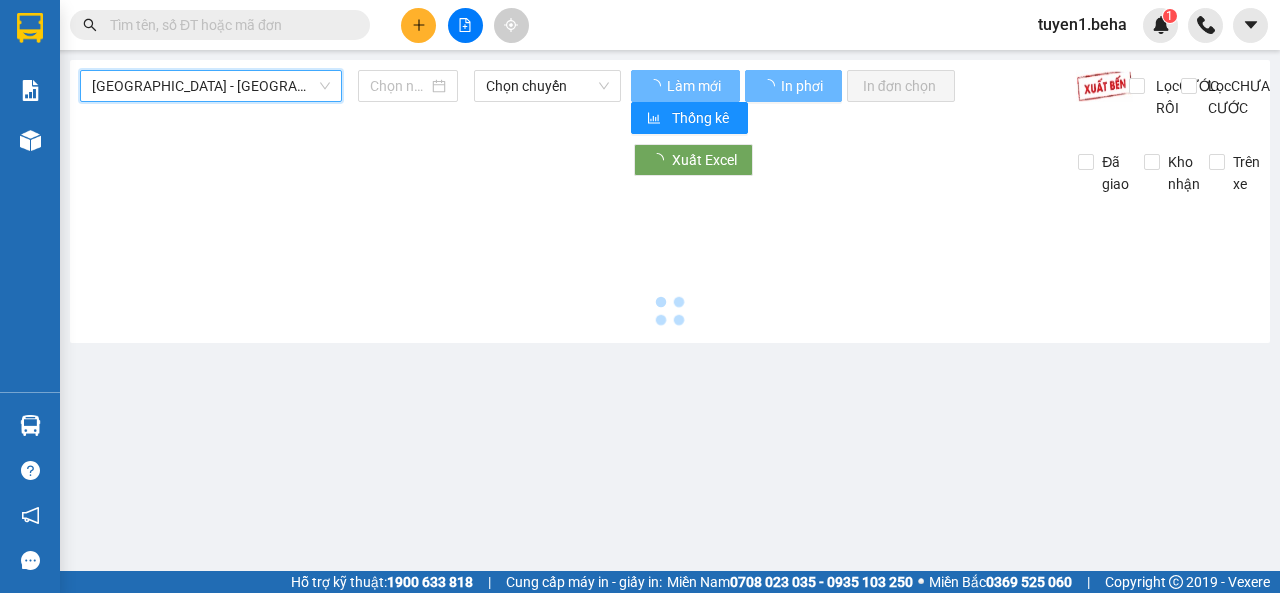 type on "[DATE]" 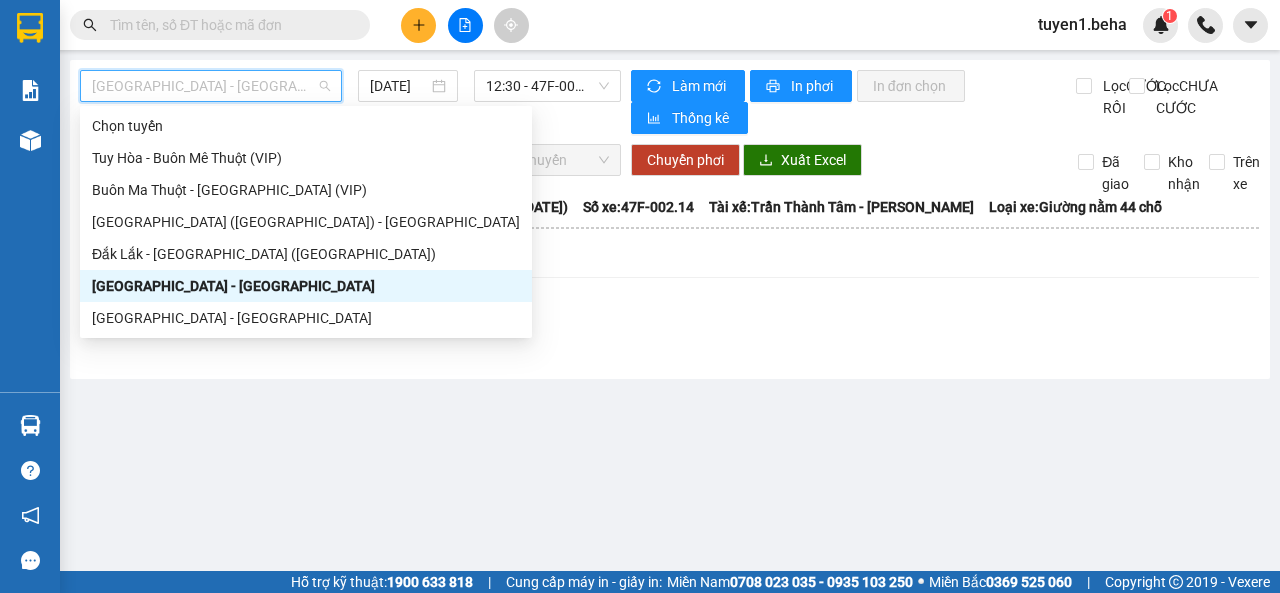 click on "[GEOGRAPHIC_DATA] - [GEOGRAPHIC_DATA]" at bounding box center [211, 86] 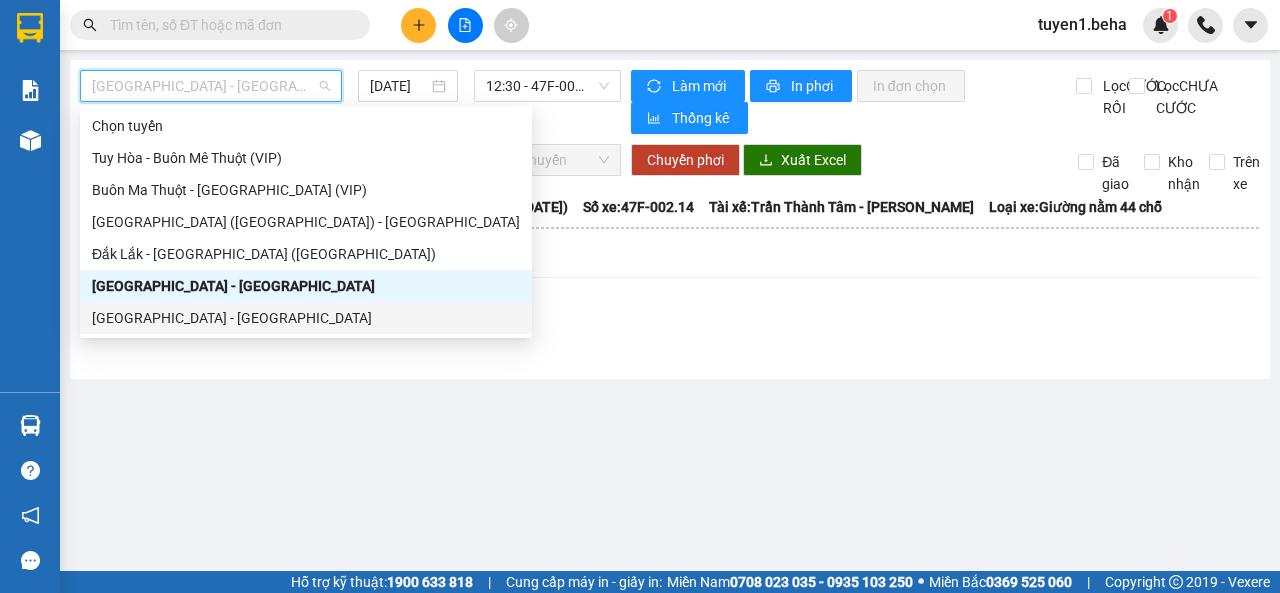 click on "[GEOGRAPHIC_DATA] - [GEOGRAPHIC_DATA]" at bounding box center (306, 318) 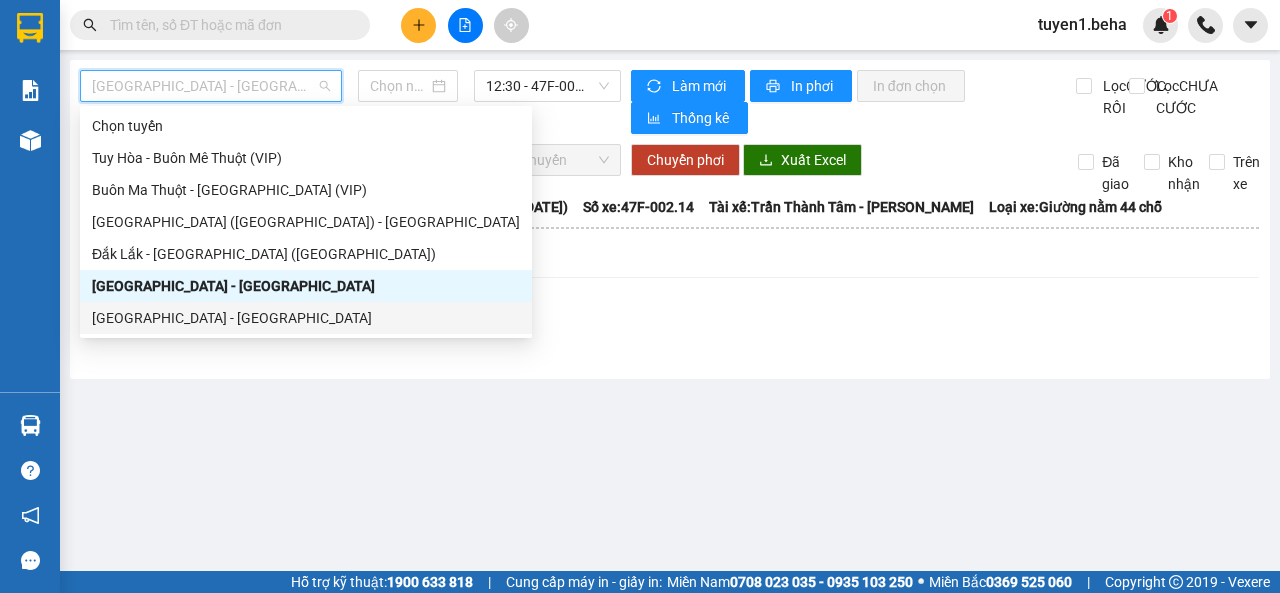 type on "[DATE]" 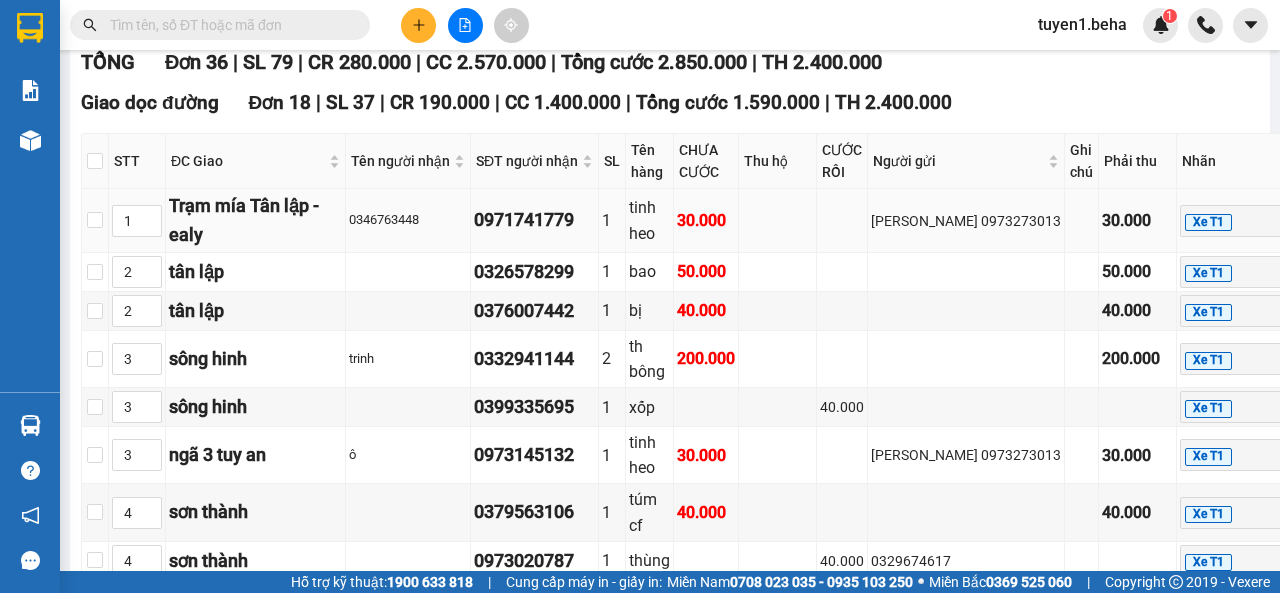 scroll, scrollTop: 0, scrollLeft: 0, axis: both 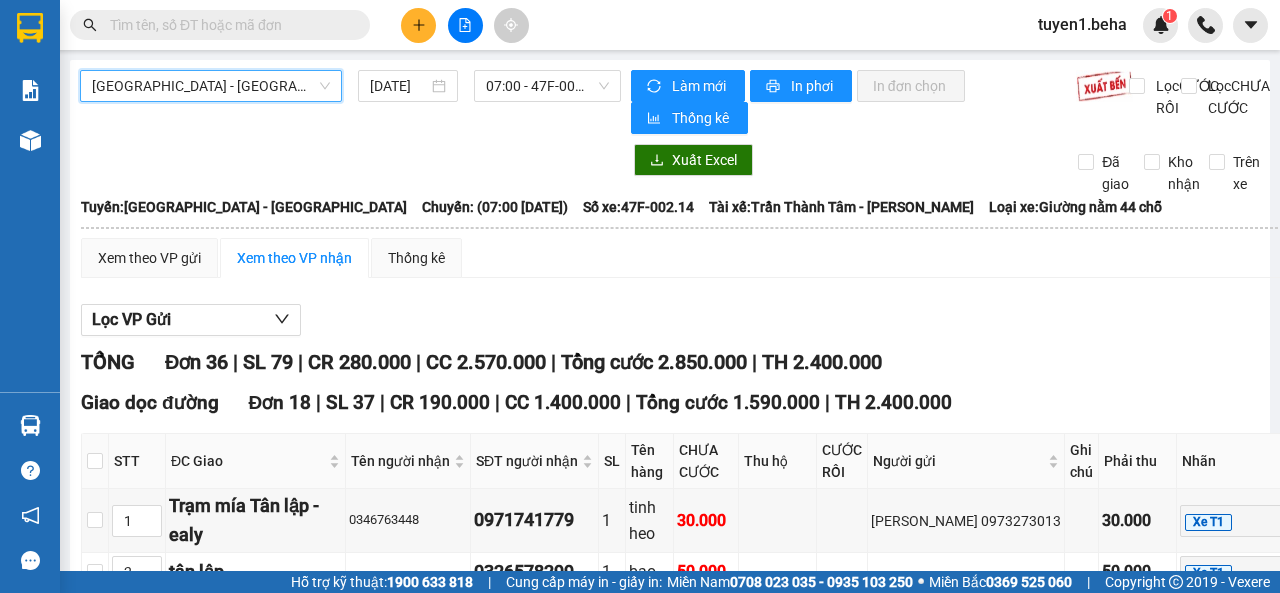 click on "[GEOGRAPHIC_DATA] - [GEOGRAPHIC_DATA]" at bounding box center (211, 86) 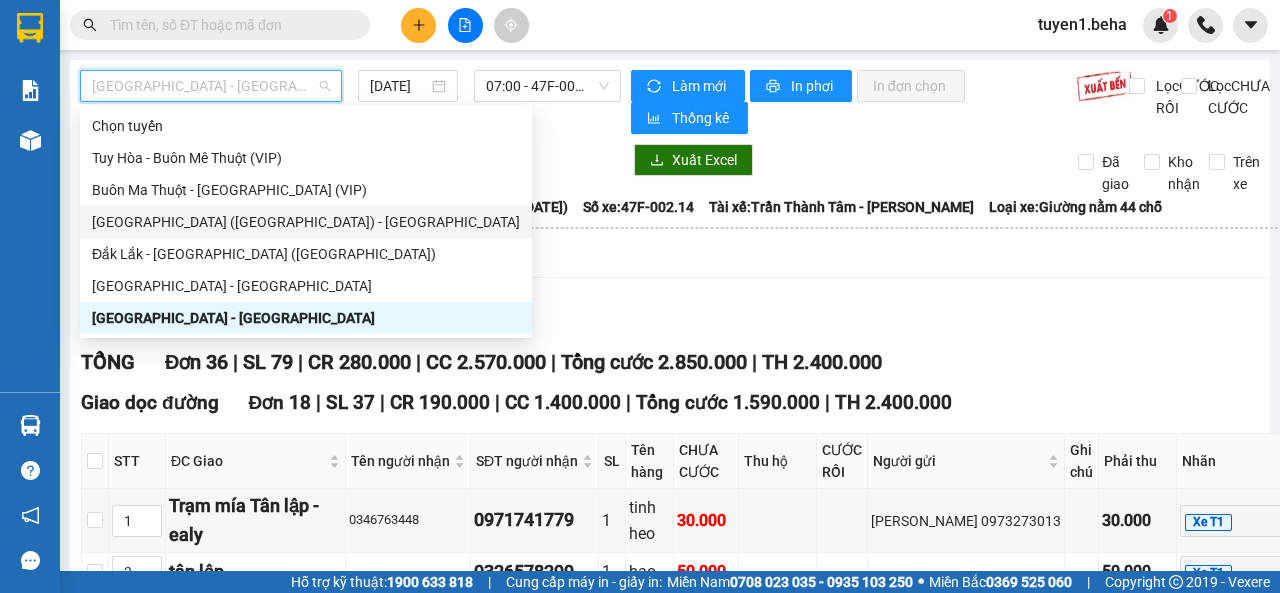 click on "[GEOGRAPHIC_DATA] ([GEOGRAPHIC_DATA]) - [GEOGRAPHIC_DATA]" at bounding box center [306, 222] 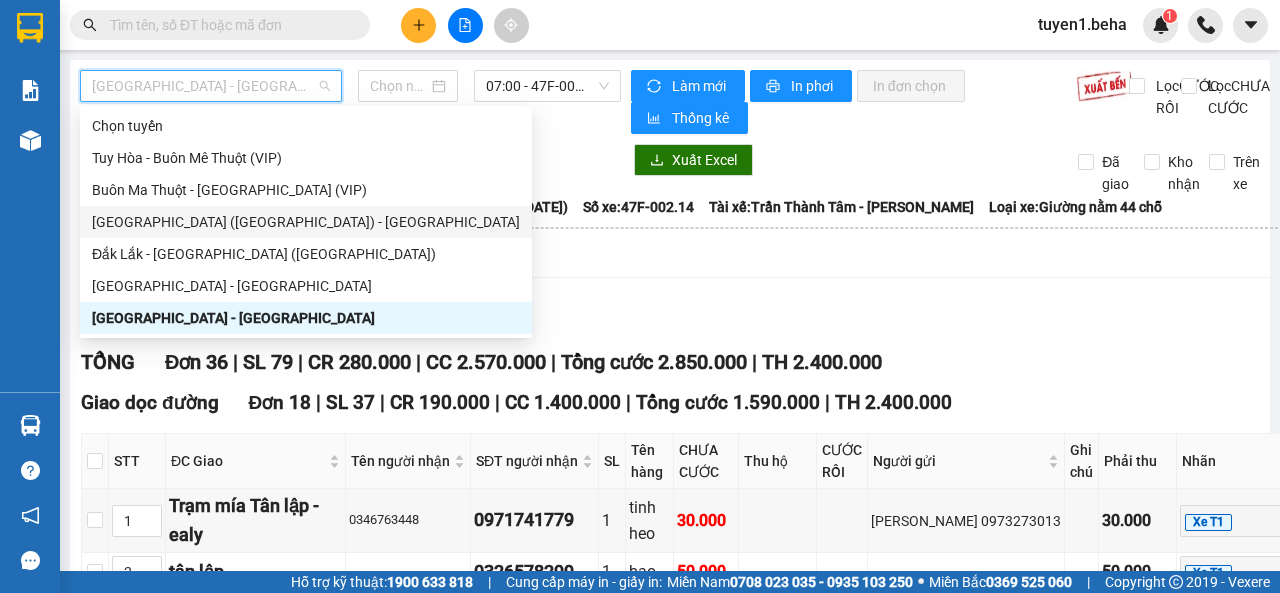 type on "[DATE]" 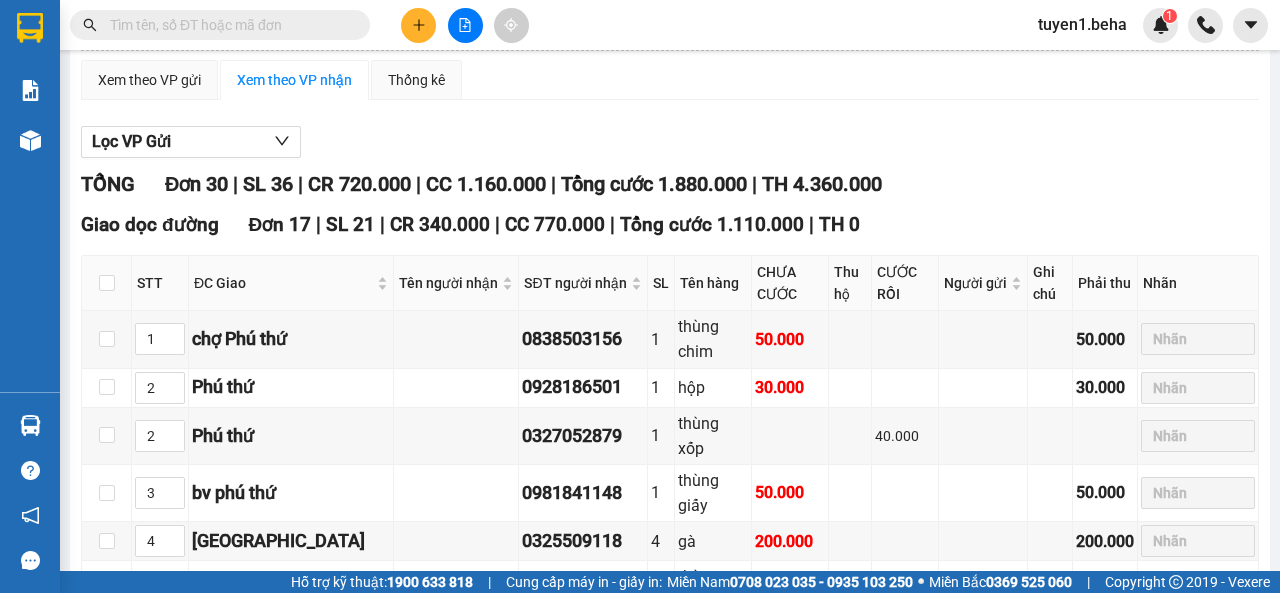 scroll, scrollTop: 0, scrollLeft: 0, axis: both 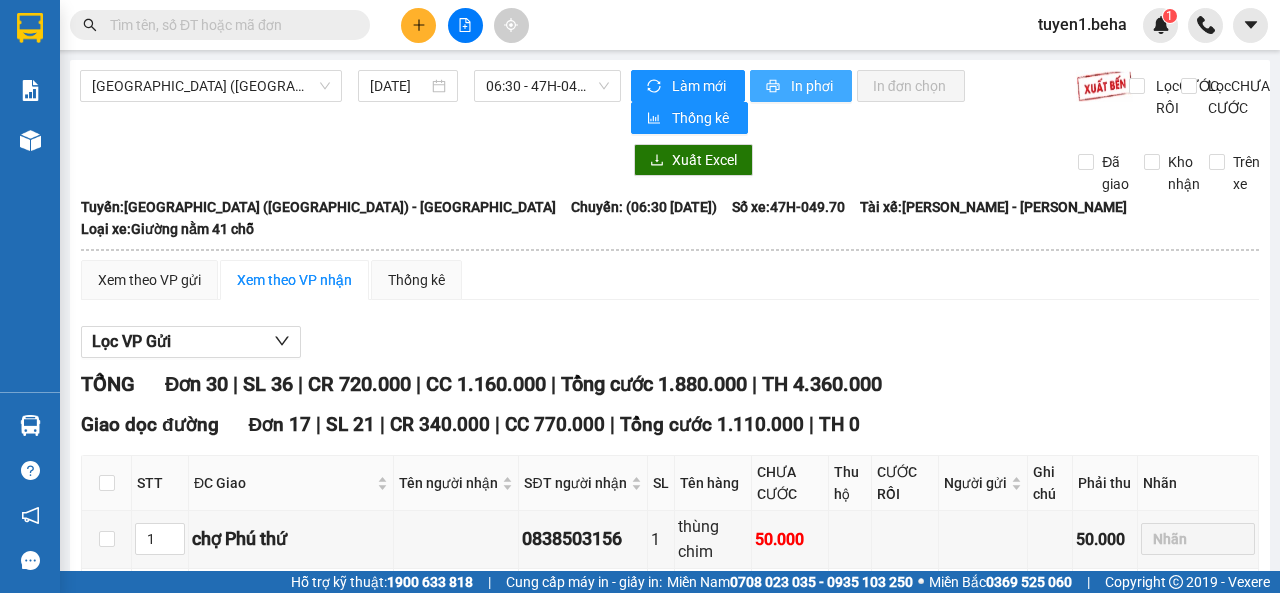 click on "In phơi" at bounding box center [813, 86] 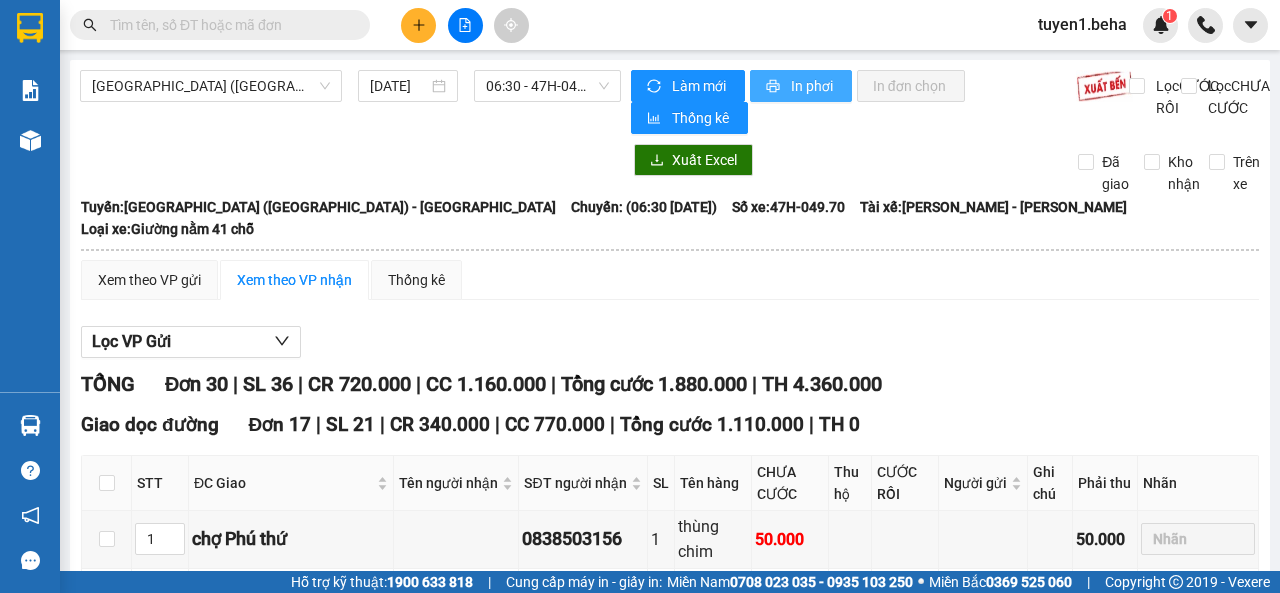 scroll, scrollTop: 0, scrollLeft: 0, axis: both 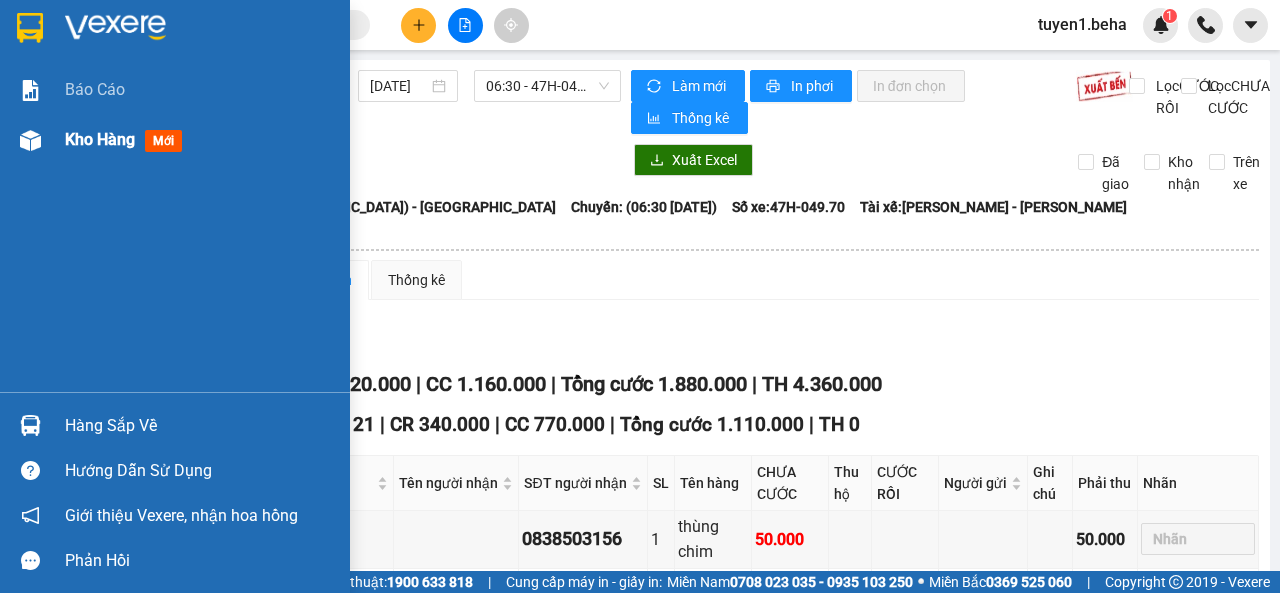 click on "Kho hàng" at bounding box center (100, 139) 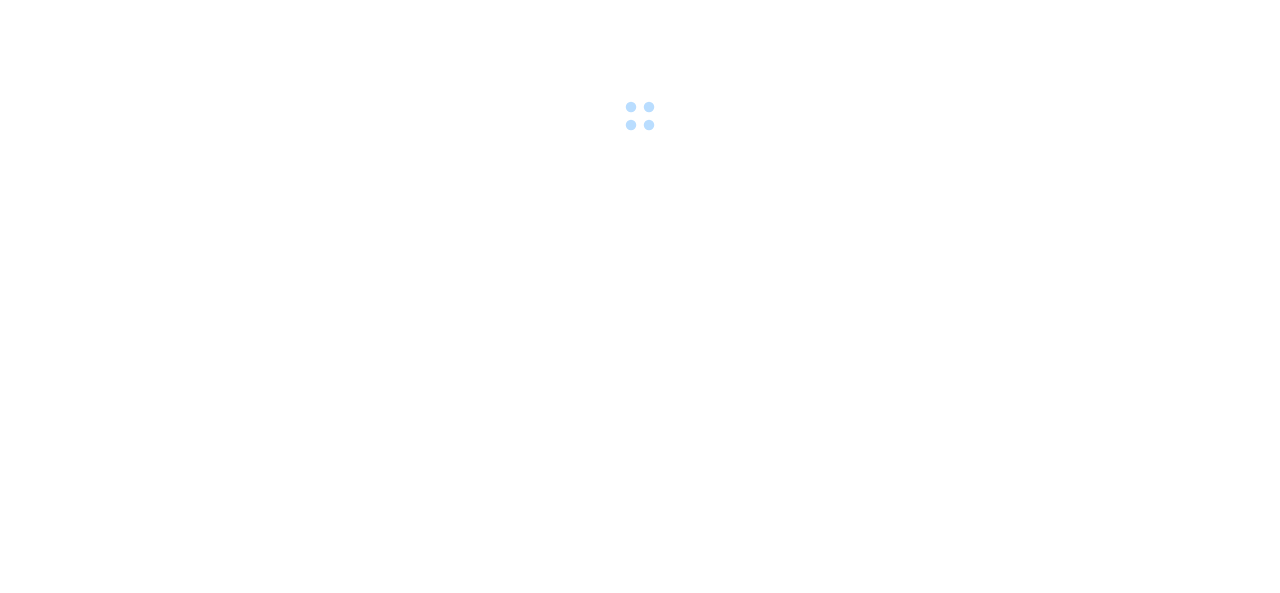 scroll, scrollTop: 0, scrollLeft: 0, axis: both 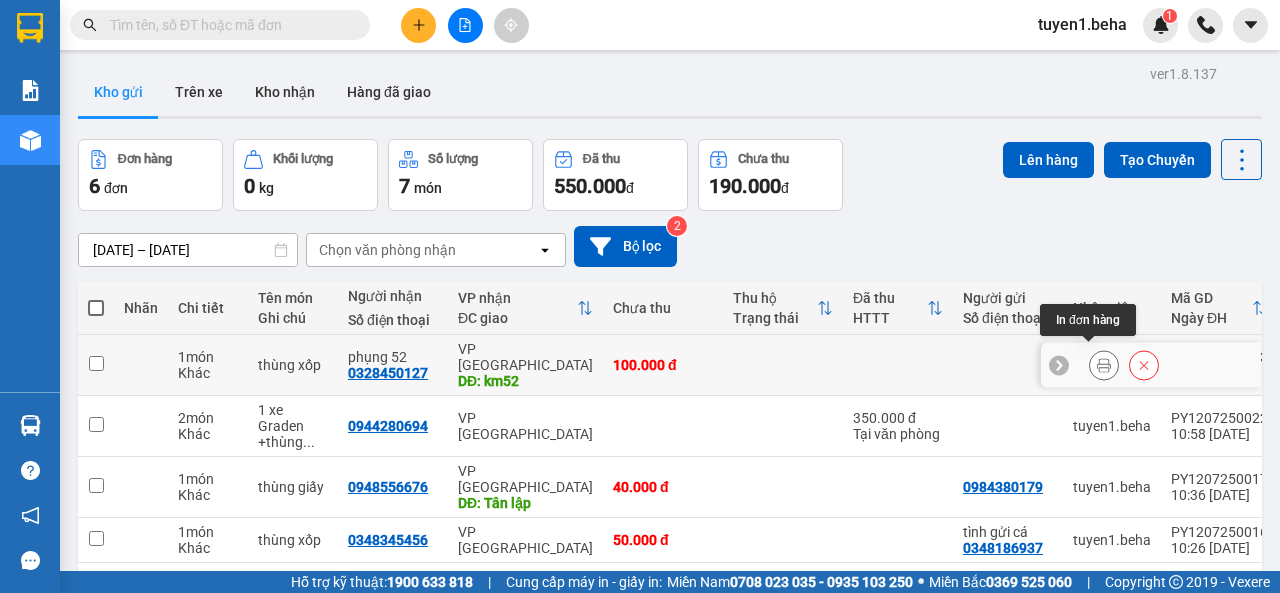 click at bounding box center [1104, 365] 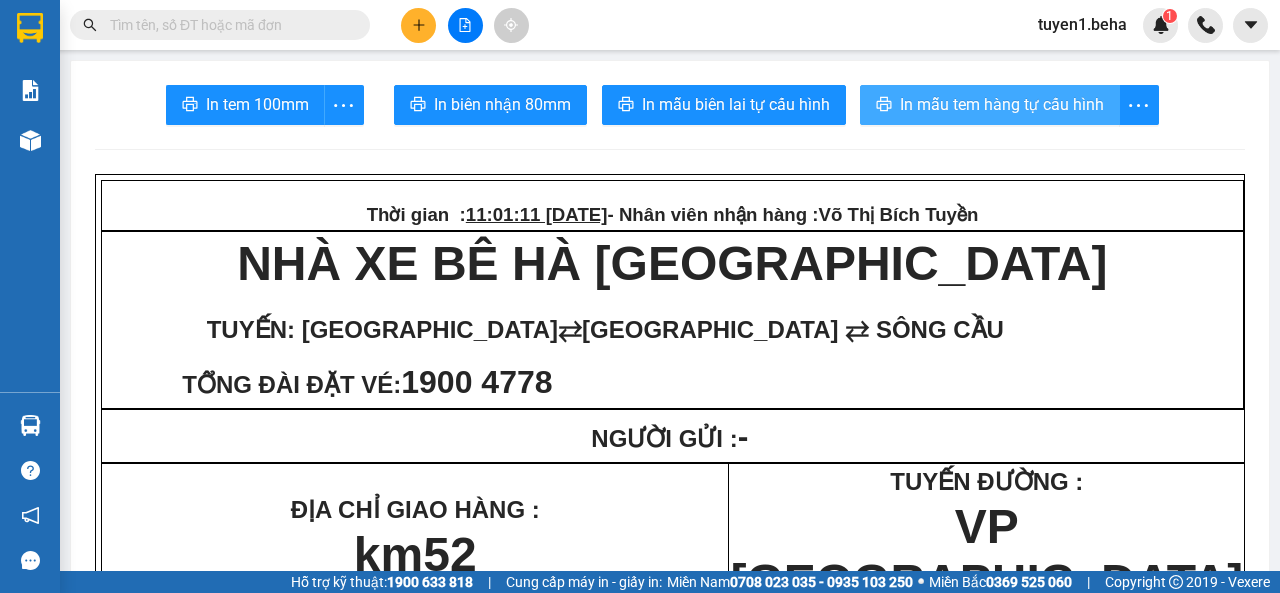 click on "In mẫu tem hàng tự cấu hình" at bounding box center [1002, 104] 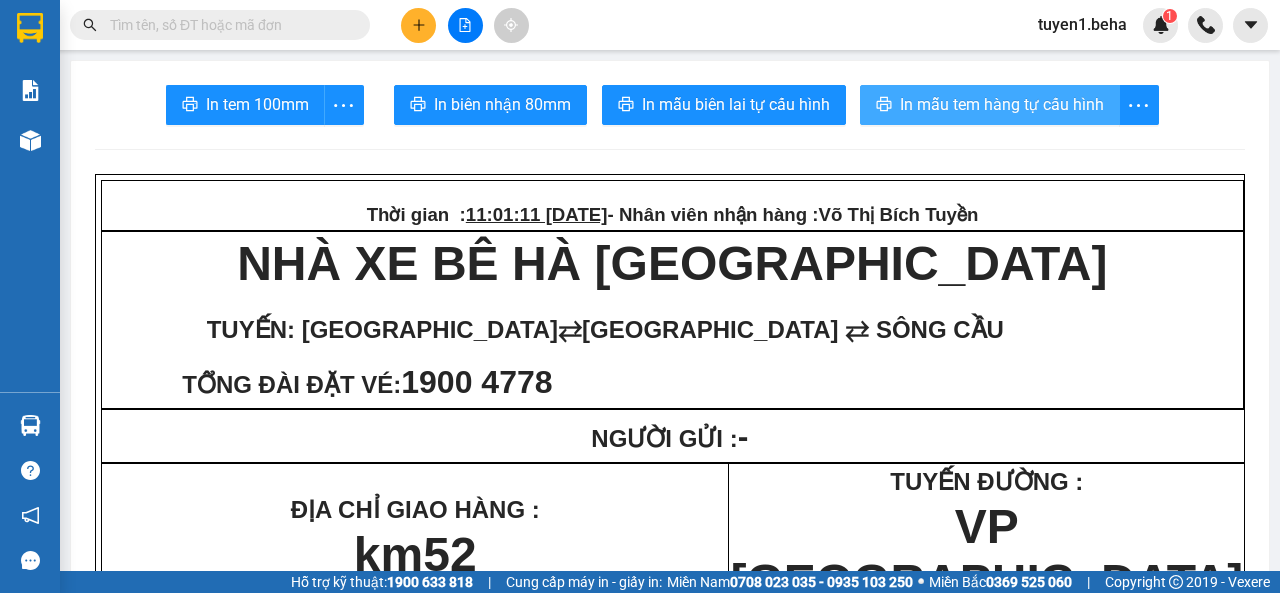 scroll, scrollTop: 0, scrollLeft: 0, axis: both 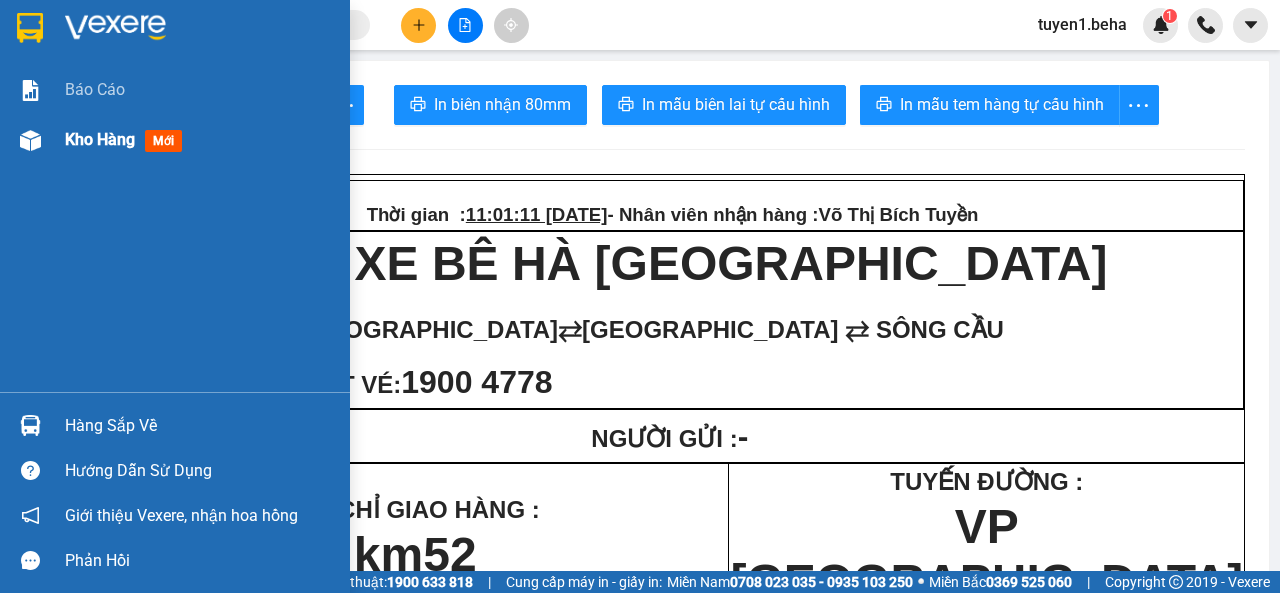 click on "Kho hàng mới" at bounding box center [200, 140] 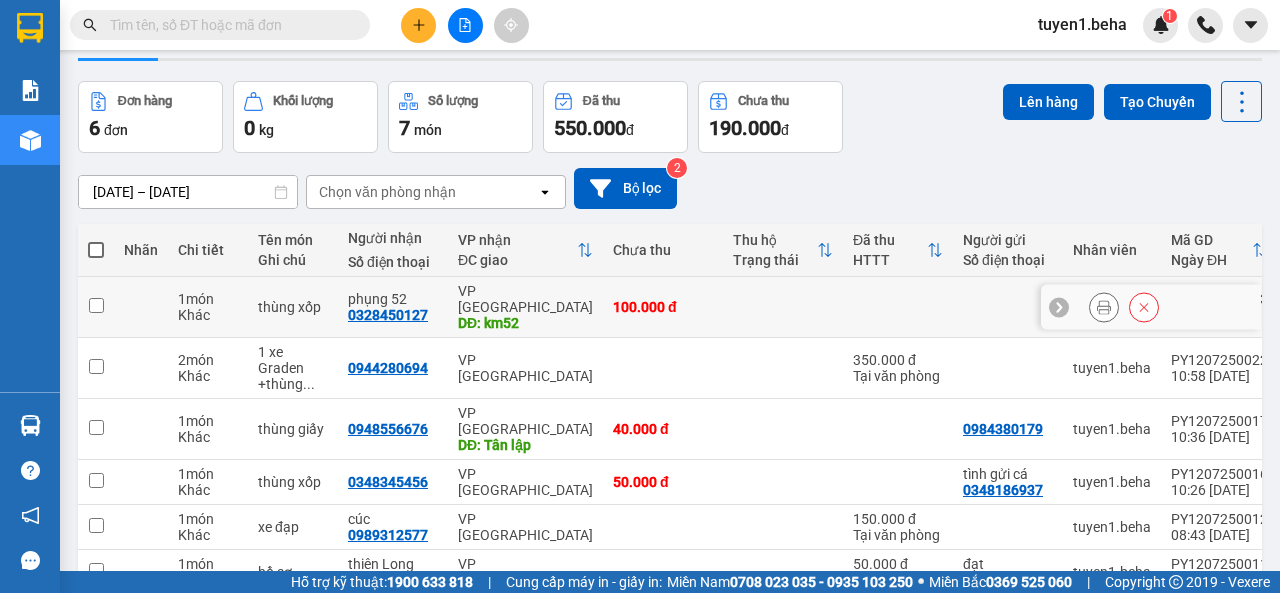 scroll, scrollTop: 100, scrollLeft: 0, axis: vertical 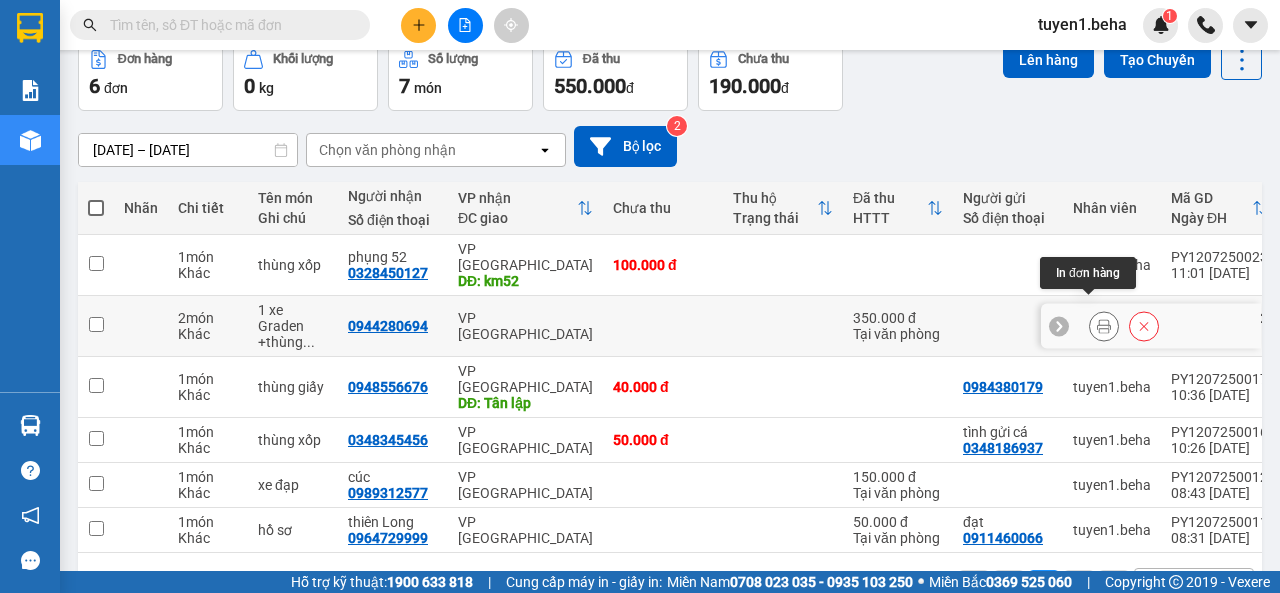 click 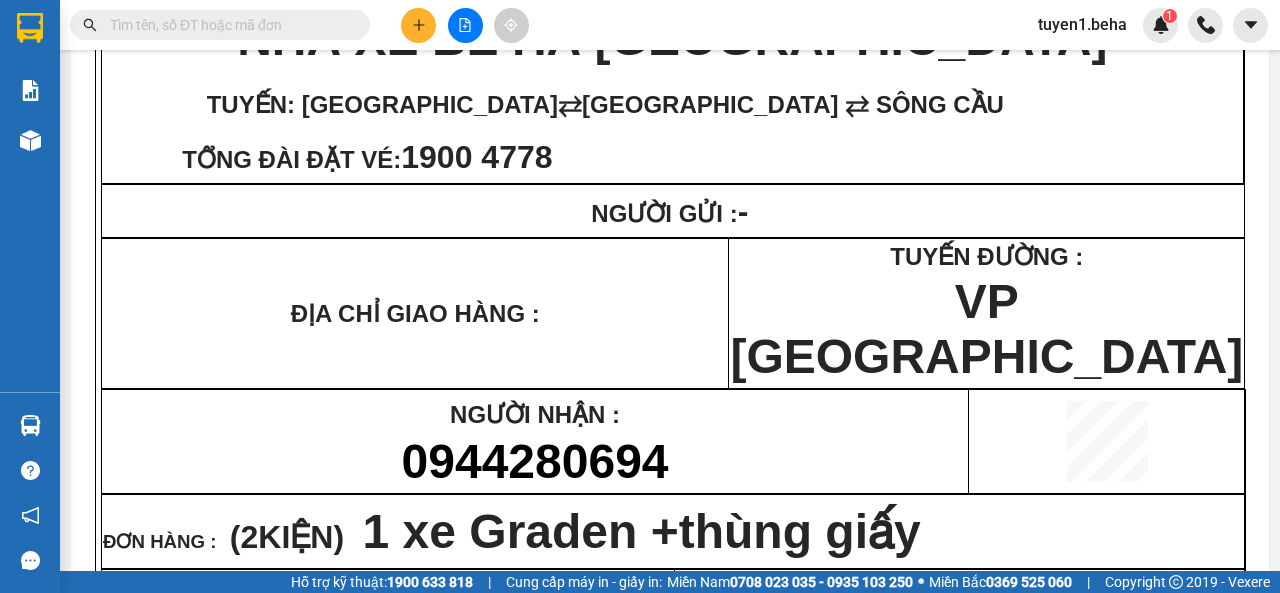 scroll, scrollTop: 0, scrollLeft: 0, axis: both 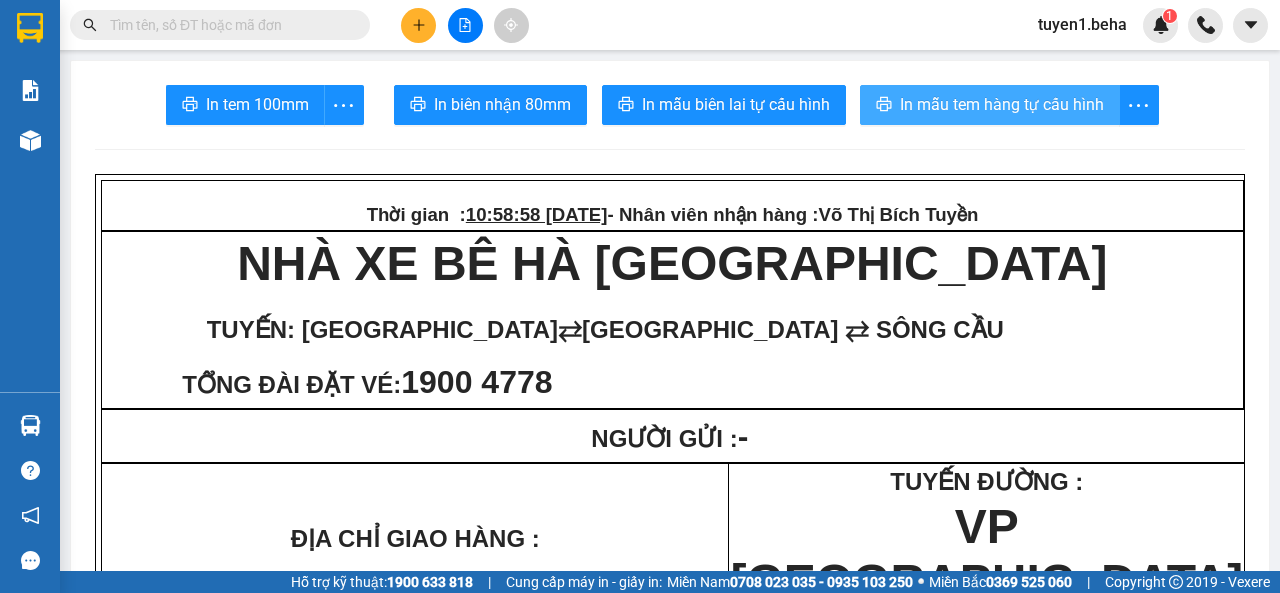 click on "In mẫu tem hàng tự cấu hình" at bounding box center [1002, 104] 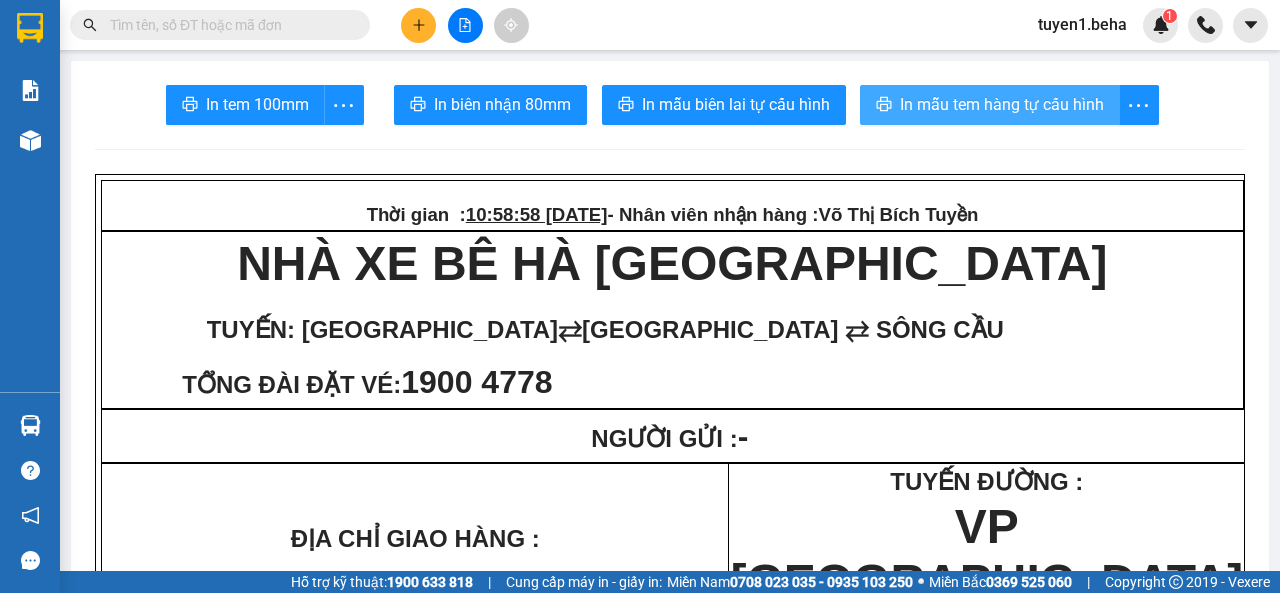 scroll, scrollTop: 0, scrollLeft: 0, axis: both 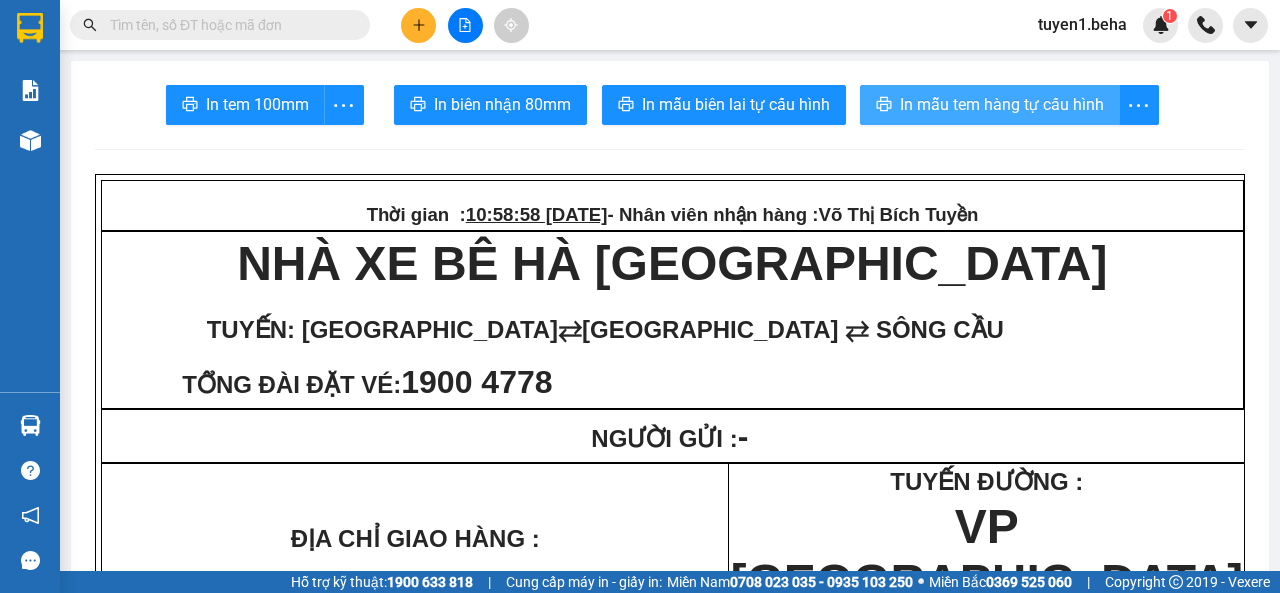 click on "In mẫu tem hàng tự cấu hình" at bounding box center [1002, 104] 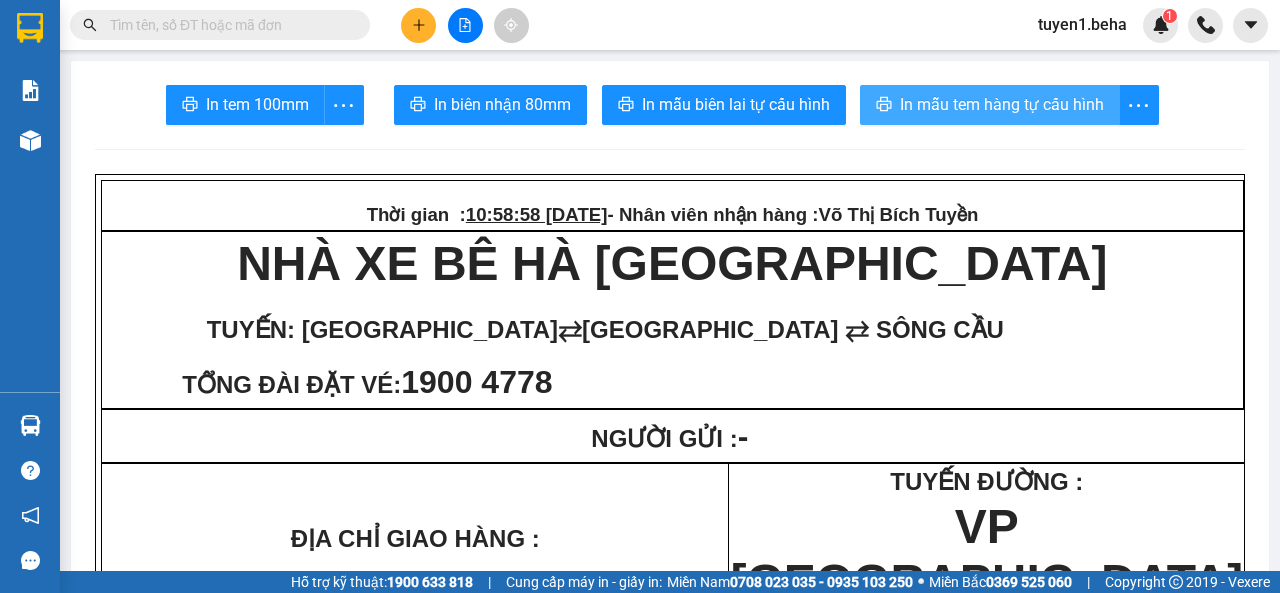 scroll, scrollTop: 0, scrollLeft: 0, axis: both 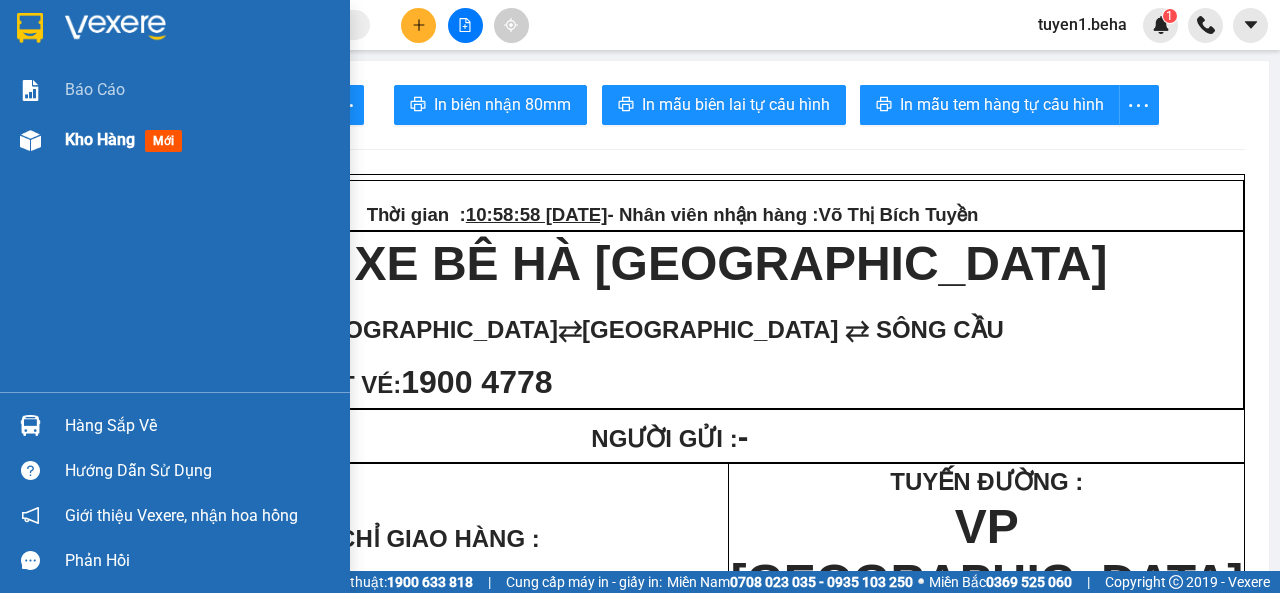 click on "Kho hàng" at bounding box center (100, 139) 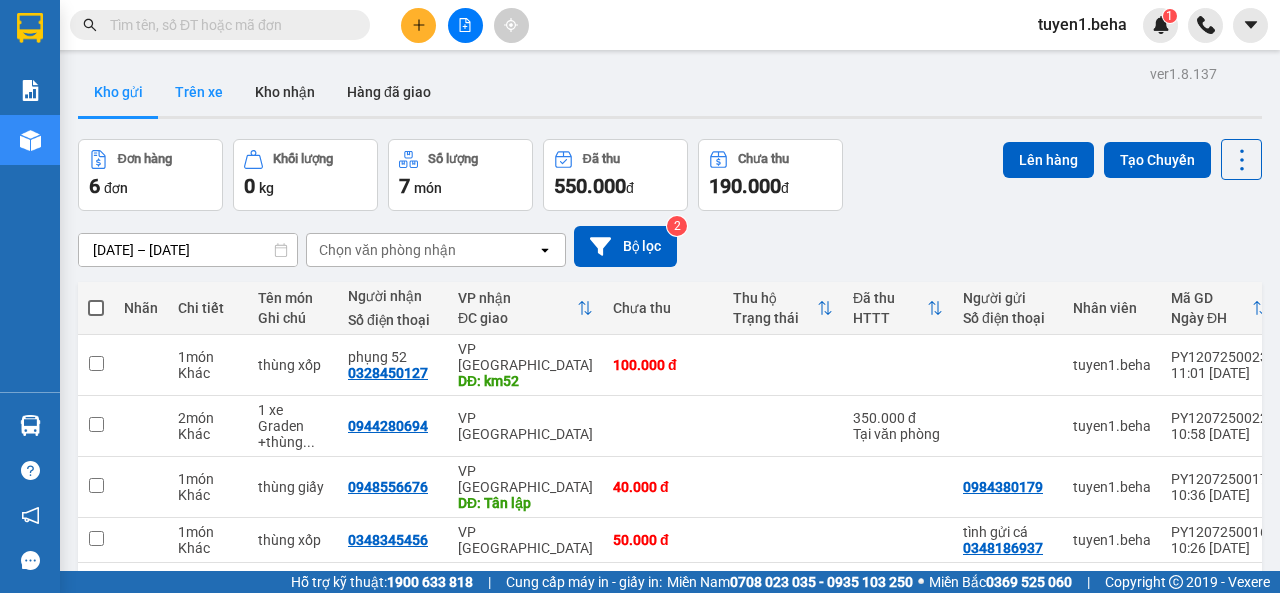 click on "Trên xe" at bounding box center (199, 92) 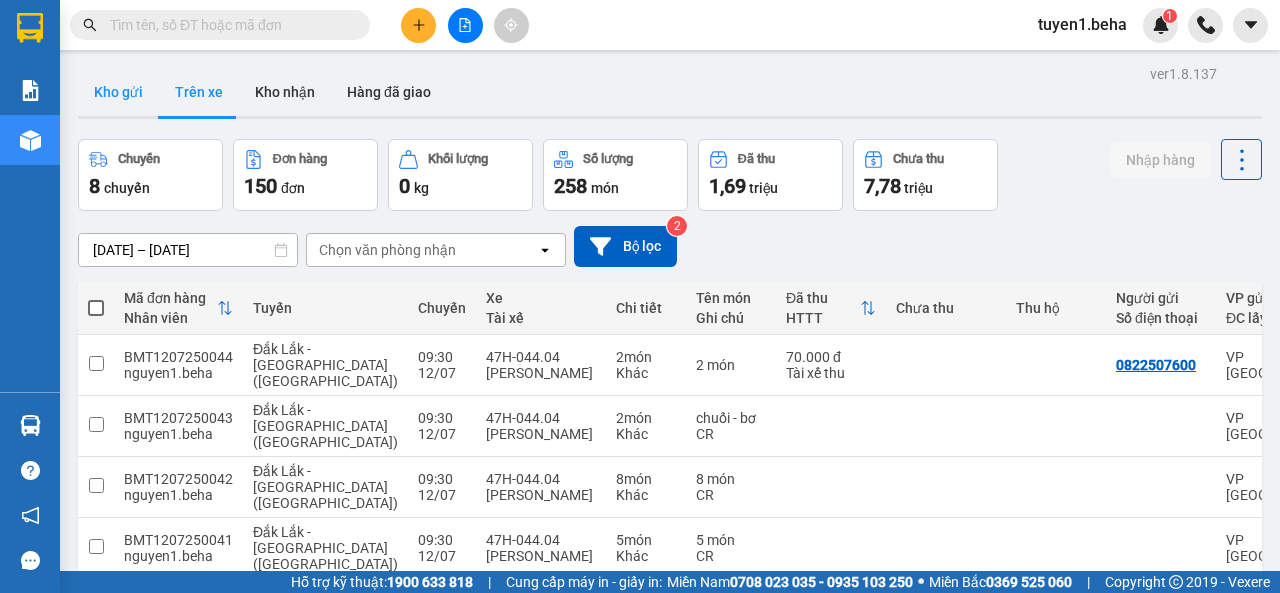 click on "Kho gửi" at bounding box center [118, 92] 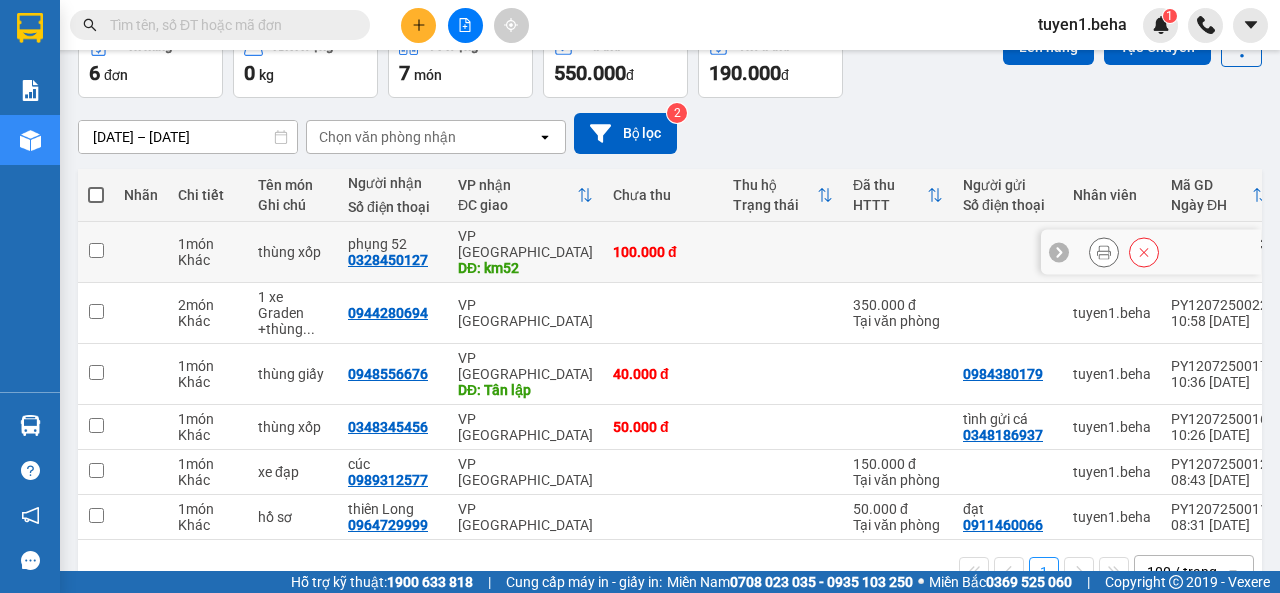 scroll, scrollTop: 140, scrollLeft: 0, axis: vertical 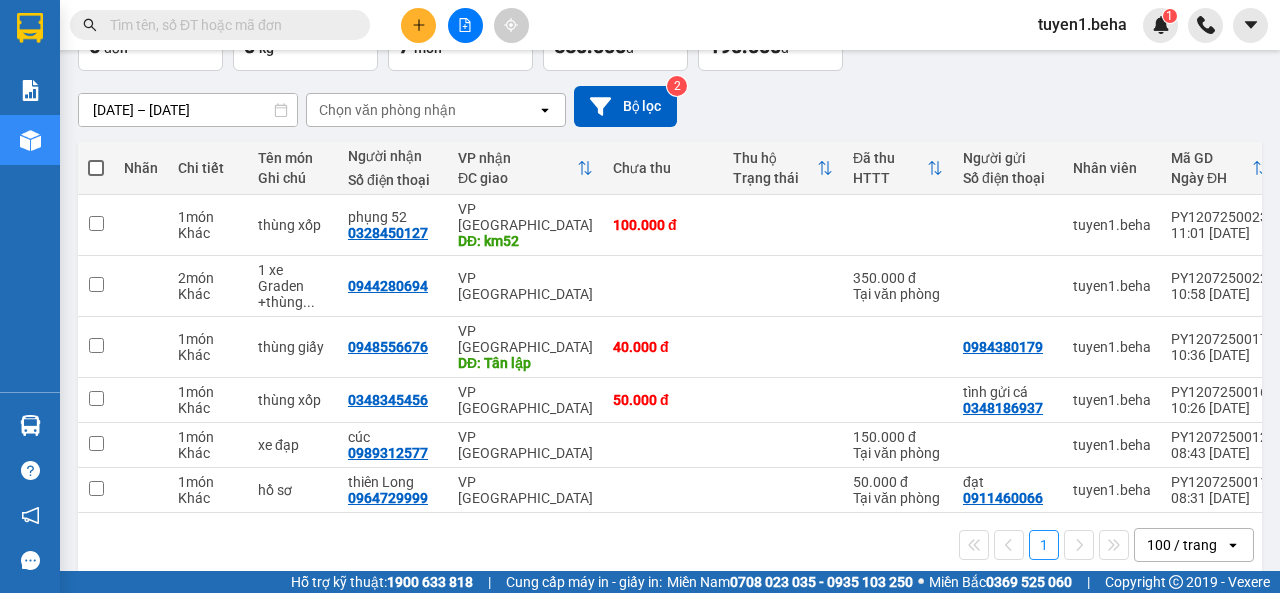 click on "1 100 / trang open" at bounding box center (670, 545) 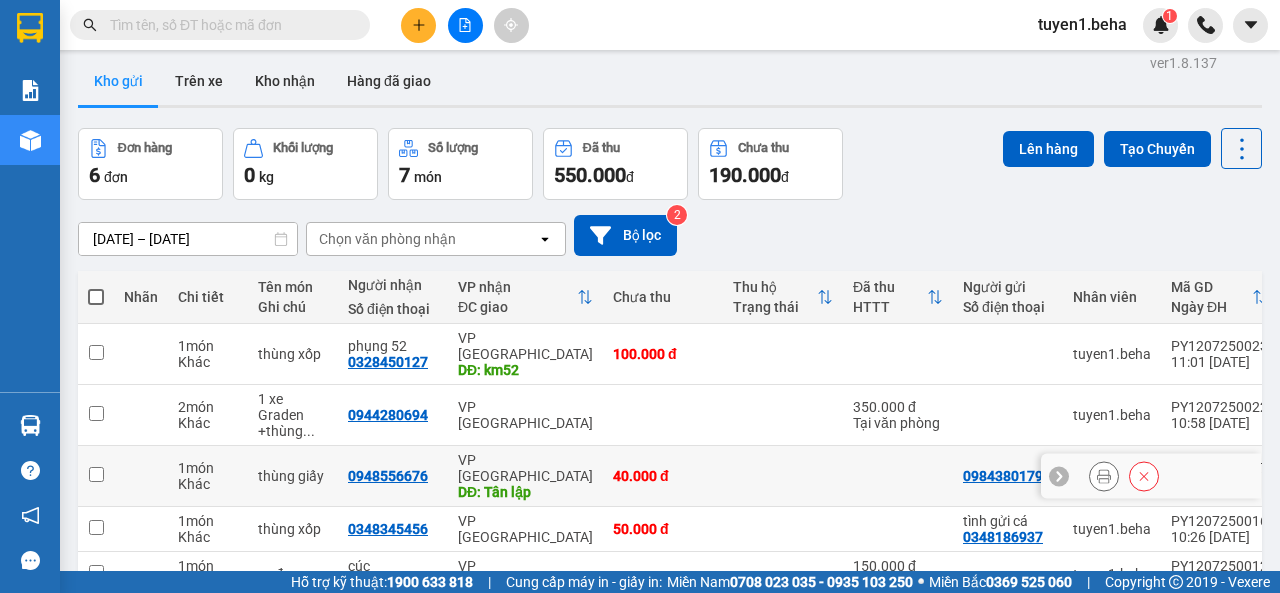 scroll, scrollTop: 0, scrollLeft: 0, axis: both 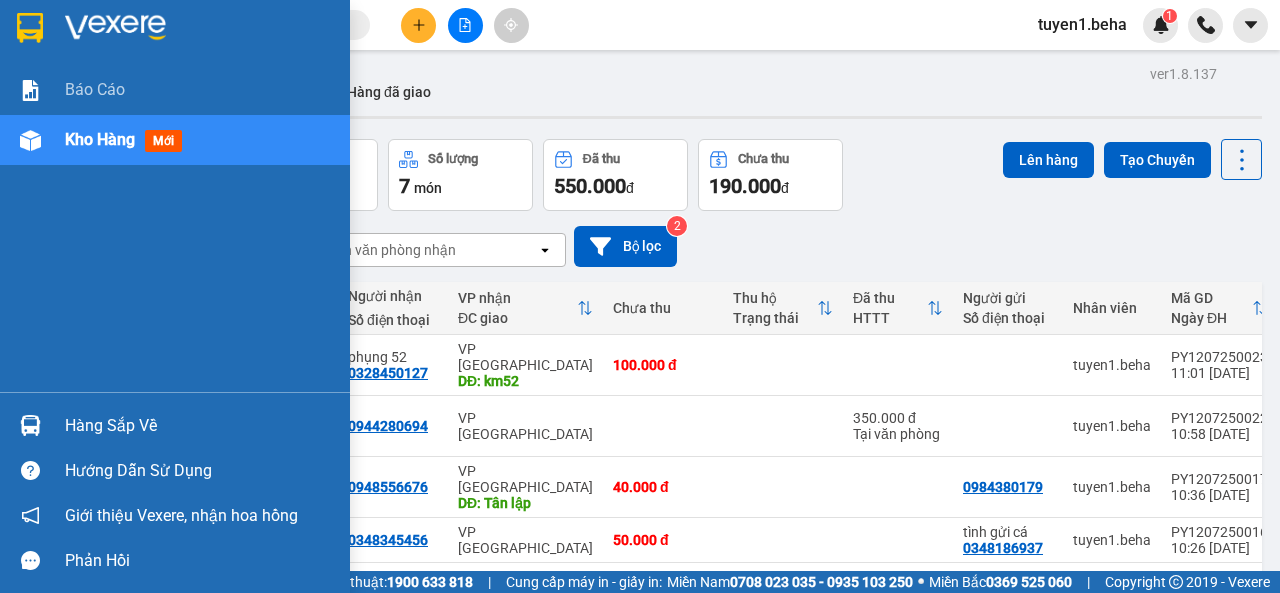 click on "Báo cáo     Kho hàng mới" at bounding box center [175, 228] 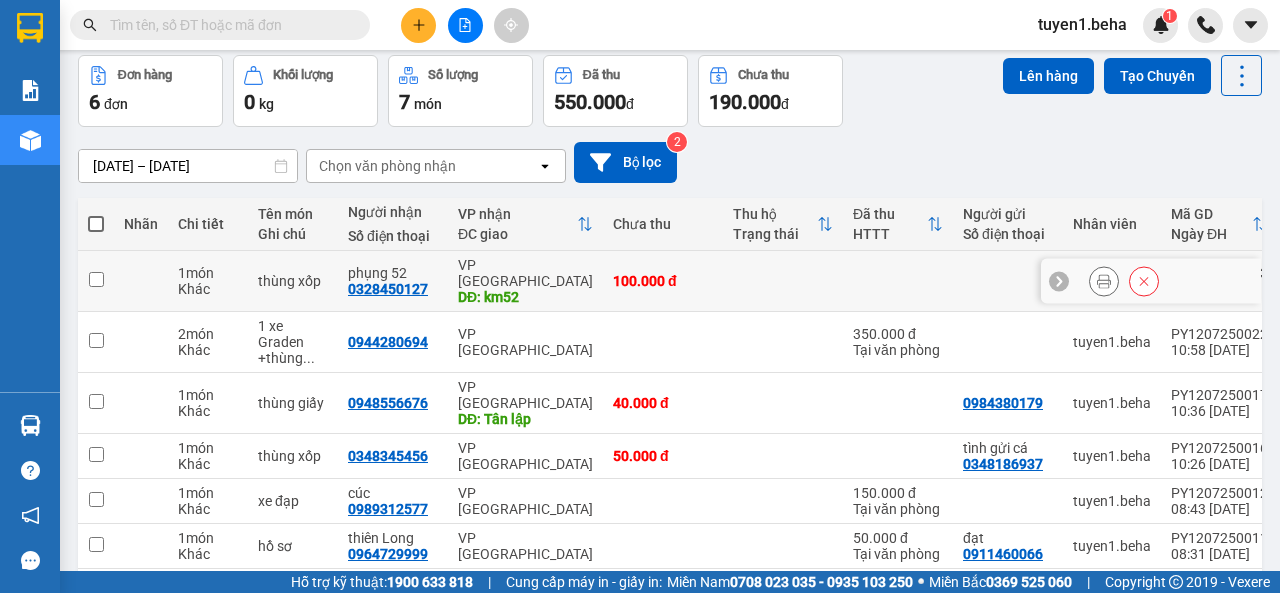 scroll, scrollTop: 0, scrollLeft: 0, axis: both 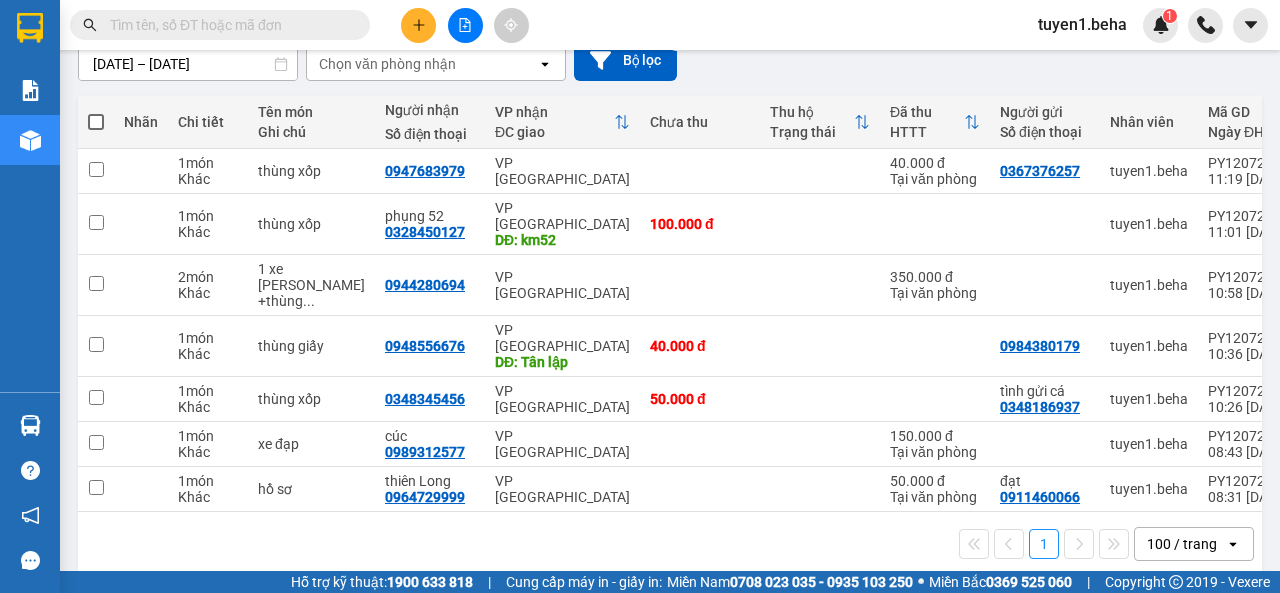 click on "100 / trang" at bounding box center [1182, 544] 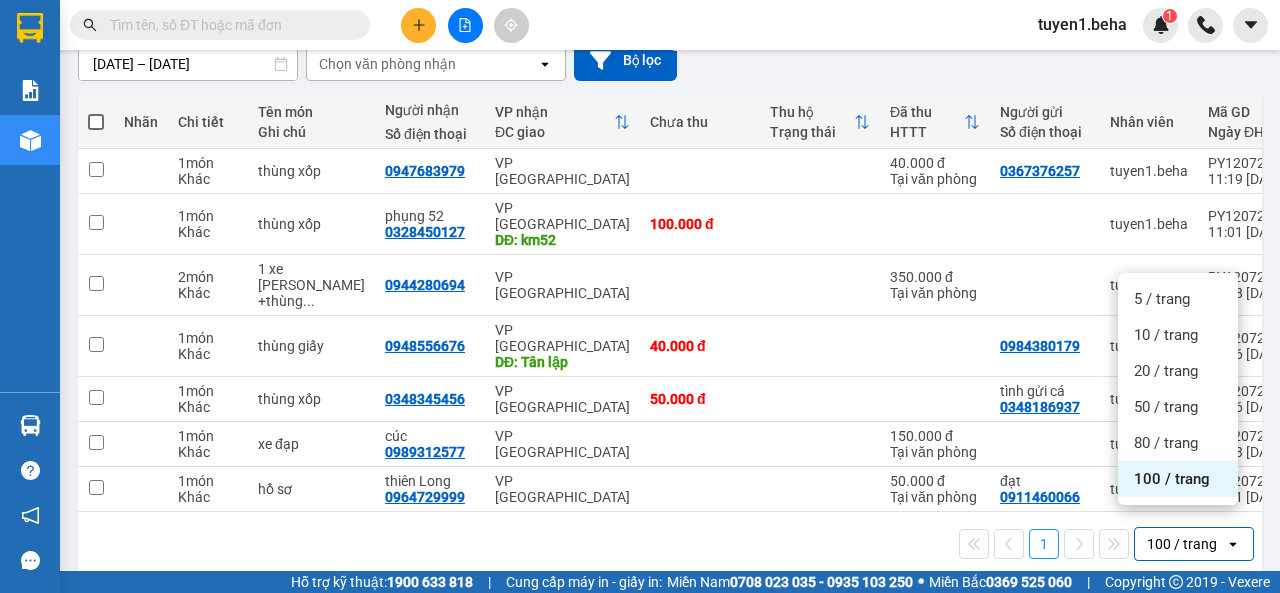 click on "100 / trang" at bounding box center [1172, 479] 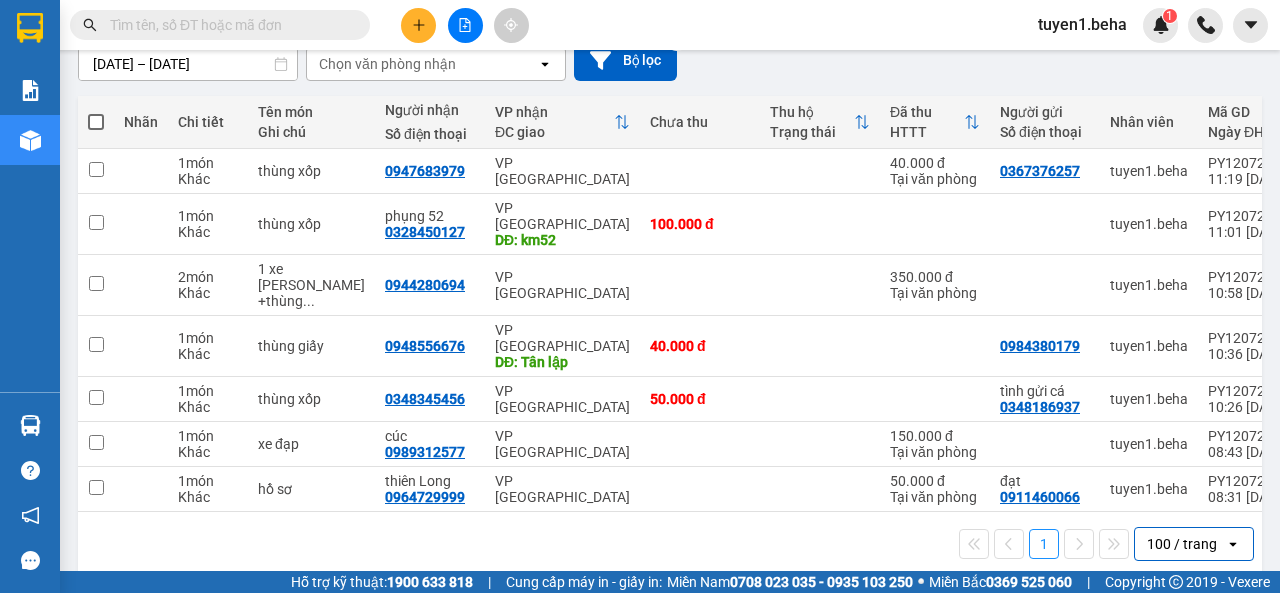 scroll, scrollTop: 0, scrollLeft: 0, axis: both 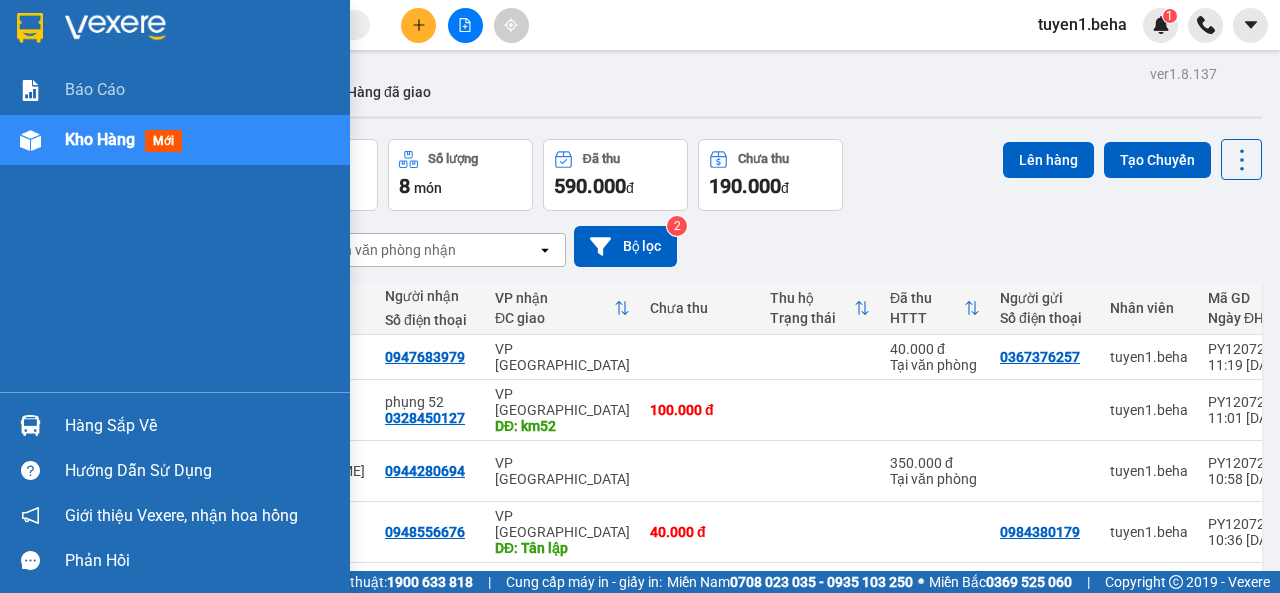click on "Kho hàng" at bounding box center [100, 139] 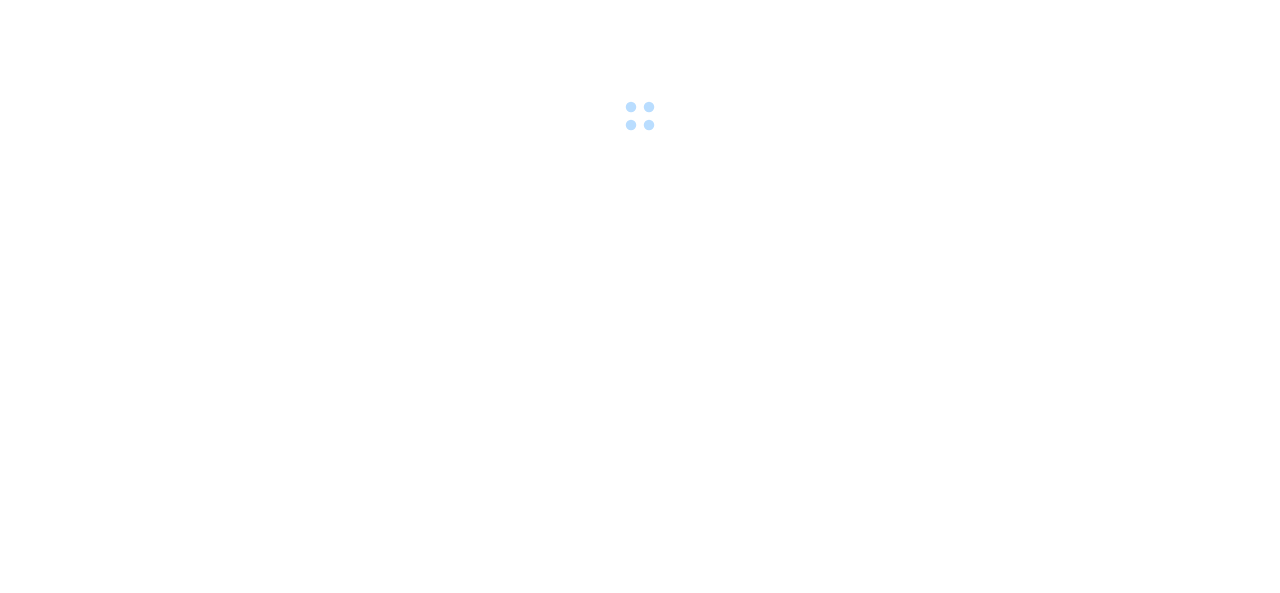 scroll, scrollTop: 0, scrollLeft: 0, axis: both 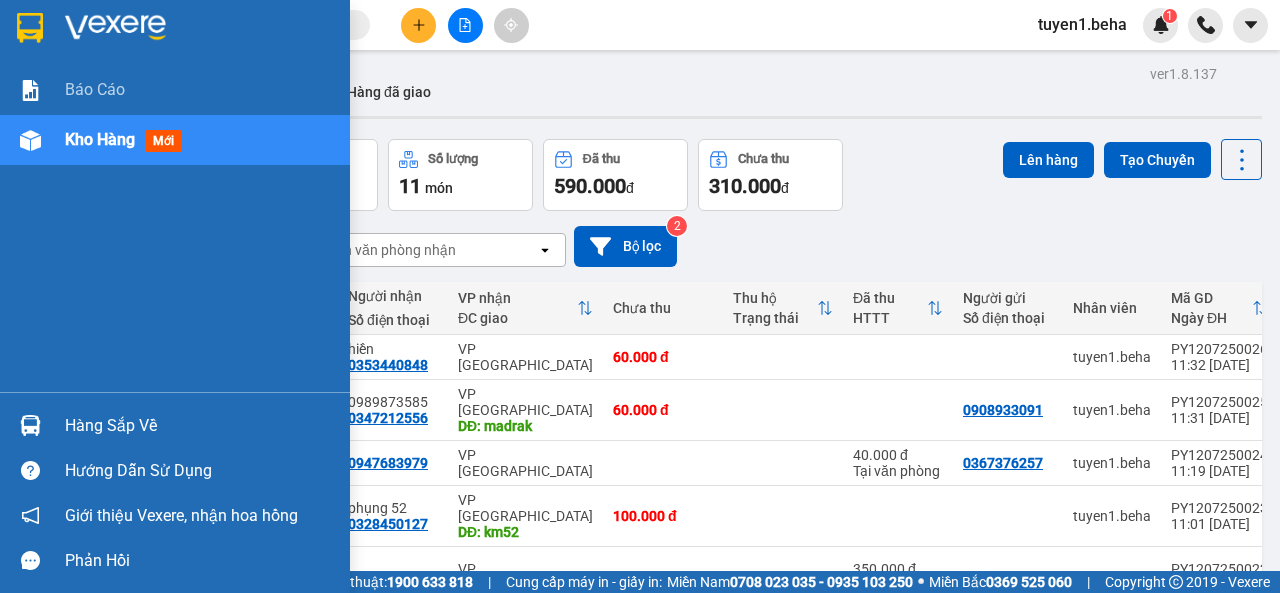 click on "Kho hàng" at bounding box center (100, 139) 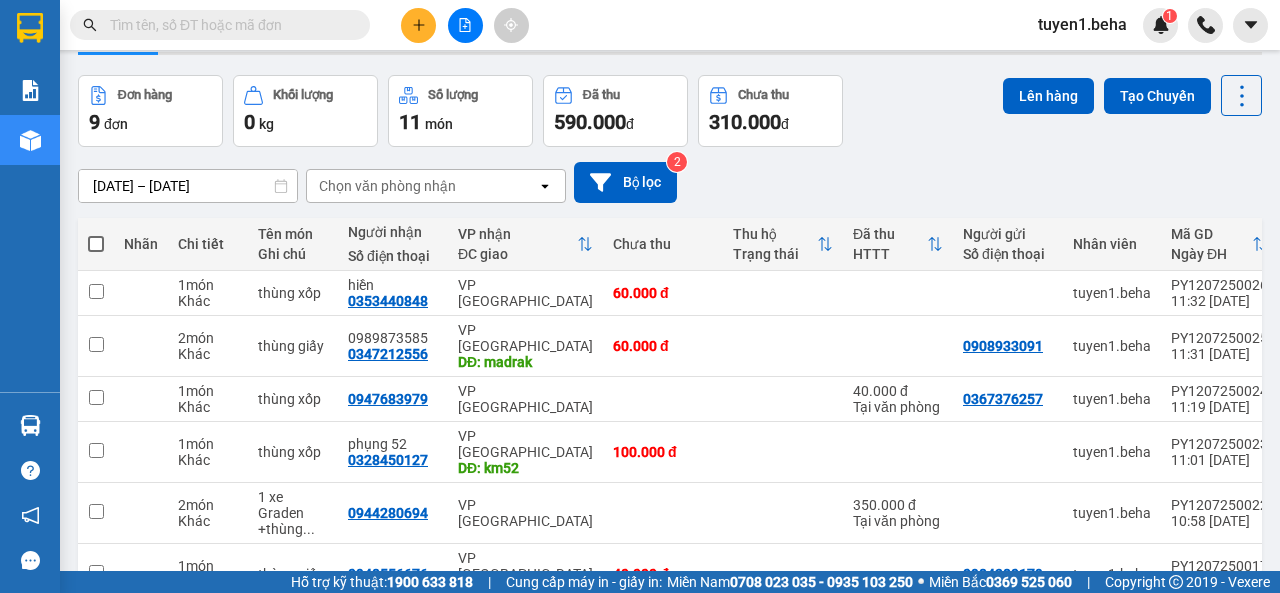 scroll, scrollTop: 0, scrollLeft: 0, axis: both 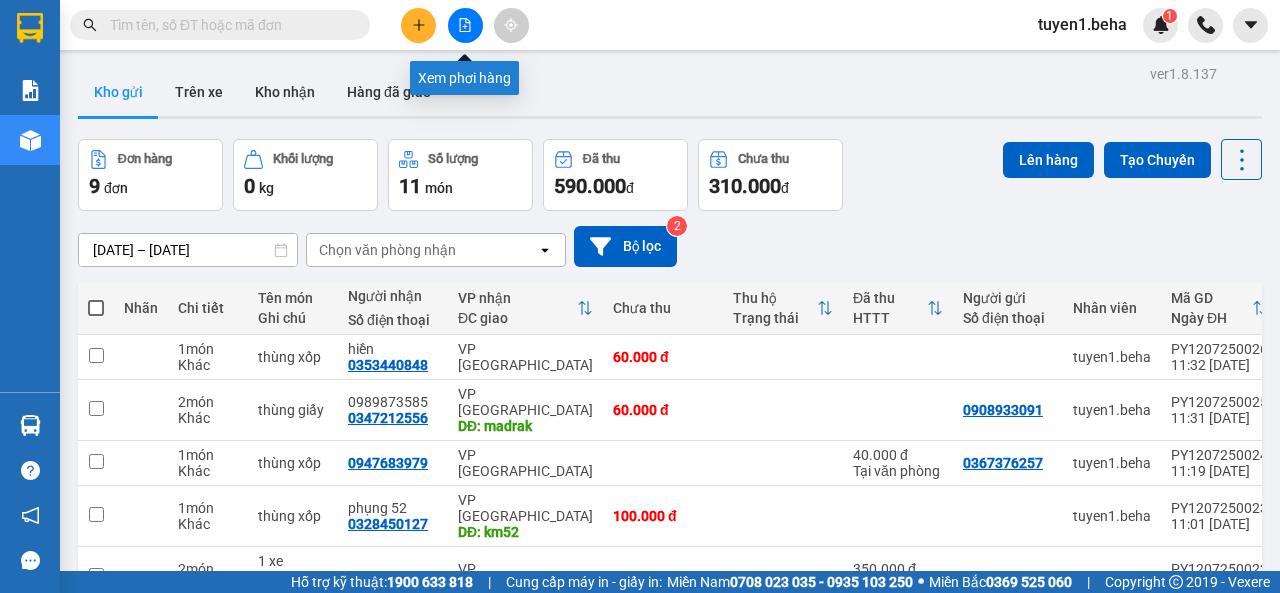 click 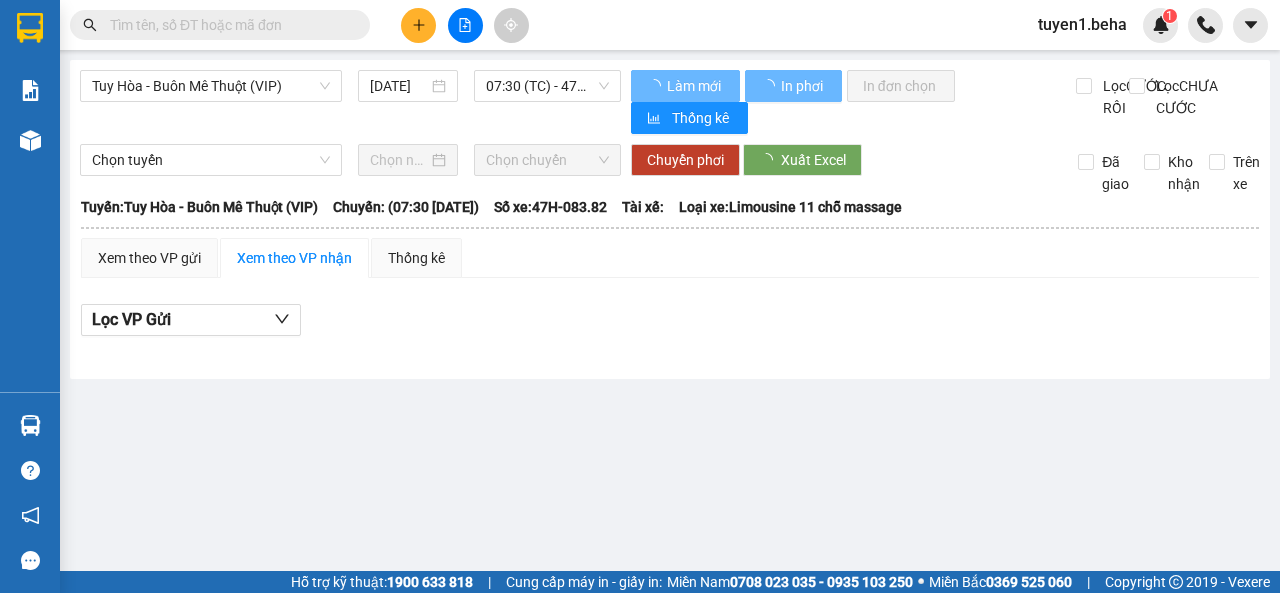 click on "Tuy Hòa - Buôn Mê Thuột (VIP) [DATE] 07:30   (TC)   - 47H-083.82  Làm mới In phơi In đơn chọn Thống kê Lọc  CƯỚC RỒI Lọc  CHƯA CƯỚC Chọn tuyến Chọn chuyến Chuyển phơi Xuất Excel Đã giao Kho nhận Trên xe [GEOGRAPHIC_DATA] ([GEOGRAPHIC_DATA])   0914064691   294 [PERSON_NAME], P.Tân Lập PHƠI HÀNG 11:39 [DATE] Tuyến:  [GEOGRAPHIC_DATA] - [GEOGRAPHIC_DATA] (VIP) [GEOGRAPHIC_DATA]:   (07:30 [DATE]) Số xe:  47H-083.82 Loại xe:  [GEOGRAPHIC_DATA] 11 chỗ massage Tuyến:  [GEOGRAPHIC_DATA] - [GEOGRAPHIC_DATA] (VIP) [GEOGRAPHIC_DATA]:   (07:30 [DATE]) Số xe:  47H-083.82 Tài xế:  Loại xe:  Limousine 11 chỗ massage Xem theo VP gửi Xem theo VP nhận Thống kê Lọc VP Gửi CƯỚC RỒI :   0  VNĐ CHƯA CƯỚC :   0  VNĐ Thu hộ:  0  VNĐ Bê Hà ([GEOGRAPHIC_DATA])   0914064691   294 [PERSON_NAME], P.Tân Lập PHƠI HÀNG BX [GEOGRAPHIC_DATA]  -  11:39 [DATE] Tuyến:  [GEOGRAPHIC_DATA] - [GEOGRAPHIC_DATA] (VIP) Chuyến:   (07:30 [DATE]) Số xe:  47H-083.82   Loại xe:  STT SL :" at bounding box center [670, 219] 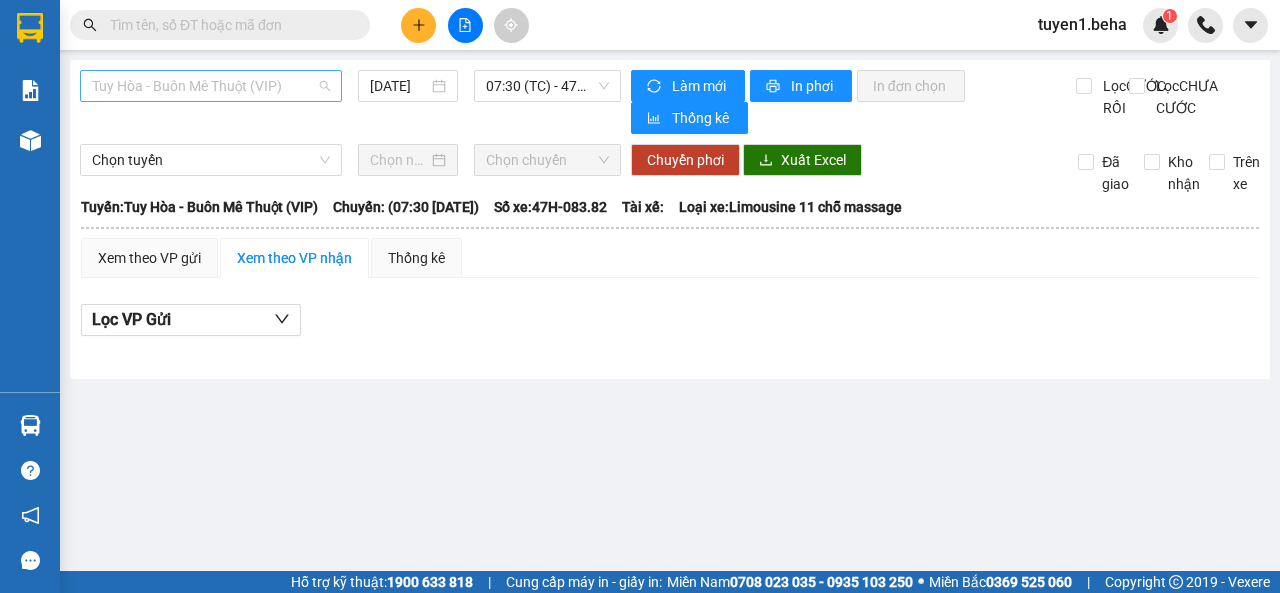 click on "Tuy Hòa - Buôn Mê Thuột (VIP)" at bounding box center (211, 86) 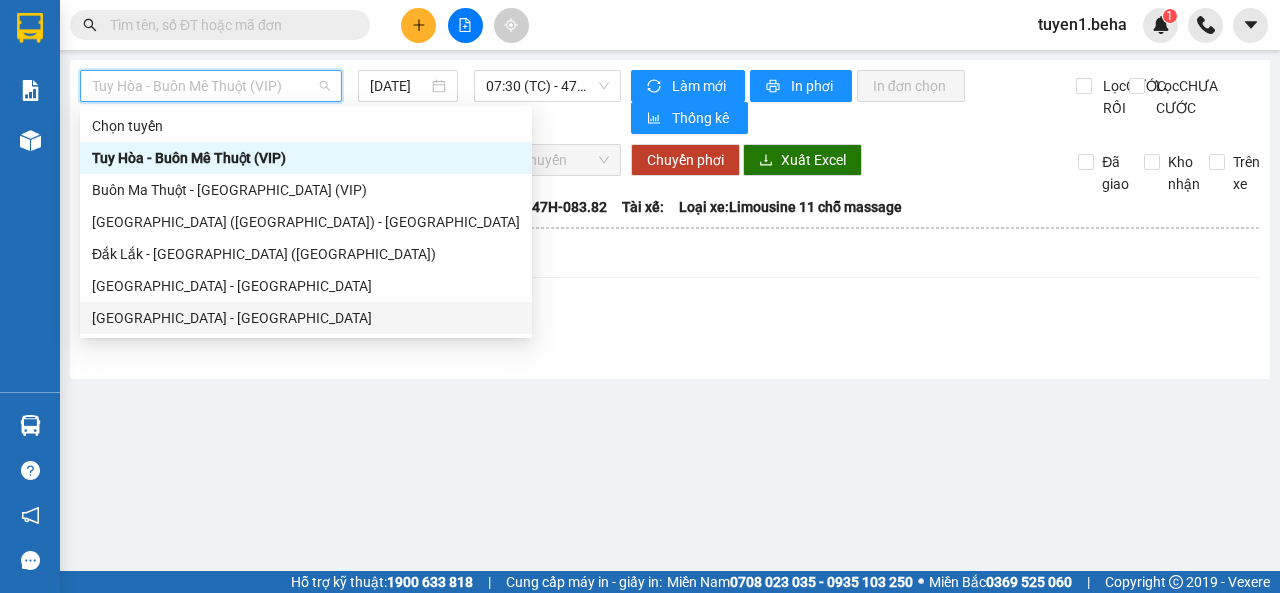 click on "[GEOGRAPHIC_DATA] - [GEOGRAPHIC_DATA]" at bounding box center [306, 318] 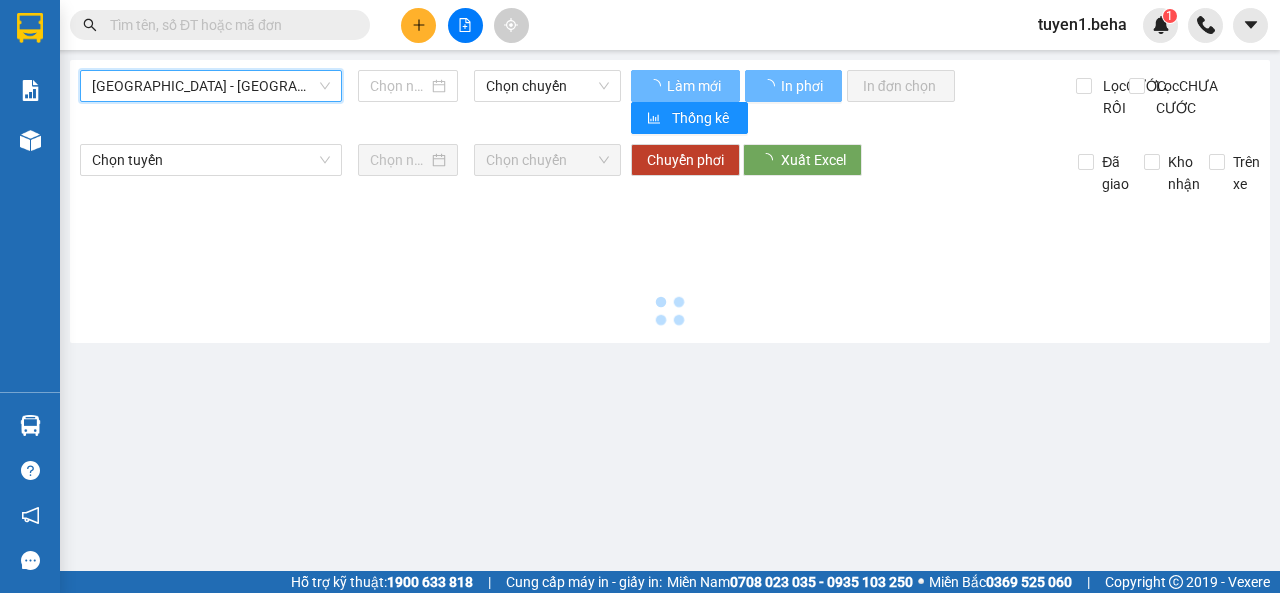 type on "[DATE]" 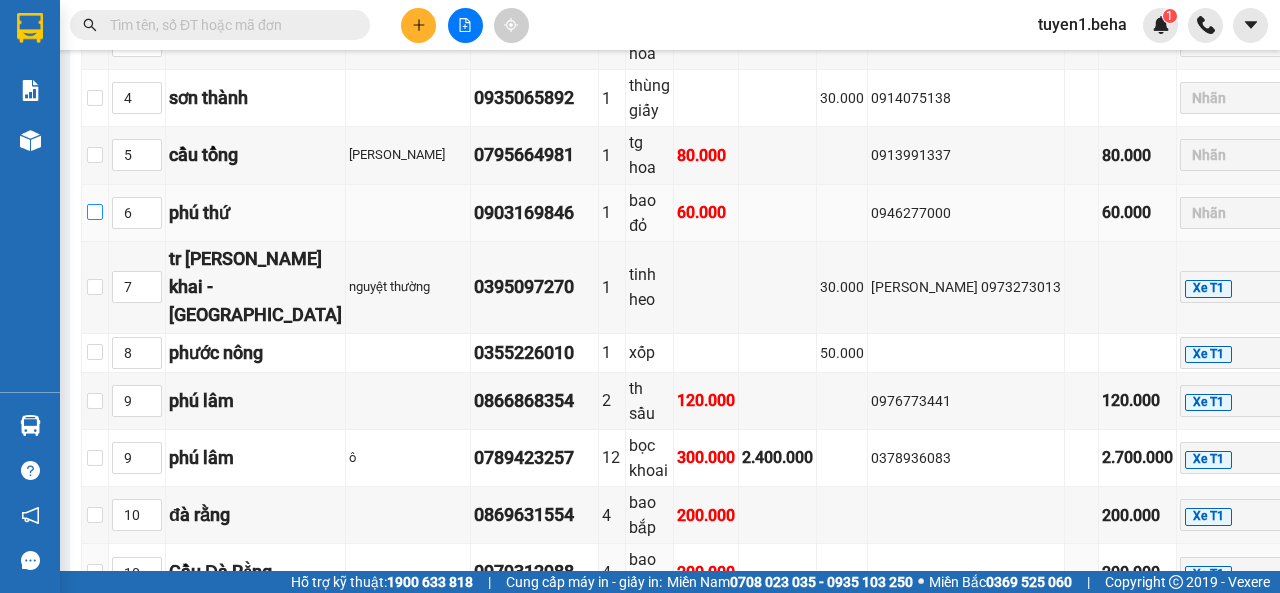 scroll, scrollTop: 600, scrollLeft: 0, axis: vertical 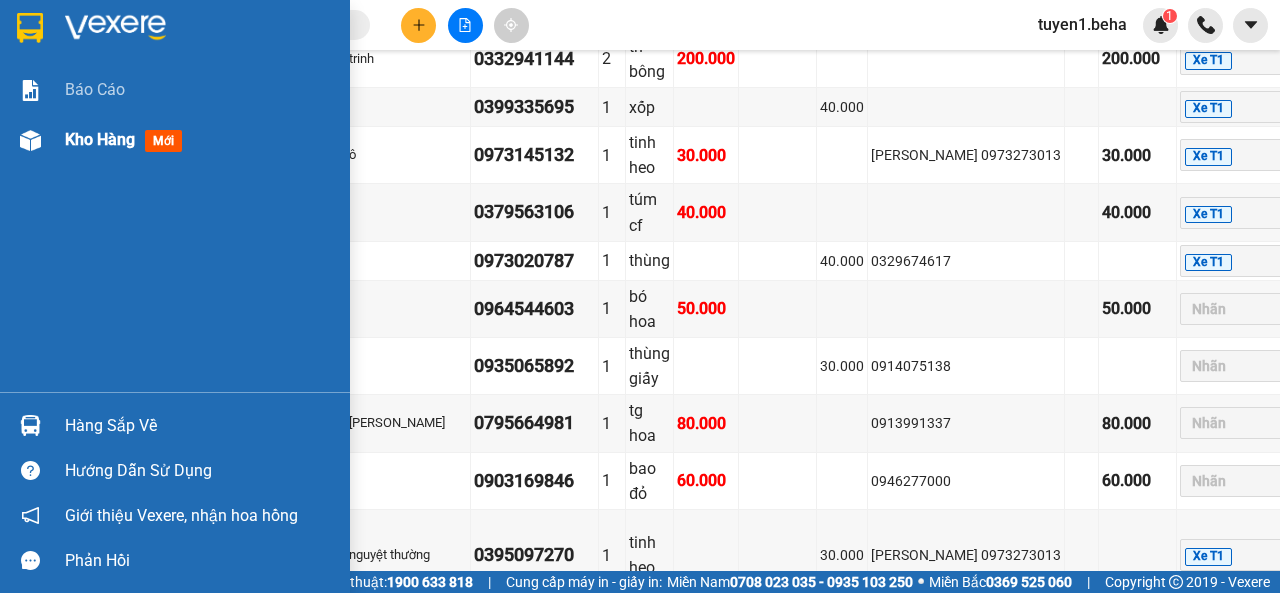 click on "Kho hàng" at bounding box center (100, 139) 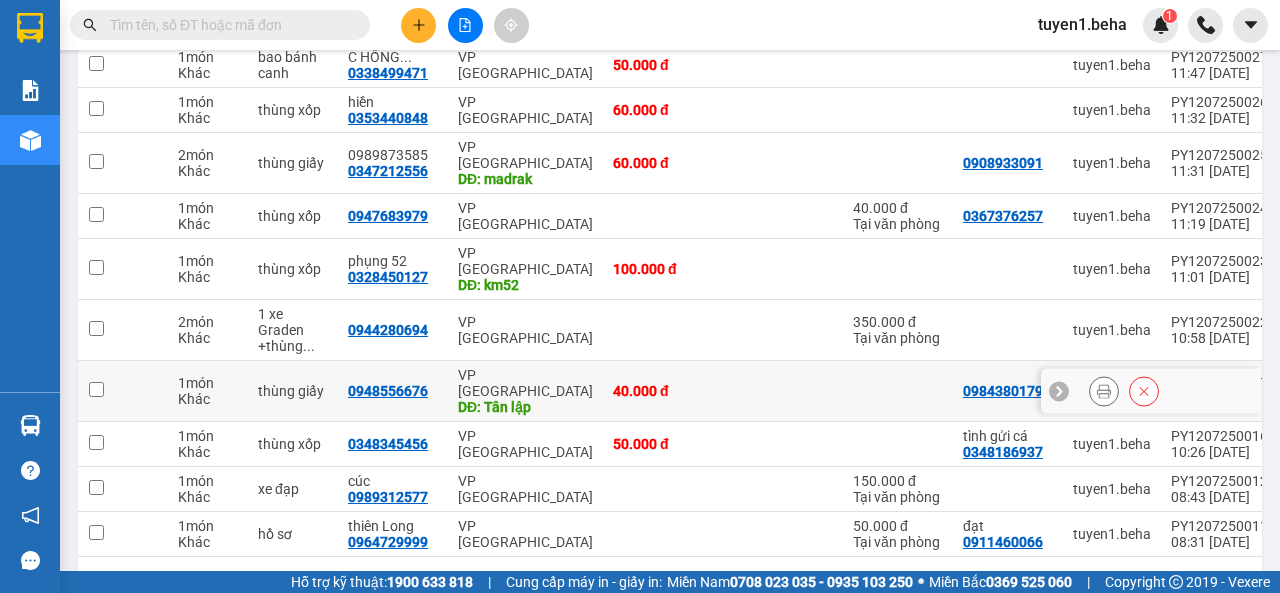 scroll, scrollTop: 0, scrollLeft: 0, axis: both 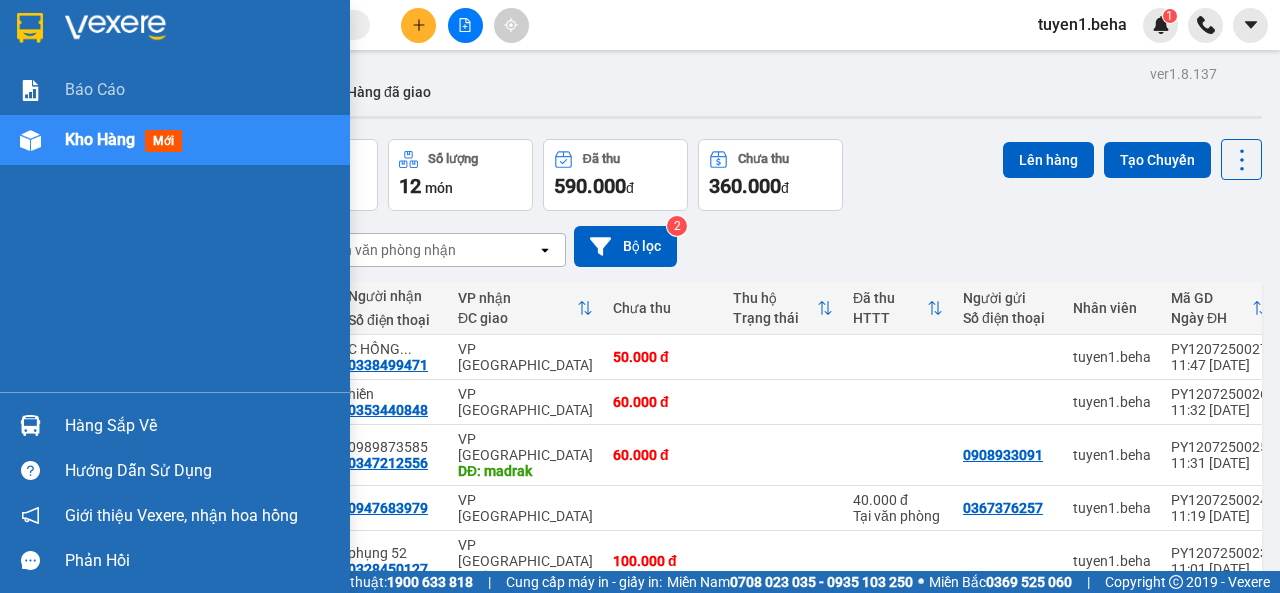 click on "Báo cáo     Kho hàng mới" at bounding box center [175, 228] 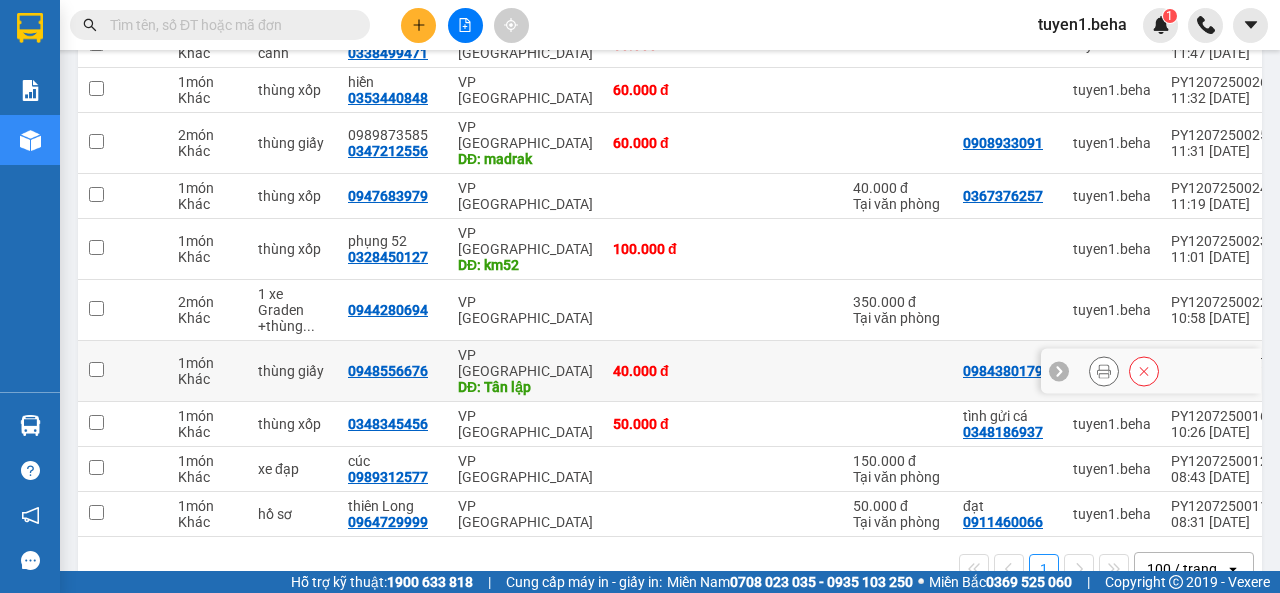 scroll, scrollTop: 322, scrollLeft: 0, axis: vertical 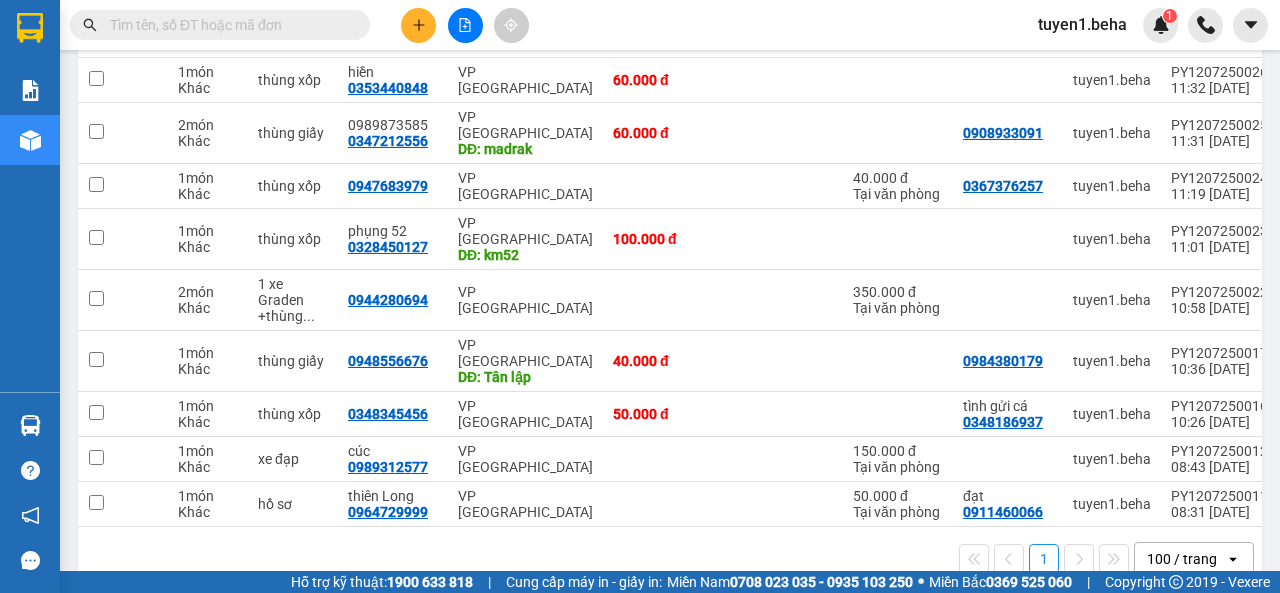 click on "1 100 / trang open" at bounding box center (670, 559) 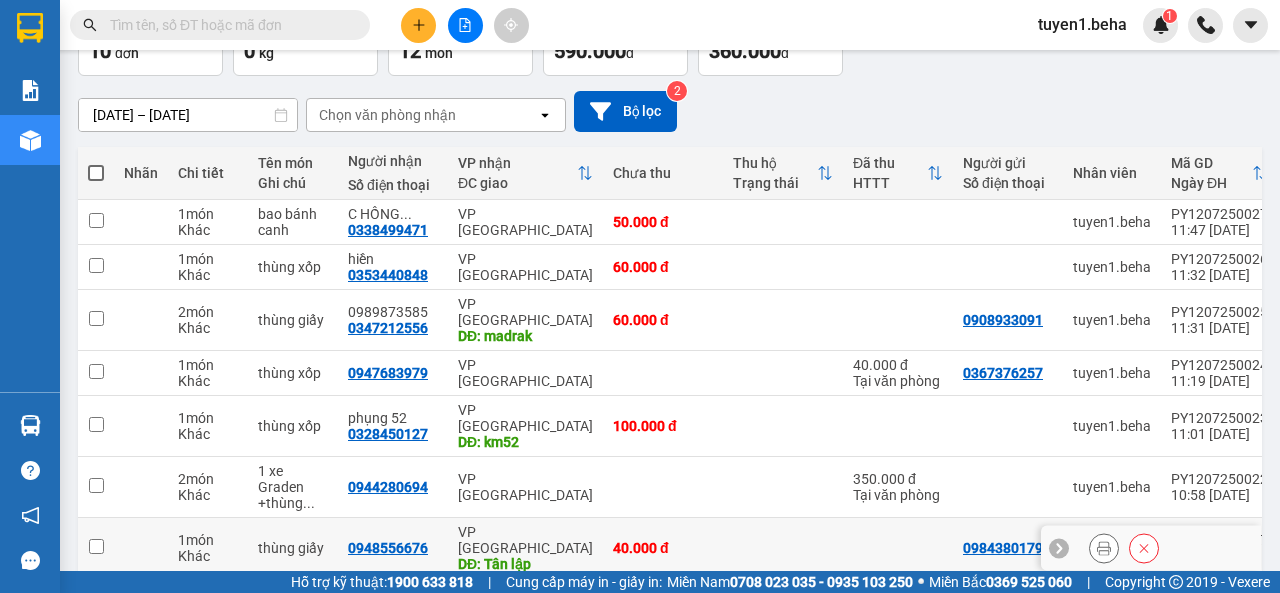scroll, scrollTop: 122, scrollLeft: 0, axis: vertical 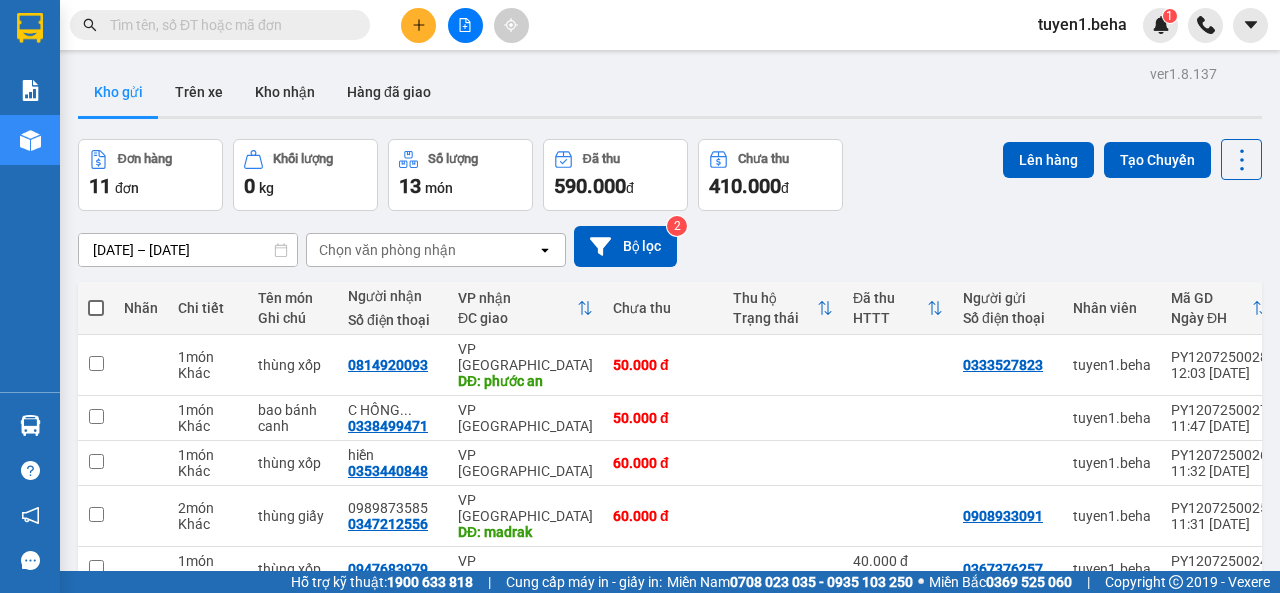 click at bounding box center [96, 308] 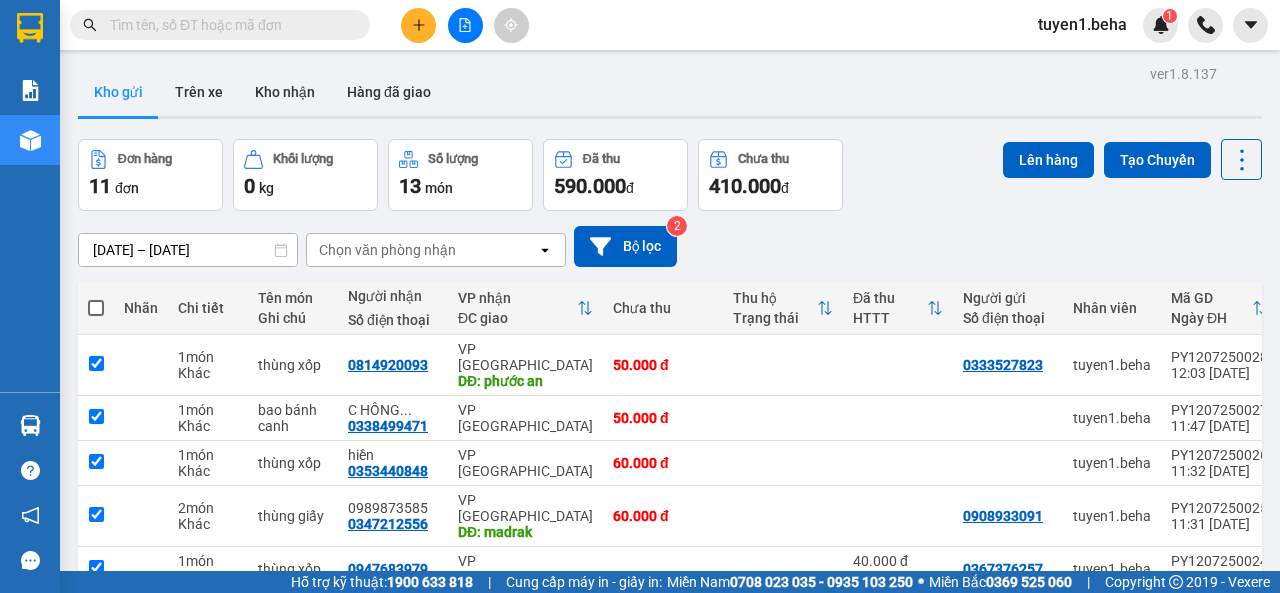 checkbox on "true" 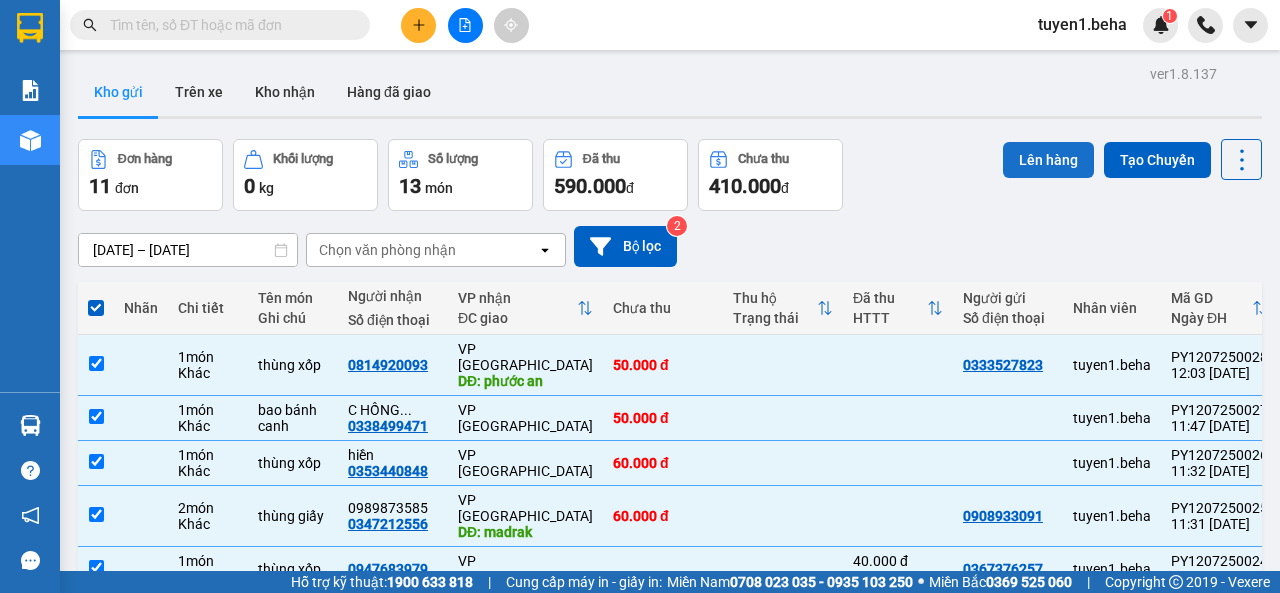 click on "Lên hàng" at bounding box center [1048, 160] 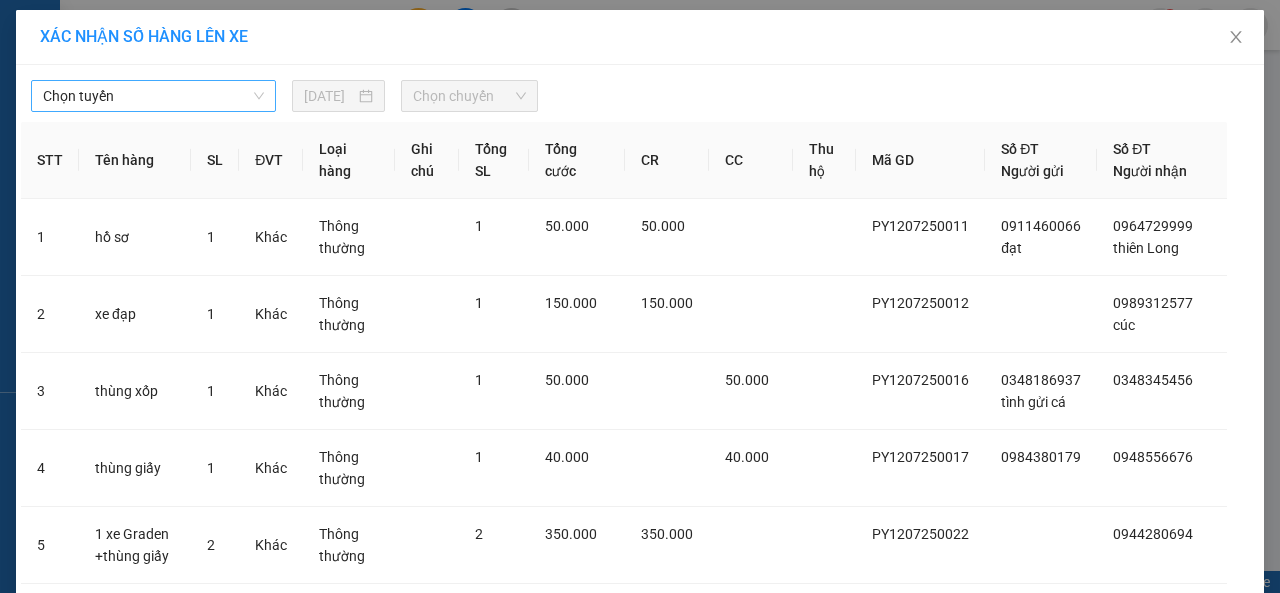 click on "Chọn tuyến" at bounding box center (153, 96) 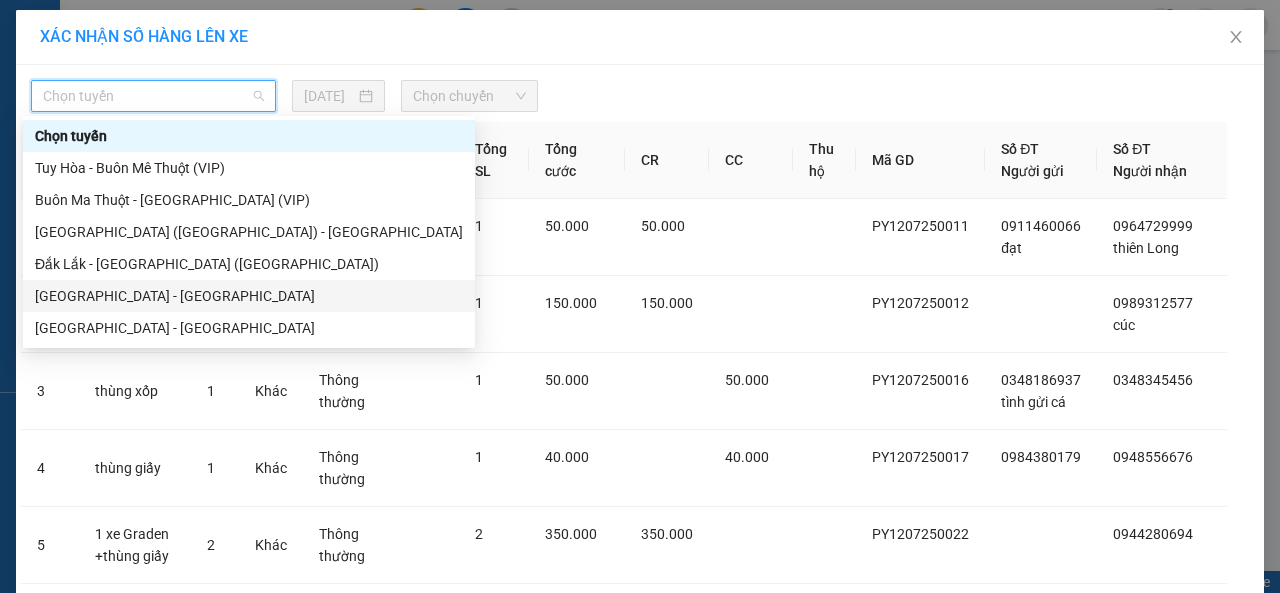 click on "[GEOGRAPHIC_DATA] - [GEOGRAPHIC_DATA]" at bounding box center [249, 296] 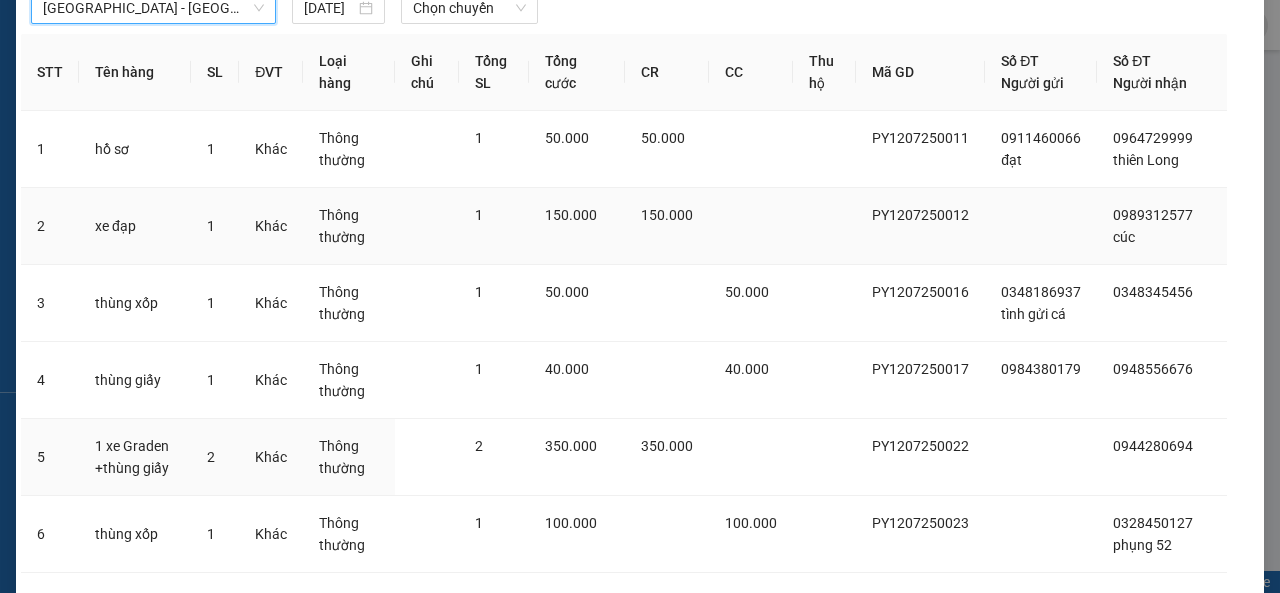 scroll, scrollTop: 0, scrollLeft: 0, axis: both 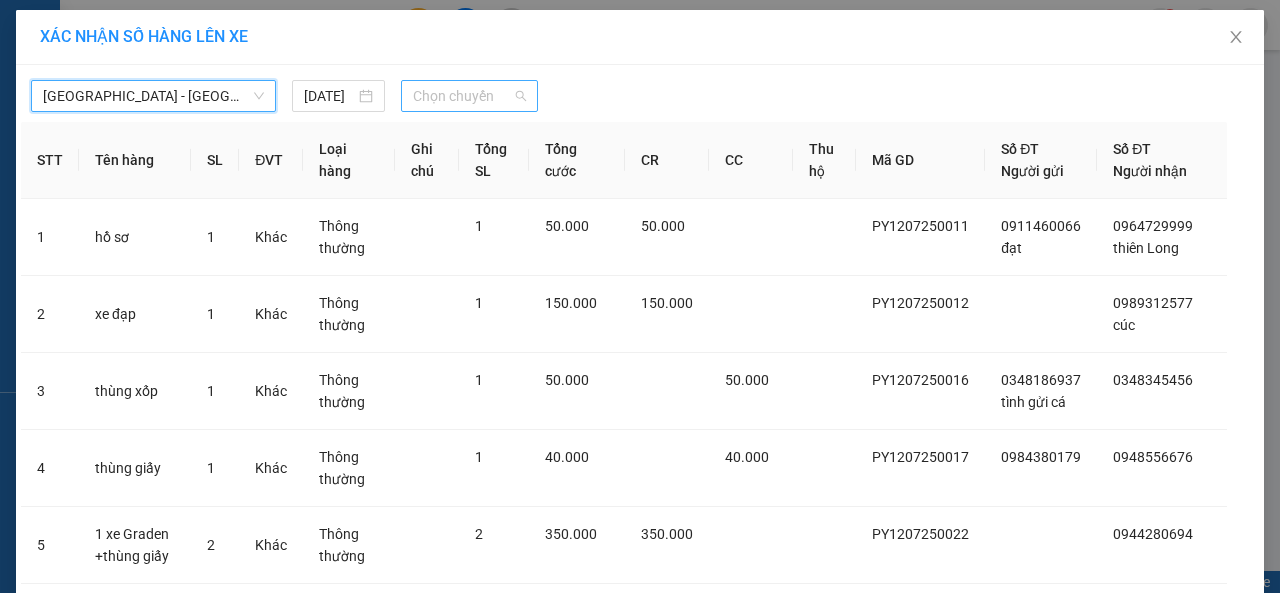 click on "Chọn chuyến" at bounding box center (469, 96) 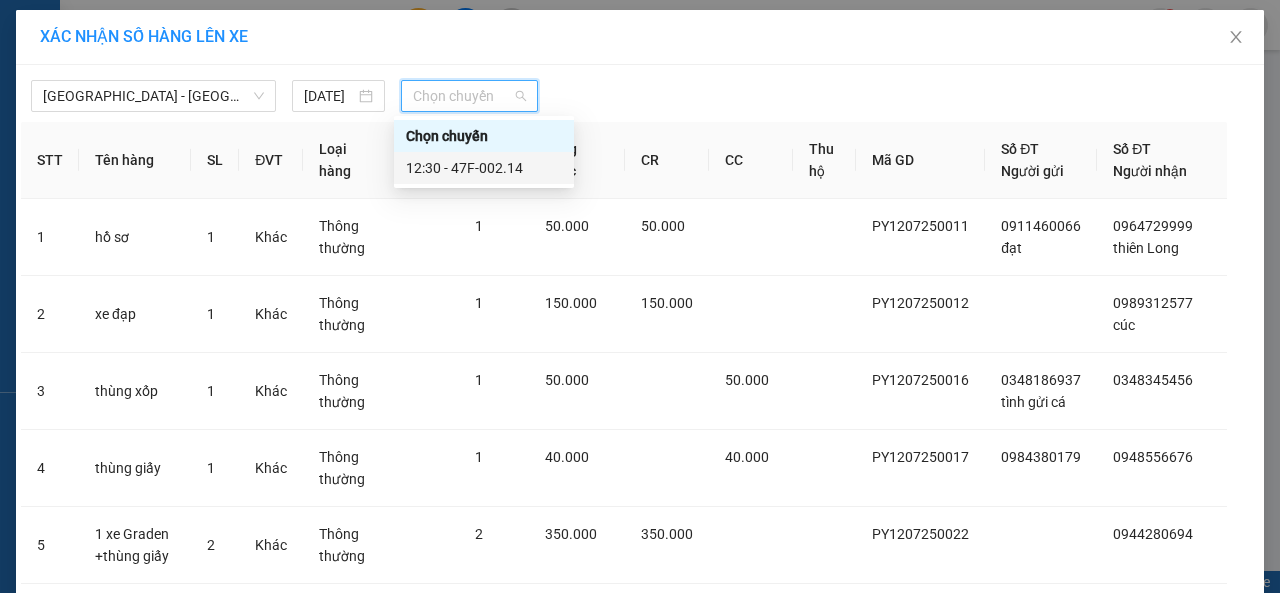 click on "12:30     - 47F-002.14" at bounding box center [484, 168] 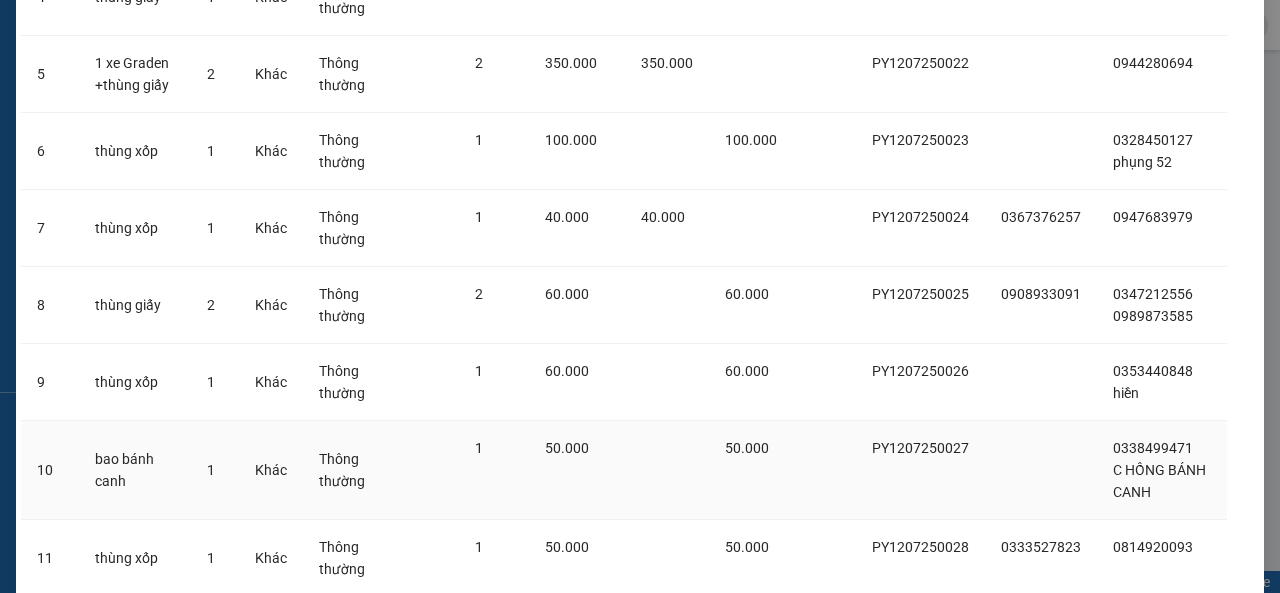 scroll, scrollTop: 644, scrollLeft: 0, axis: vertical 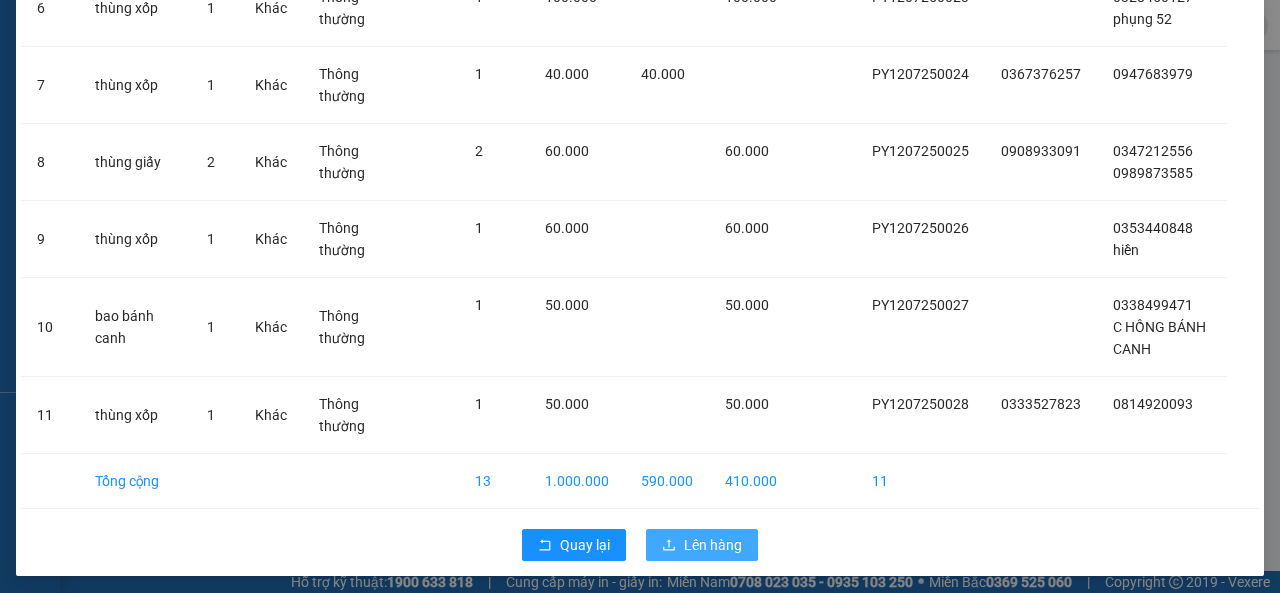 click on "Lên hàng" at bounding box center (713, 545) 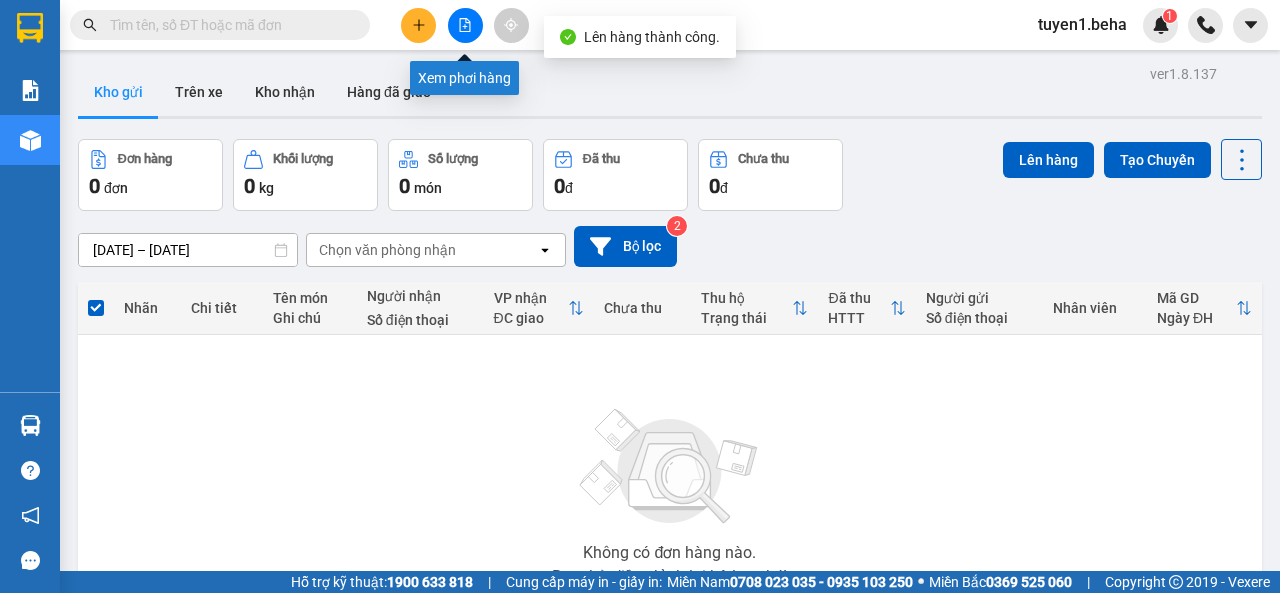 click at bounding box center [465, 25] 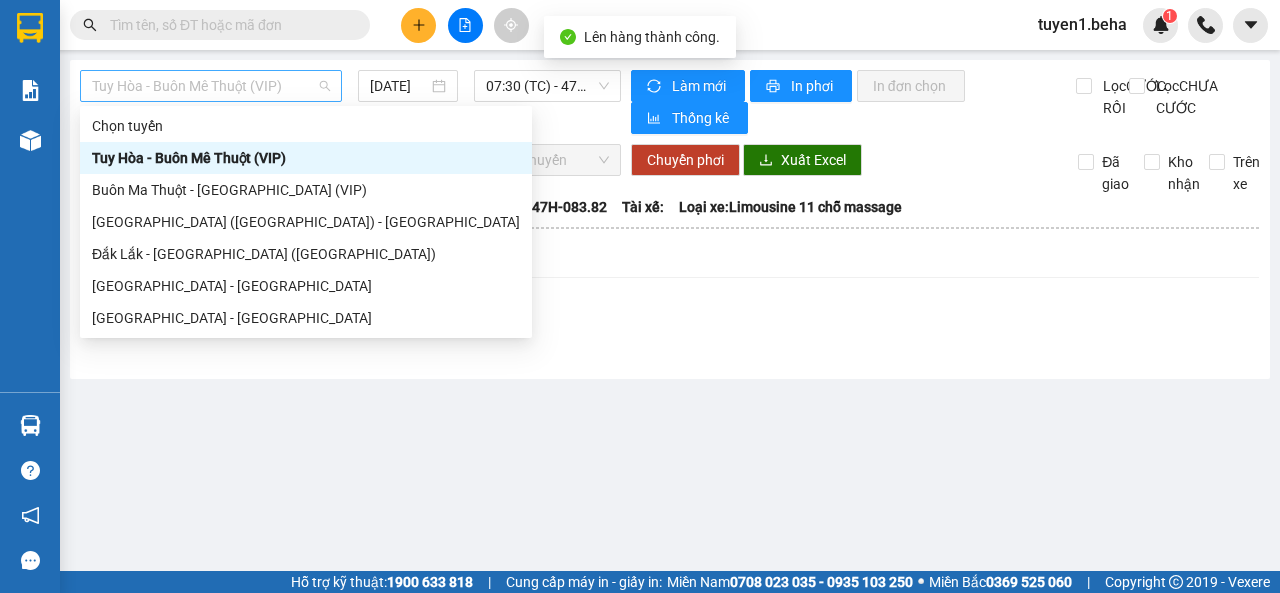 click on "Tuy Hòa - Buôn Mê Thuột (VIP)" at bounding box center [211, 86] 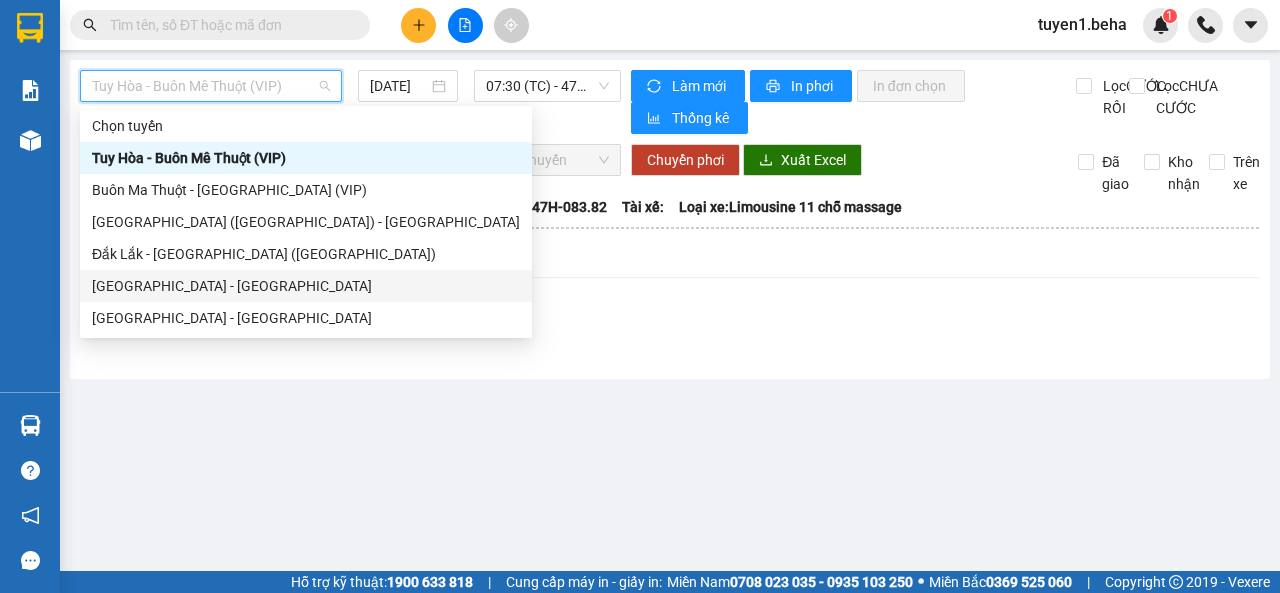 click on "[GEOGRAPHIC_DATA] - [GEOGRAPHIC_DATA]" at bounding box center [306, 286] 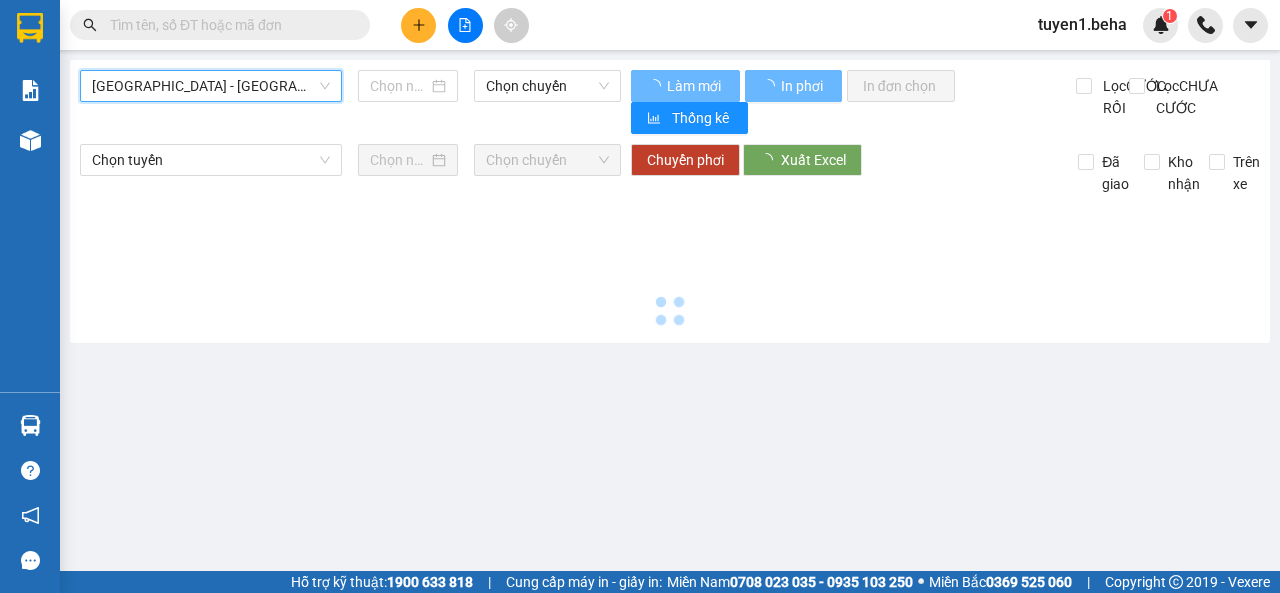 type on "[DATE]" 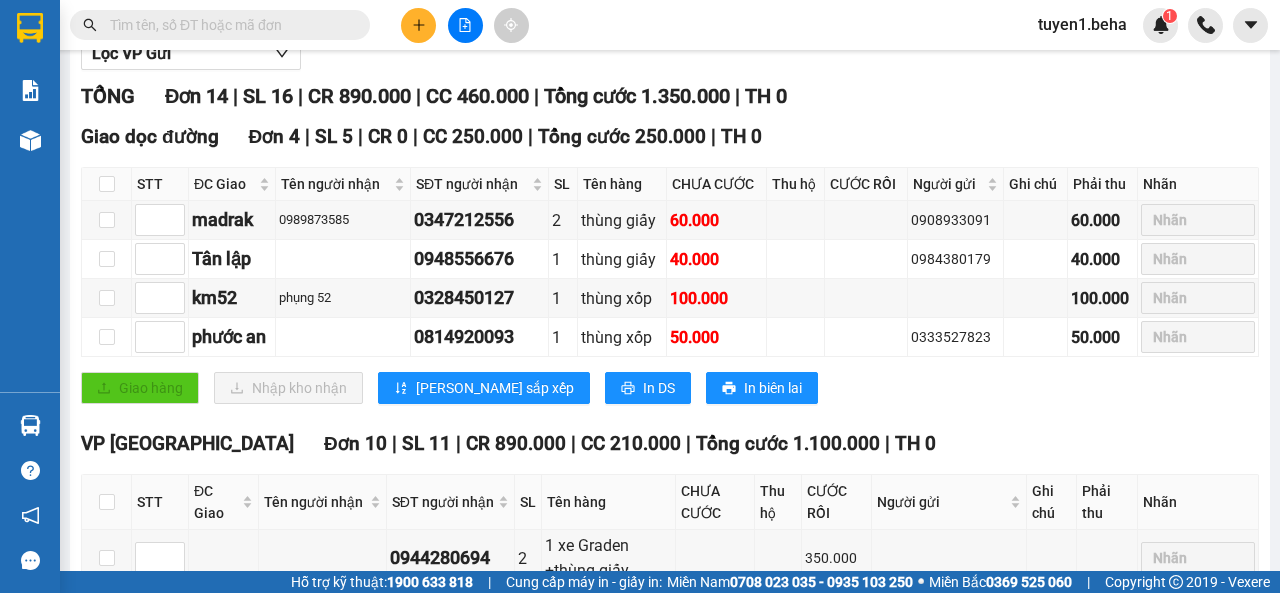 scroll, scrollTop: 300, scrollLeft: 0, axis: vertical 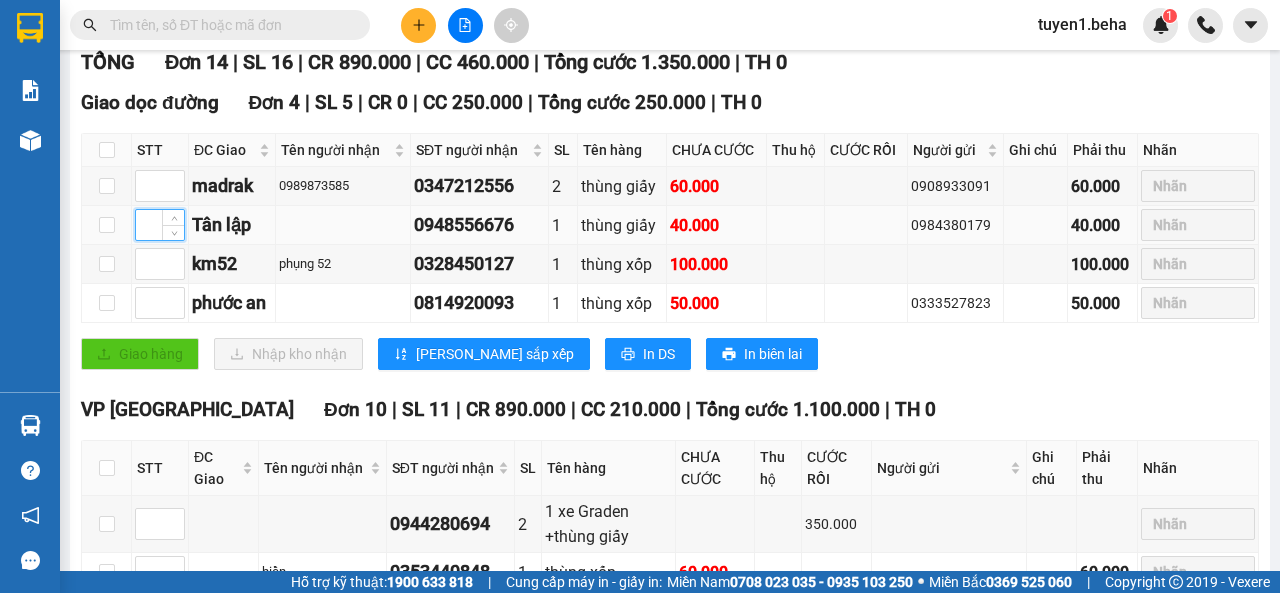 click at bounding box center [160, 225] 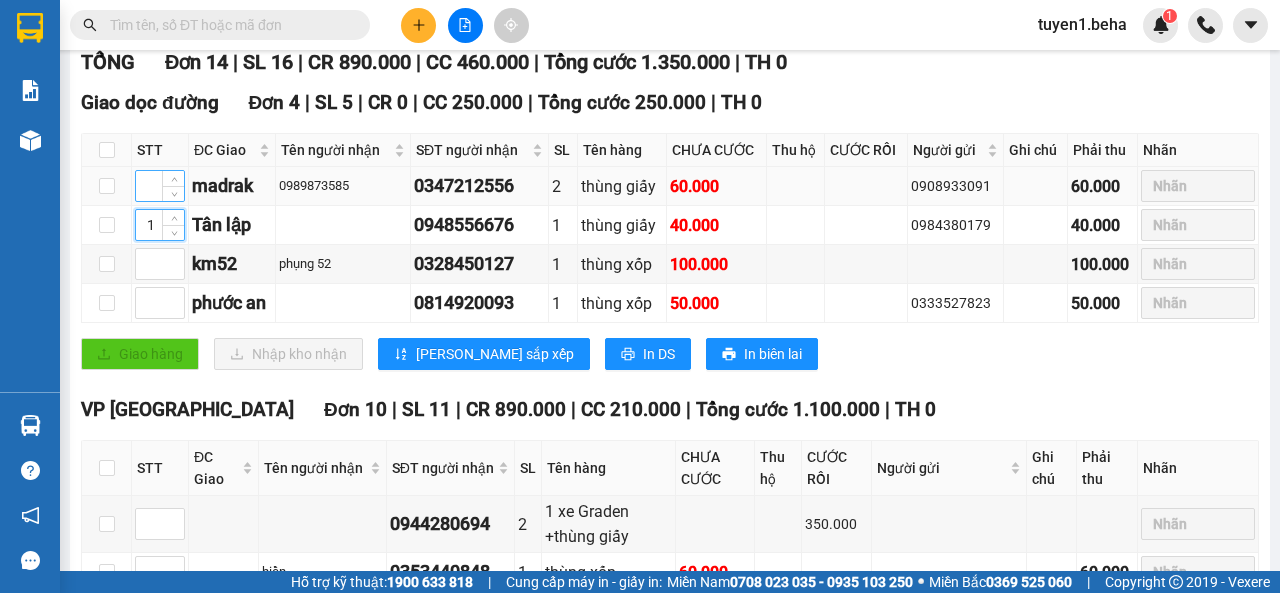 type on "1" 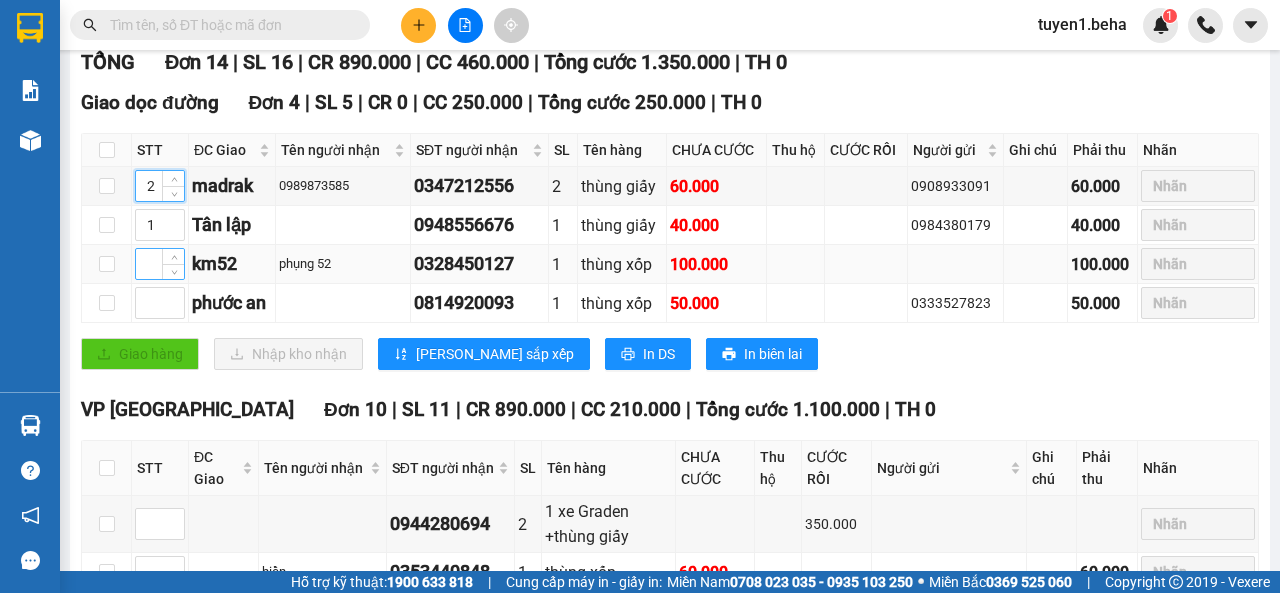 type on "2" 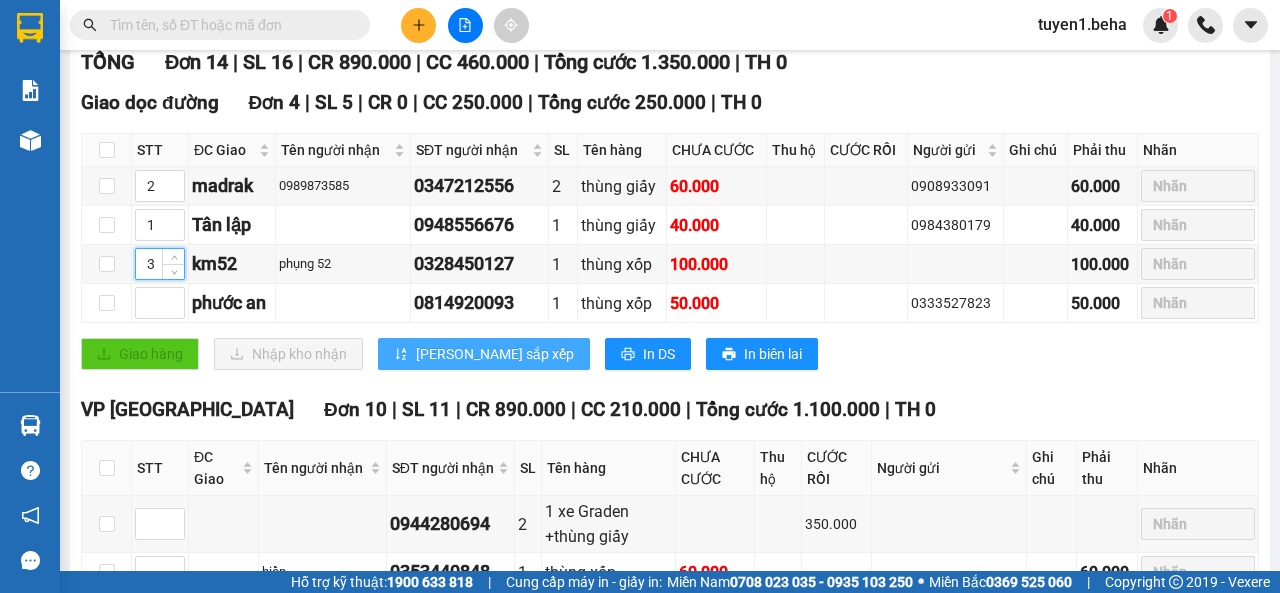 type on "3" 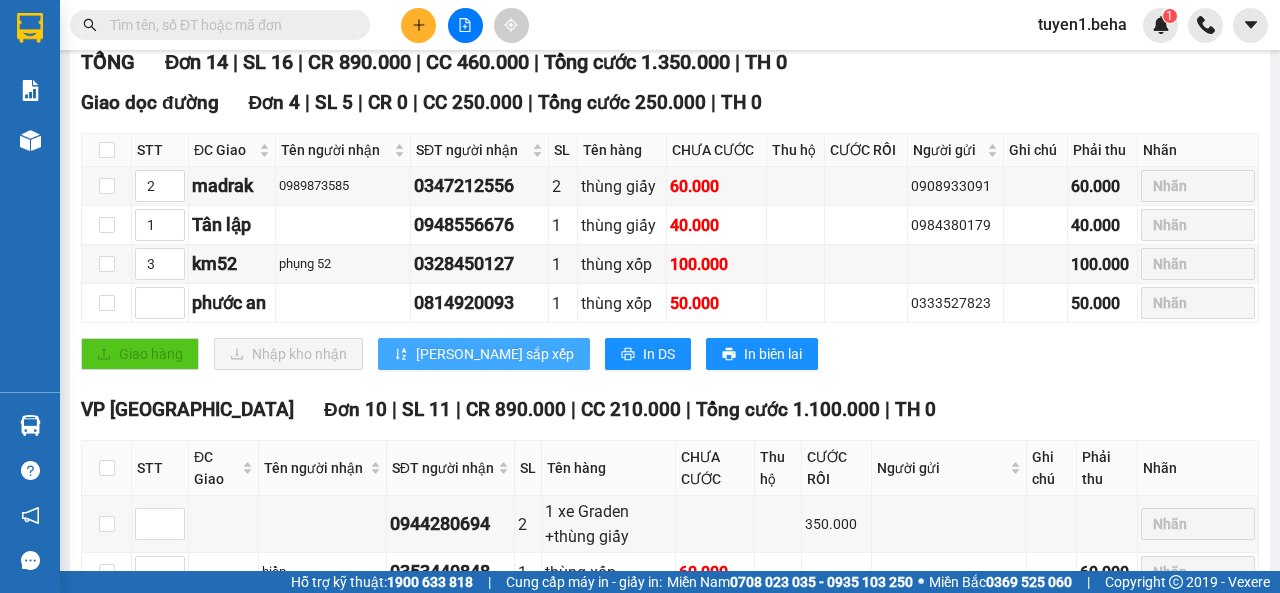 click on "[PERSON_NAME] sắp xếp" at bounding box center (495, 354) 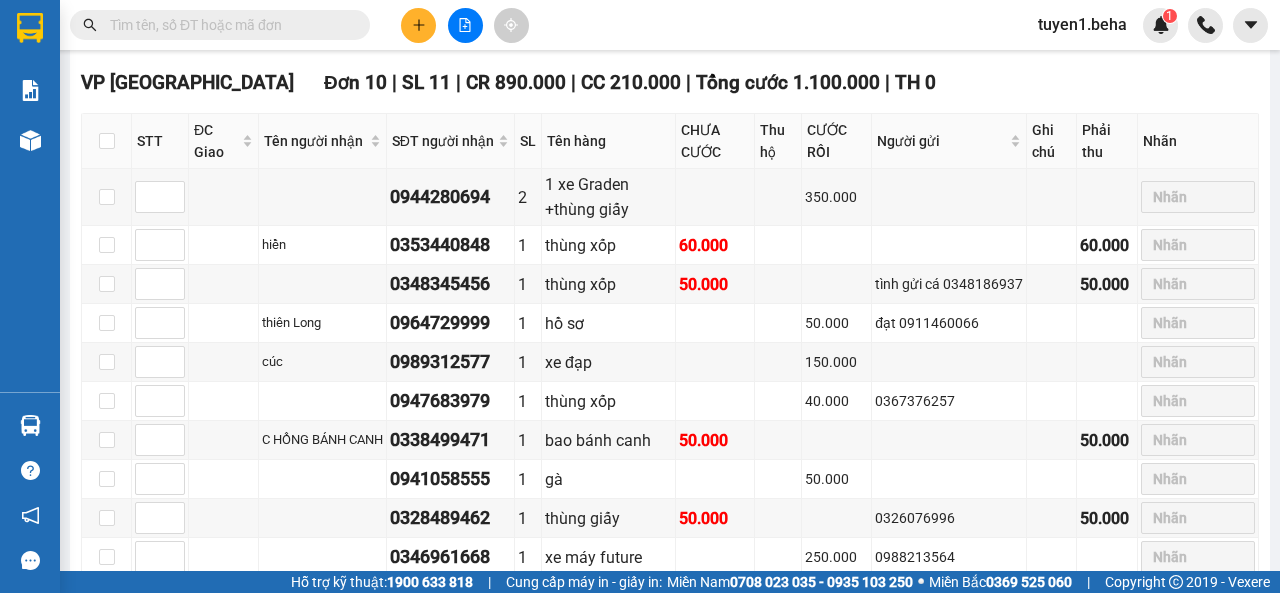 scroll, scrollTop: 727, scrollLeft: 0, axis: vertical 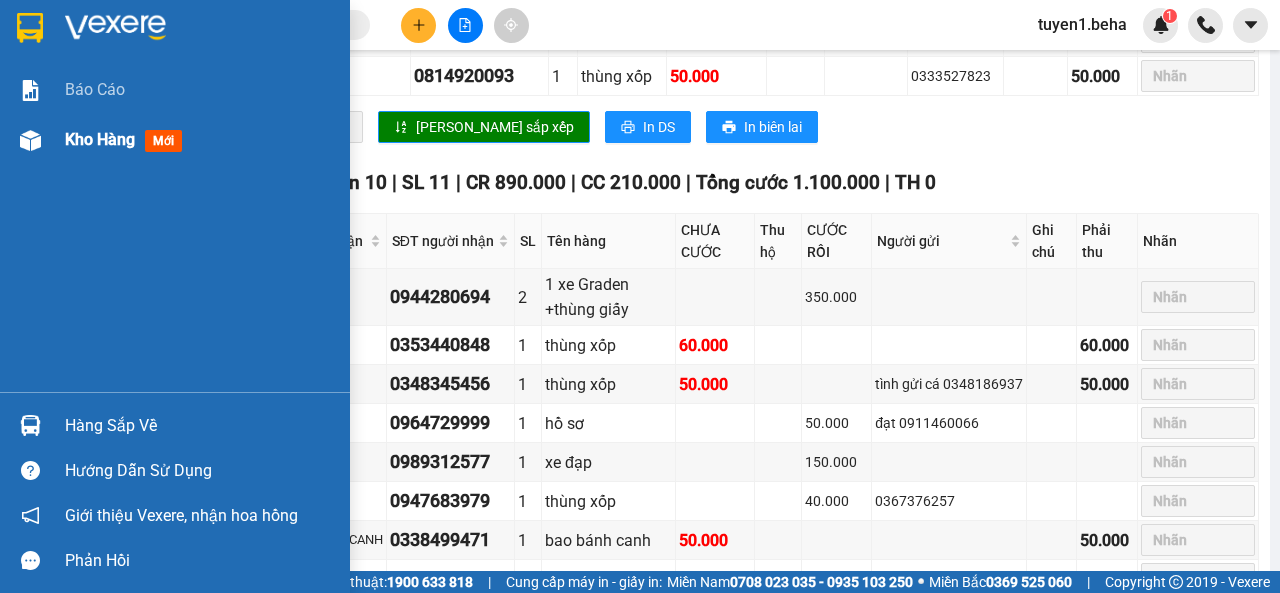 click on "Kho hàng" at bounding box center [100, 139] 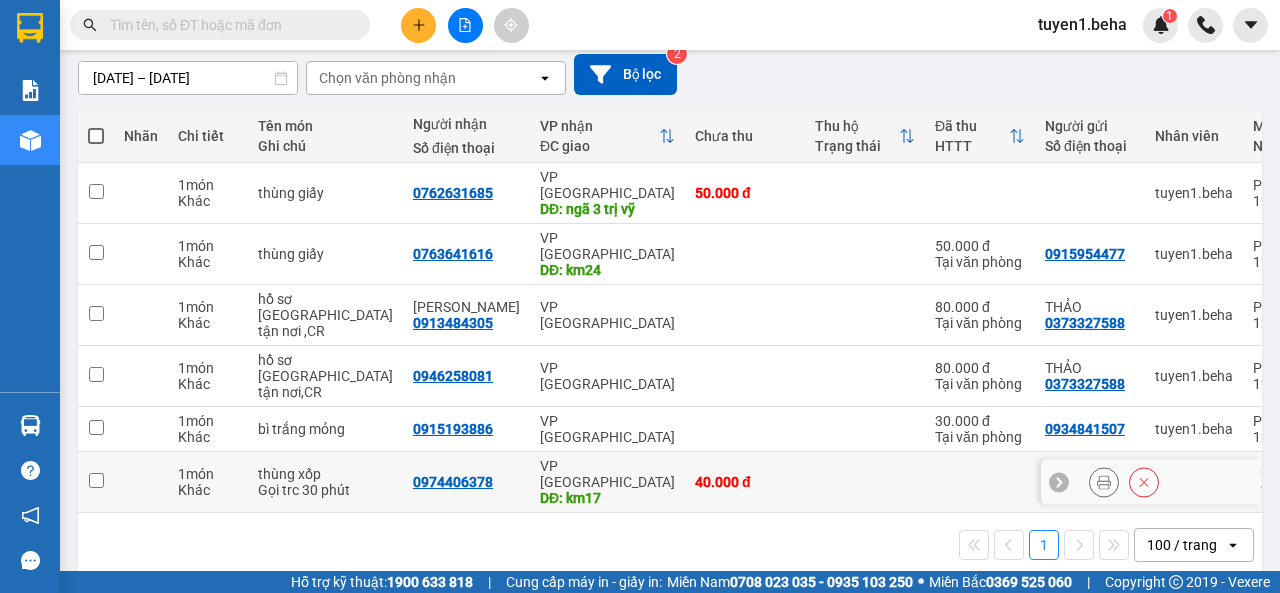 scroll, scrollTop: 0, scrollLeft: 0, axis: both 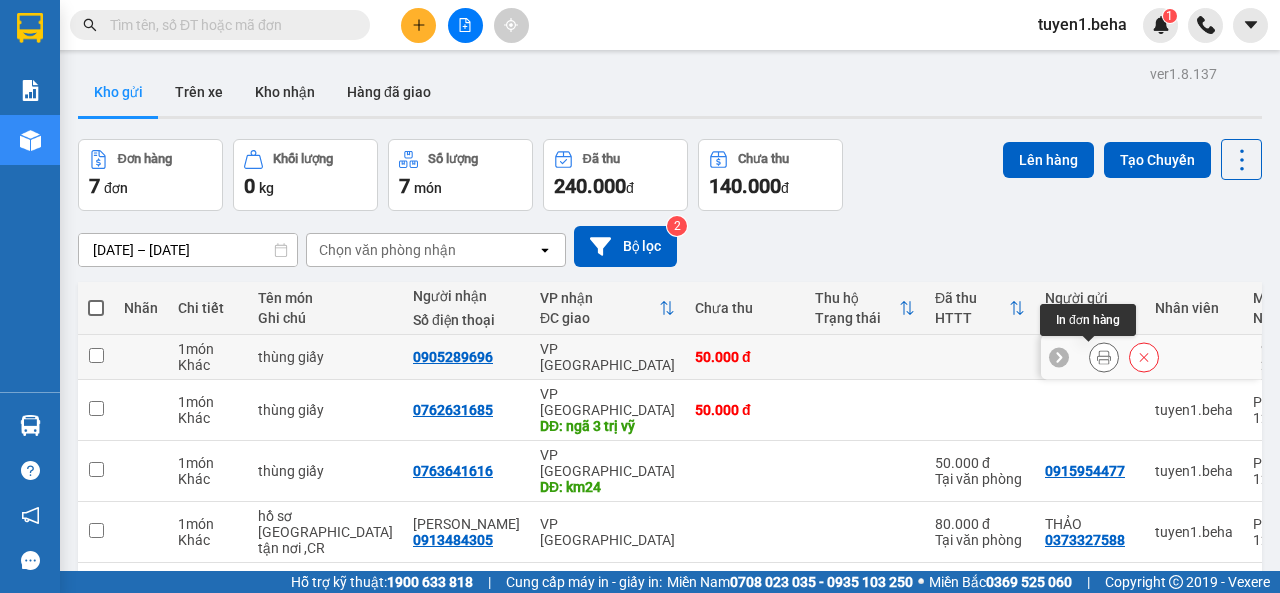 click 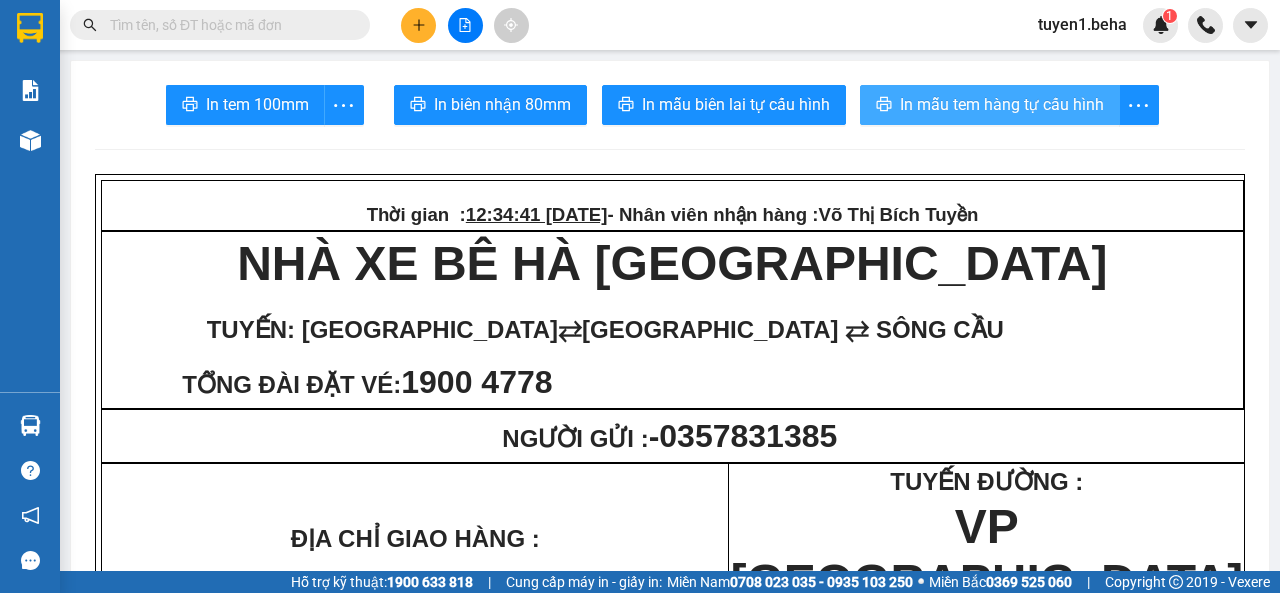 click on "In mẫu tem hàng tự cấu hình" at bounding box center [1002, 104] 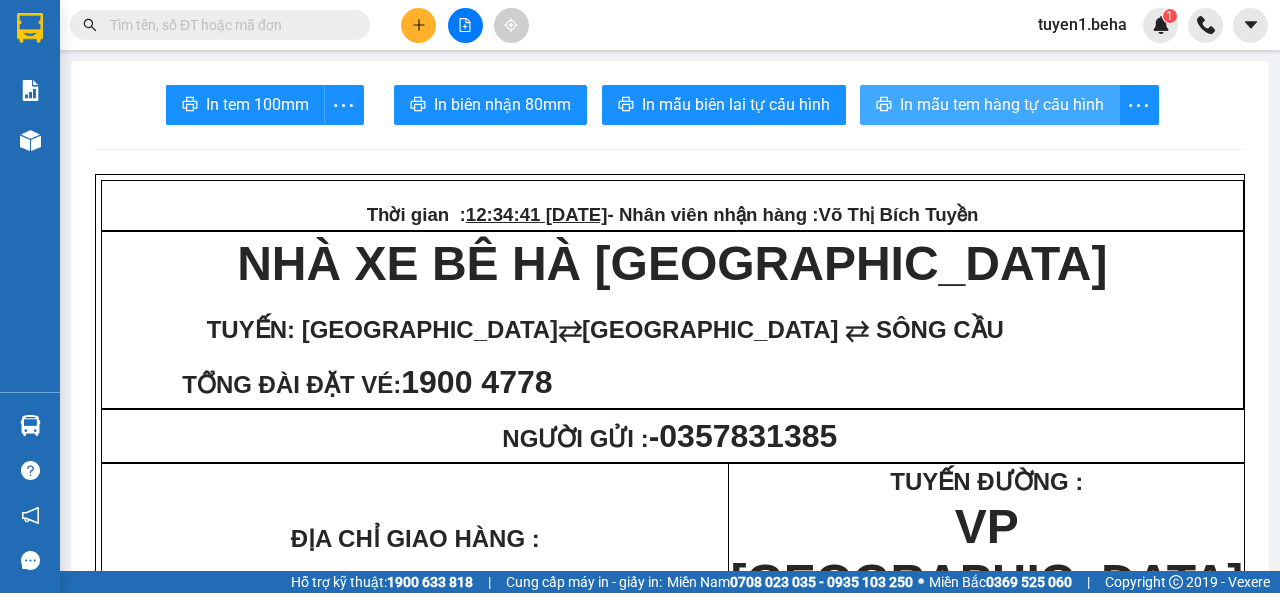 scroll, scrollTop: 0, scrollLeft: 0, axis: both 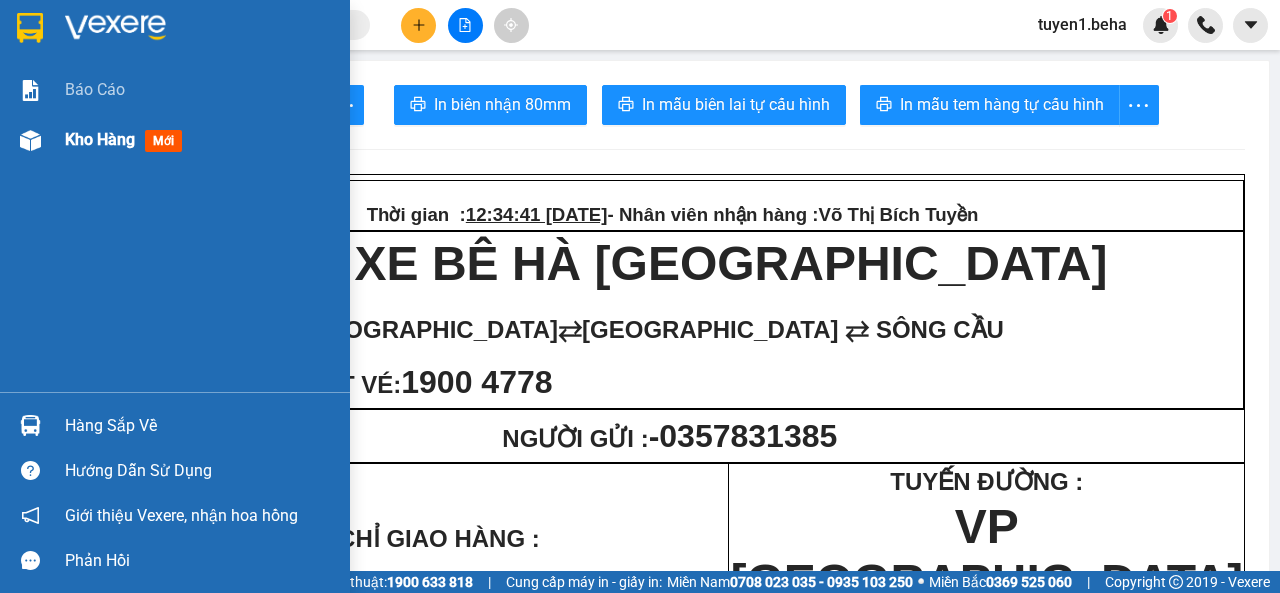 click on "Kho hàng" at bounding box center (100, 139) 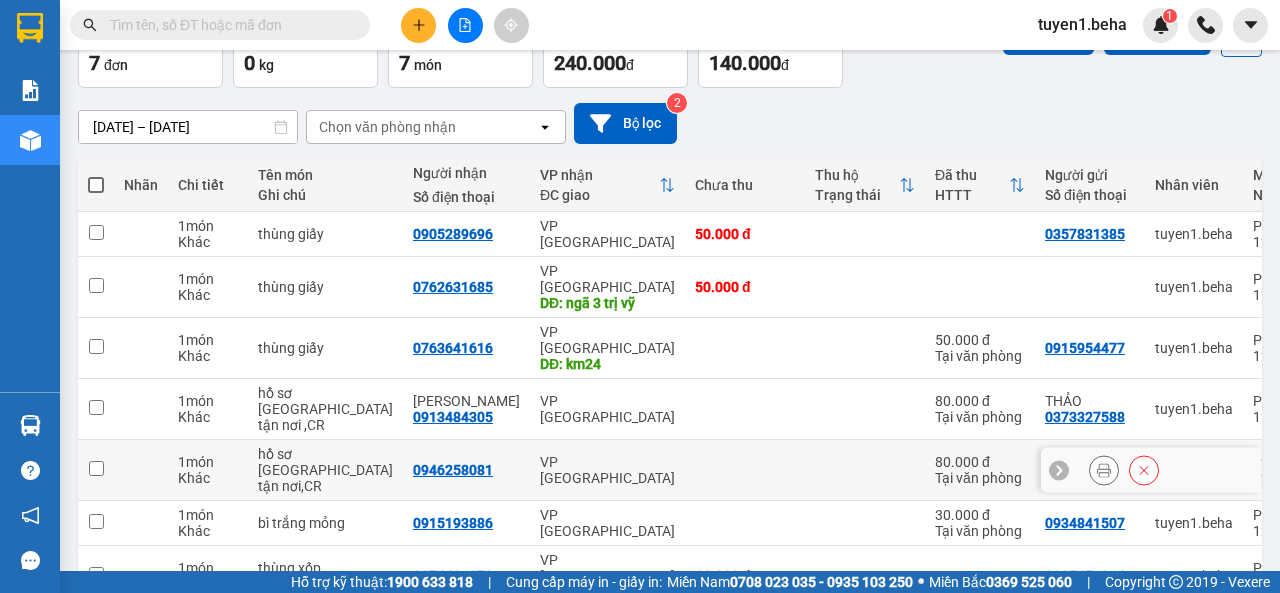 scroll, scrollTop: 200, scrollLeft: 0, axis: vertical 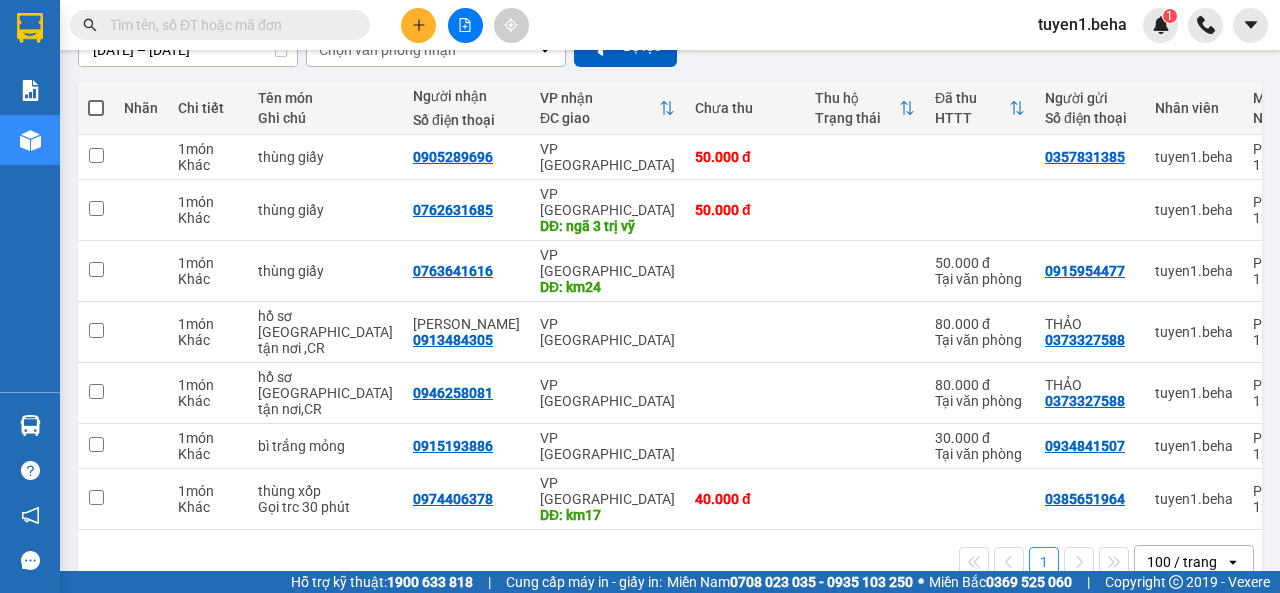 click at bounding box center (96, 108) 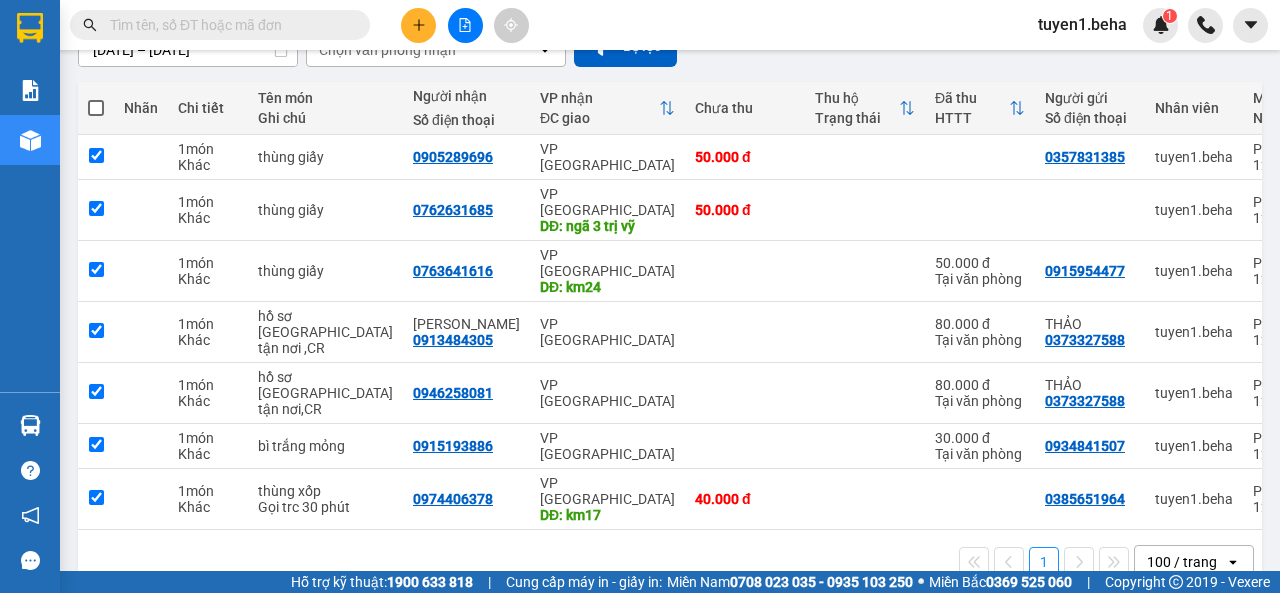 checkbox on "true" 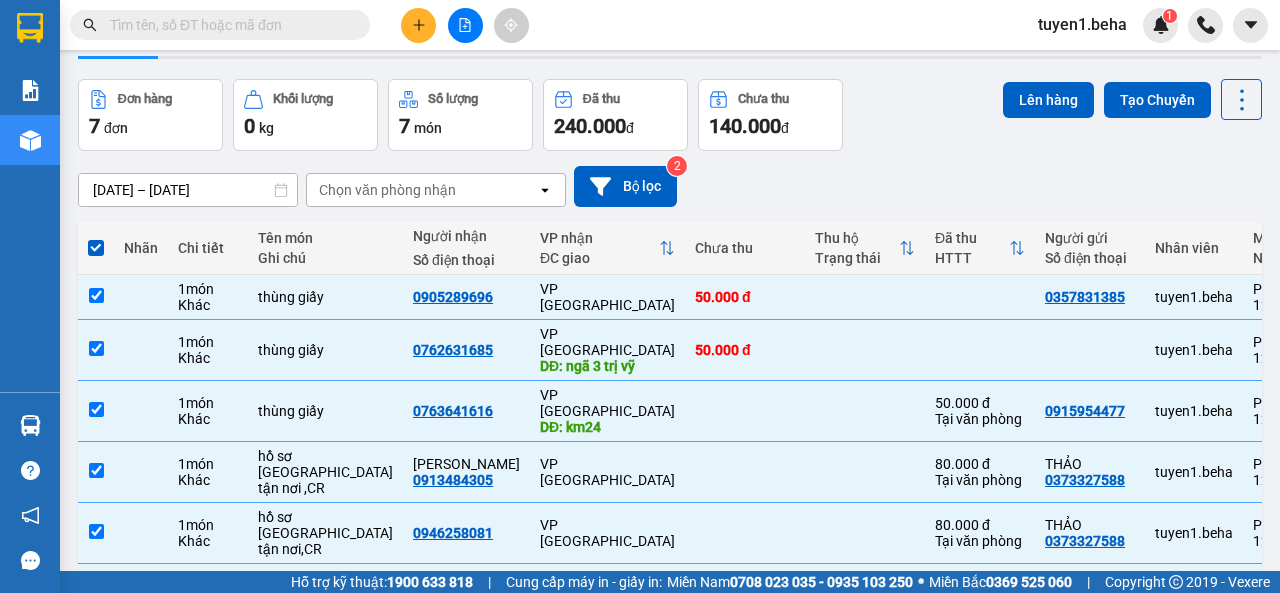 scroll, scrollTop: 0, scrollLeft: 0, axis: both 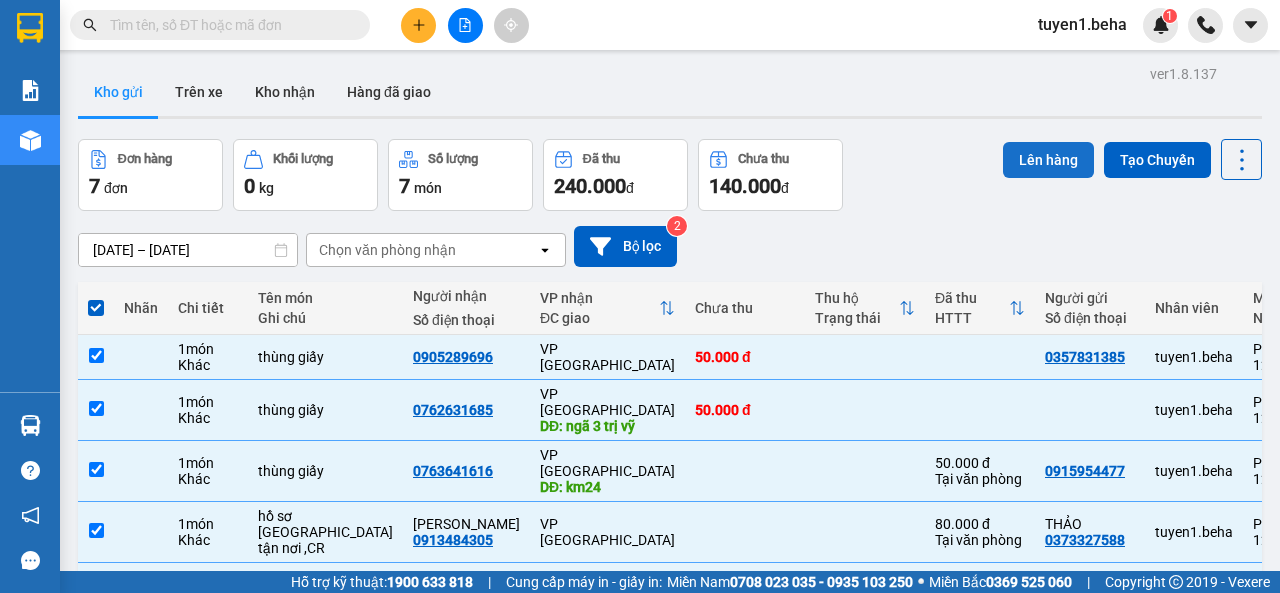 click on "Lên hàng" at bounding box center (1048, 160) 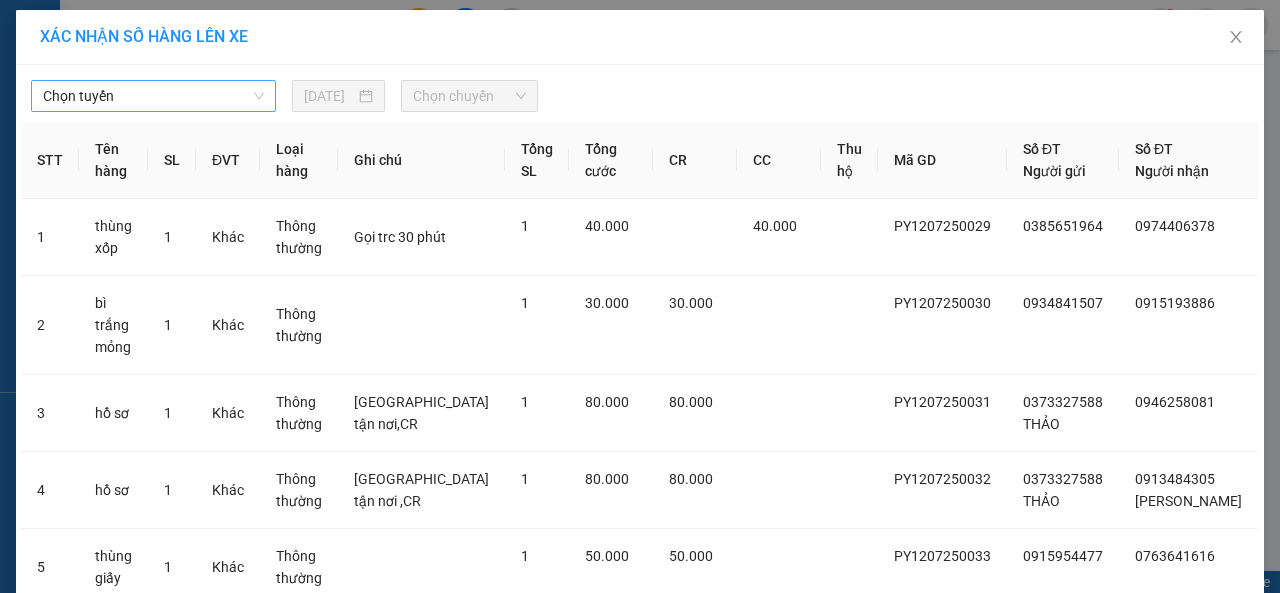 drag, startPoint x: 214, startPoint y: 91, endPoint x: 179, endPoint y: 104, distance: 37.336308 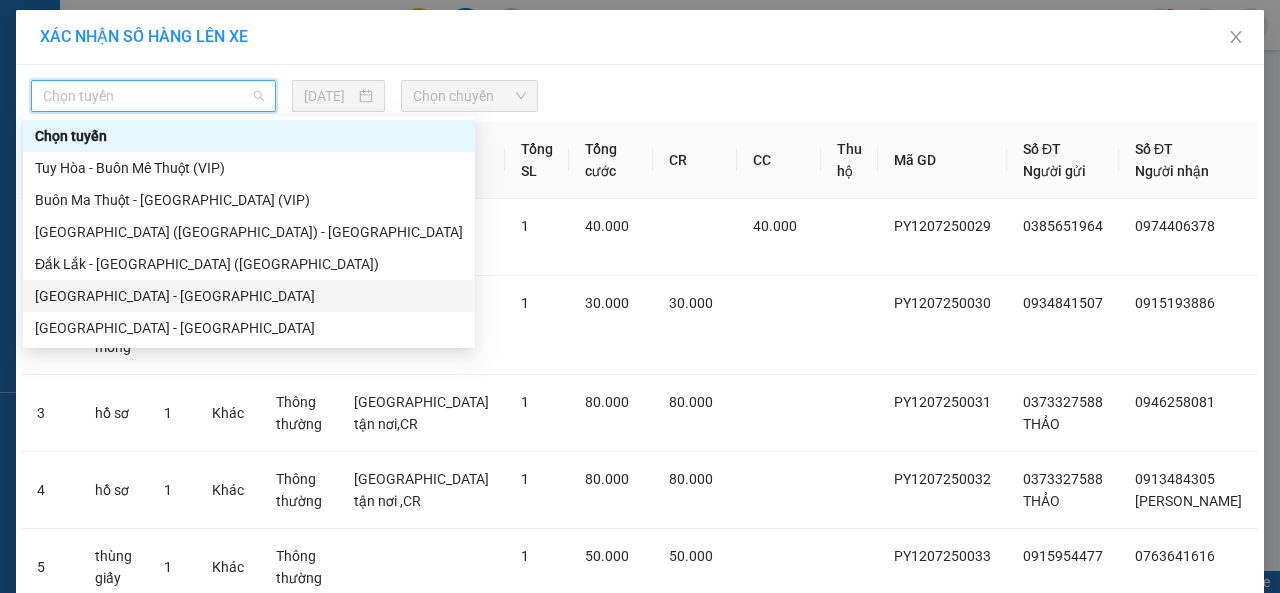 click on "[GEOGRAPHIC_DATA] - [GEOGRAPHIC_DATA]" at bounding box center (249, 296) 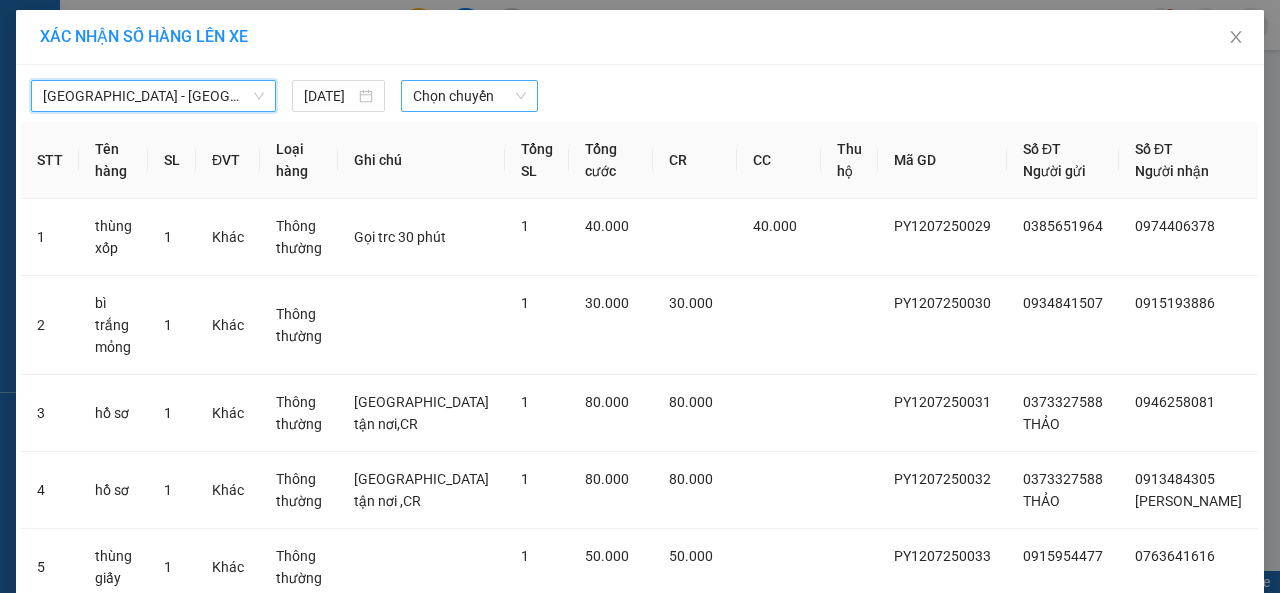 click on "Chọn chuyến" at bounding box center [469, 96] 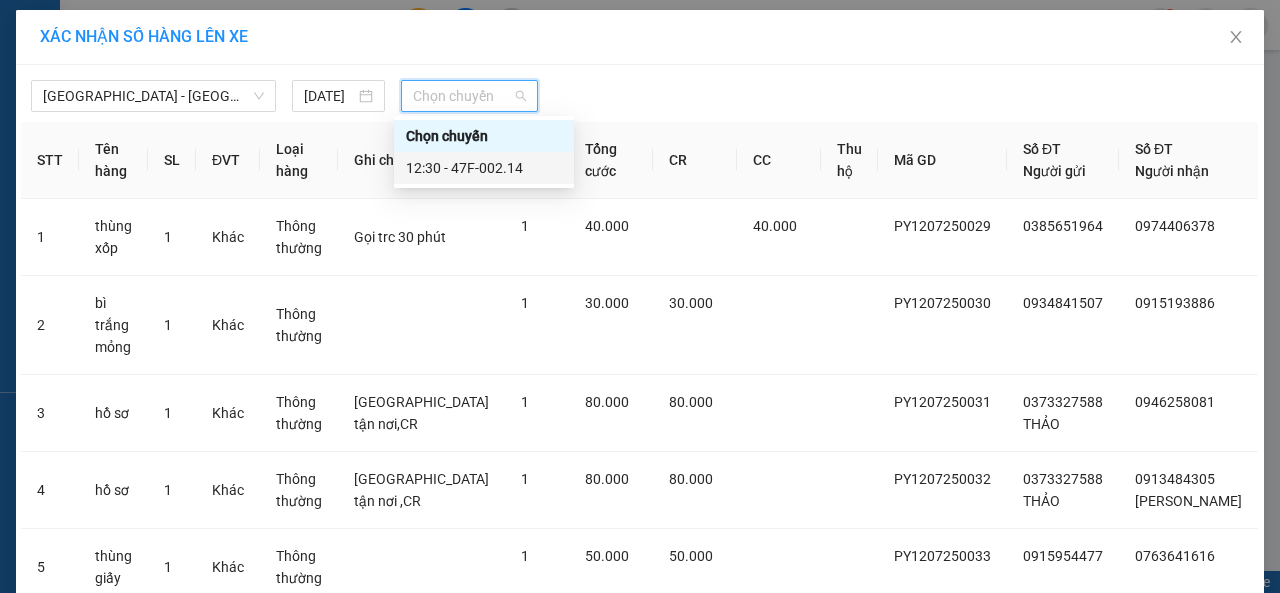 click on "12:30     - 47F-002.14" at bounding box center [484, 168] 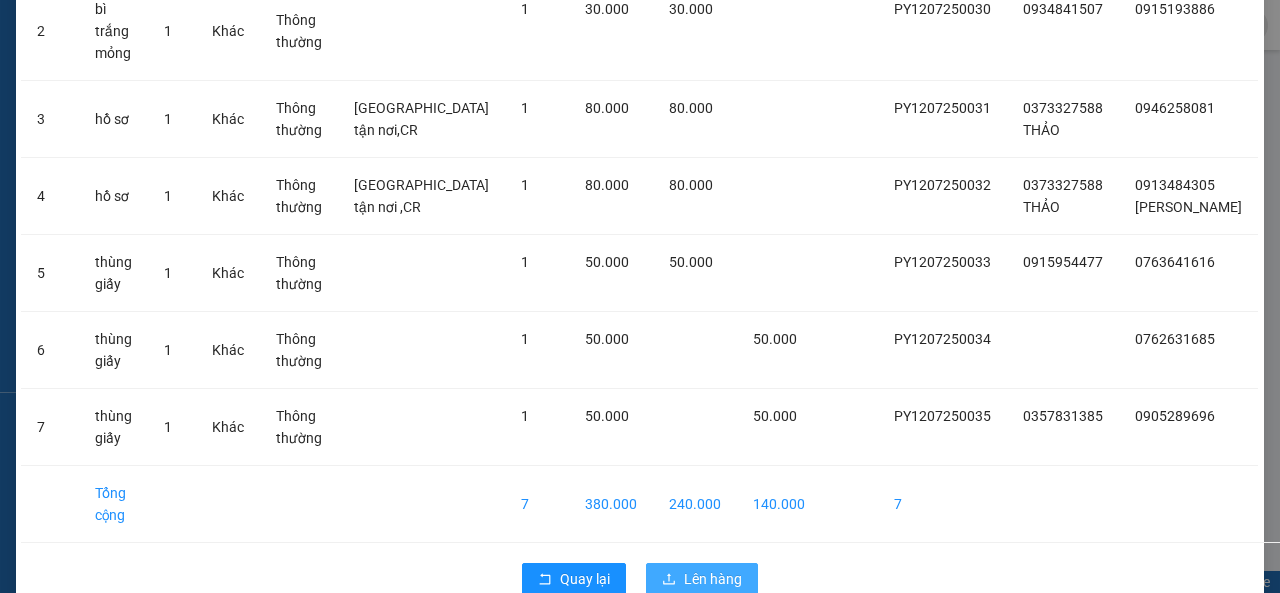 scroll, scrollTop: 337, scrollLeft: 0, axis: vertical 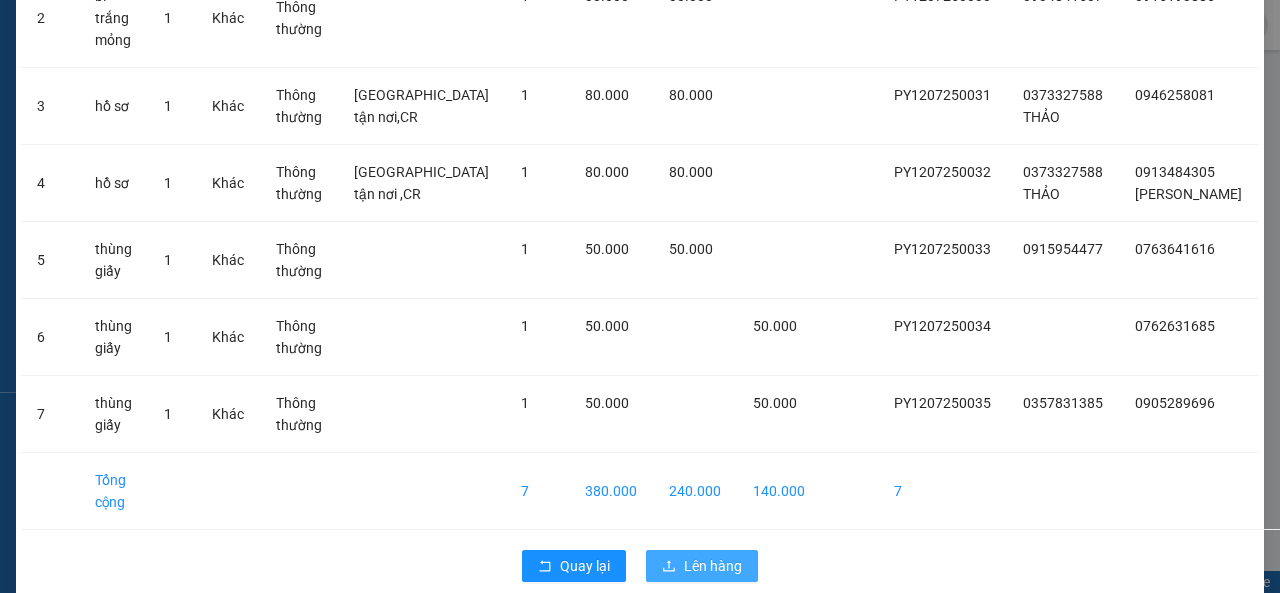 click on "Lên hàng" at bounding box center (713, 566) 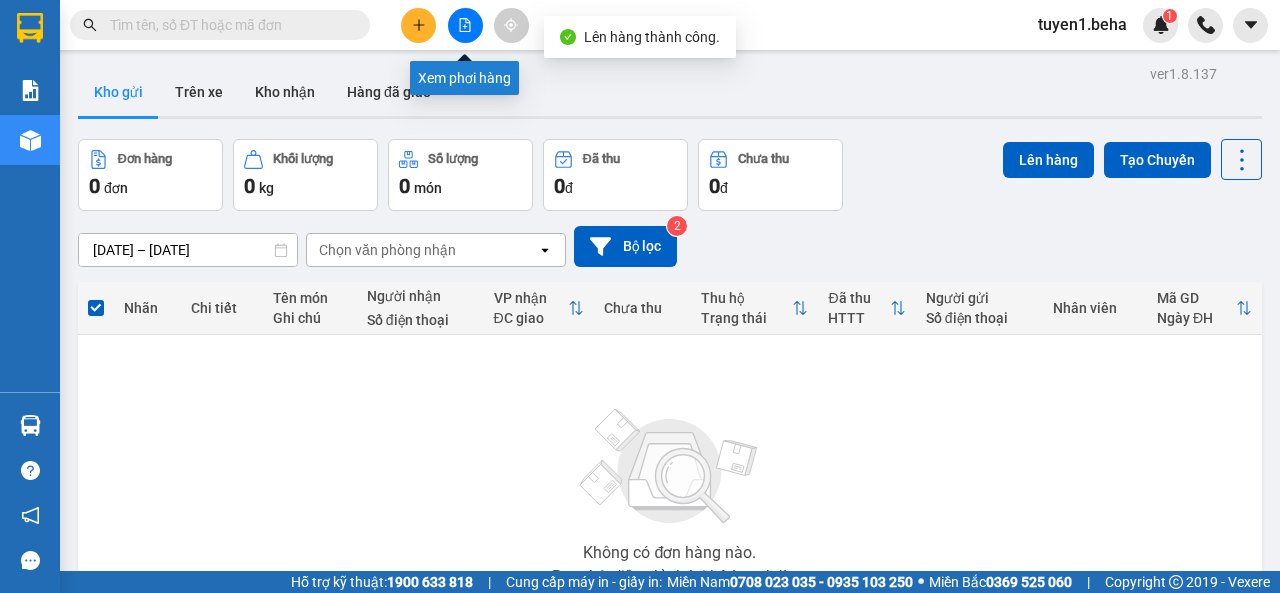 click 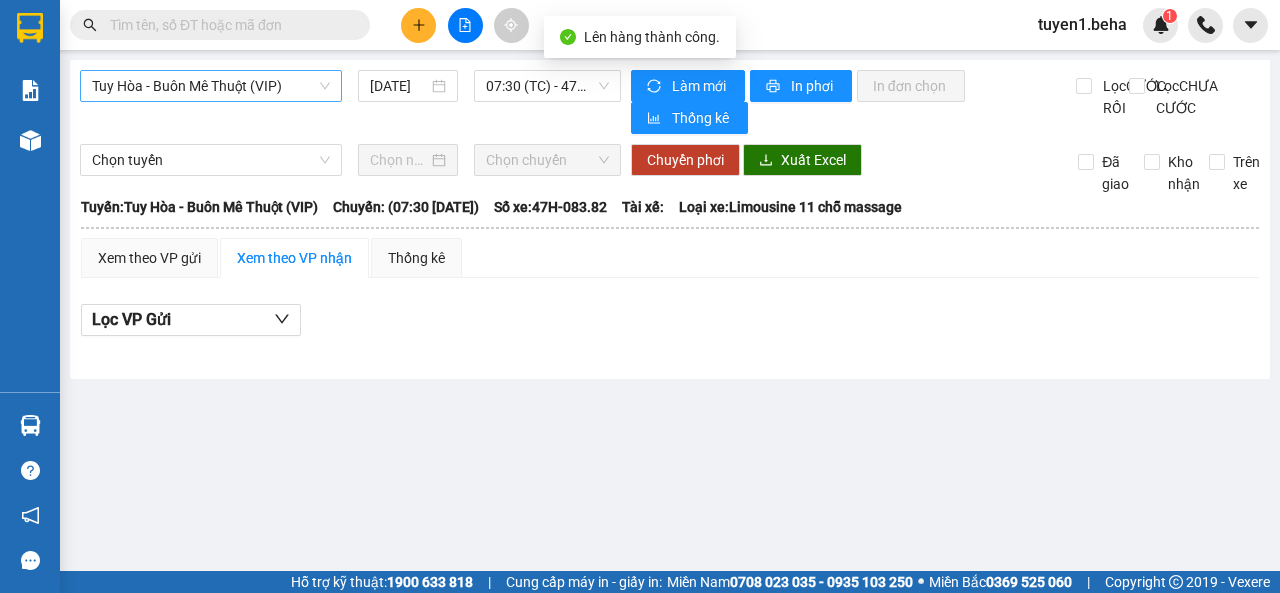 click on "Tuy Hòa - Buôn Mê Thuột (VIP)" at bounding box center [211, 86] 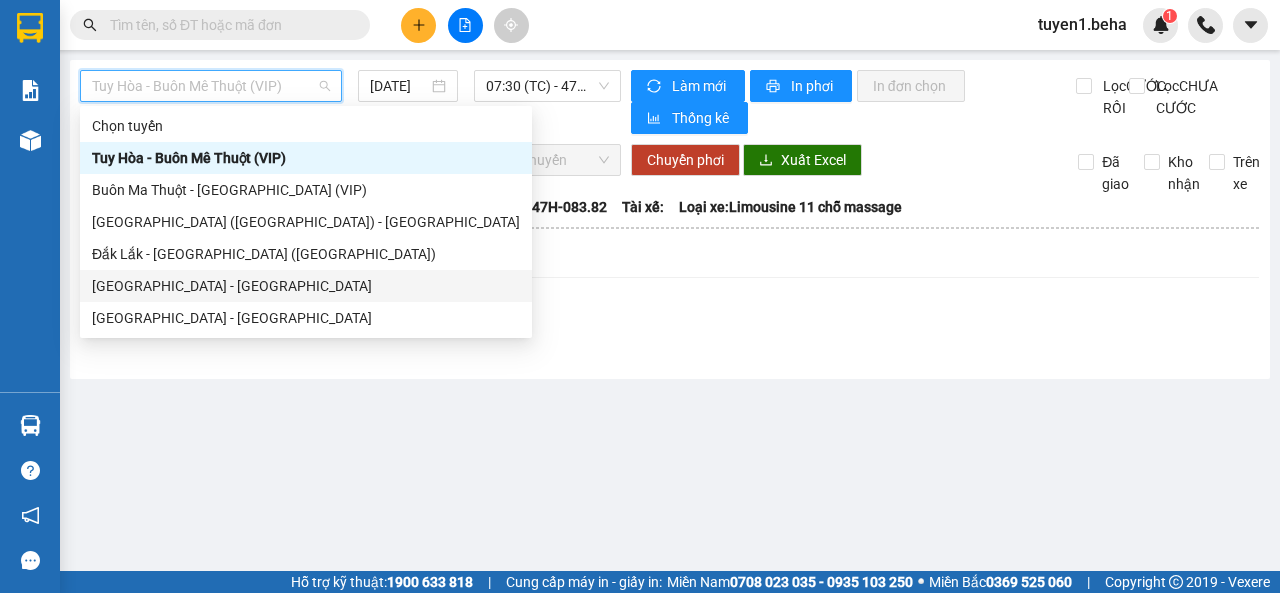 click on "[GEOGRAPHIC_DATA] - [GEOGRAPHIC_DATA]" at bounding box center [306, 286] 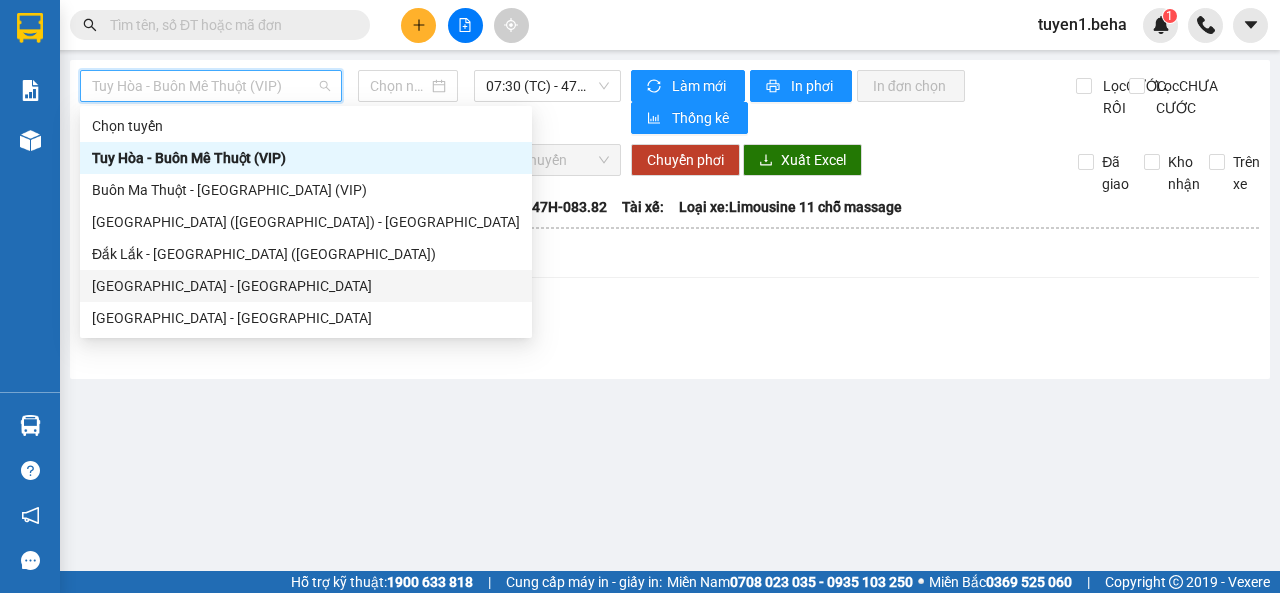 type on "[DATE]" 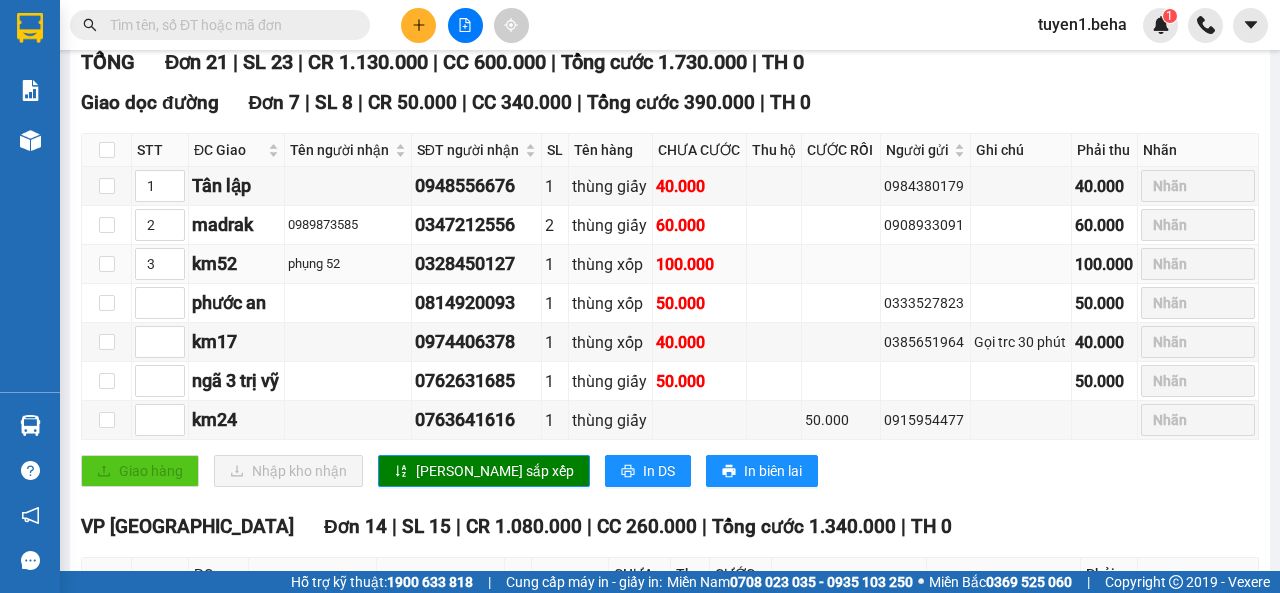 scroll, scrollTop: 400, scrollLeft: 0, axis: vertical 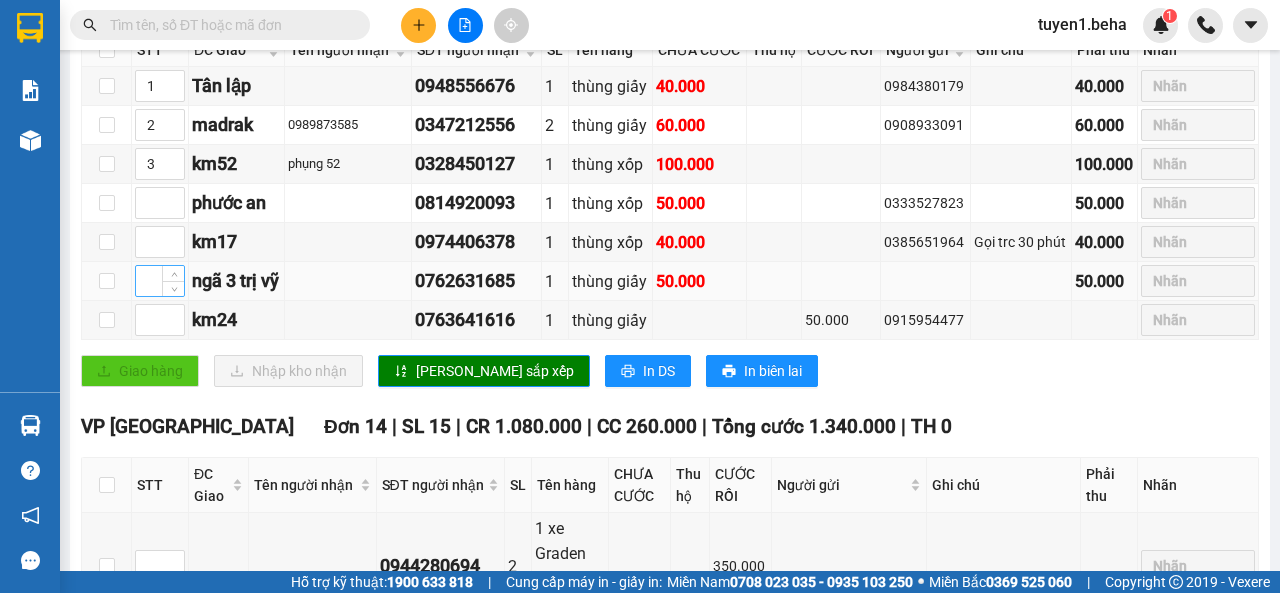 click at bounding box center [160, 281] 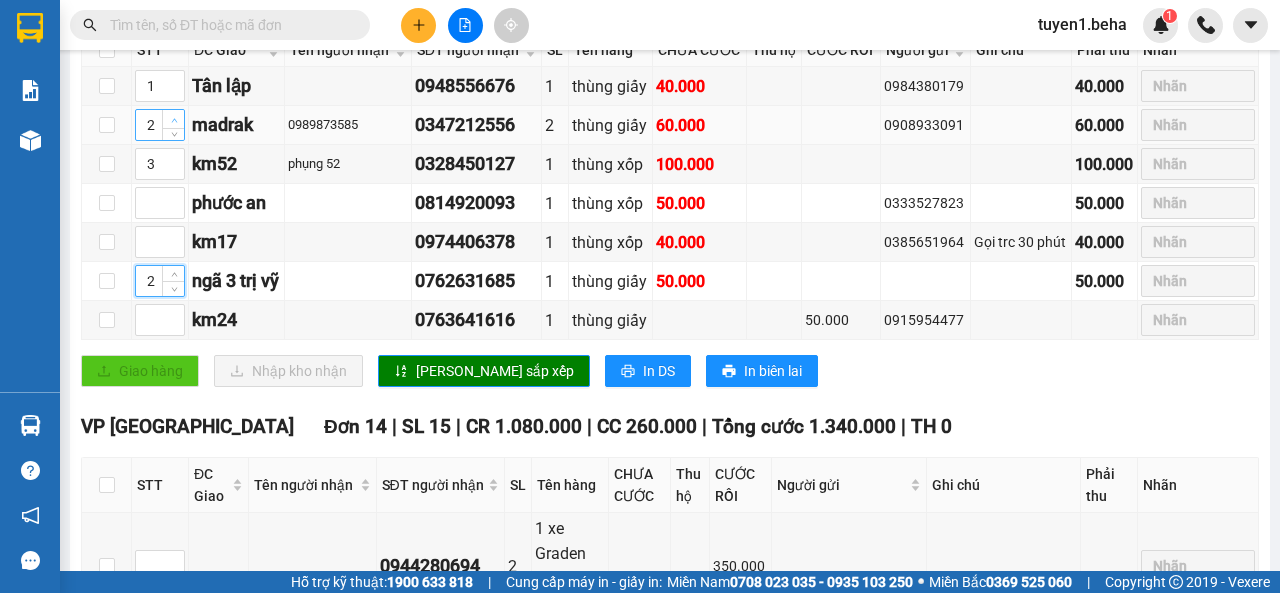 type on "2" 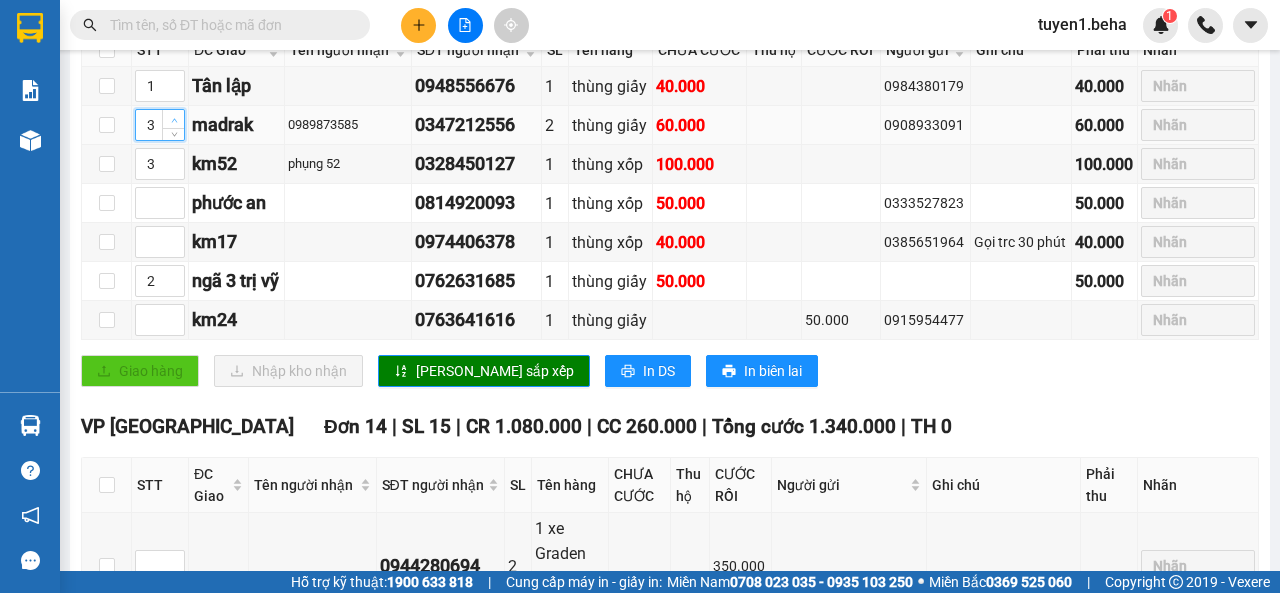 click 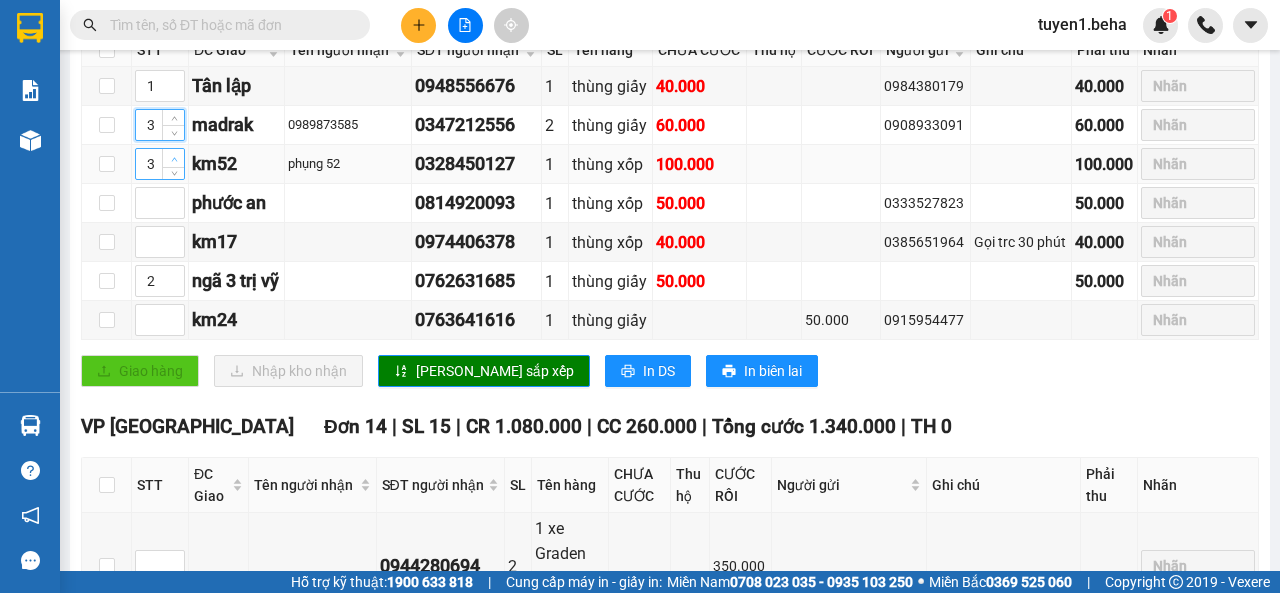 type on "4" 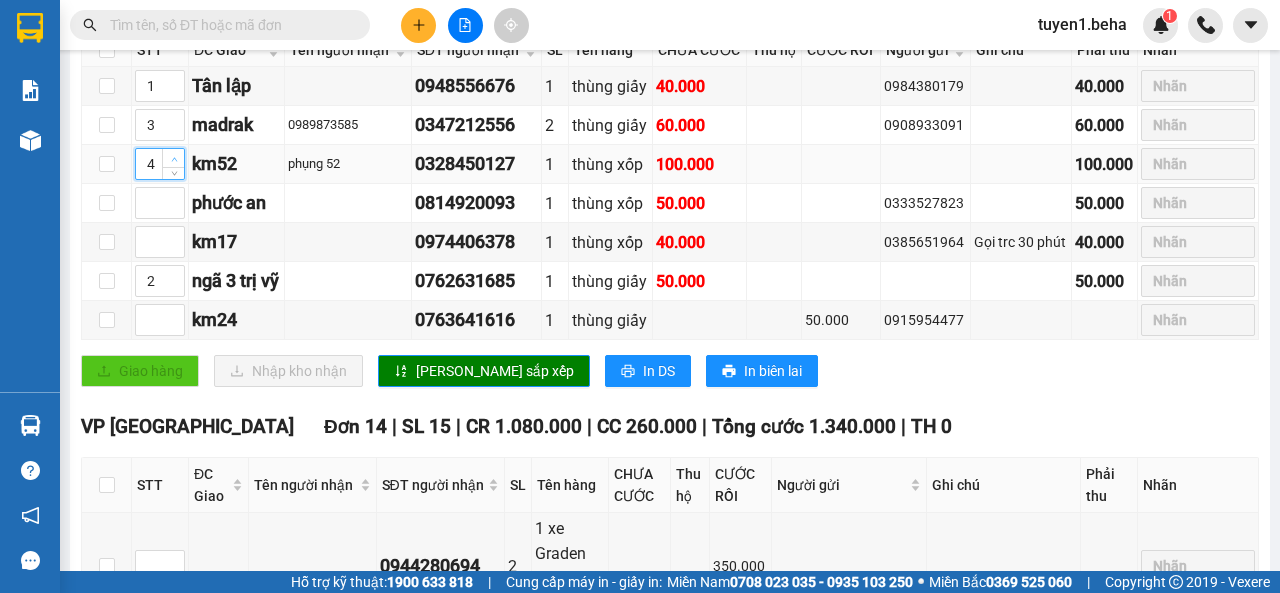 click at bounding box center [174, 159] 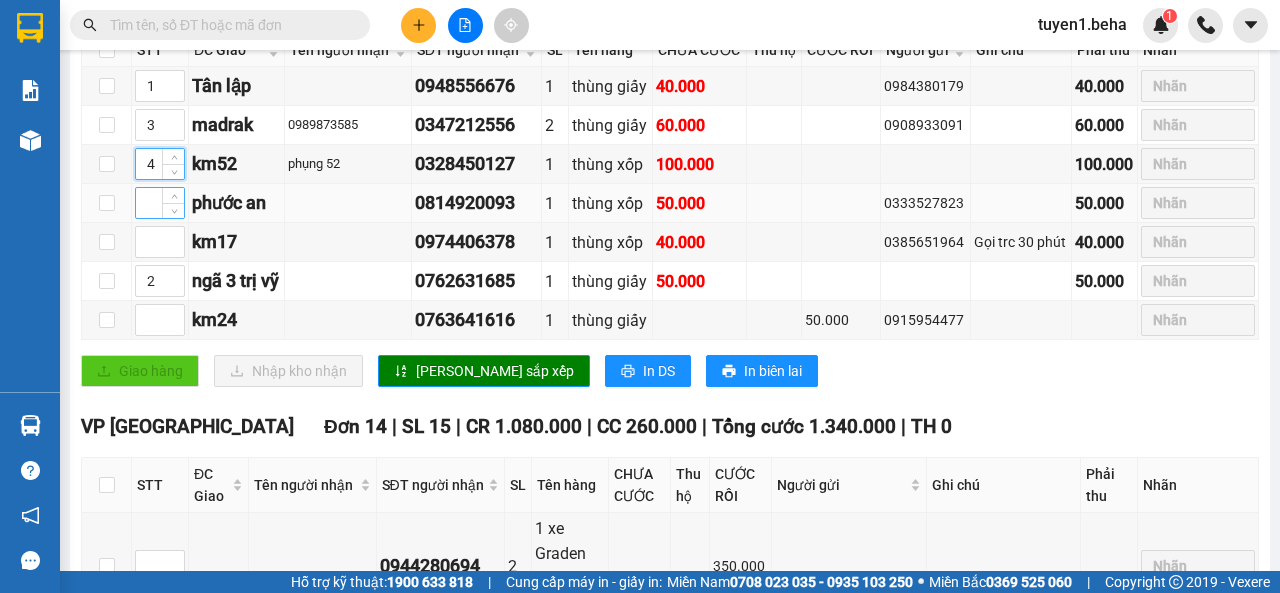 click at bounding box center [160, 203] 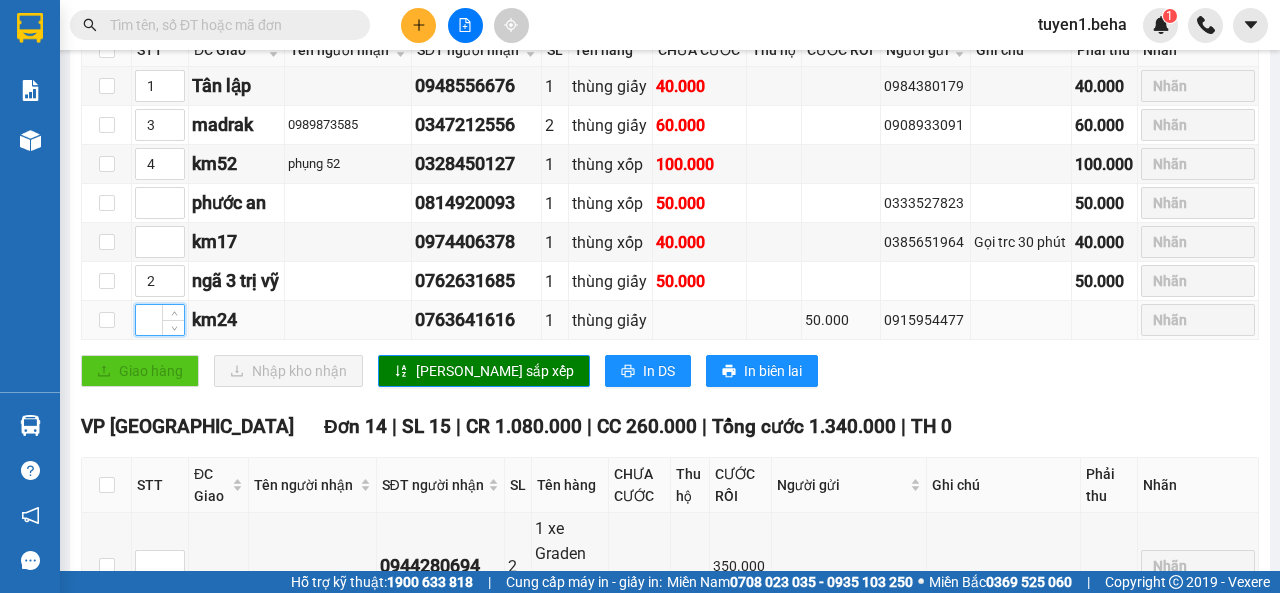 click at bounding box center [160, 320] 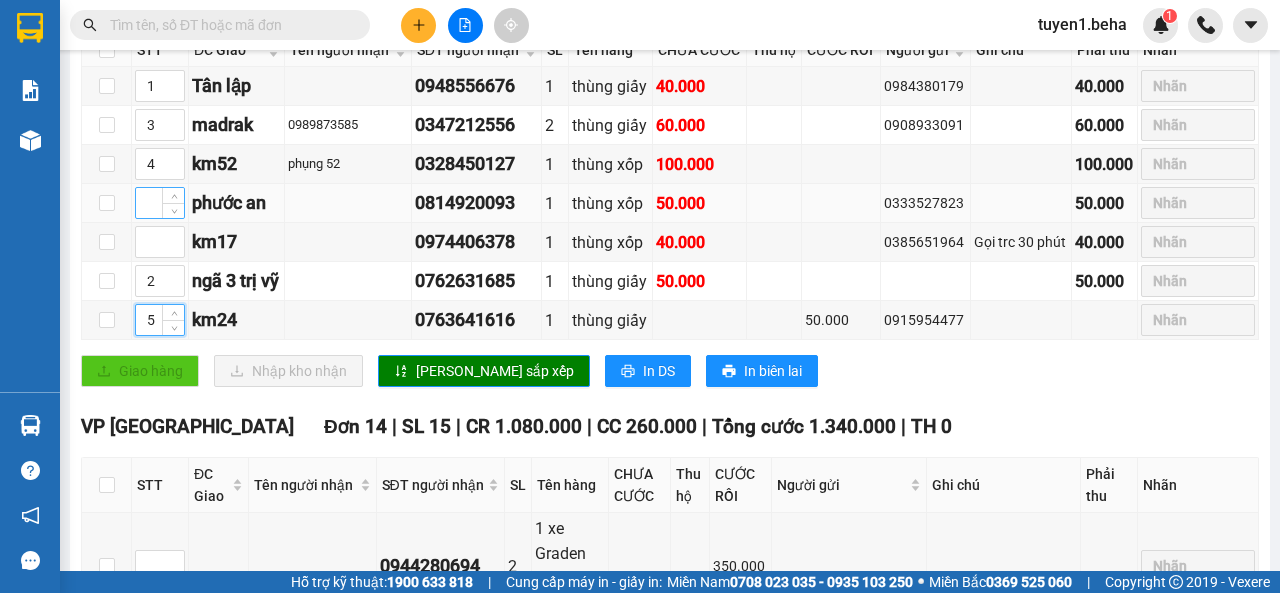 type on "5" 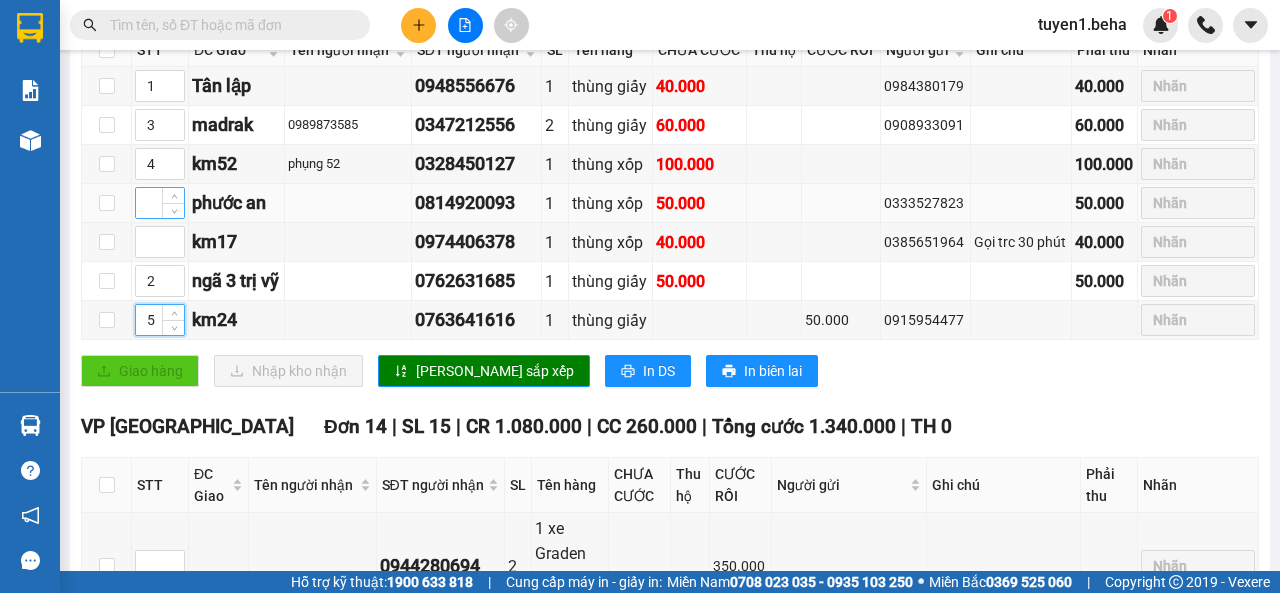 click at bounding box center (160, 203) 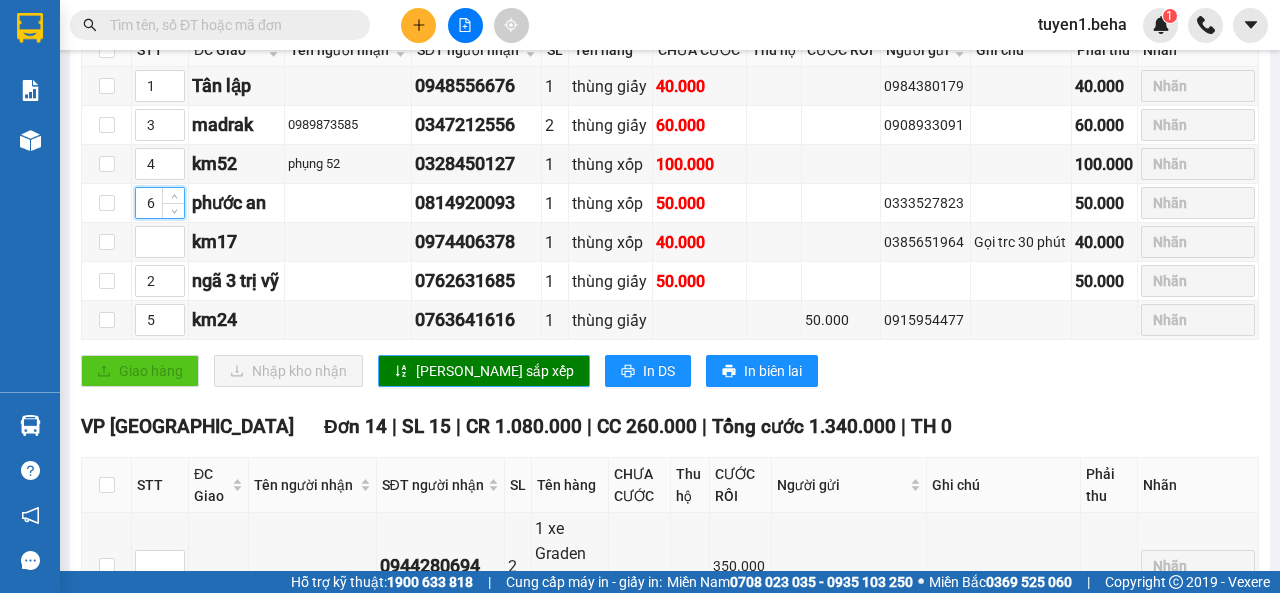 type on "6" 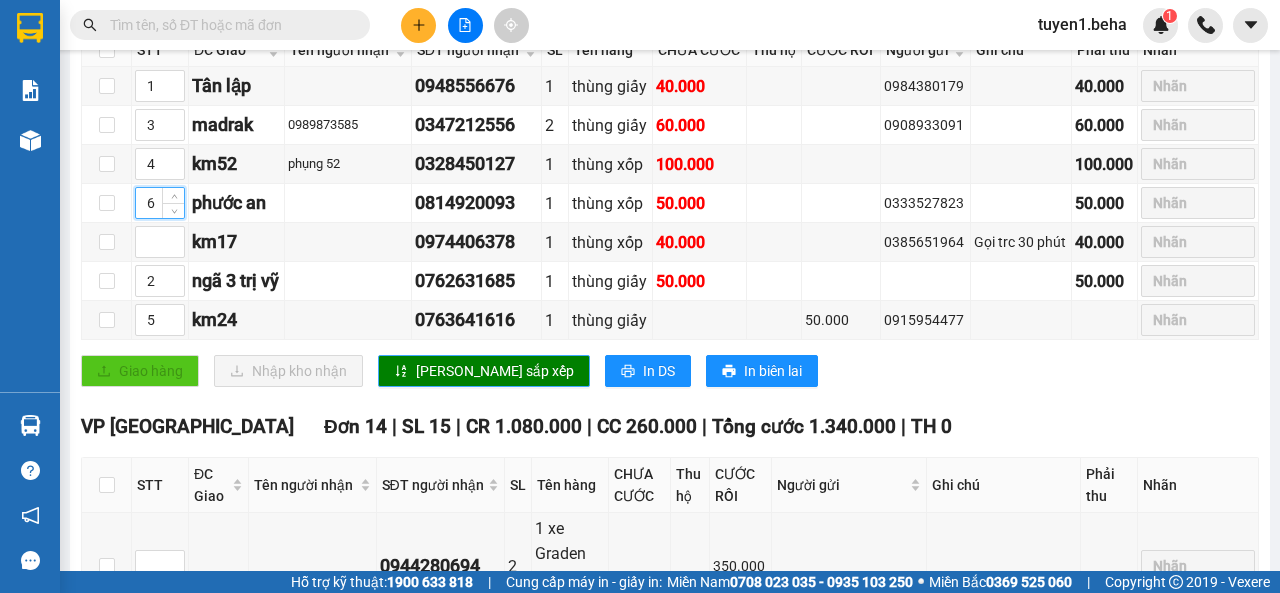 click on "[PERSON_NAME] sắp xếp" at bounding box center [495, 371] 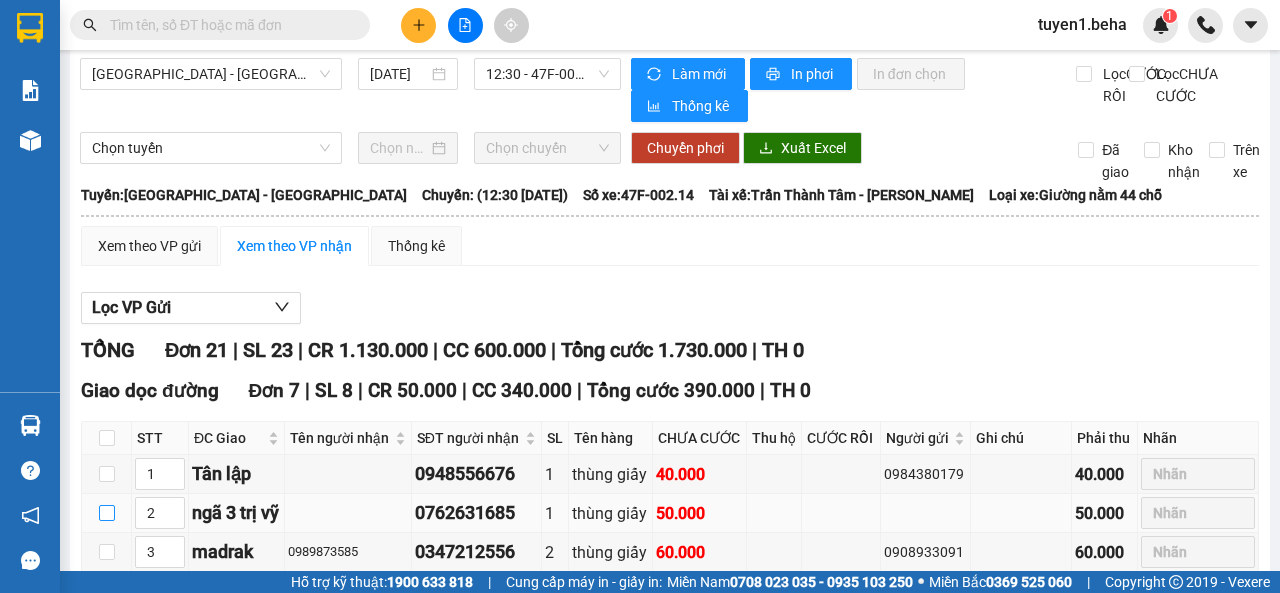 scroll, scrollTop: 0, scrollLeft: 0, axis: both 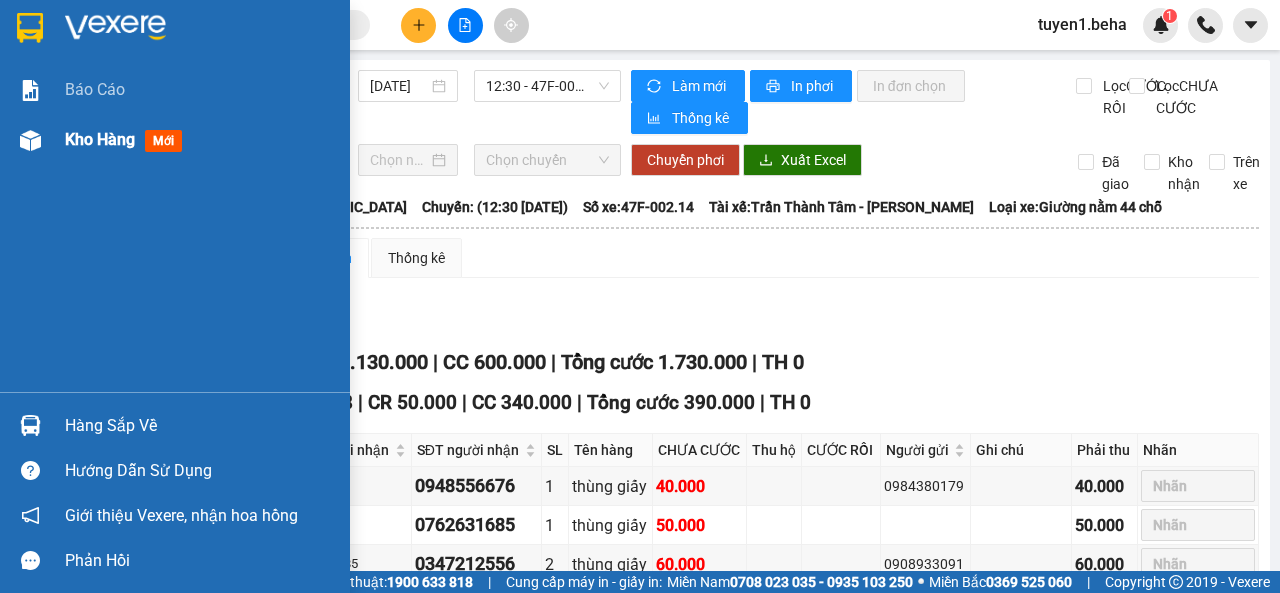 click on "Kho hàng" at bounding box center [100, 139] 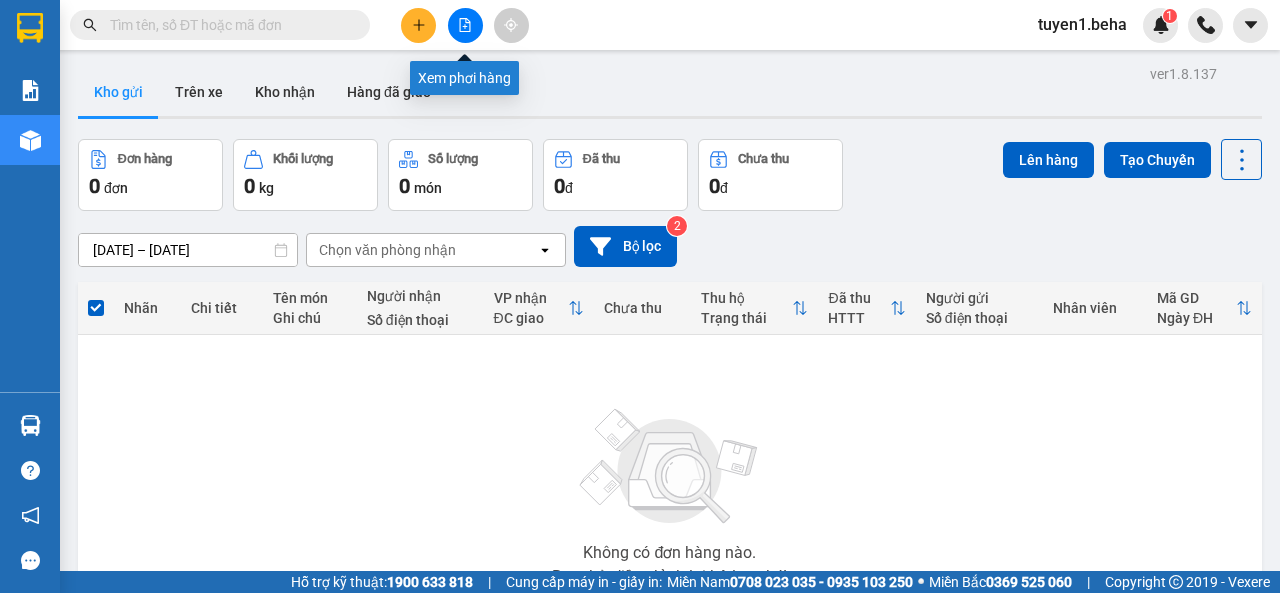 click at bounding box center (465, 25) 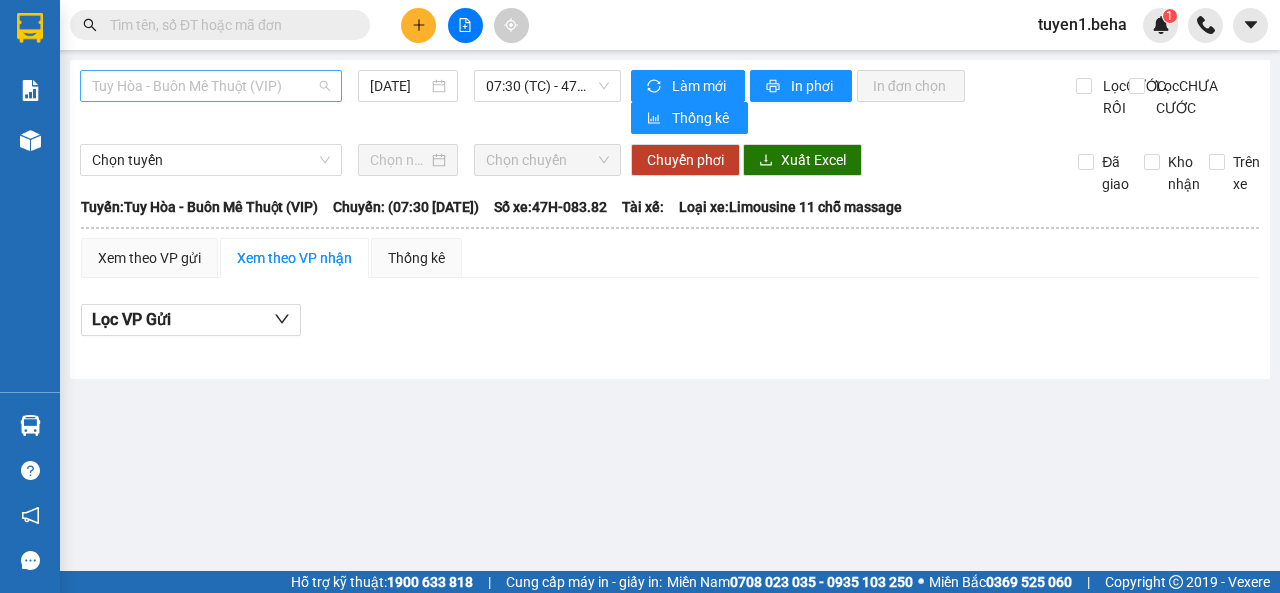 click on "Tuy Hòa - Buôn Mê Thuột (VIP)" at bounding box center (211, 86) 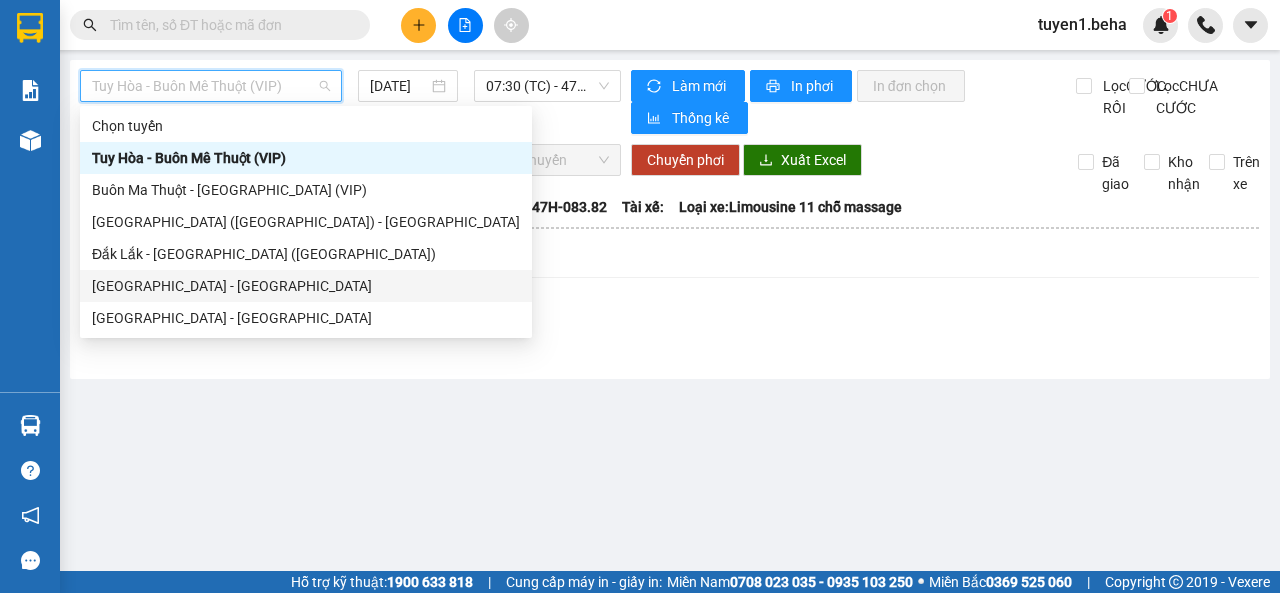 click on "[GEOGRAPHIC_DATA] - [GEOGRAPHIC_DATA]" at bounding box center (306, 286) 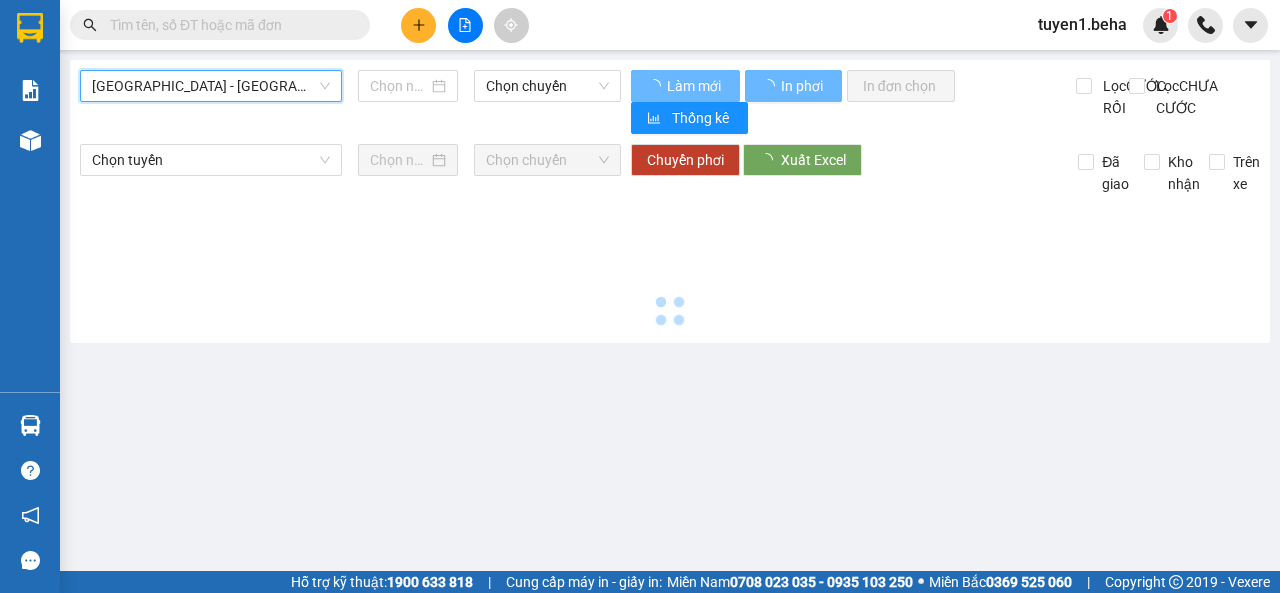 type on "[DATE]" 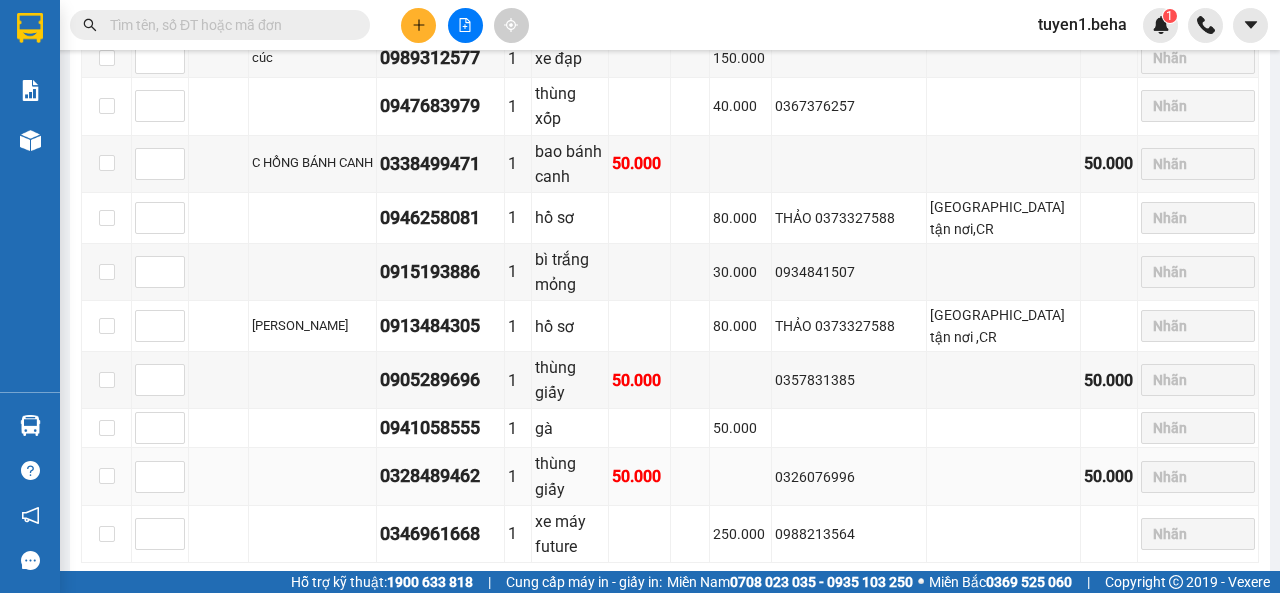 scroll, scrollTop: 935, scrollLeft: 0, axis: vertical 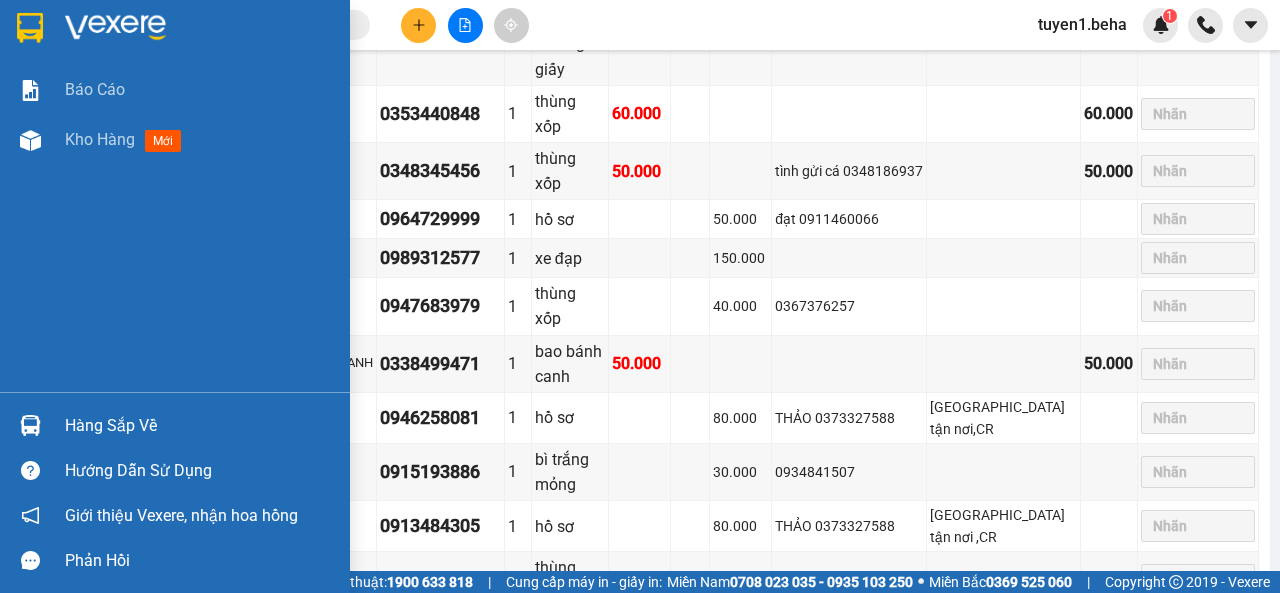 click on "Báo cáo     Kho hàng mới" at bounding box center [175, 228] 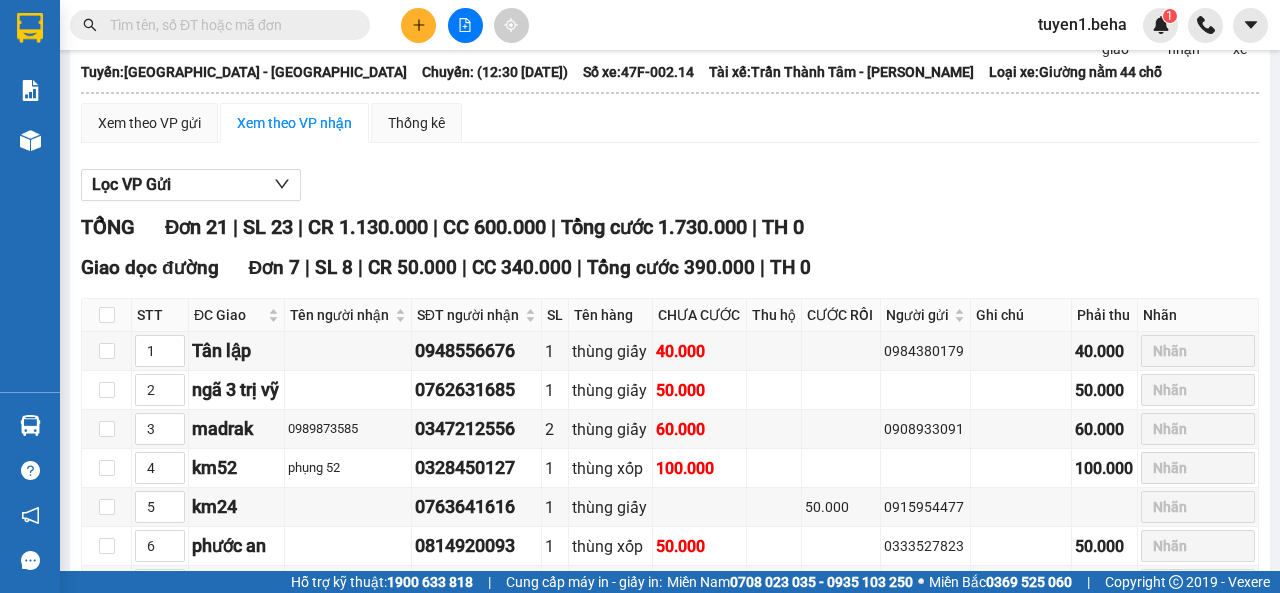 scroll, scrollTop: 0, scrollLeft: 0, axis: both 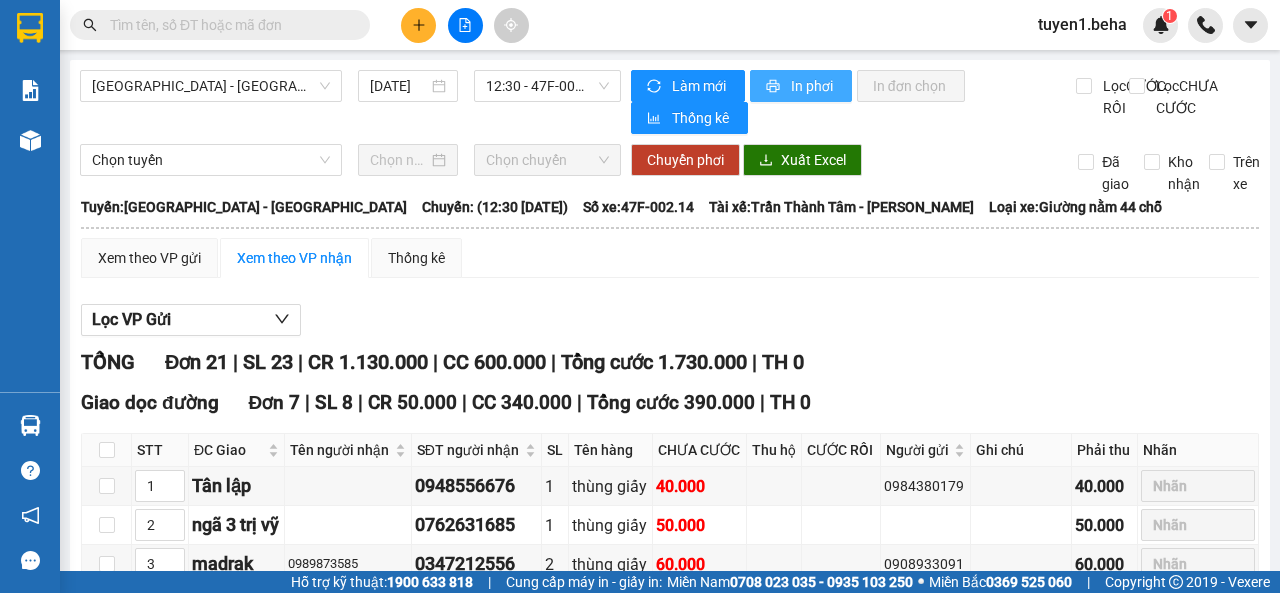 click on "In phơi" at bounding box center [813, 86] 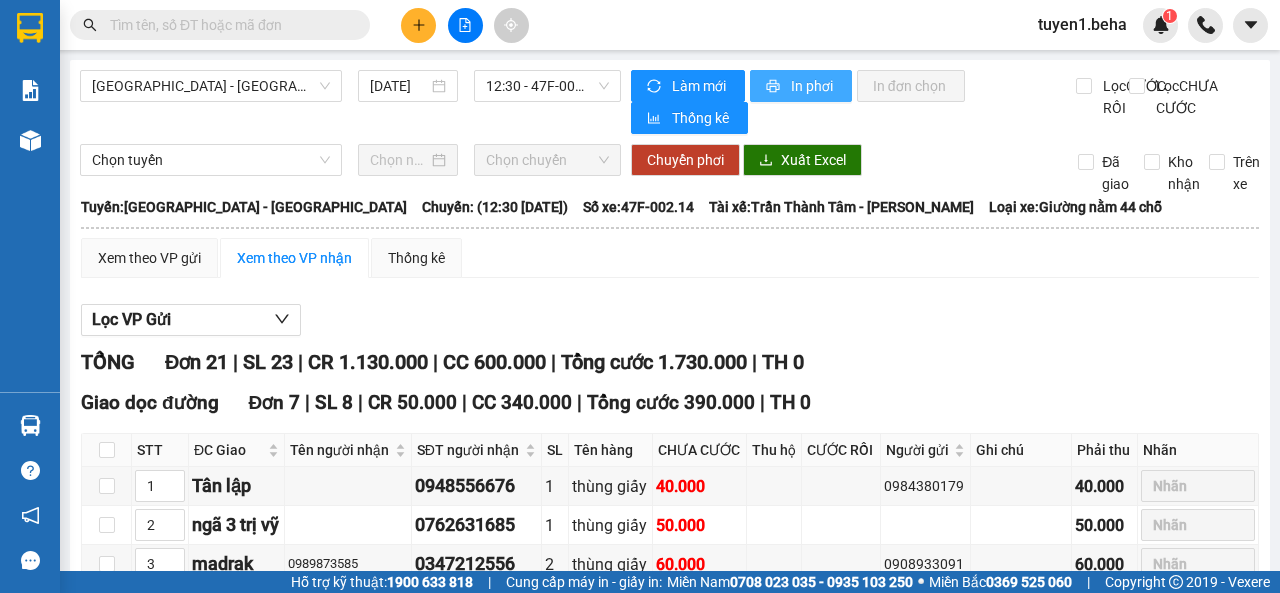 scroll, scrollTop: 0, scrollLeft: 0, axis: both 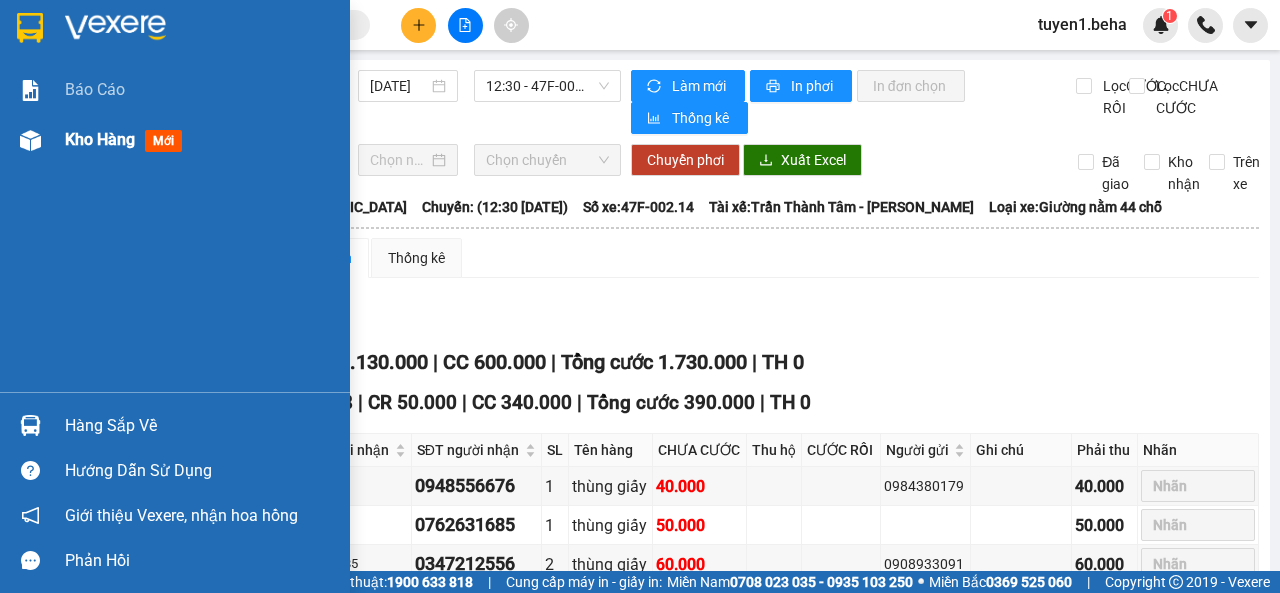 click on "Kho hàng" at bounding box center (100, 139) 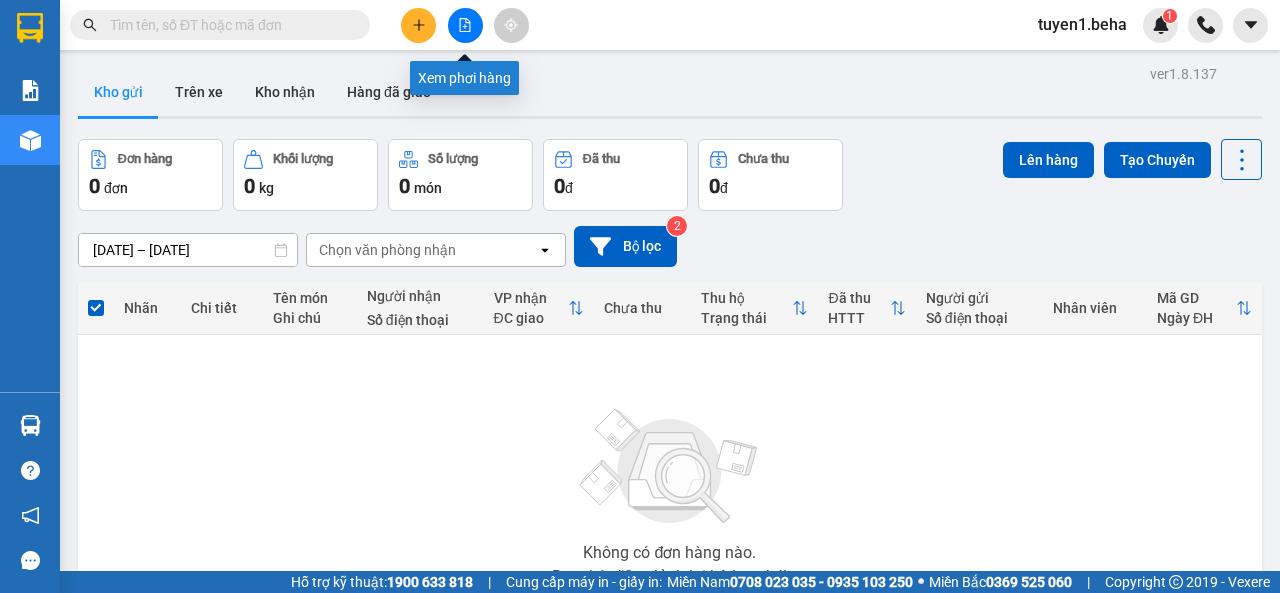 click 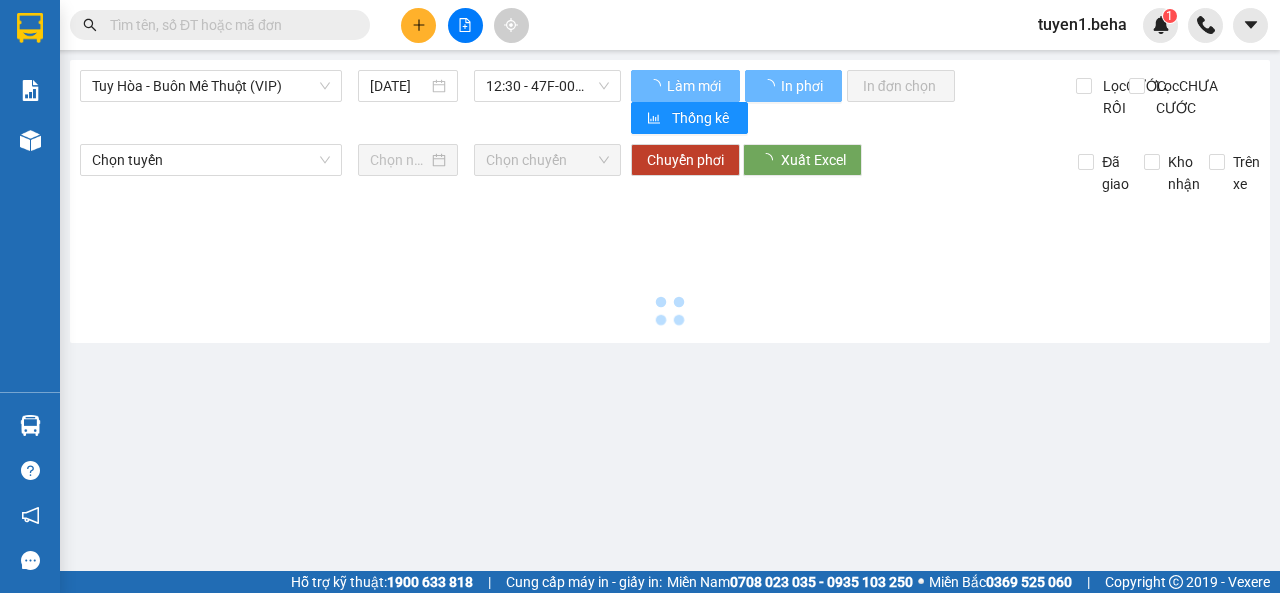 click on "Tuy Hòa - Buôn Mê Thuột (VIP)" at bounding box center (211, 86) 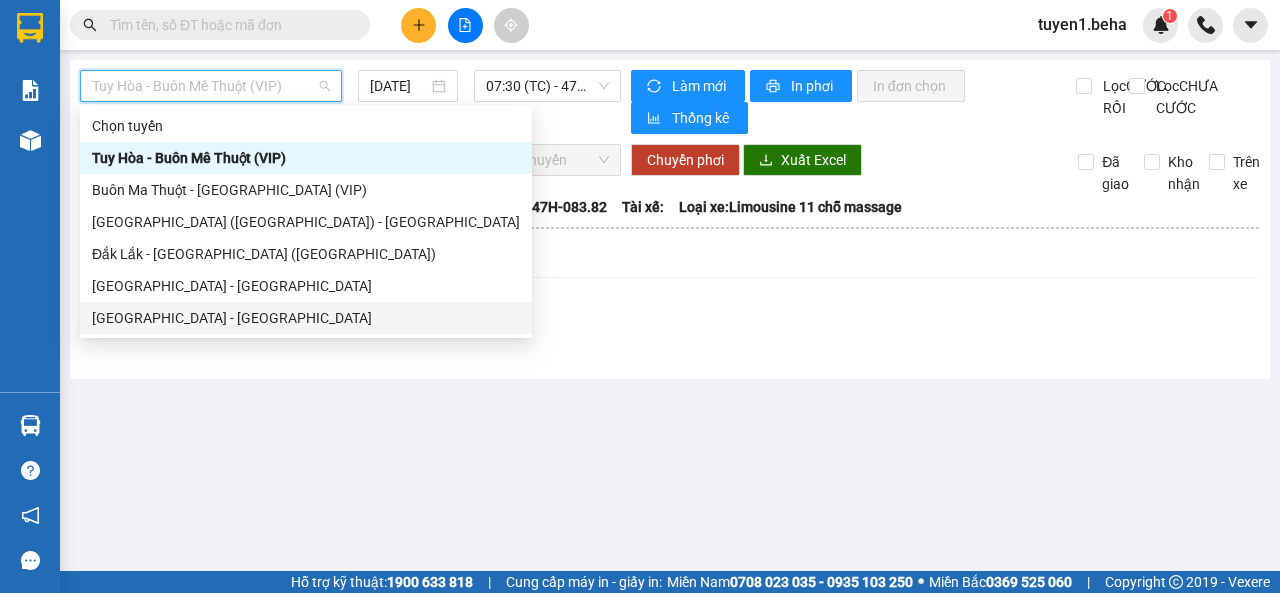click on "[GEOGRAPHIC_DATA] - [GEOGRAPHIC_DATA]" at bounding box center (306, 318) 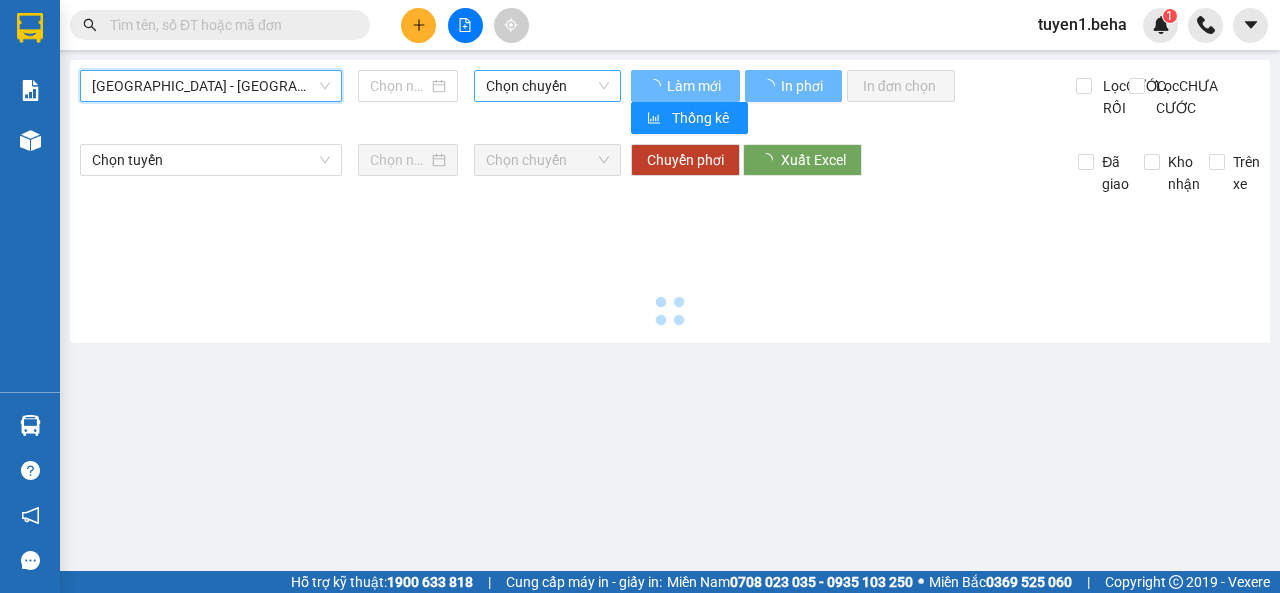 type on "[DATE]" 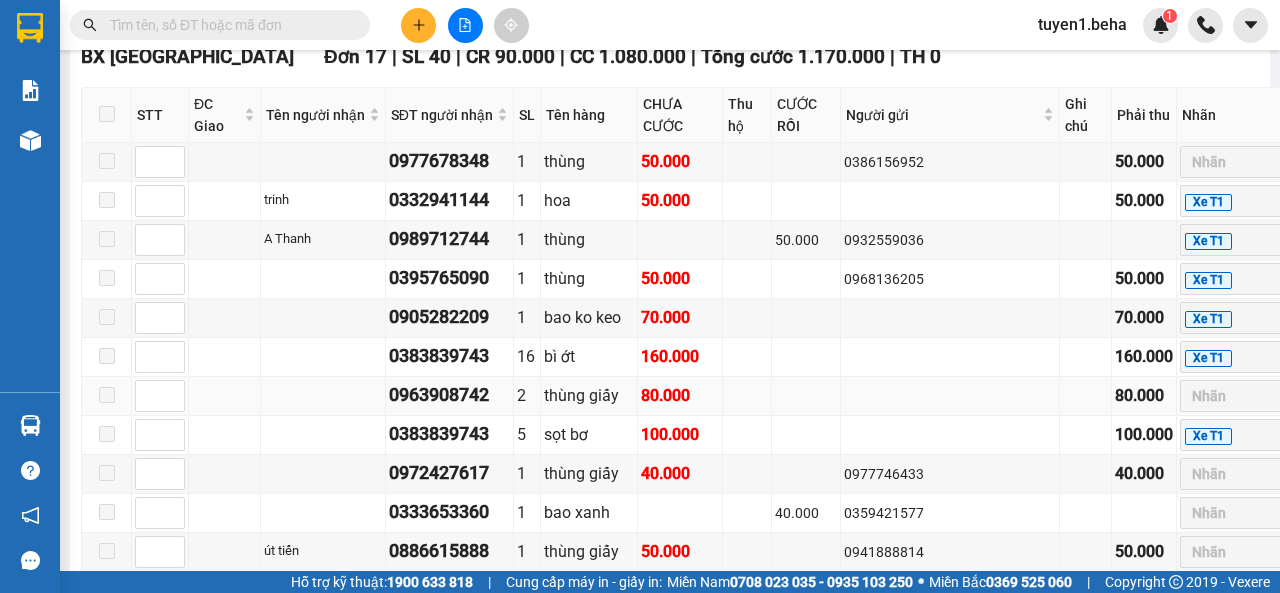 scroll, scrollTop: 1900, scrollLeft: 0, axis: vertical 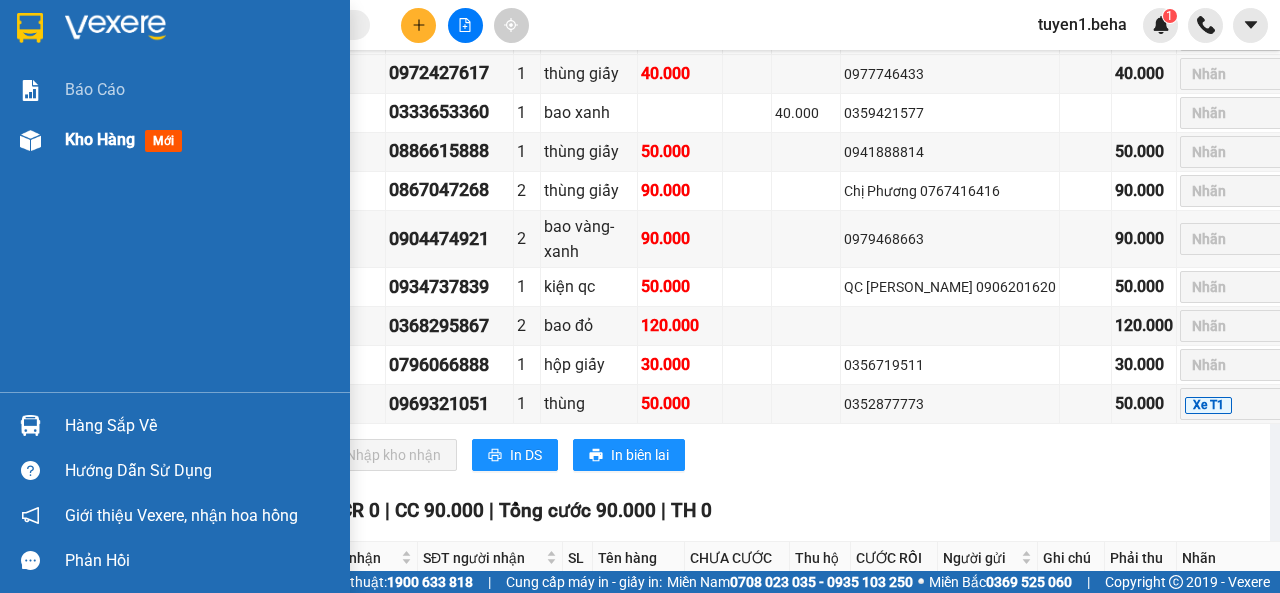 click on "Kho hàng" at bounding box center (100, 139) 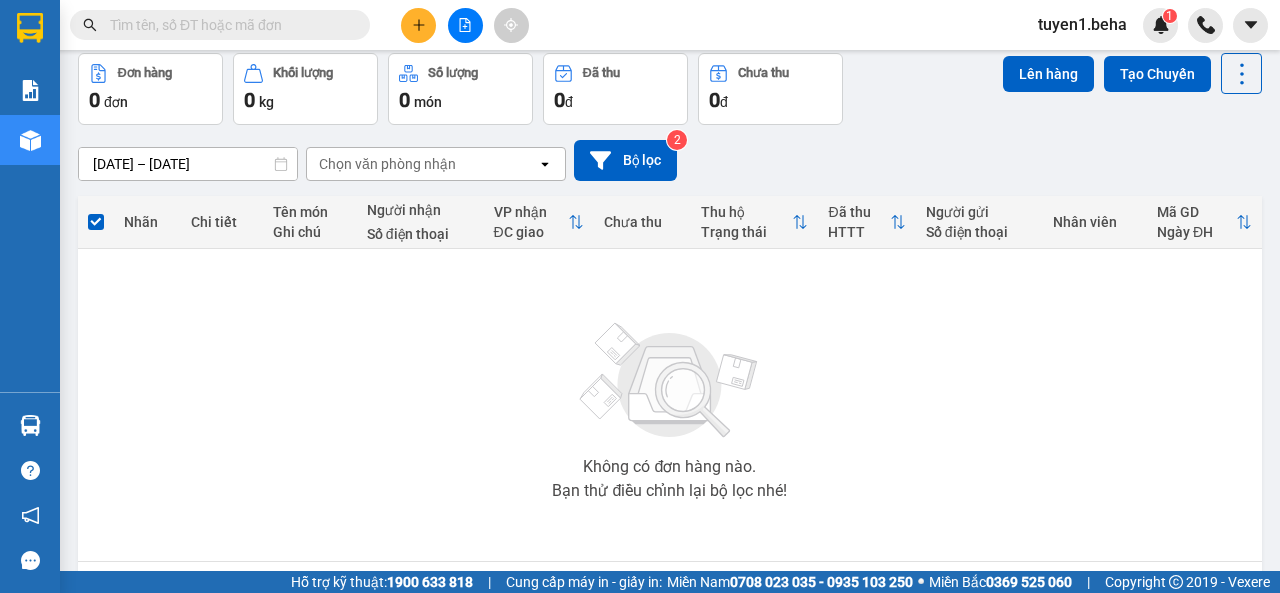 scroll, scrollTop: 0, scrollLeft: 0, axis: both 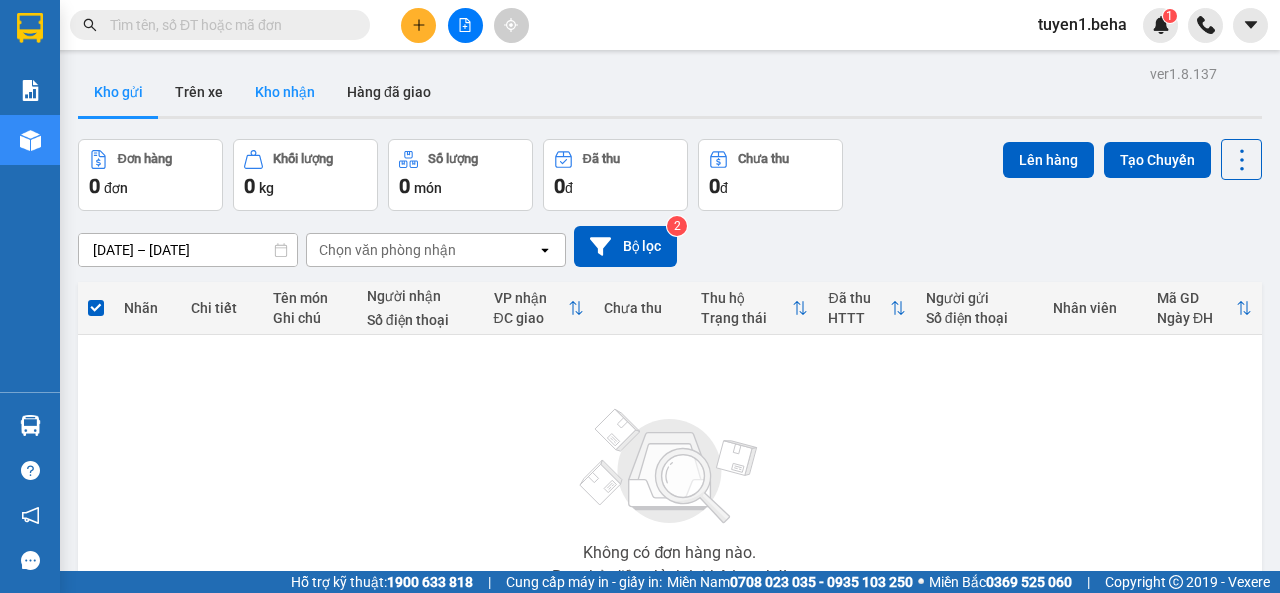 click on "Kho nhận" at bounding box center (285, 92) 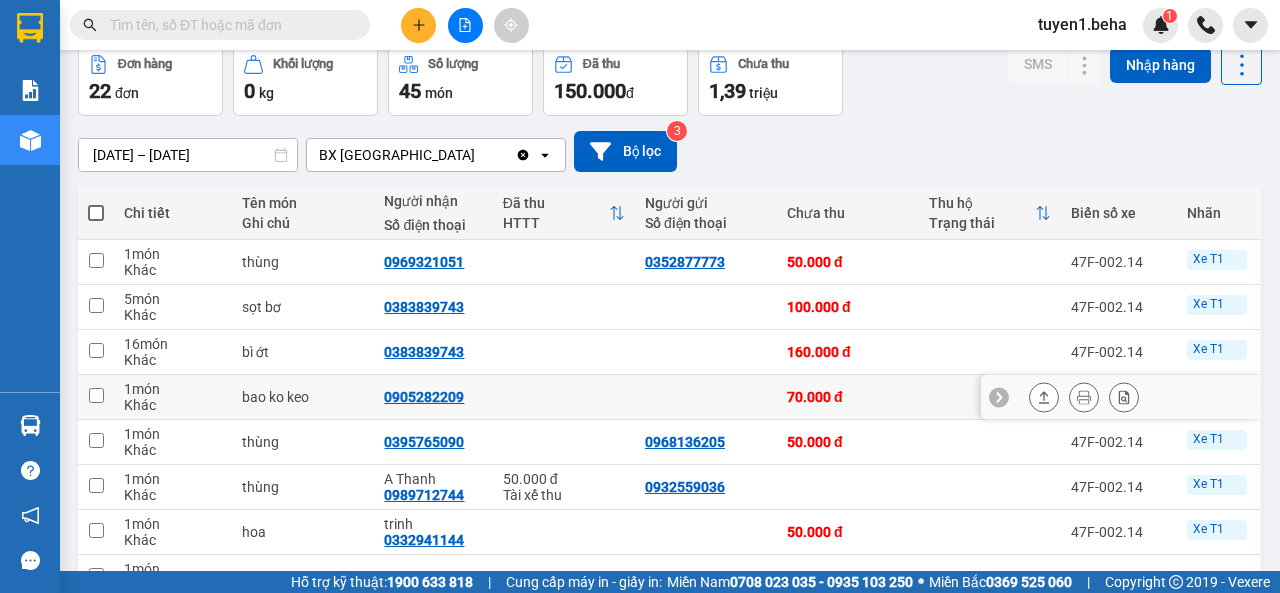 scroll, scrollTop: 298, scrollLeft: 0, axis: vertical 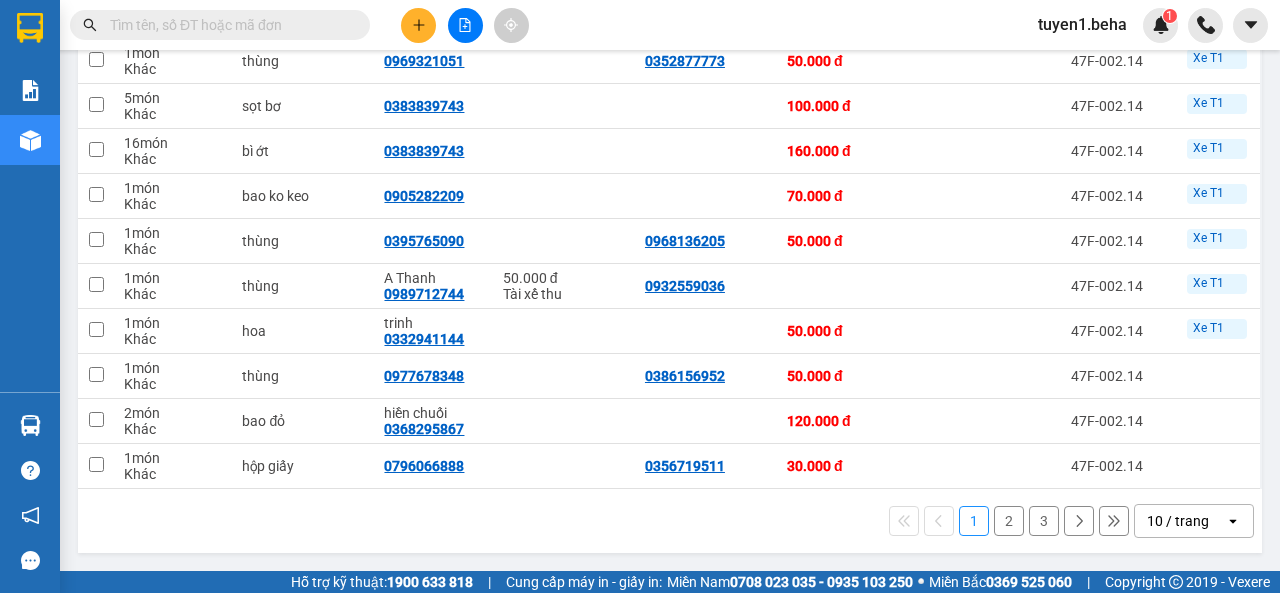 click on "10 / trang" at bounding box center (1180, 521) 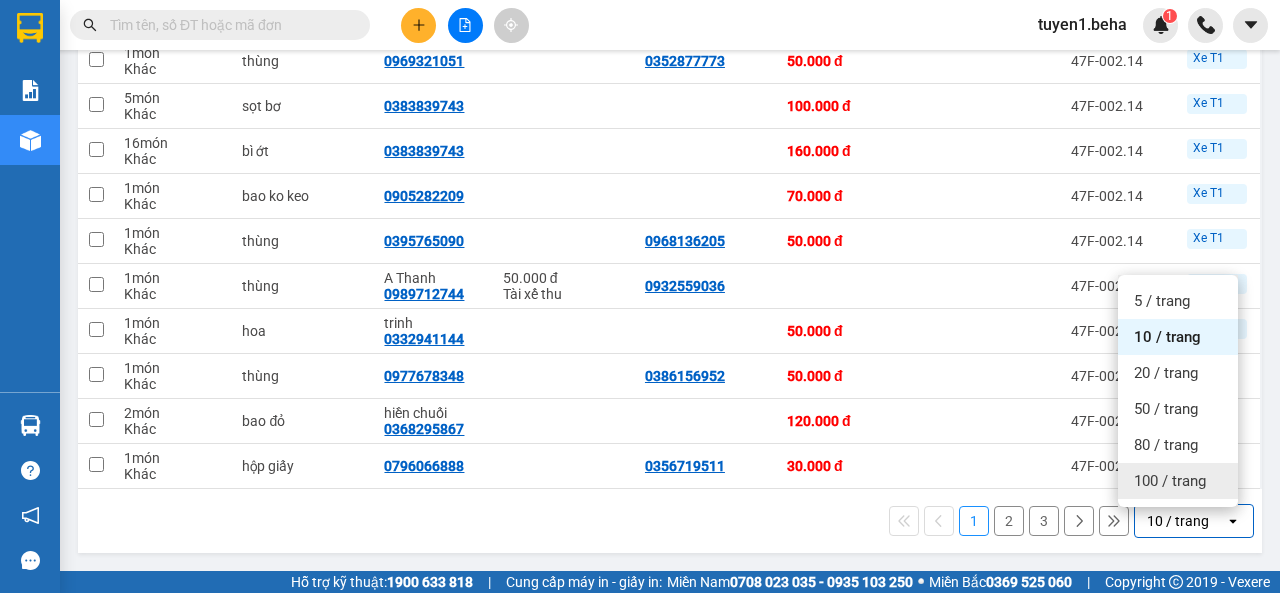 click on "100 / trang" at bounding box center (1170, 481) 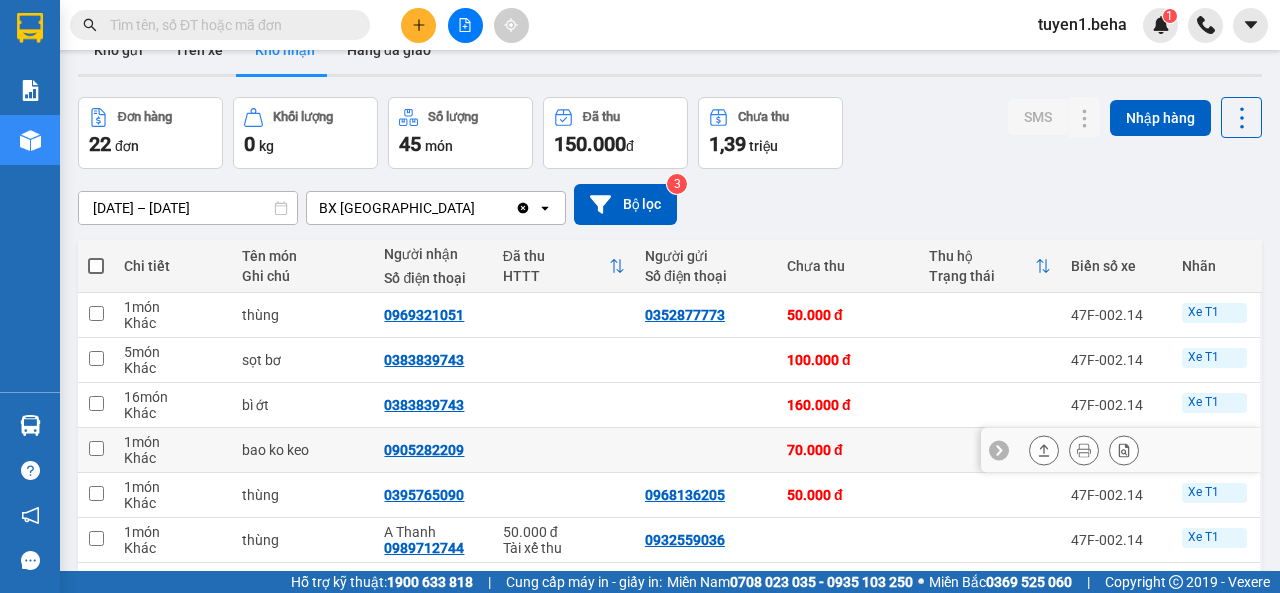 scroll, scrollTop: 0, scrollLeft: 0, axis: both 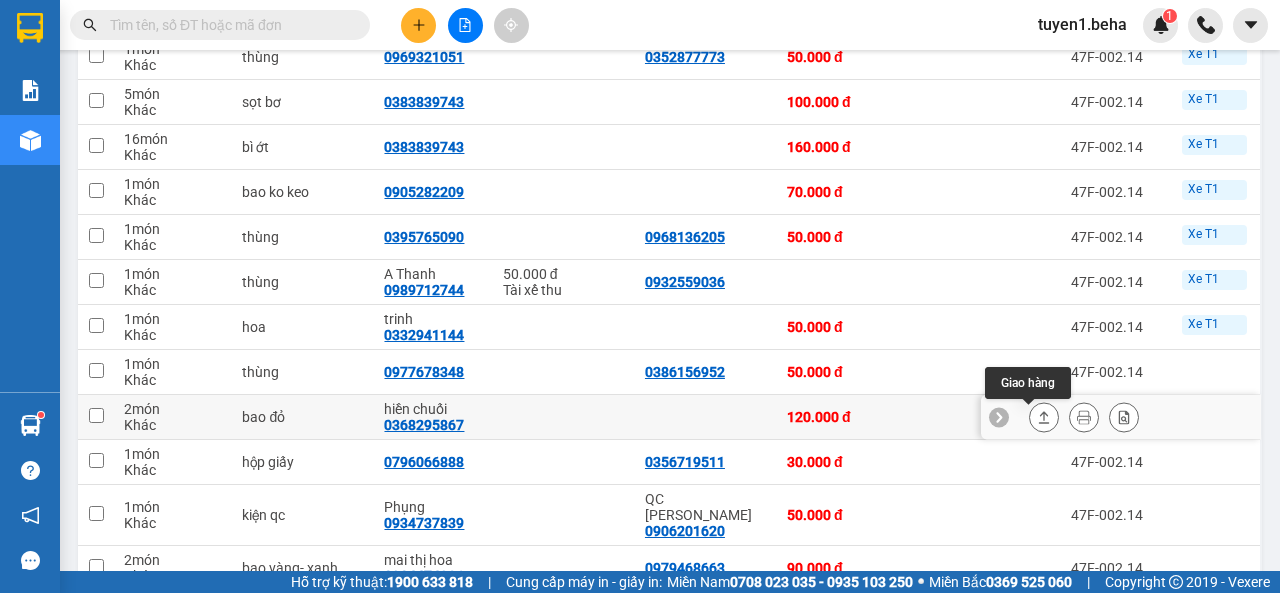 click 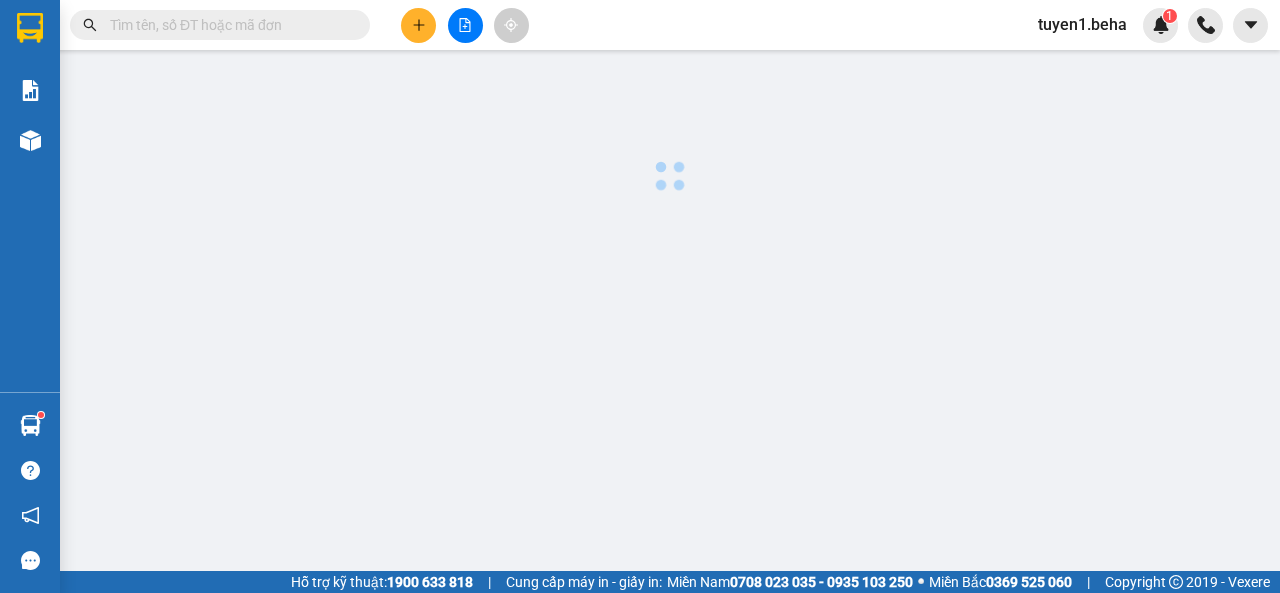 scroll, scrollTop: 0, scrollLeft: 0, axis: both 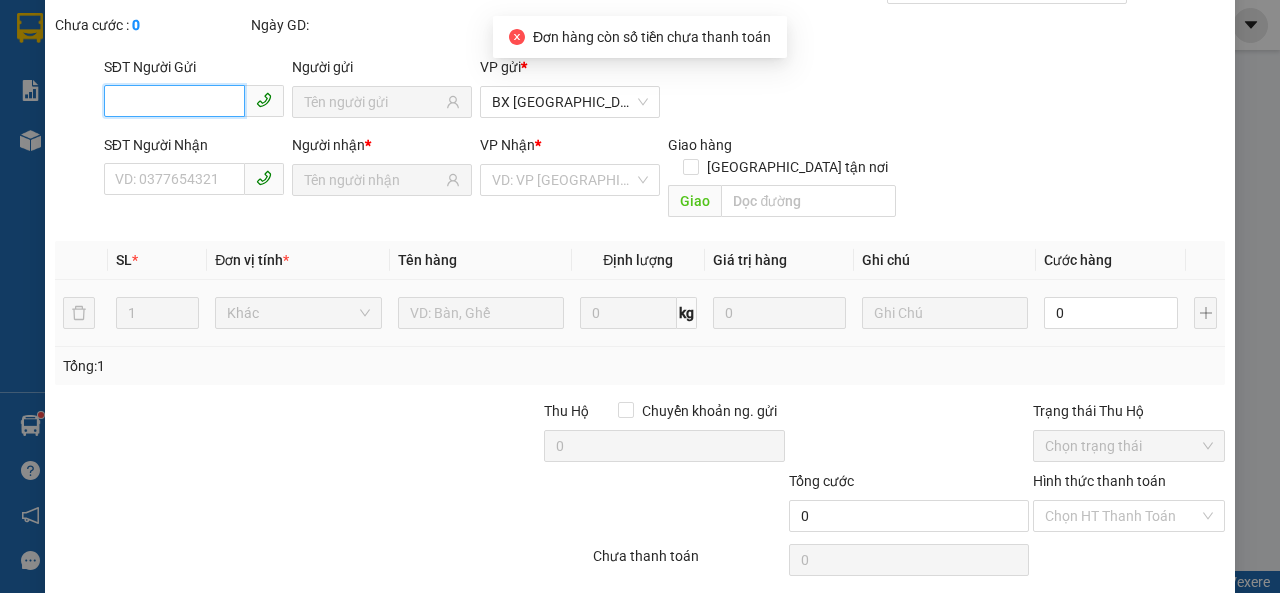 type on "0368295867" 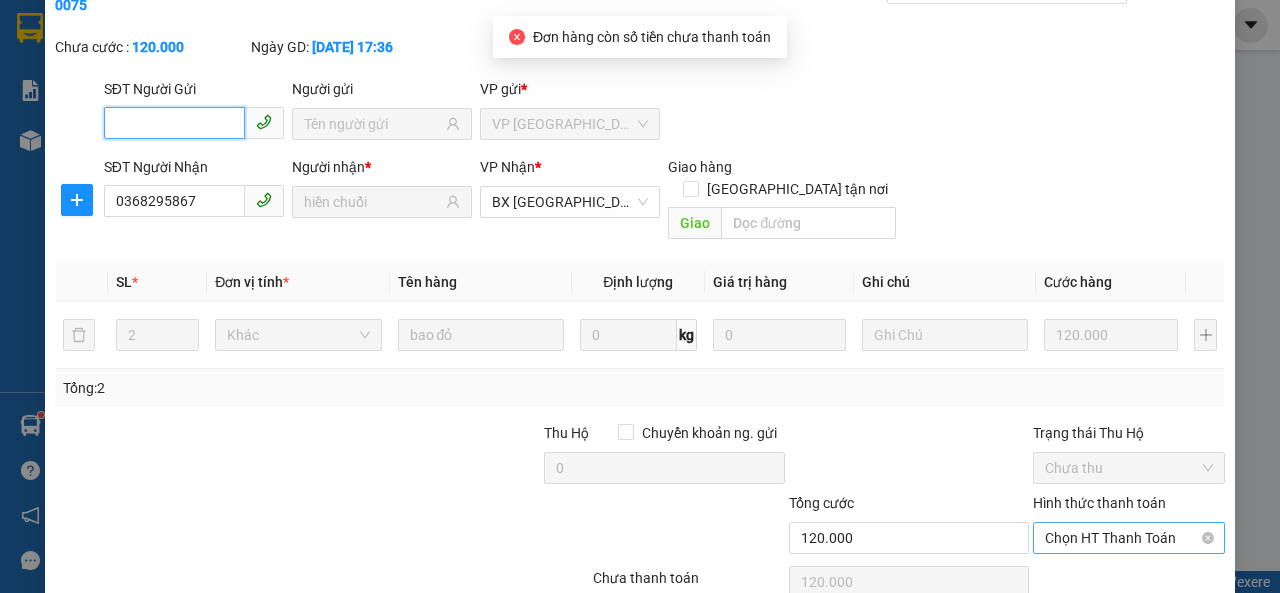scroll, scrollTop: 149, scrollLeft: 0, axis: vertical 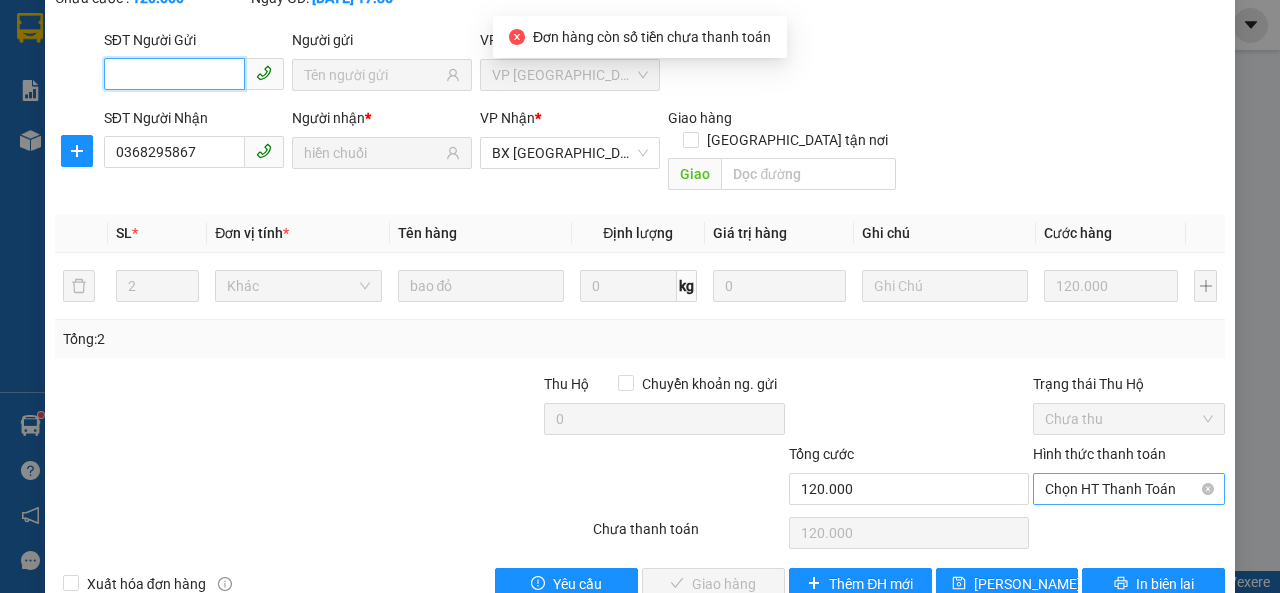 click on "Chọn HT Thanh Toán" at bounding box center [1129, 489] 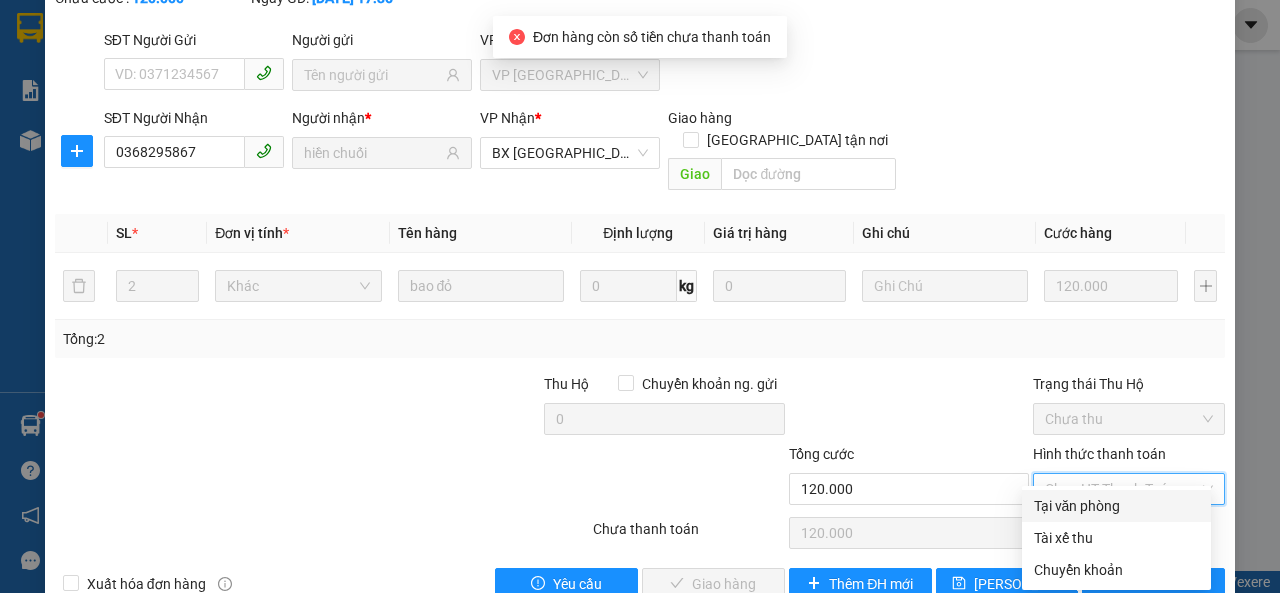 click on "Tại văn phòng" at bounding box center (1116, 506) 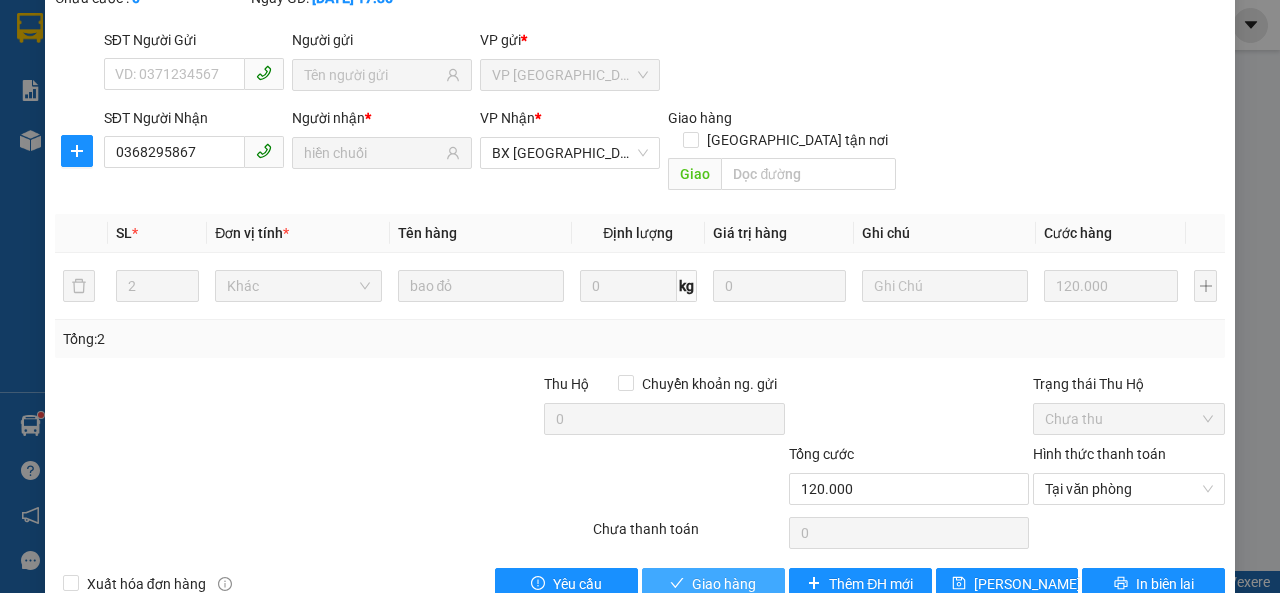 drag, startPoint x: 716, startPoint y: 560, endPoint x: 710, endPoint y: 548, distance: 13.416408 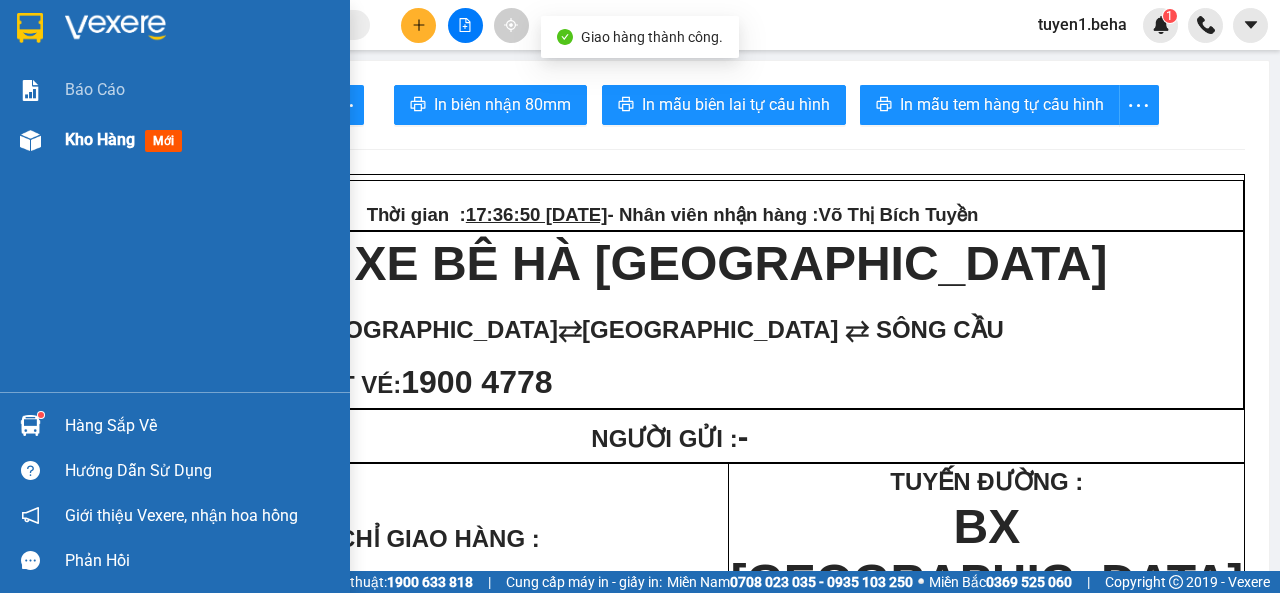 click on "Kho hàng" at bounding box center [100, 139] 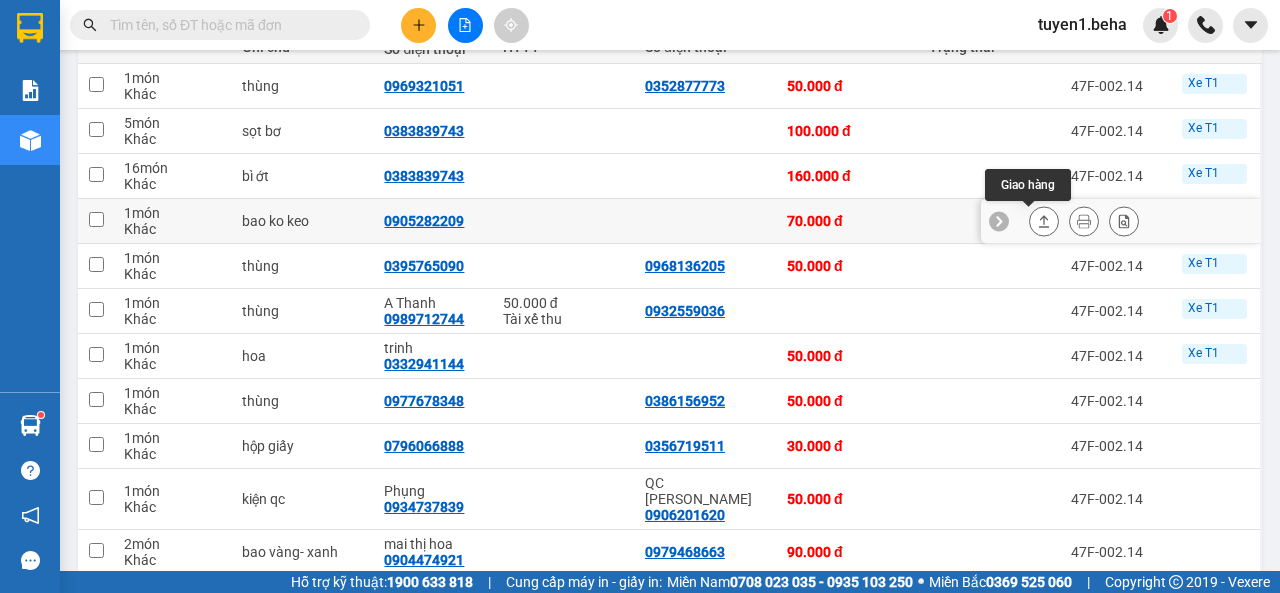 scroll, scrollTop: 296, scrollLeft: 0, axis: vertical 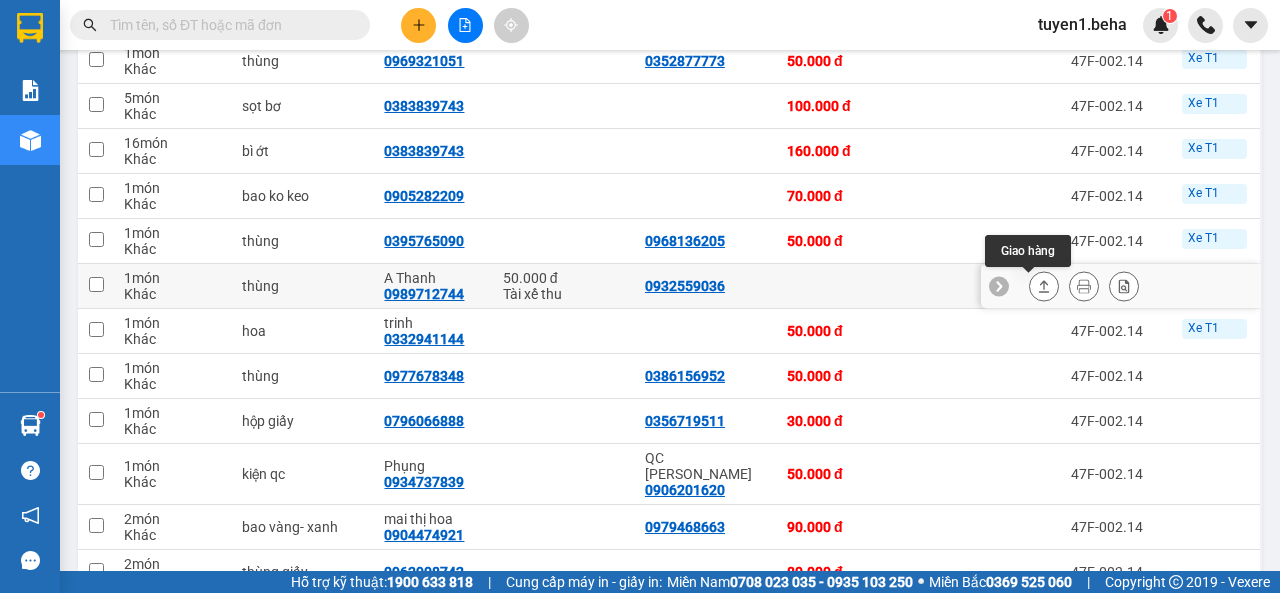 click 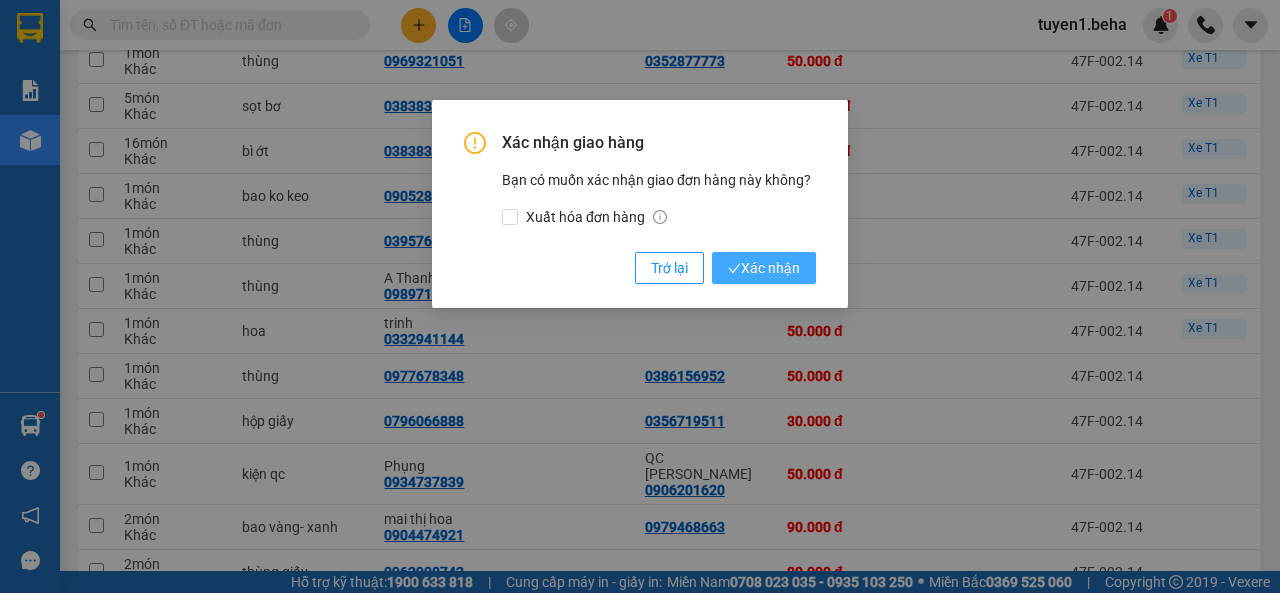 click on "Xác nhận" at bounding box center (764, 268) 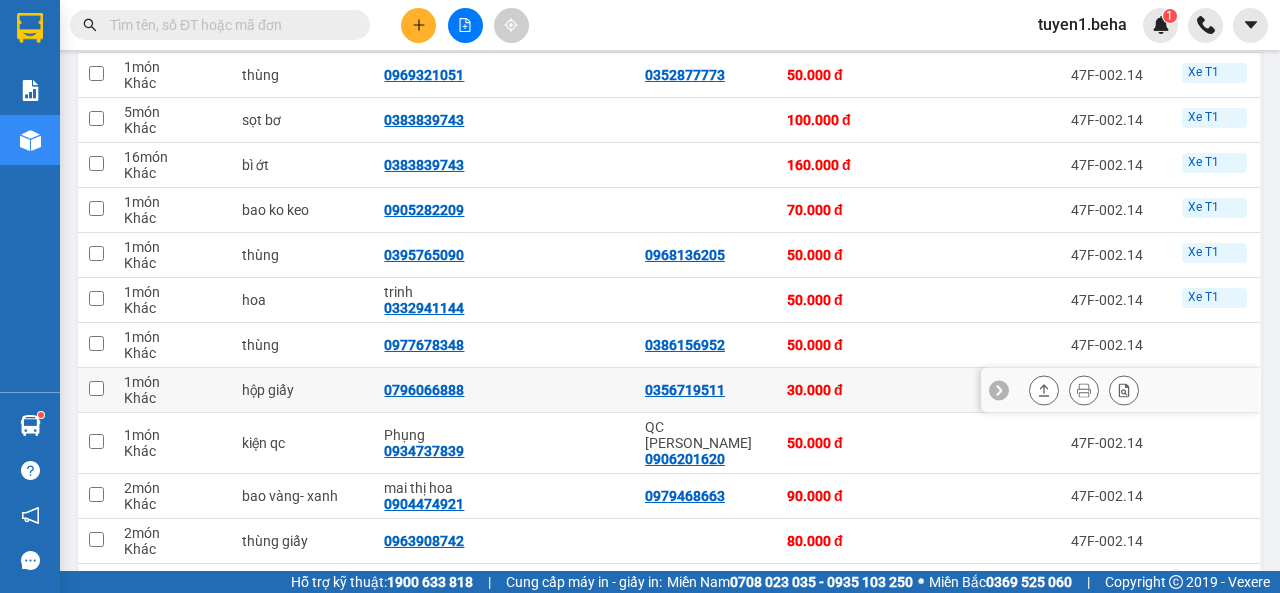 scroll, scrollTop: 251, scrollLeft: 0, axis: vertical 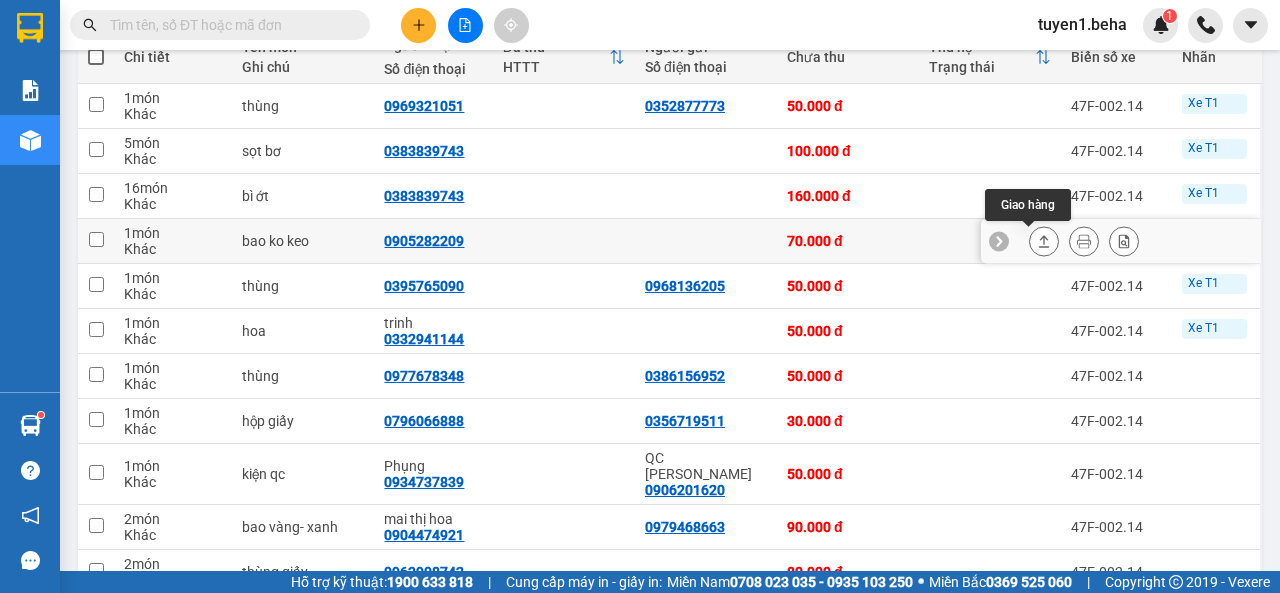 click 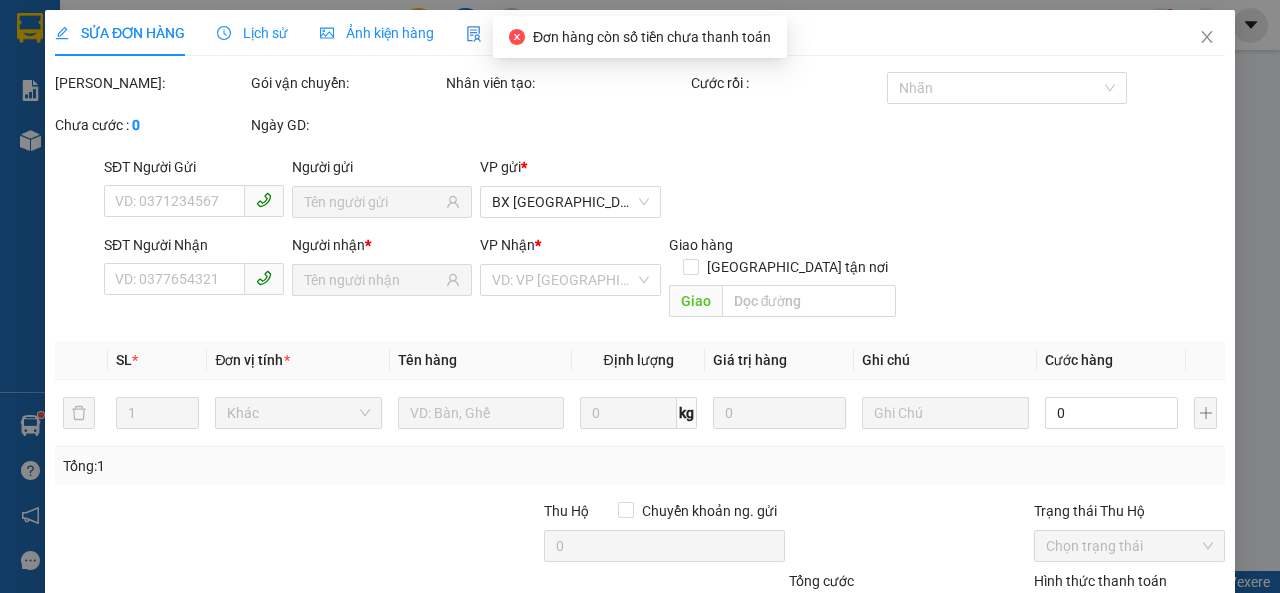 scroll, scrollTop: 0, scrollLeft: 0, axis: both 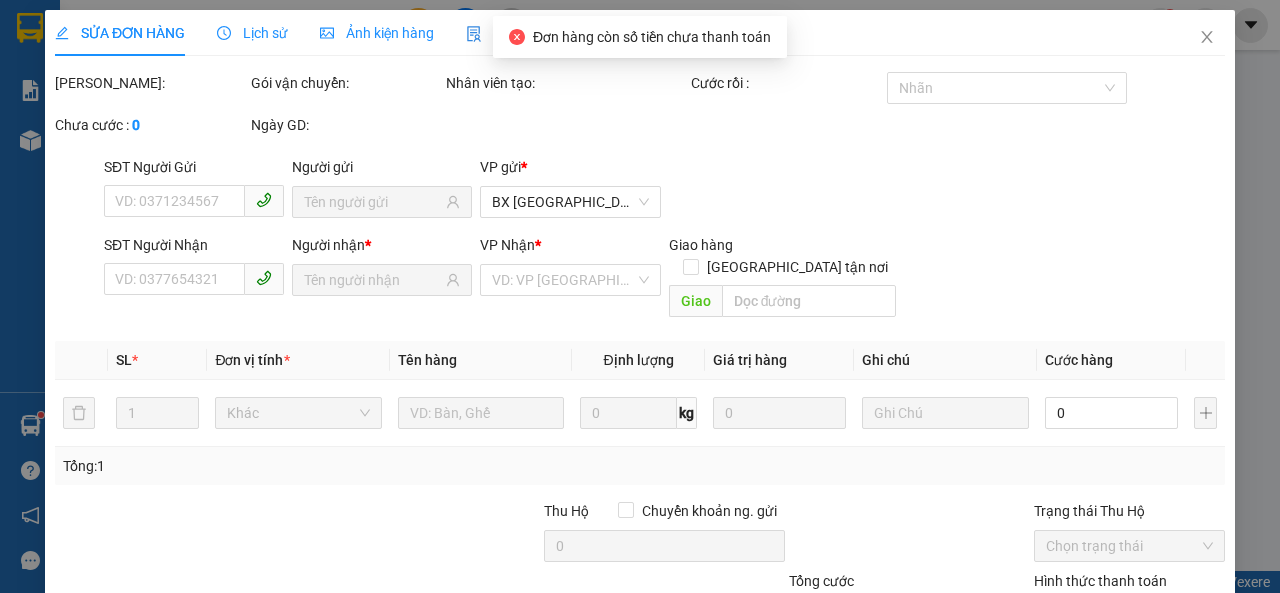 type on "0905282209" 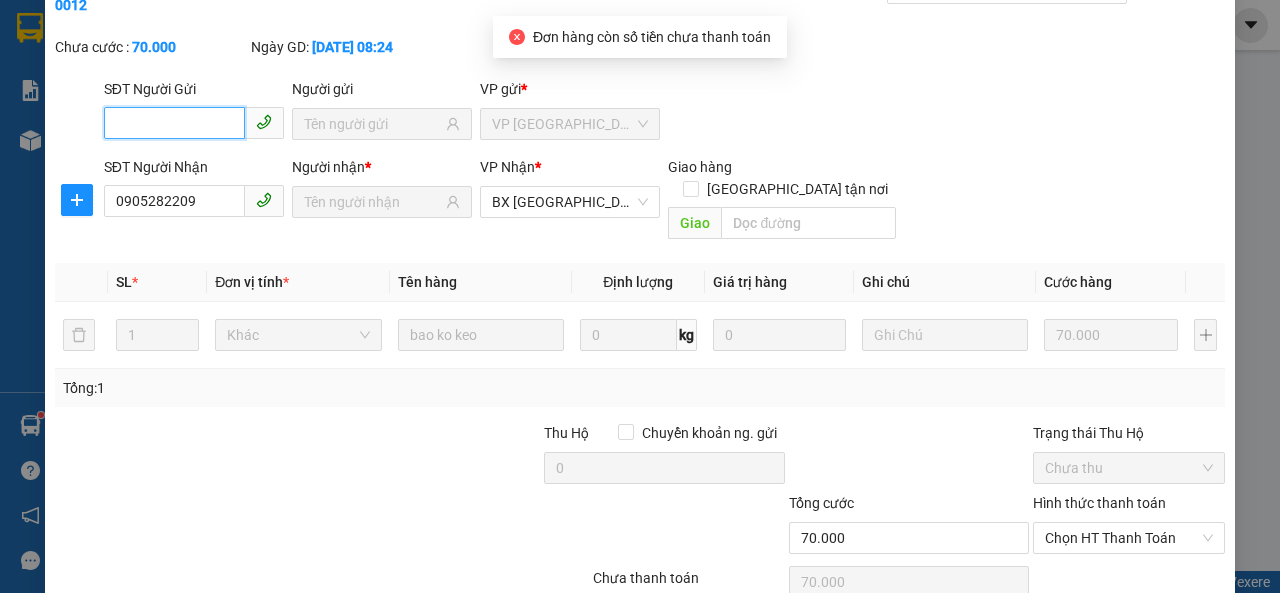 scroll, scrollTop: 171, scrollLeft: 0, axis: vertical 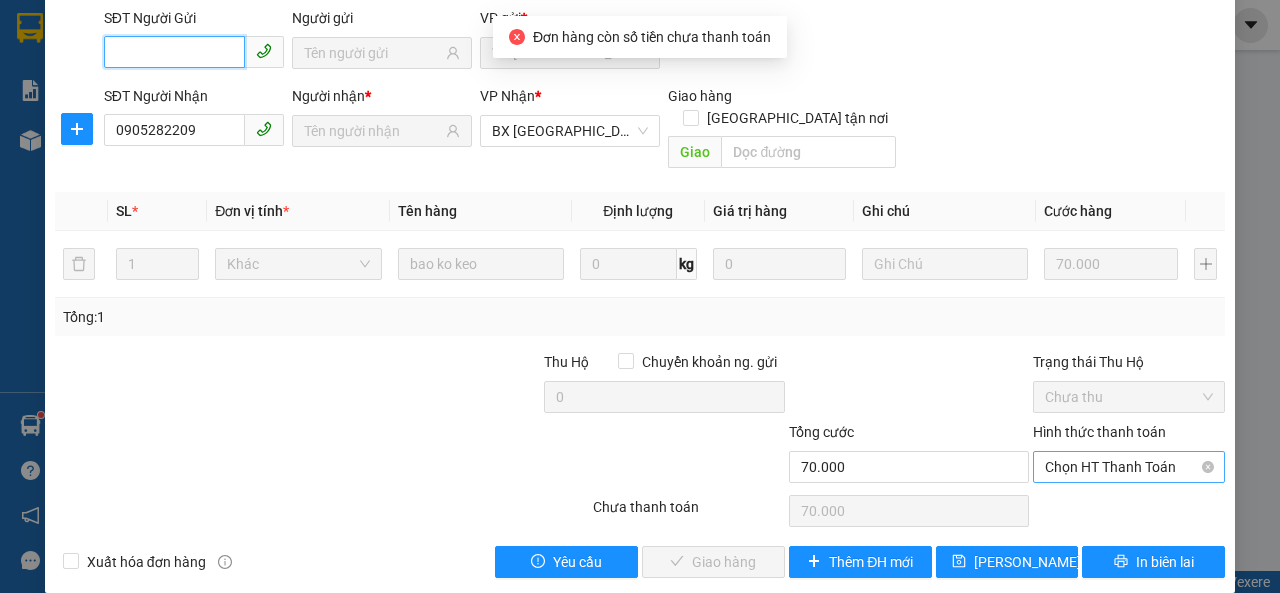click on "Chọn HT Thanh Toán" at bounding box center (1129, 467) 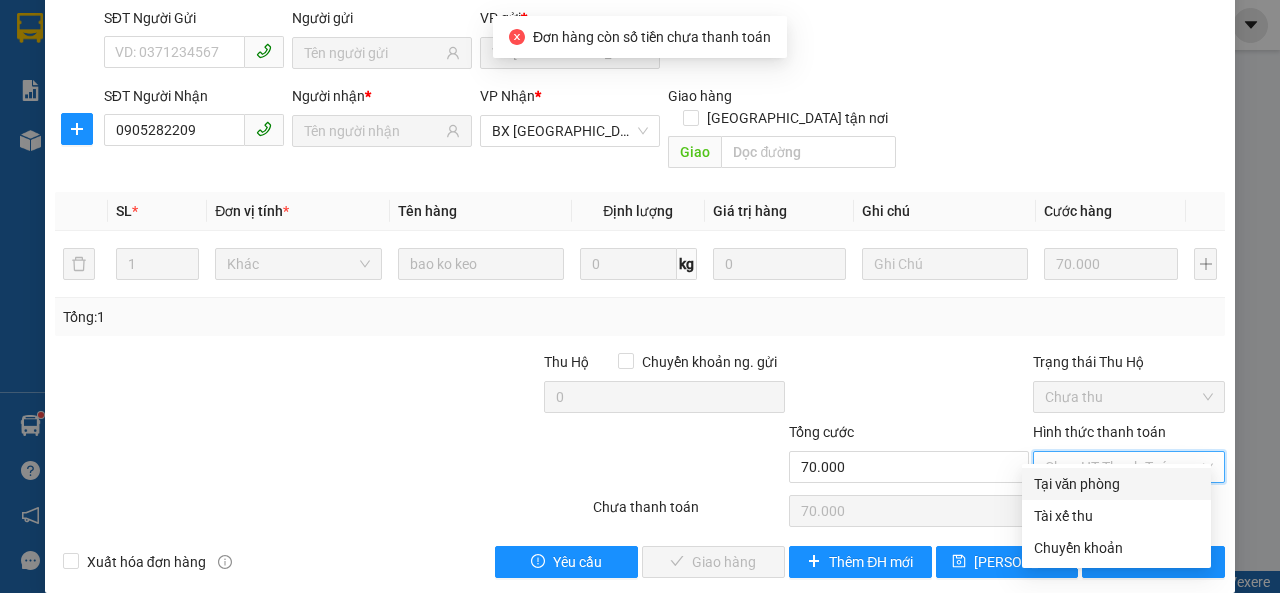 click on "Tại văn phòng" at bounding box center [1116, 484] 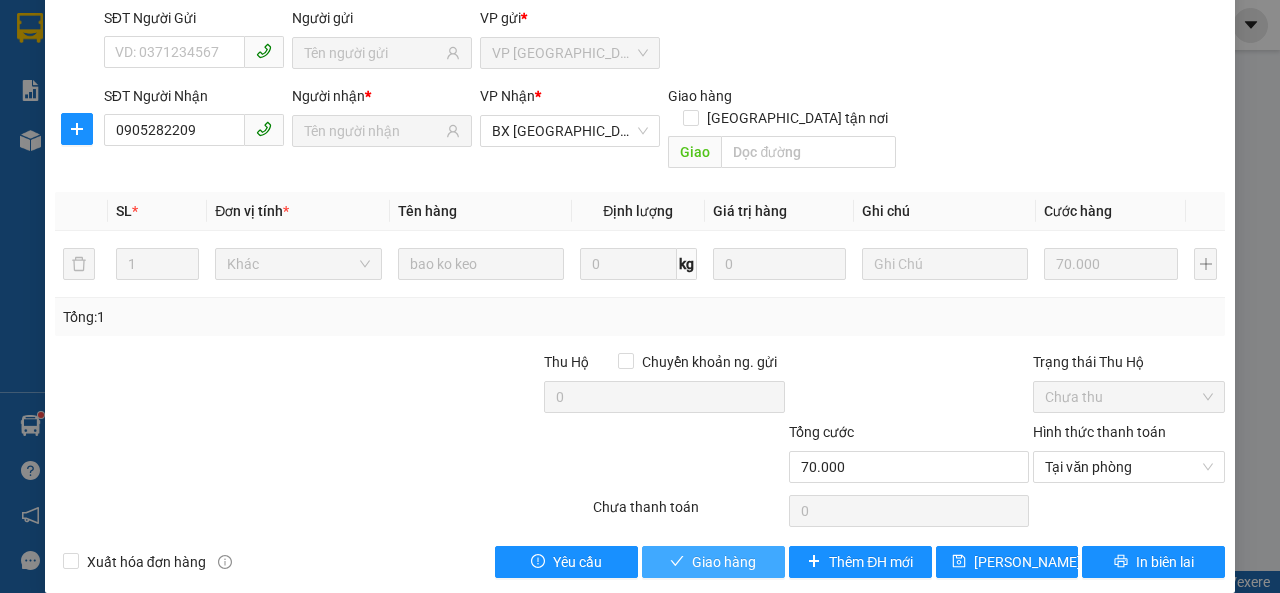 drag, startPoint x: 735, startPoint y: 548, endPoint x: 726, endPoint y: 527, distance: 22.847319 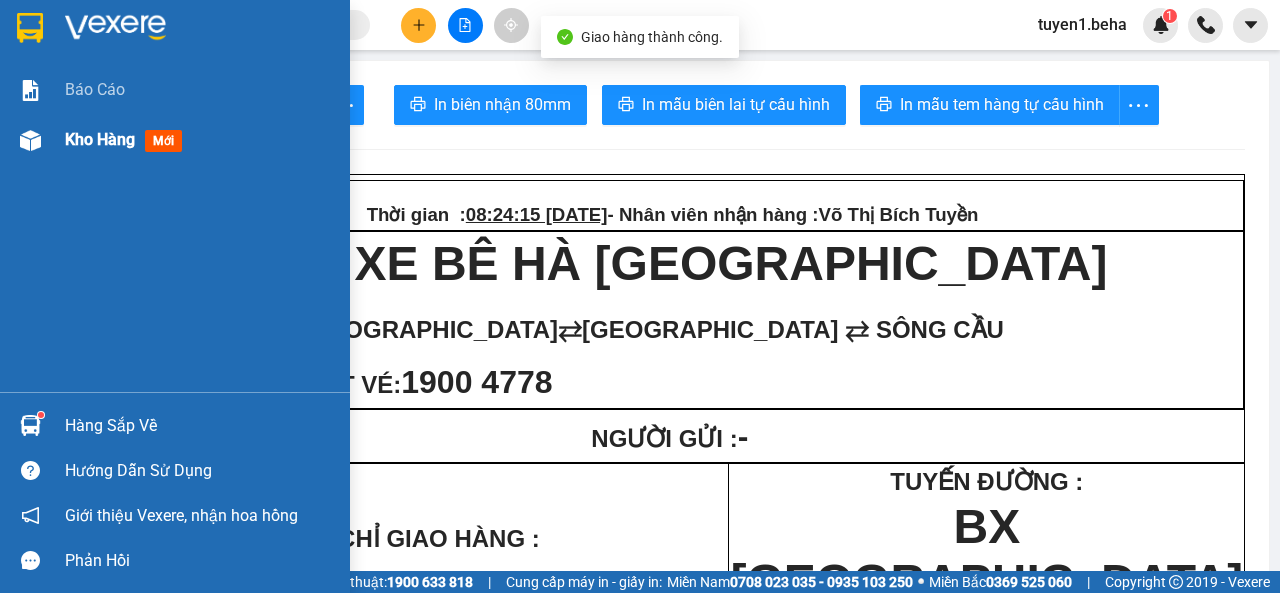 click on "Kho hàng" at bounding box center (100, 139) 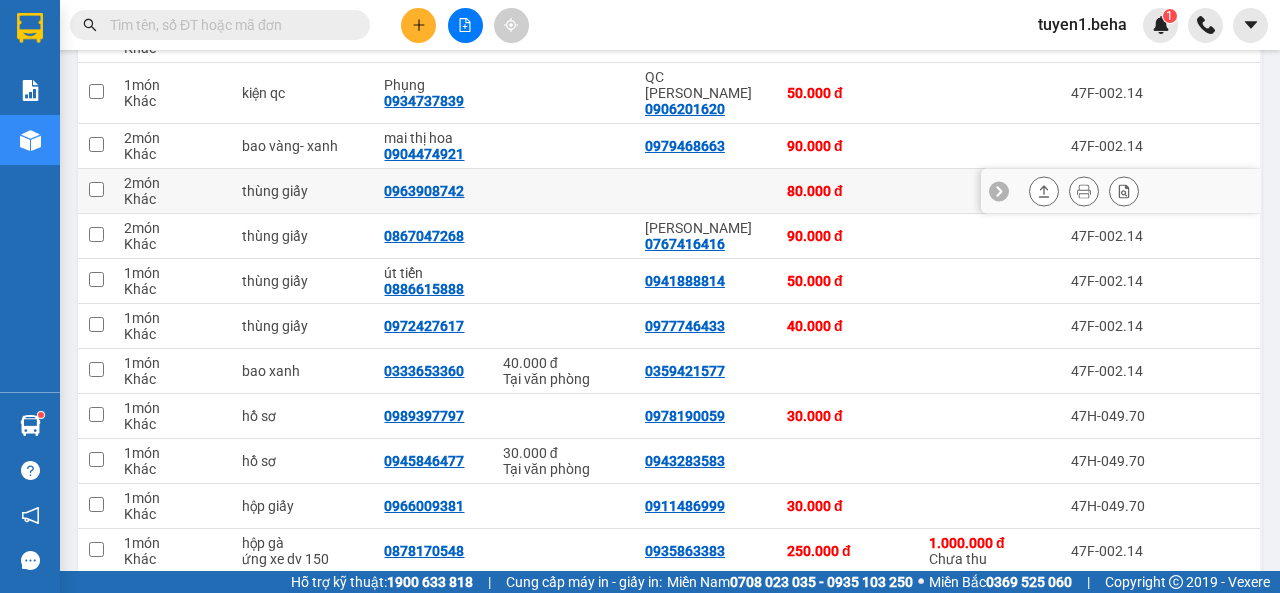 scroll, scrollTop: 606, scrollLeft: 0, axis: vertical 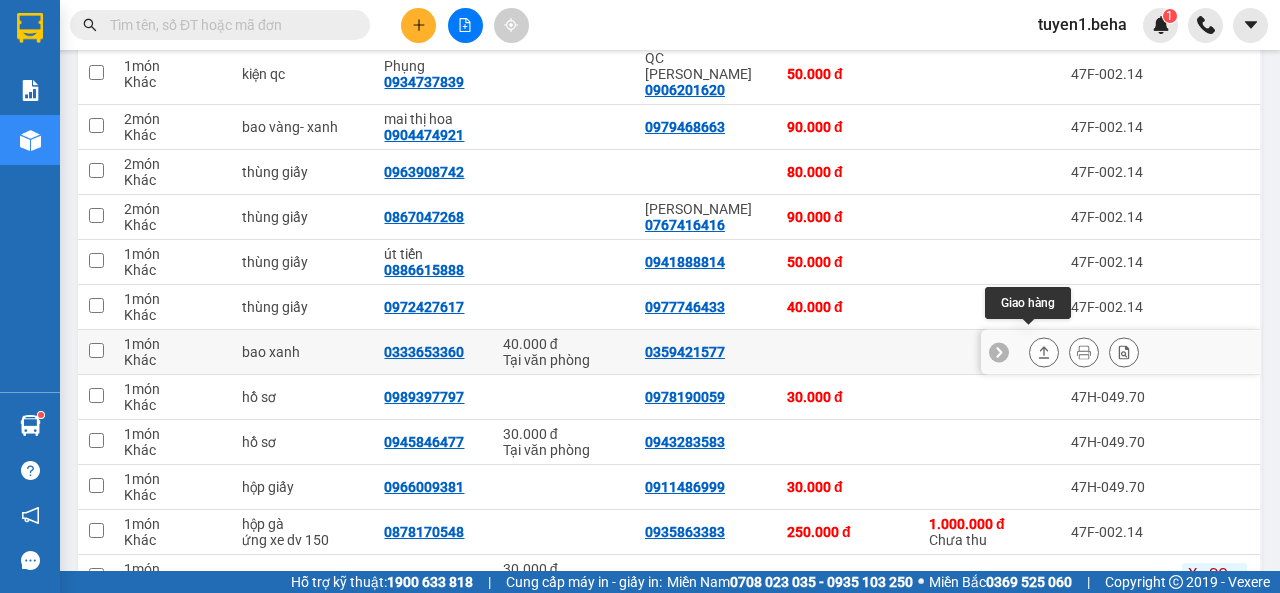 click 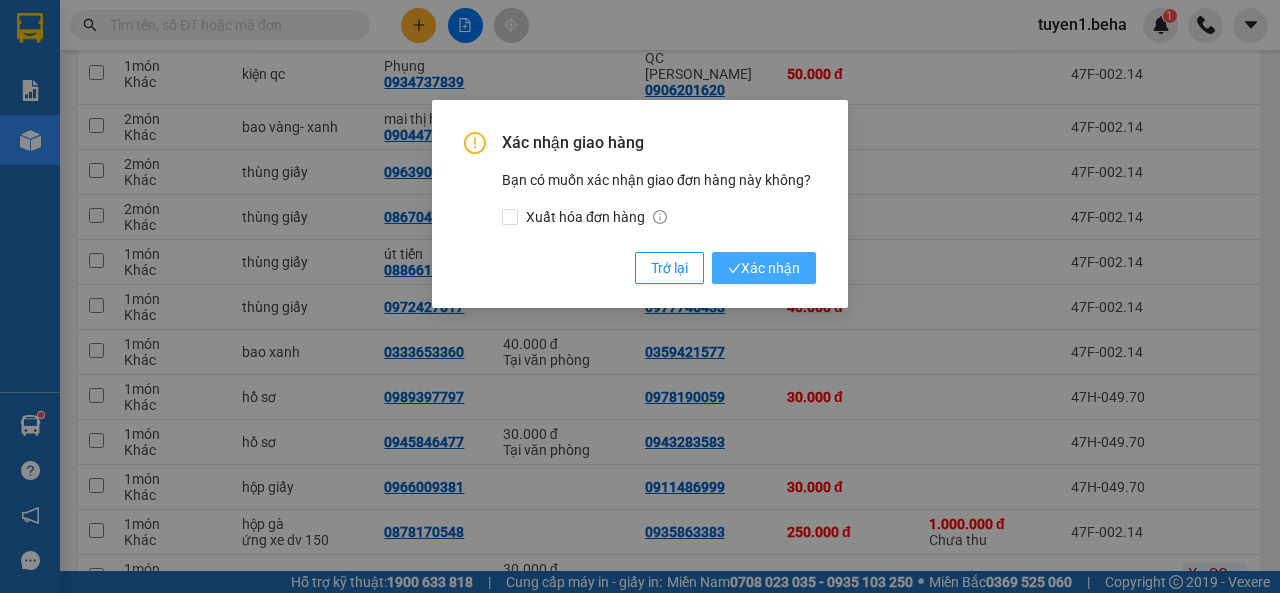 click on "Xác nhận" at bounding box center (764, 268) 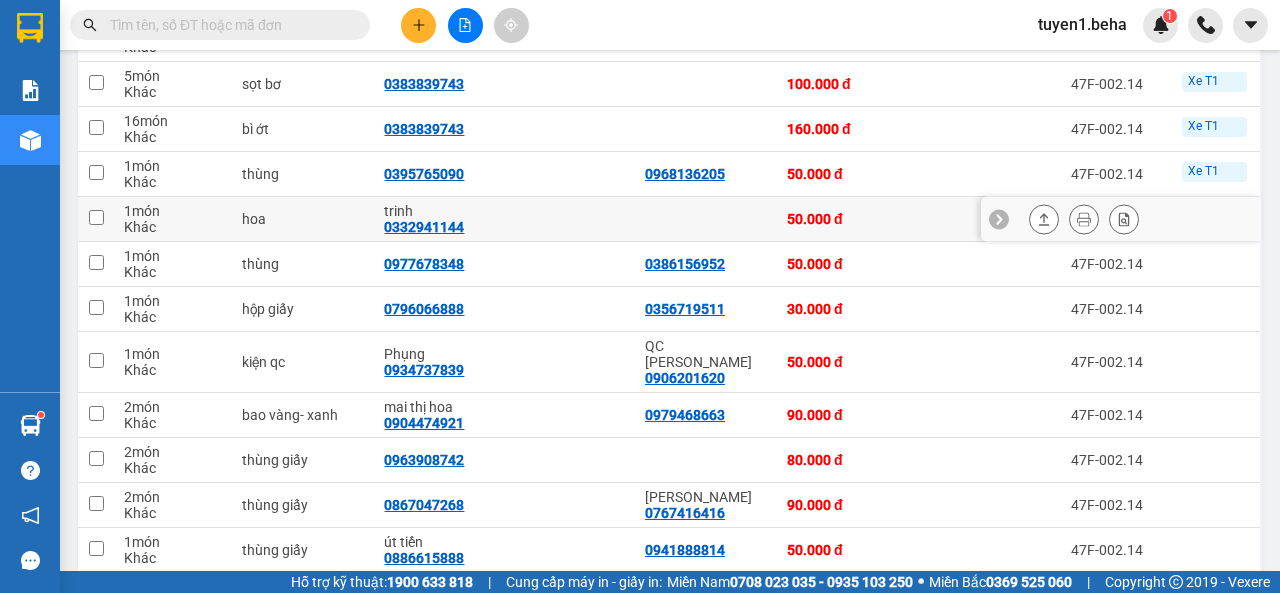 scroll, scrollTop: 360, scrollLeft: 0, axis: vertical 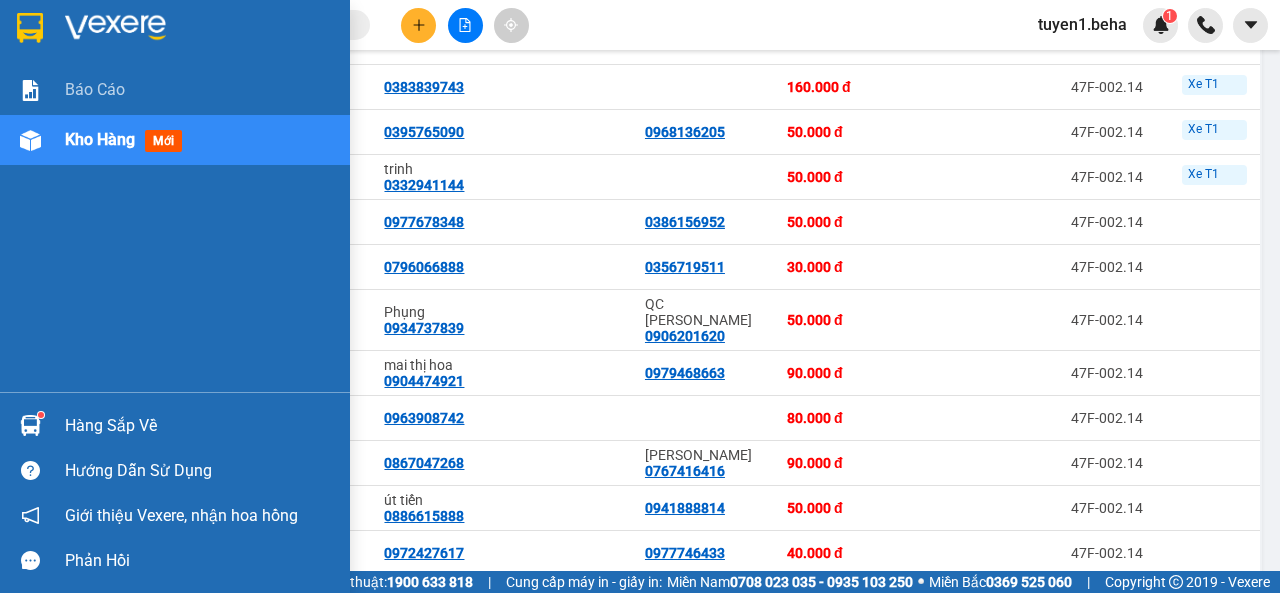 click on "Báo cáo     Kho hàng mới" at bounding box center [175, 228] 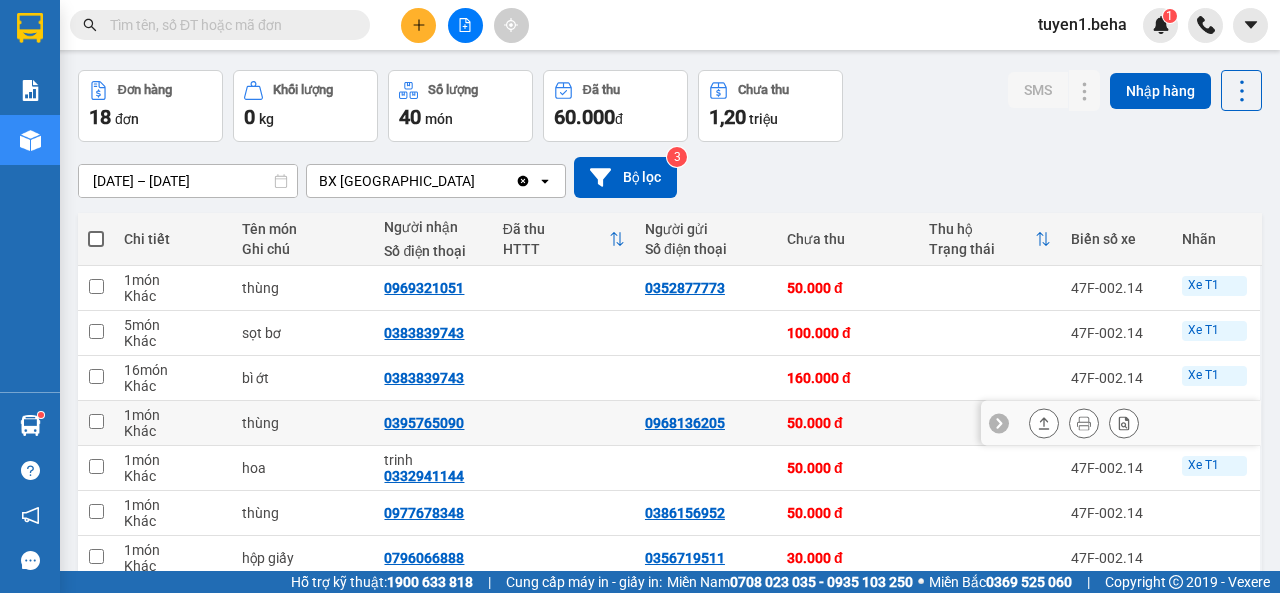 scroll, scrollTop: 100, scrollLeft: 0, axis: vertical 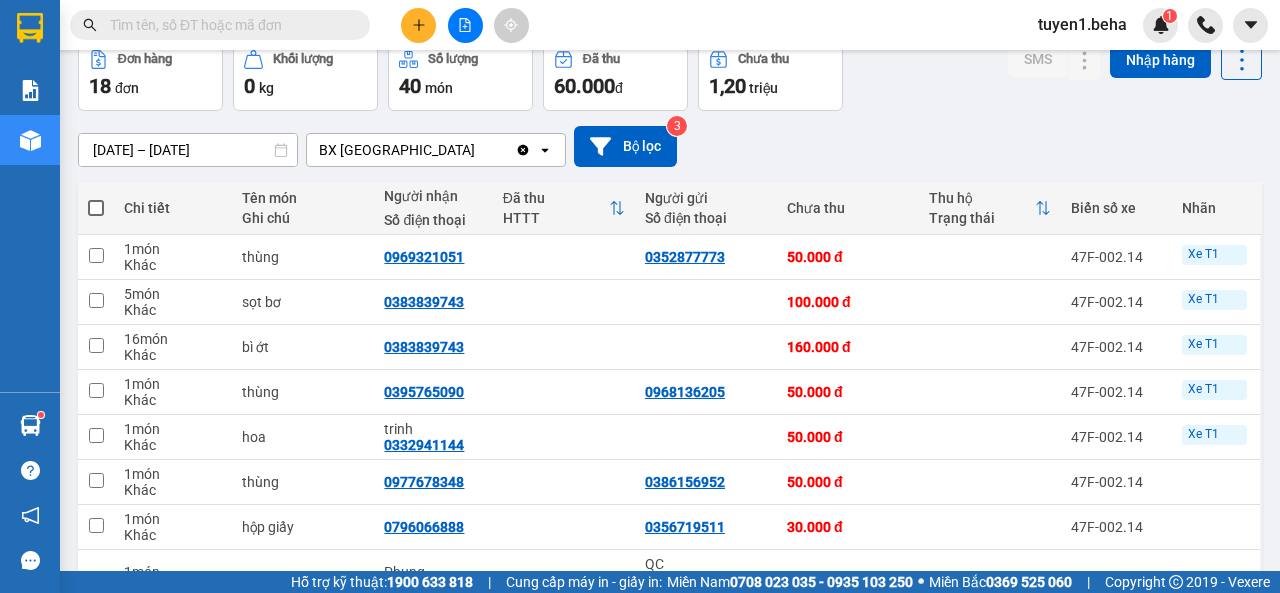click at bounding box center (220, 25) 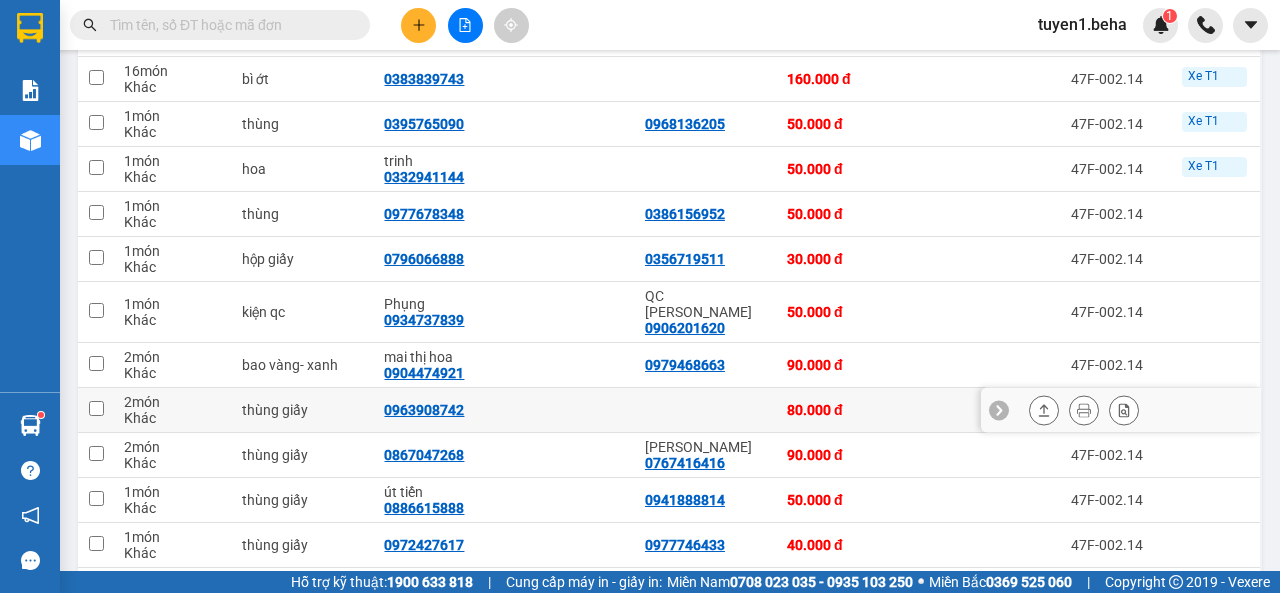 scroll, scrollTop: 400, scrollLeft: 0, axis: vertical 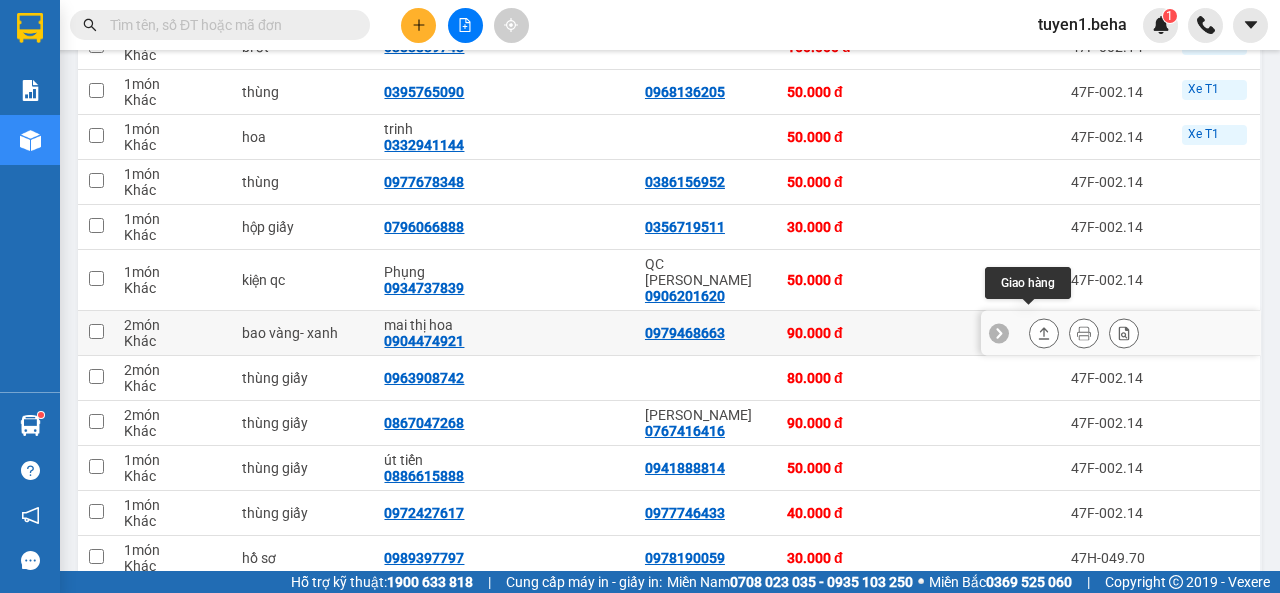click 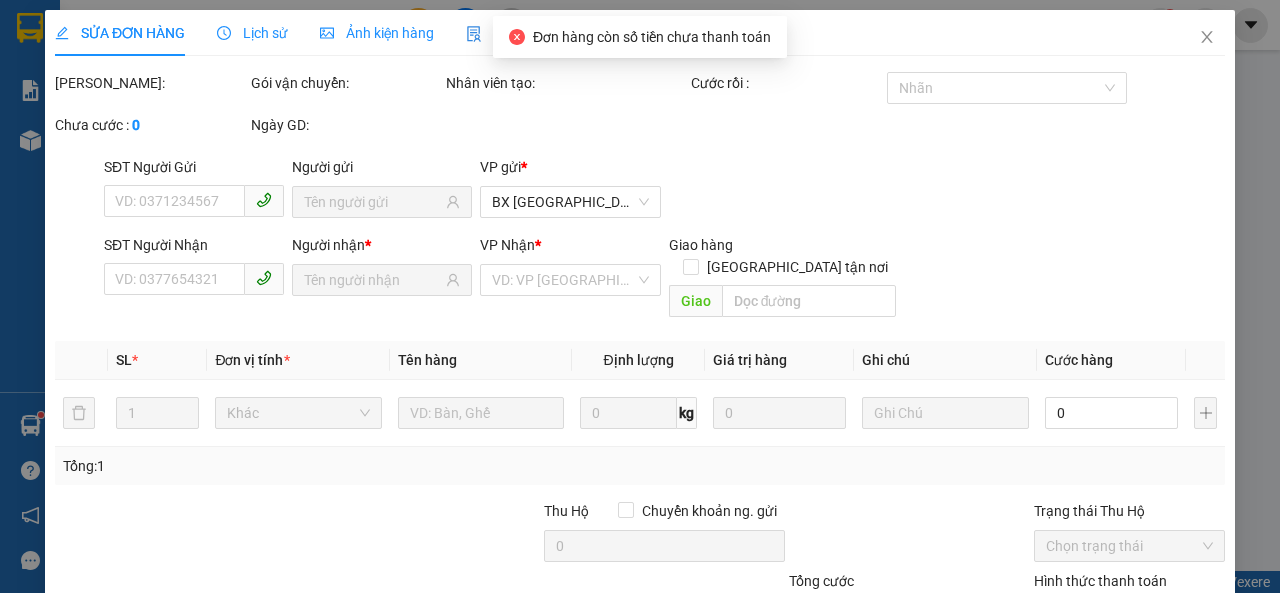 scroll, scrollTop: 0, scrollLeft: 0, axis: both 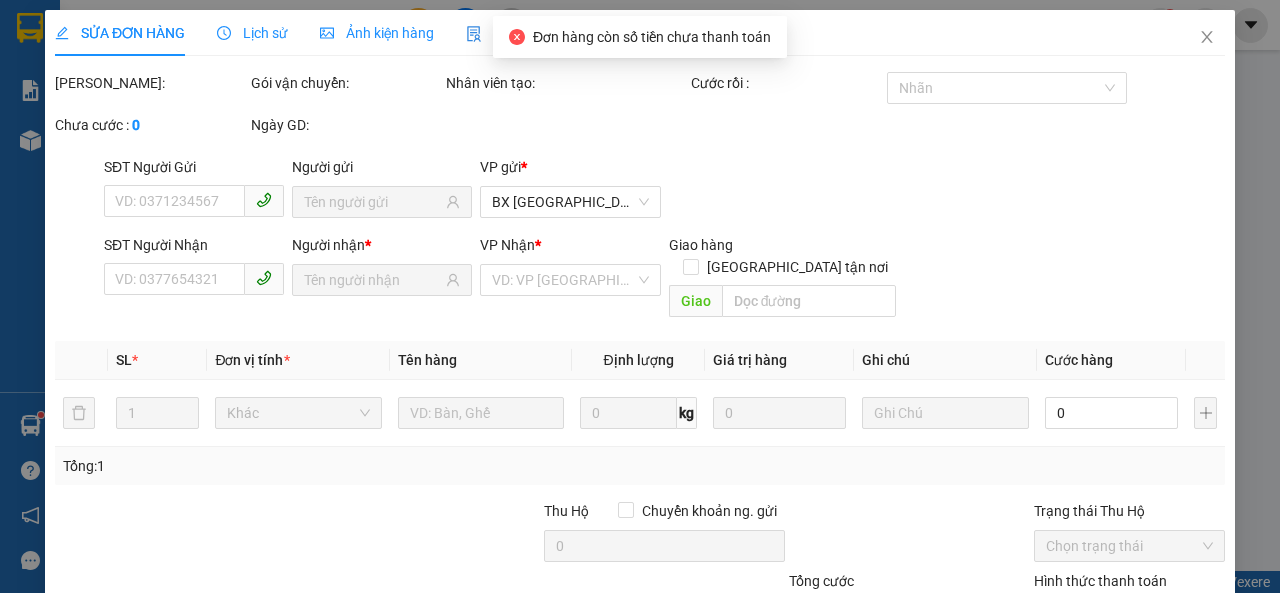 type on "0979468663" 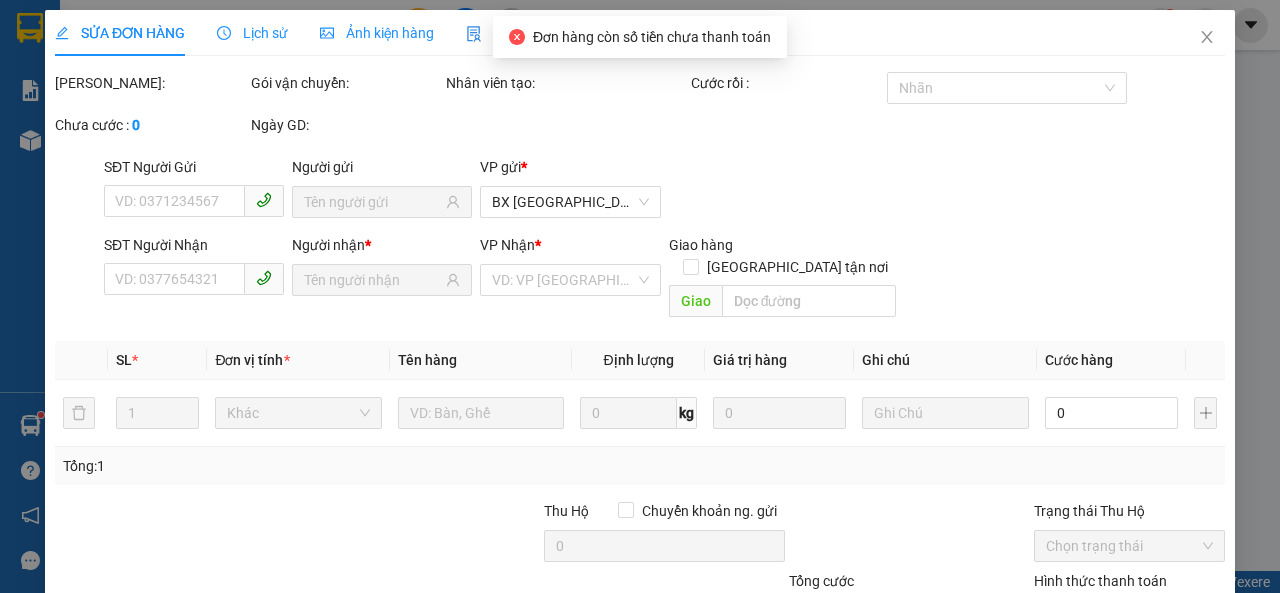 type on "90.000" 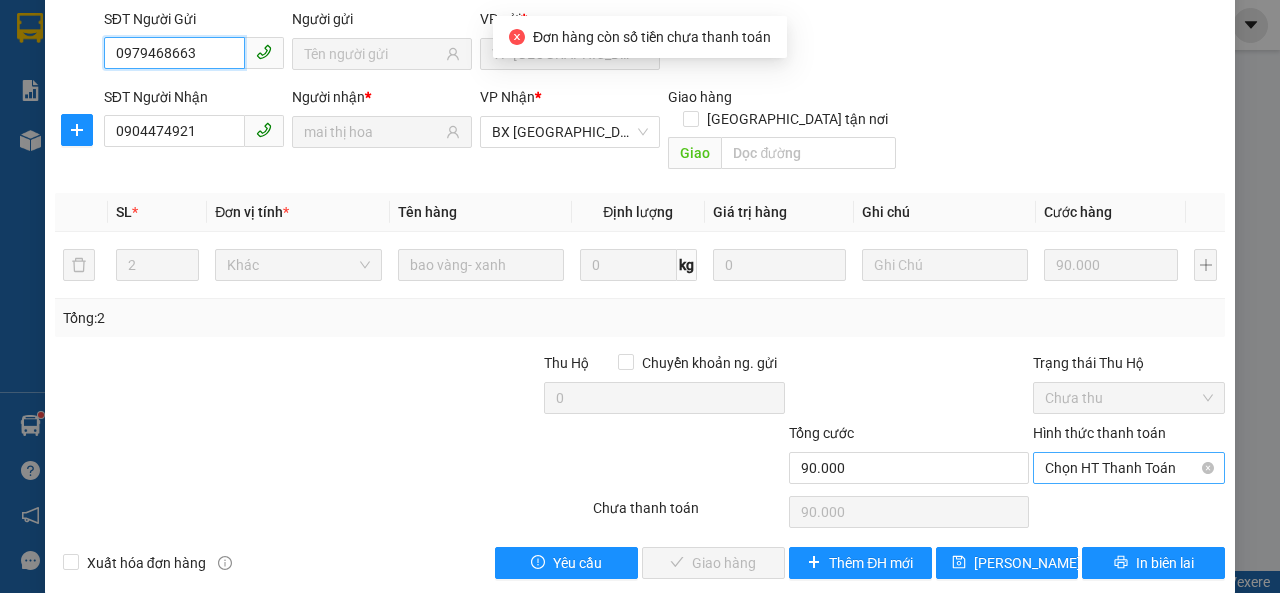 scroll, scrollTop: 171, scrollLeft: 0, axis: vertical 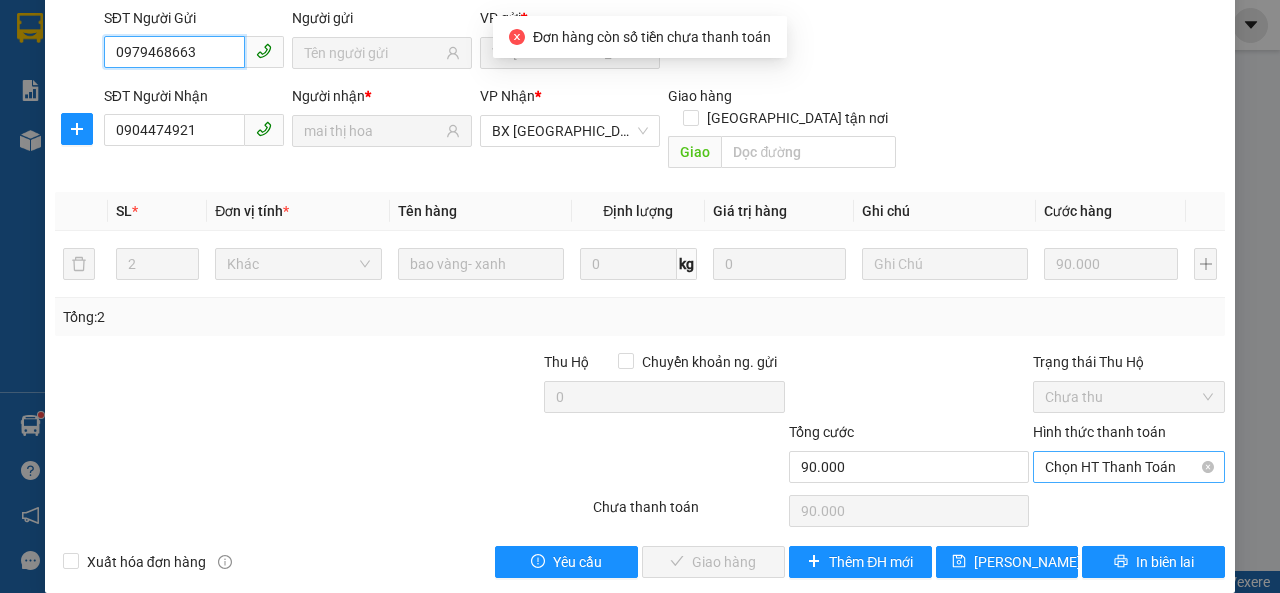 click on "Chọn HT Thanh Toán" at bounding box center (1129, 467) 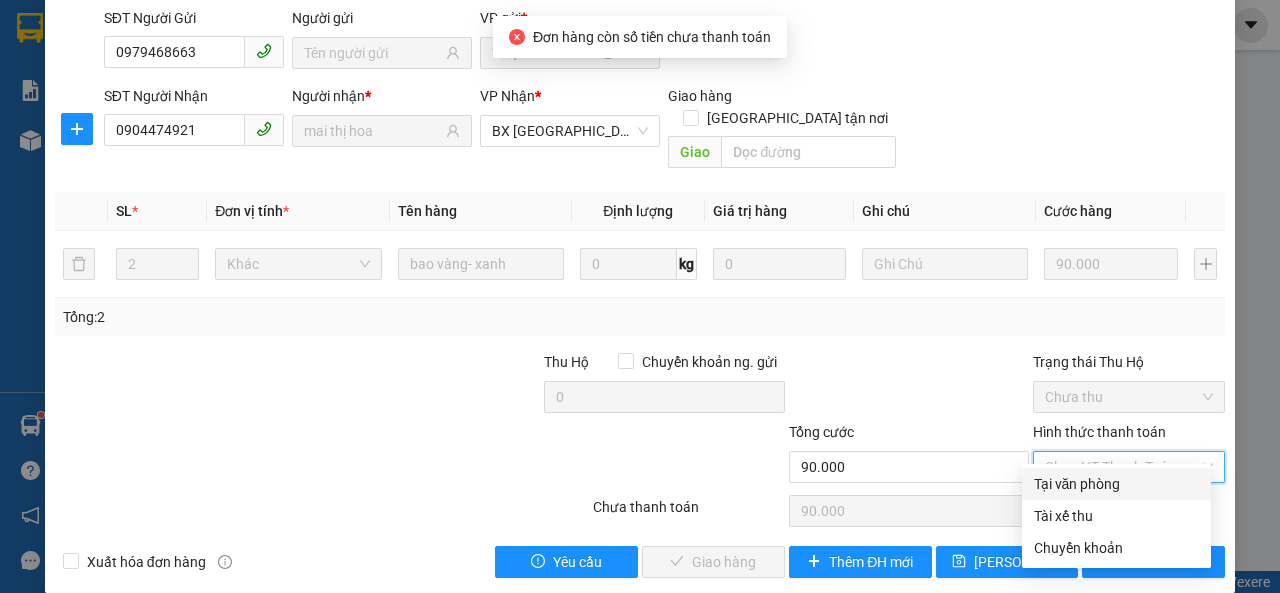 click on "Tại văn phòng" at bounding box center (1116, 484) 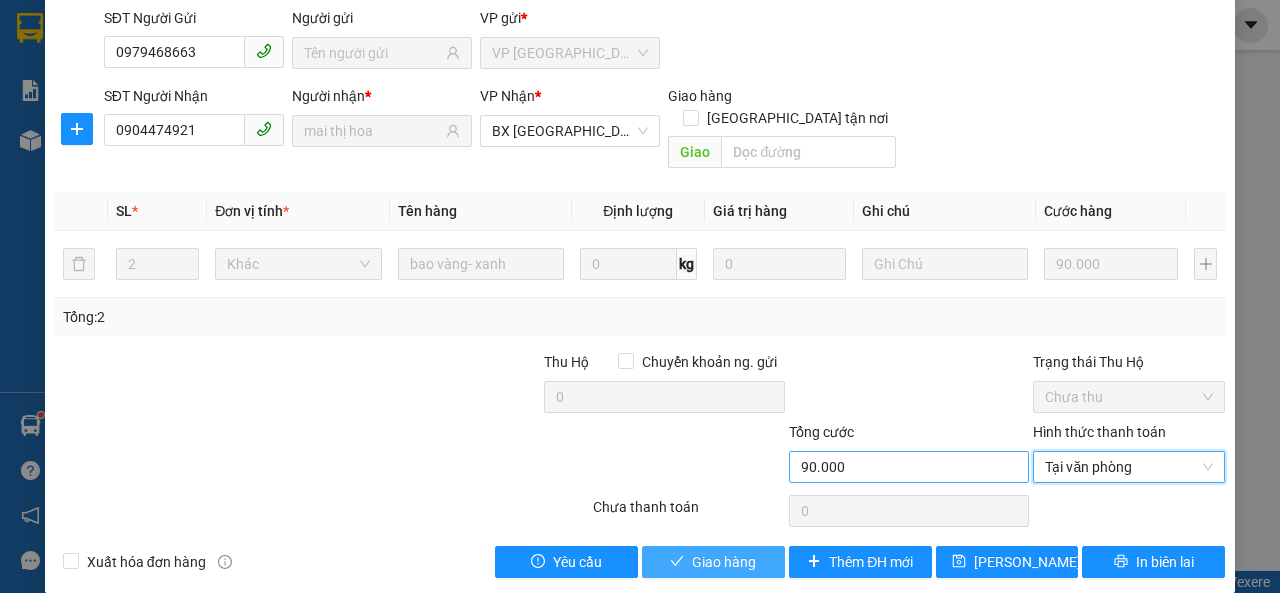 drag, startPoint x: 746, startPoint y: 536, endPoint x: 818, endPoint y: 436, distance: 123.22337 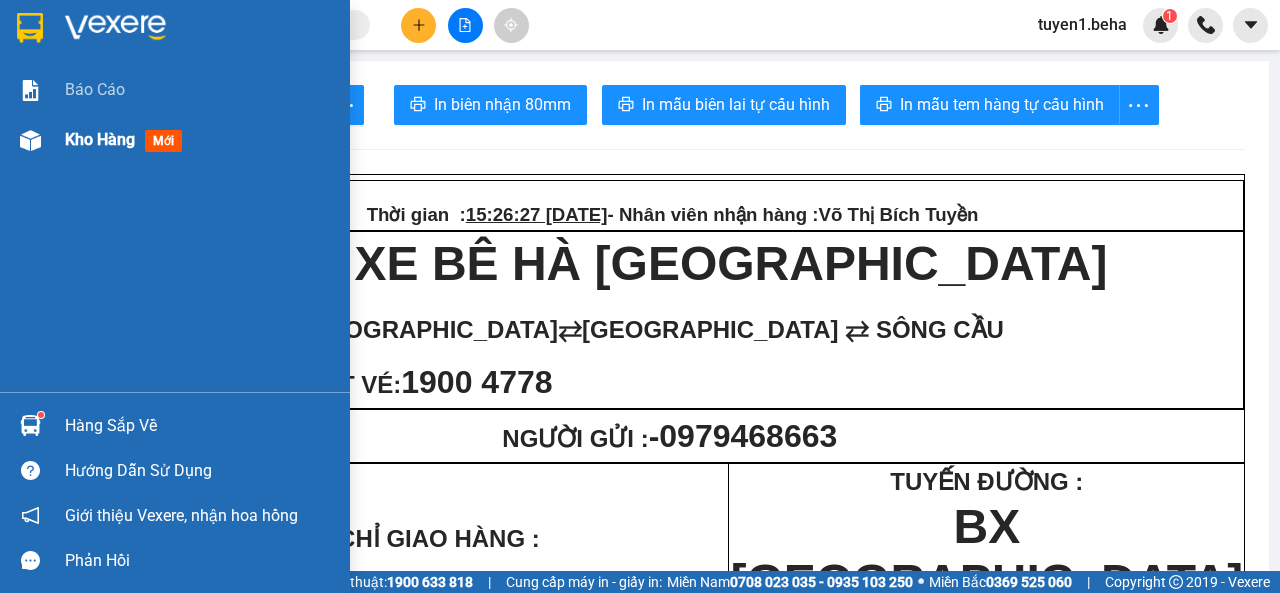 click on "Kho hàng" at bounding box center [100, 139] 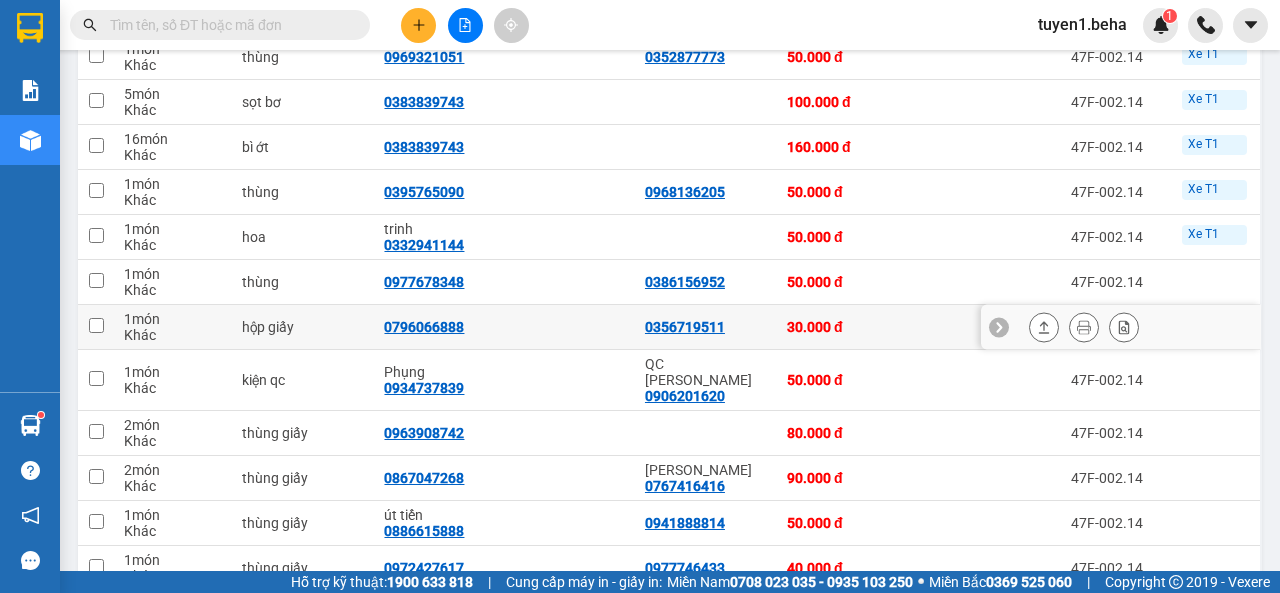 scroll, scrollTop: 400, scrollLeft: 0, axis: vertical 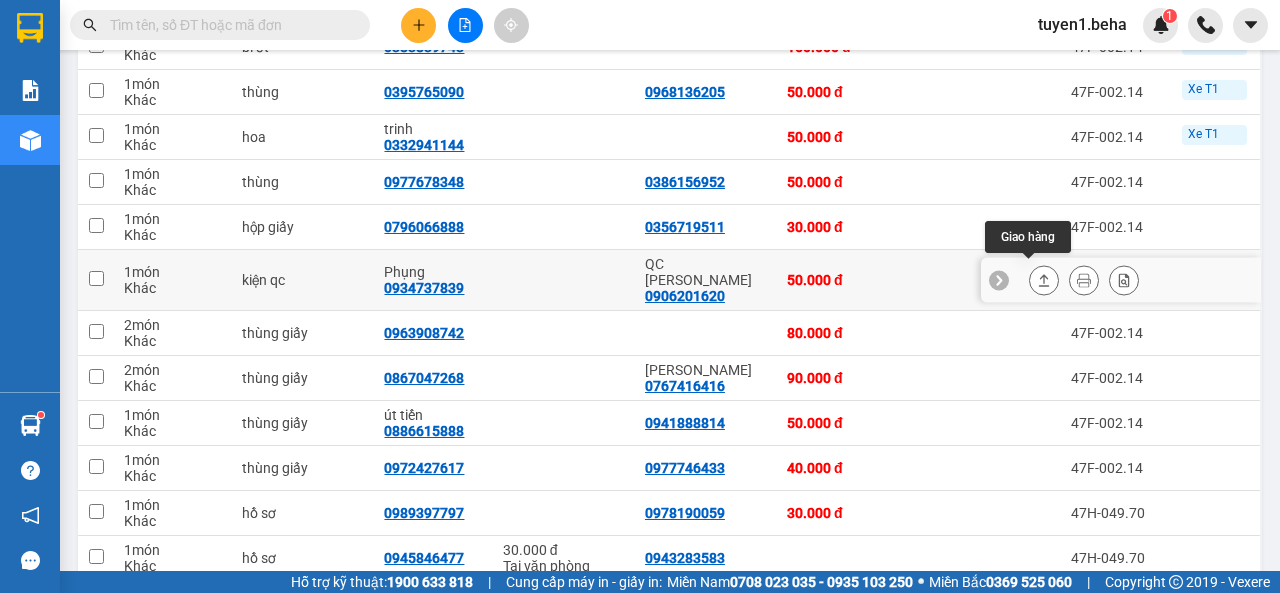 click at bounding box center (1044, 280) 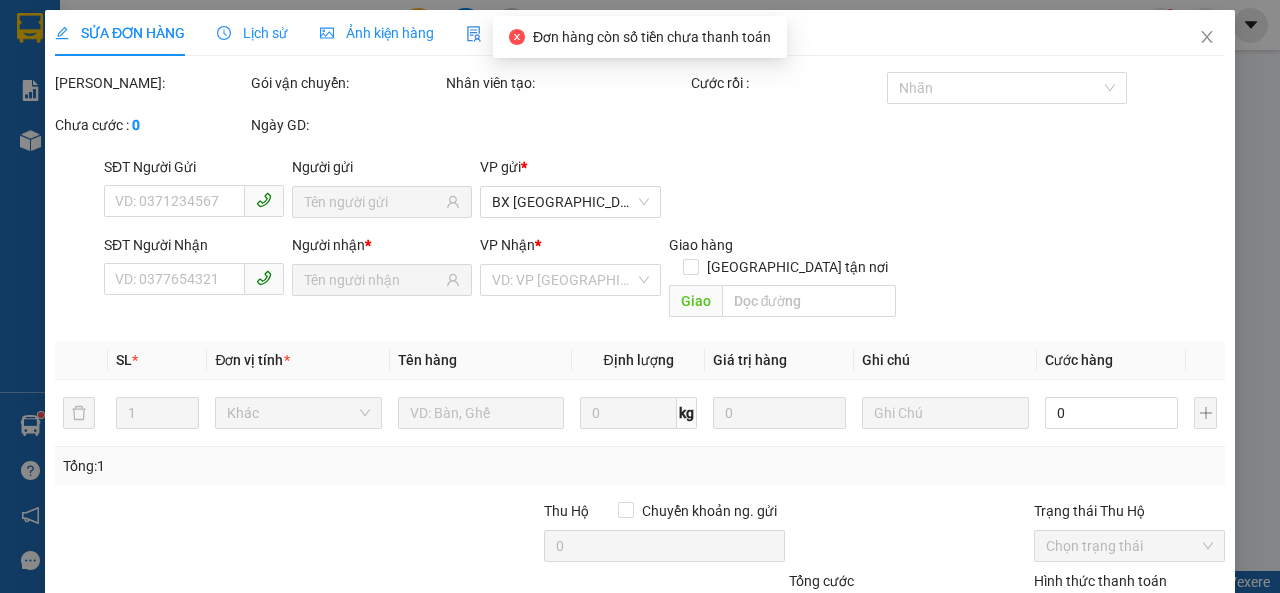 scroll, scrollTop: 0, scrollLeft: 0, axis: both 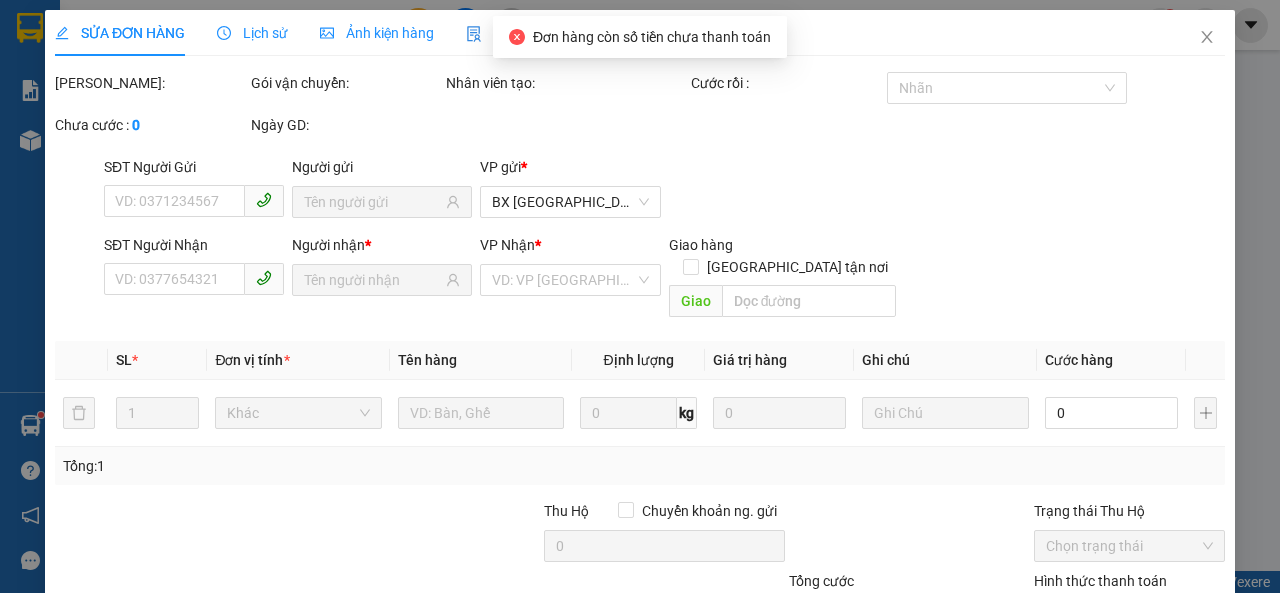 type on "0906201620" 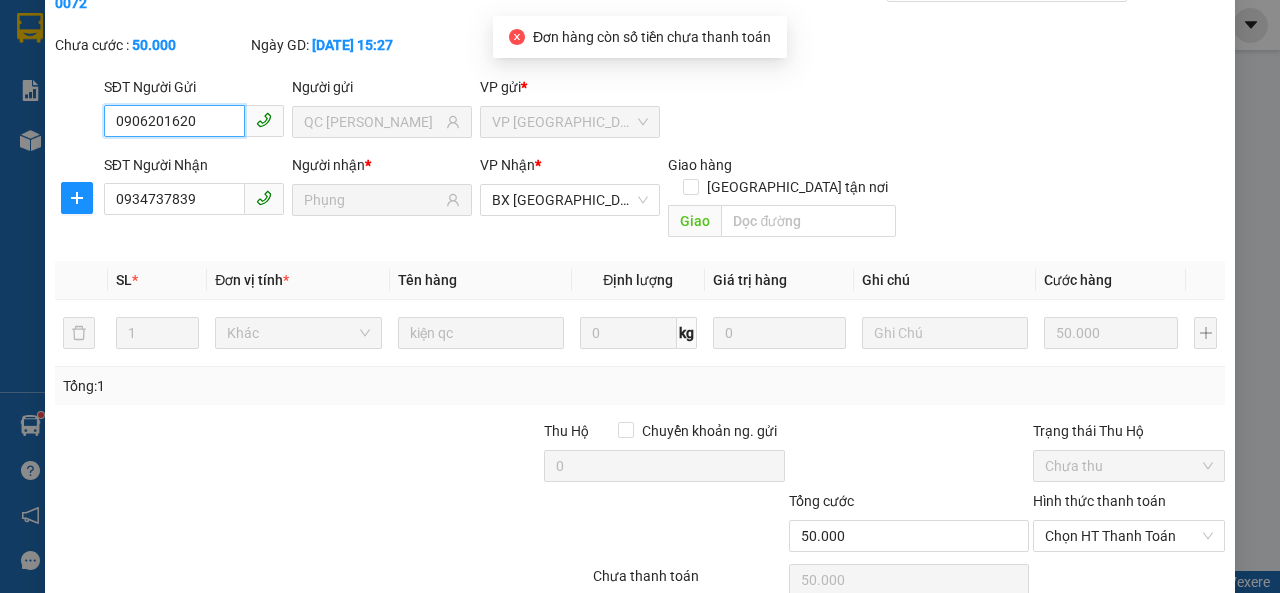 scroll, scrollTop: 171, scrollLeft: 0, axis: vertical 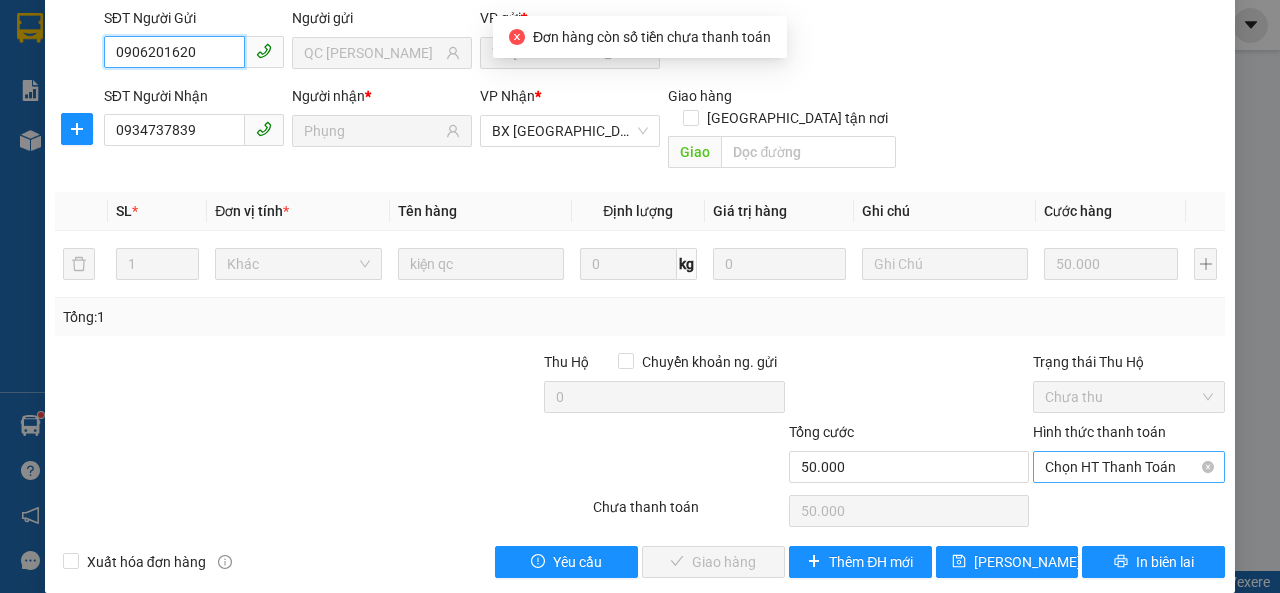click on "Chọn HT Thanh Toán" at bounding box center (1129, 467) 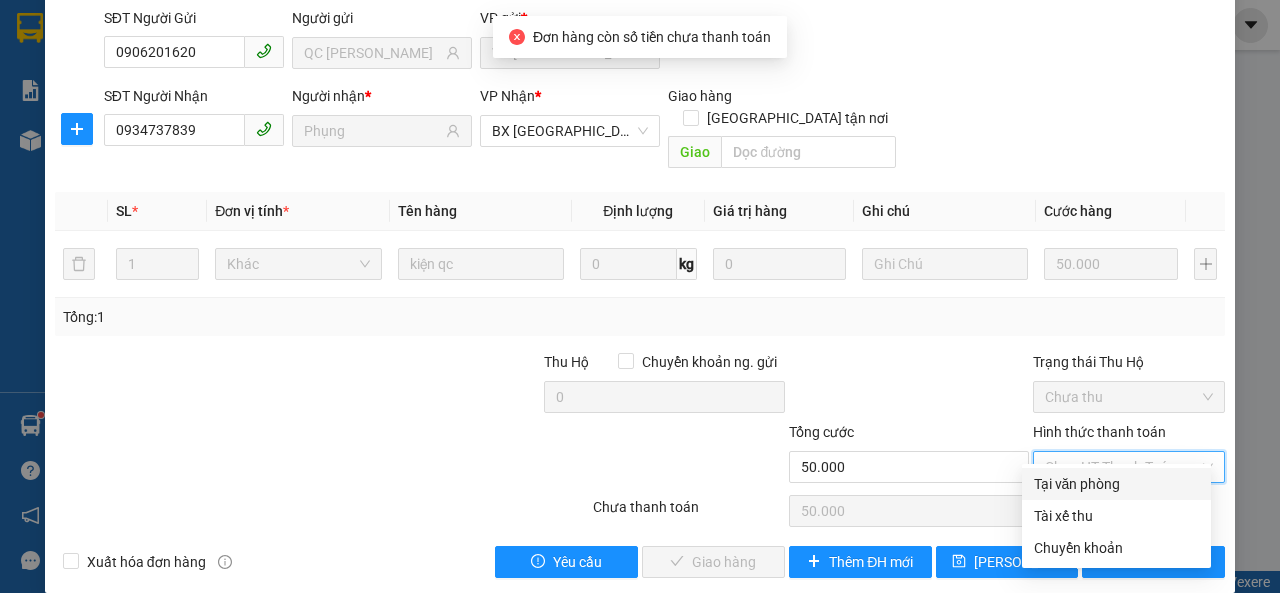 drag, startPoint x: 1067, startPoint y: 473, endPoint x: 1040, endPoint y: 479, distance: 27.658634 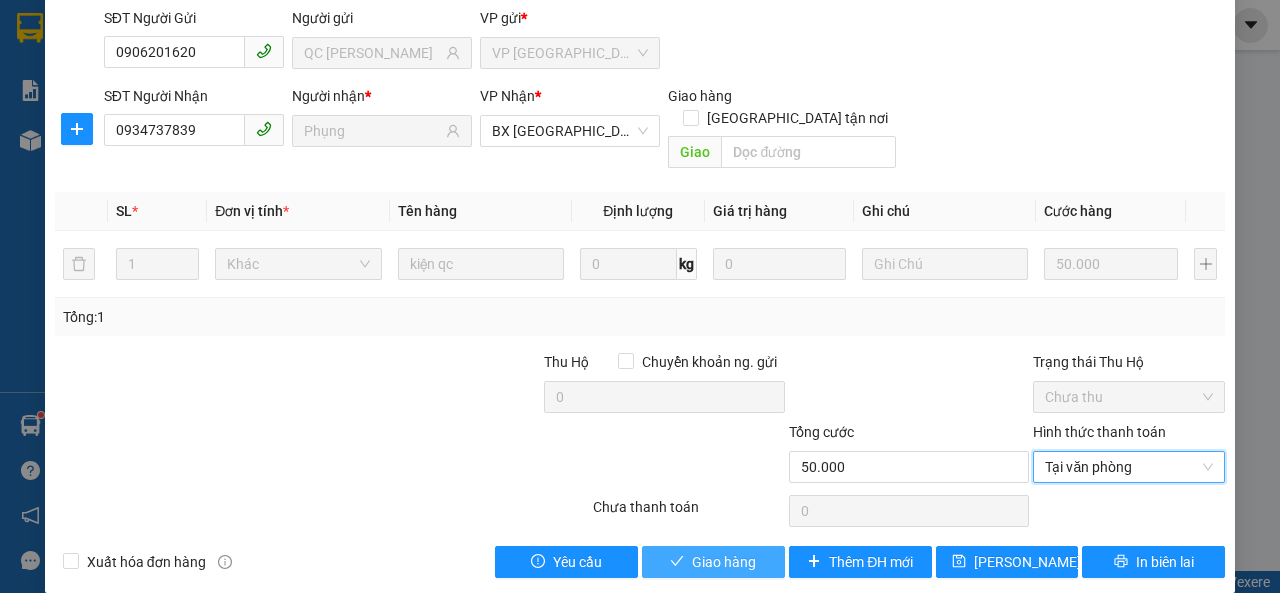 click on "Giao hàng" at bounding box center [724, 562] 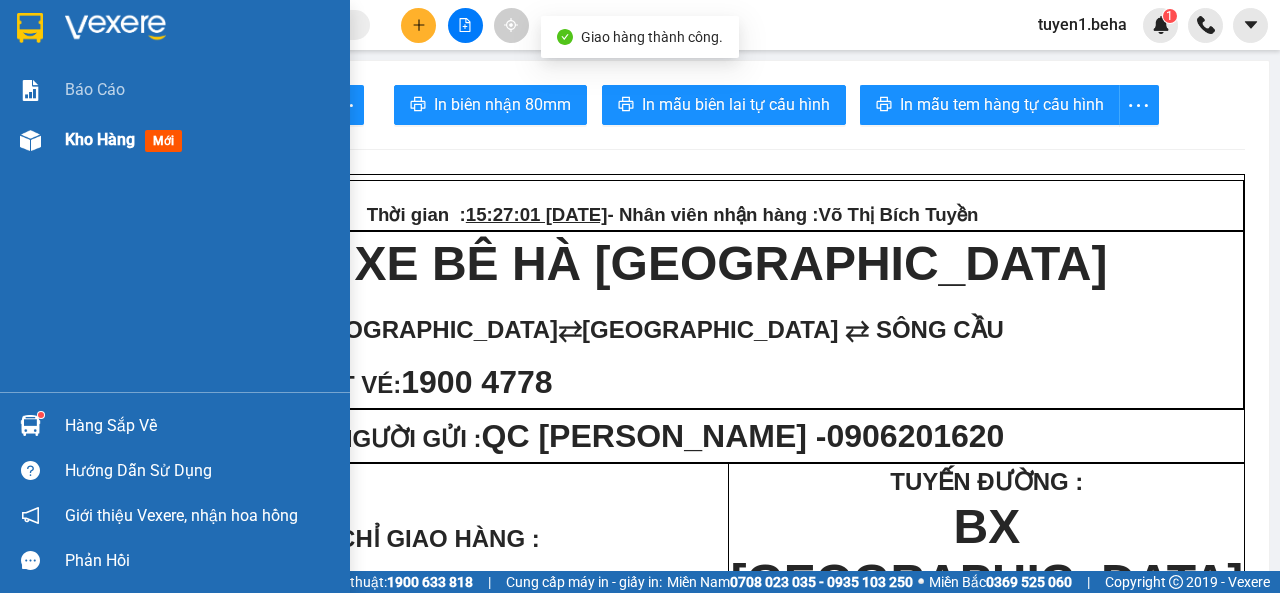 click on "Kho hàng" at bounding box center [100, 139] 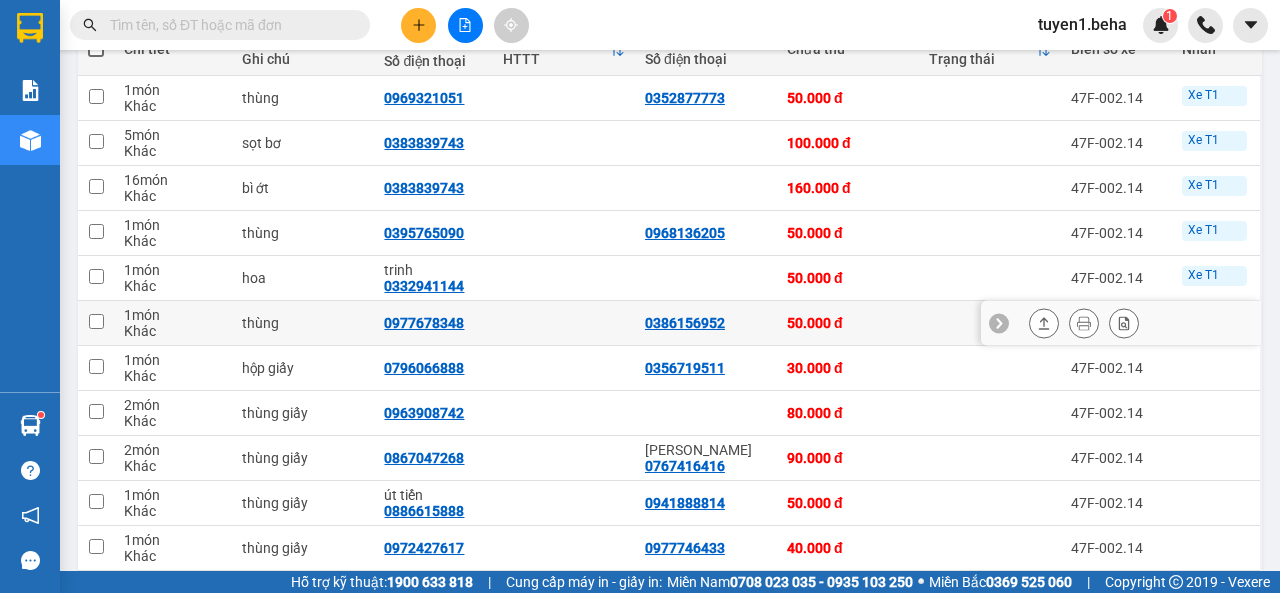 scroll, scrollTop: 300, scrollLeft: 0, axis: vertical 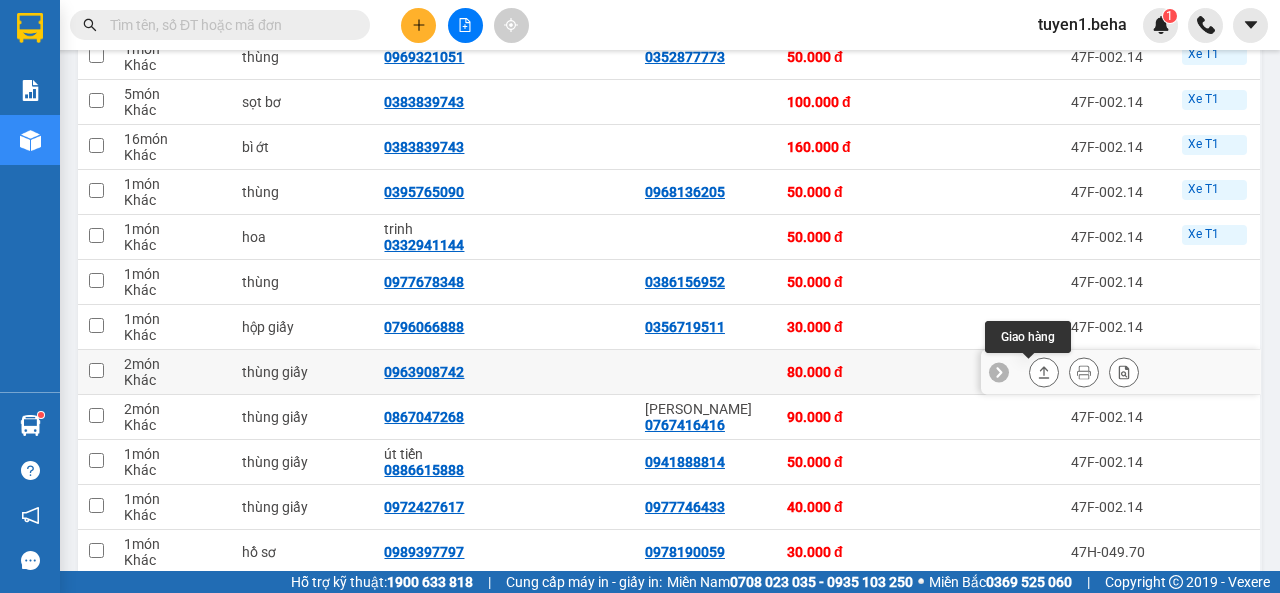 click 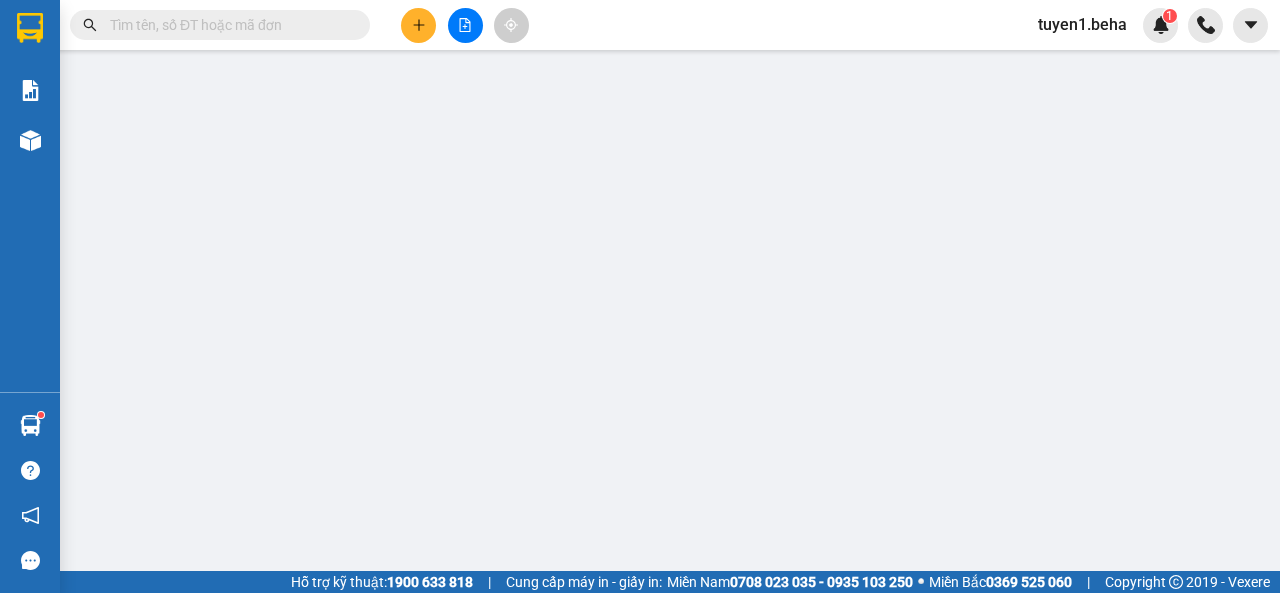 scroll, scrollTop: 0, scrollLeft: 0, axis: both 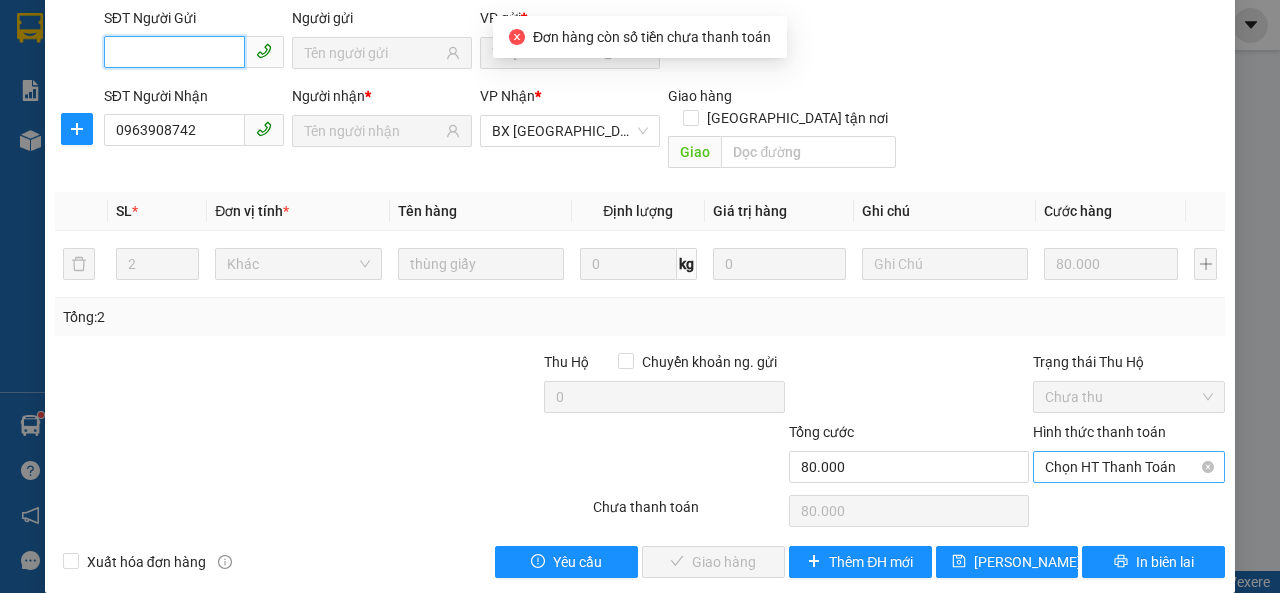 click on "Chọn HT Thanh Toán" at bounding box center [1129, 467] 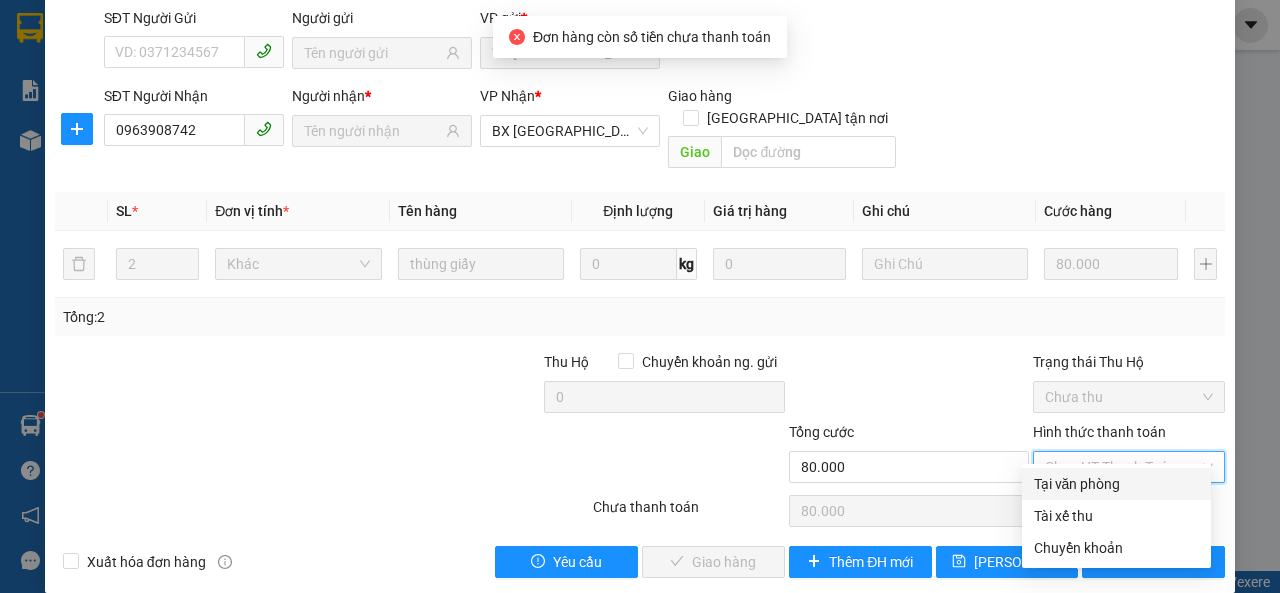 click on "Tại văn phòng" at bounding box center (1116, 484) 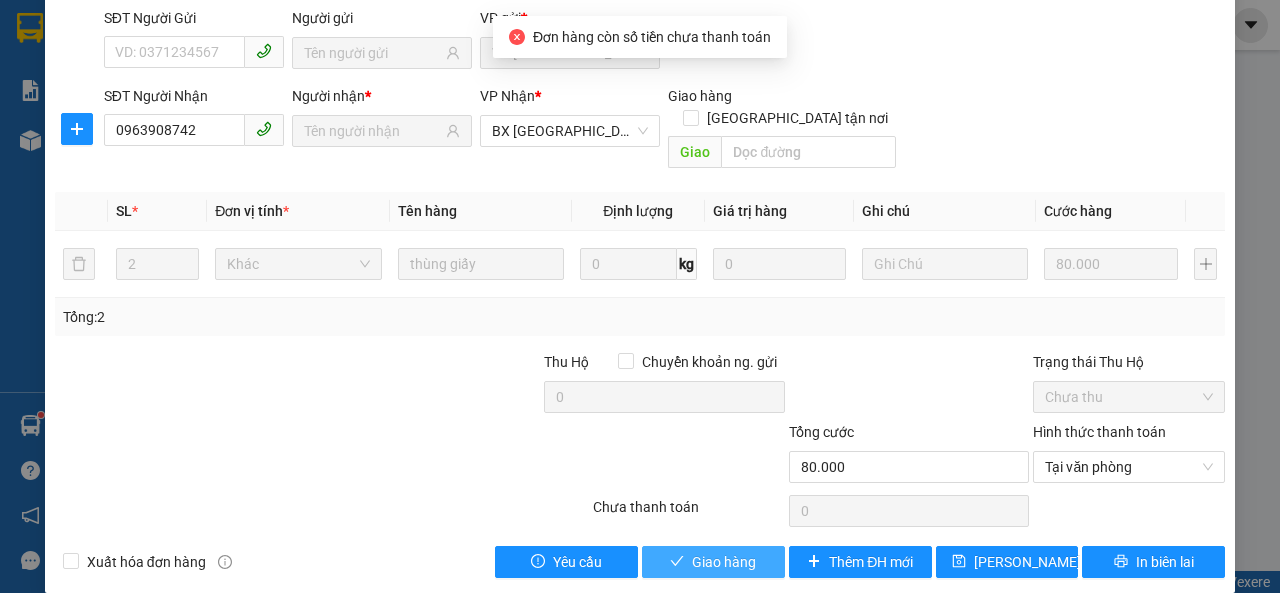 click on "Giao hàng" at bounding box center [724, 562] 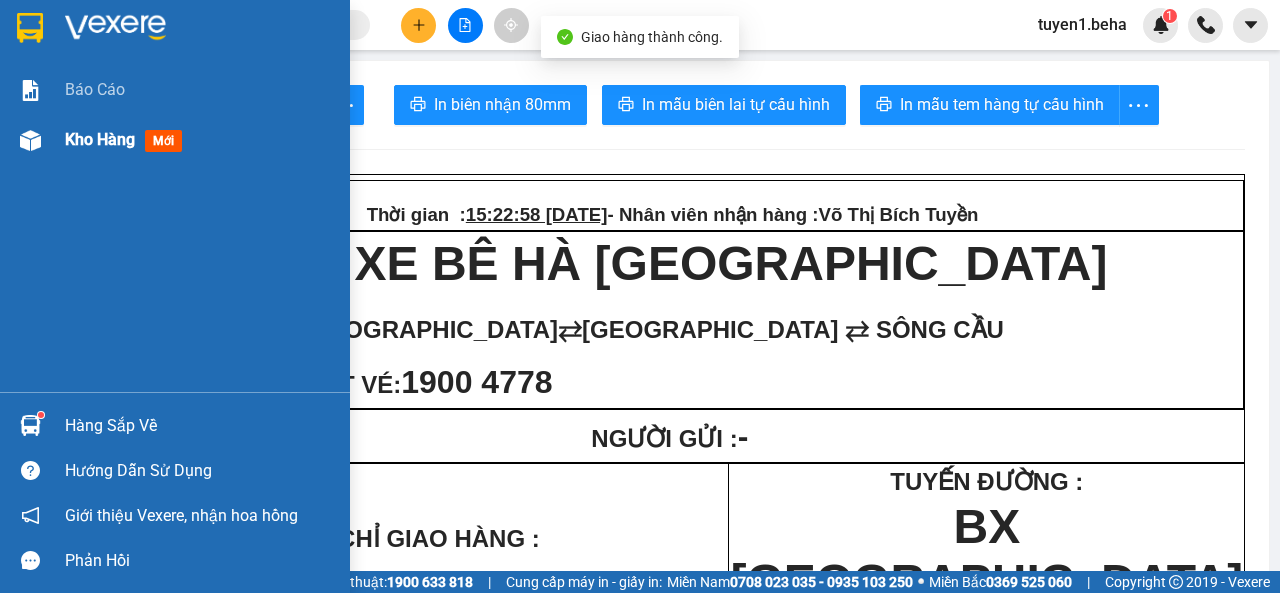 click on "Kho hàng" at bounding box center [100, 139] 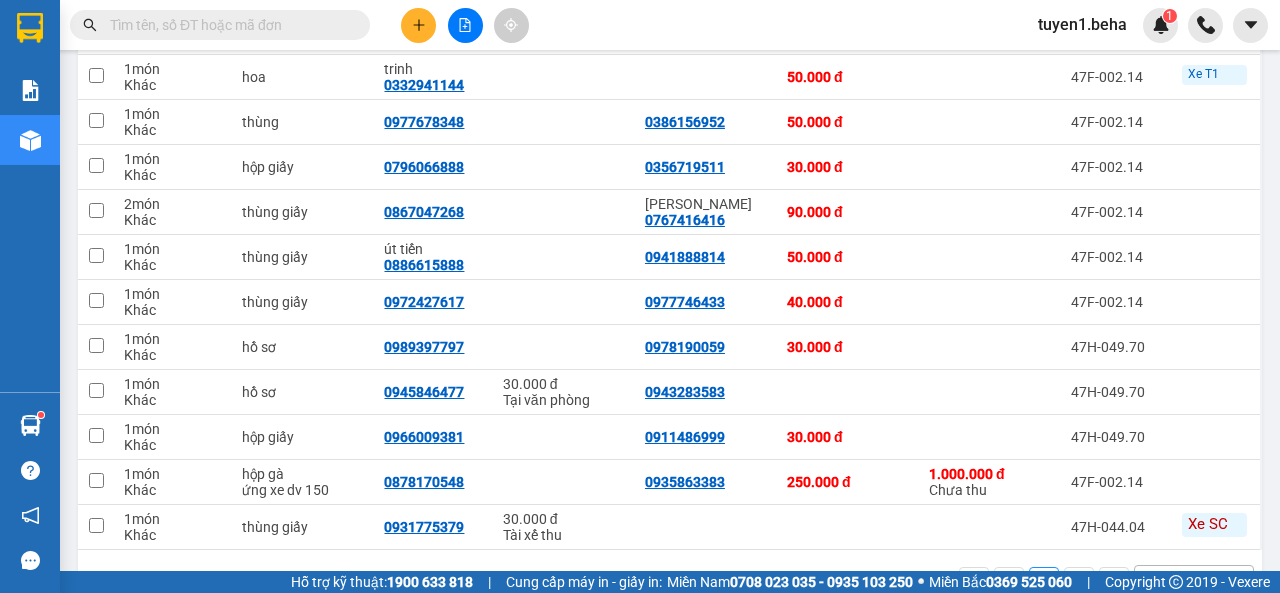 scroll, scrollTop: 500, scrollLeft: 0, axis: vertical 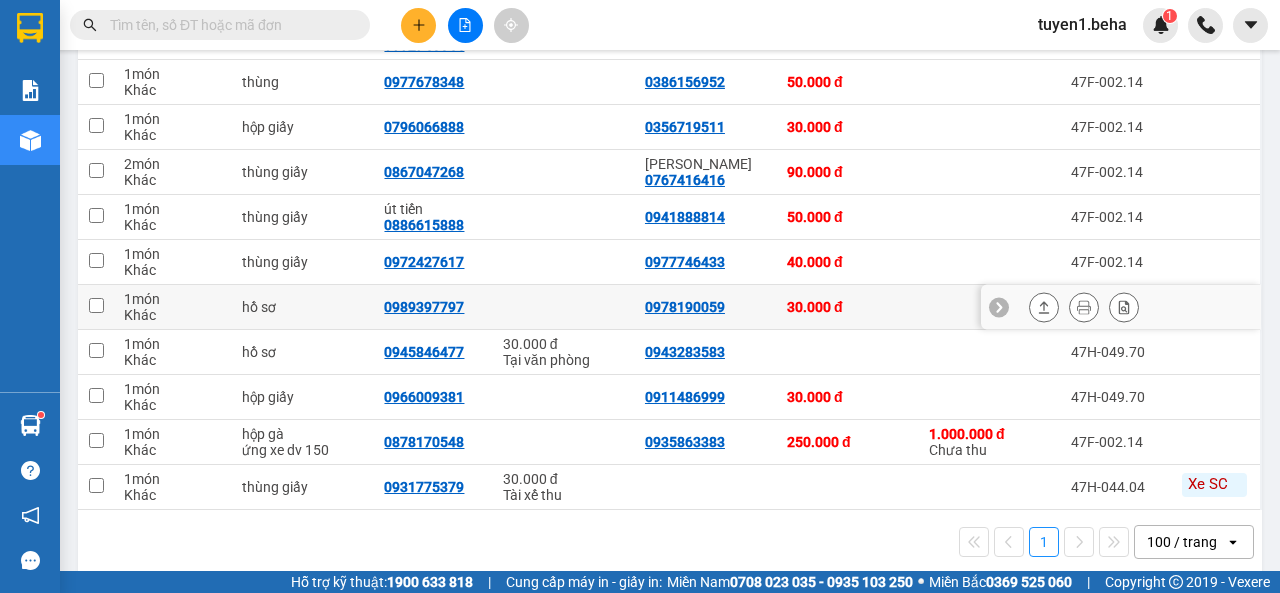 click at bounding box center (1044, 307) 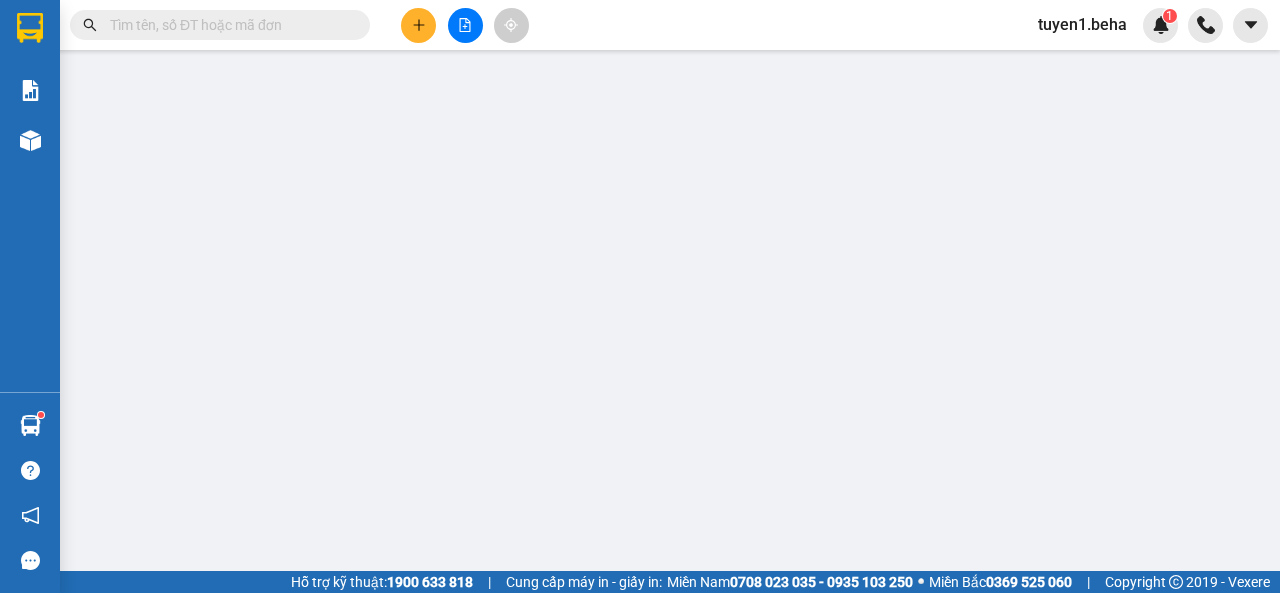 scroll, scrollTop: 0, scrollLeft: 0, axis: both 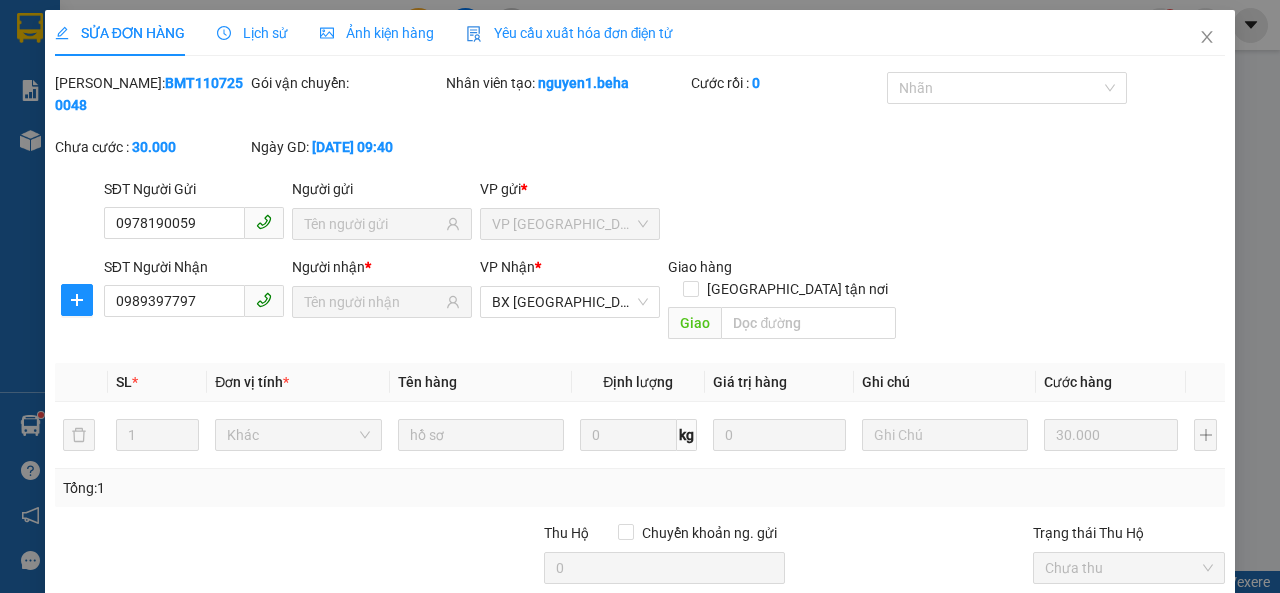 click on "Ảnh kiện hàng" at bounding box center [377, 33] 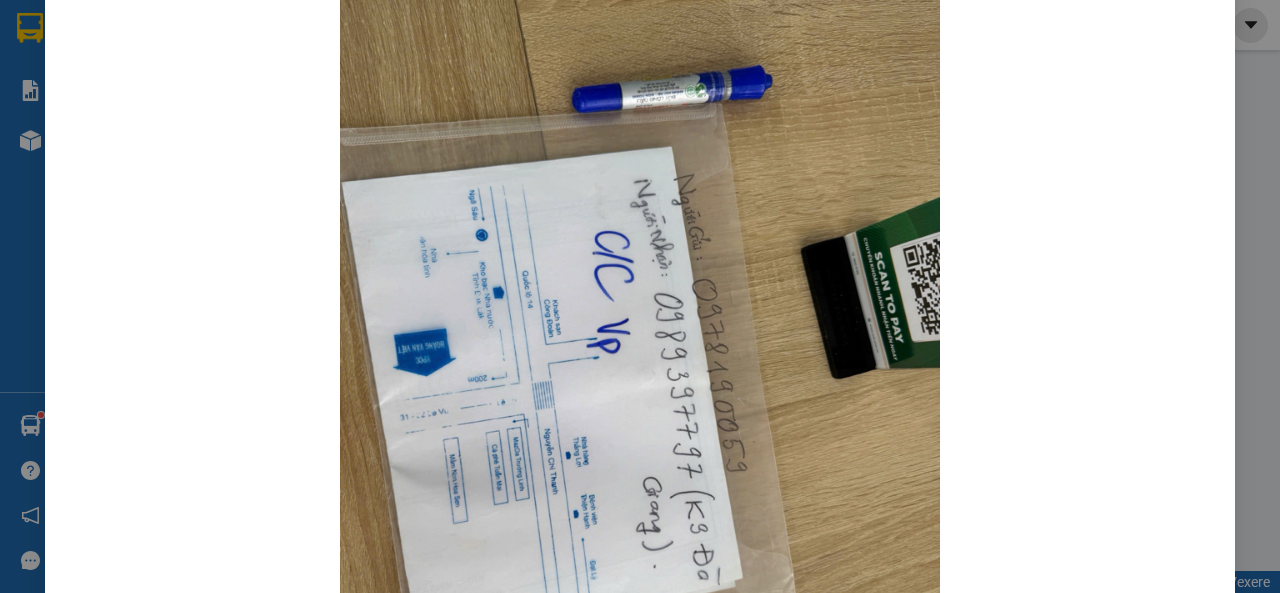 scroll, scrollTop: 0, scrollLeft: 0, axis: both 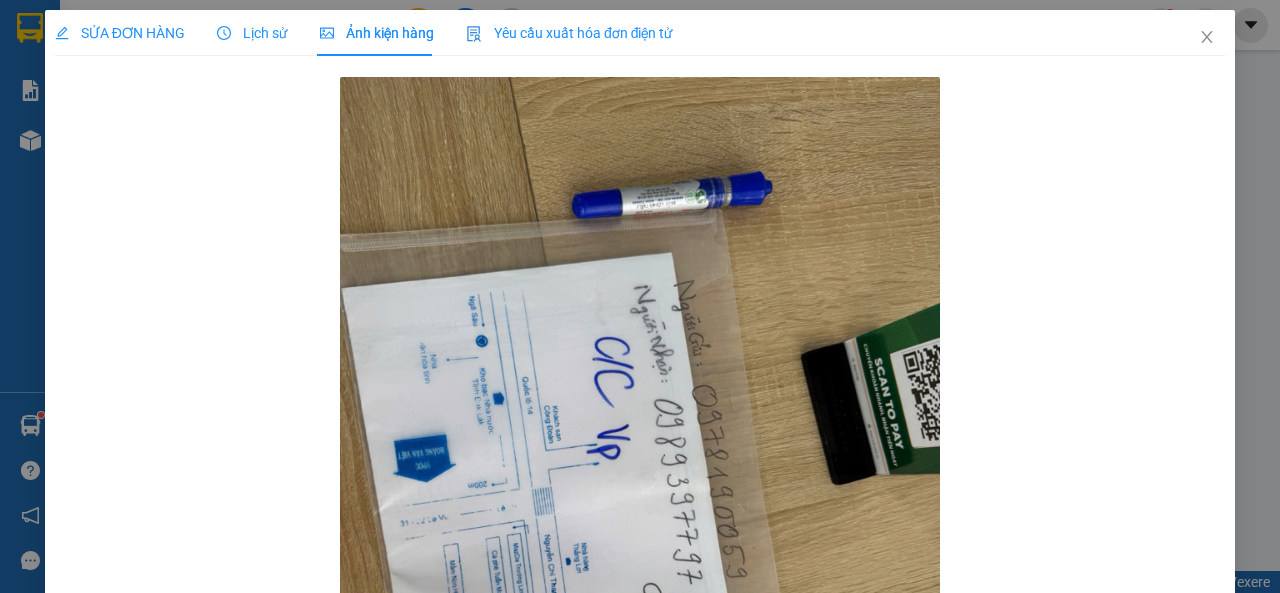 click on "SỬA ĐƠN HÀNG" at bounding box center [120, 33] 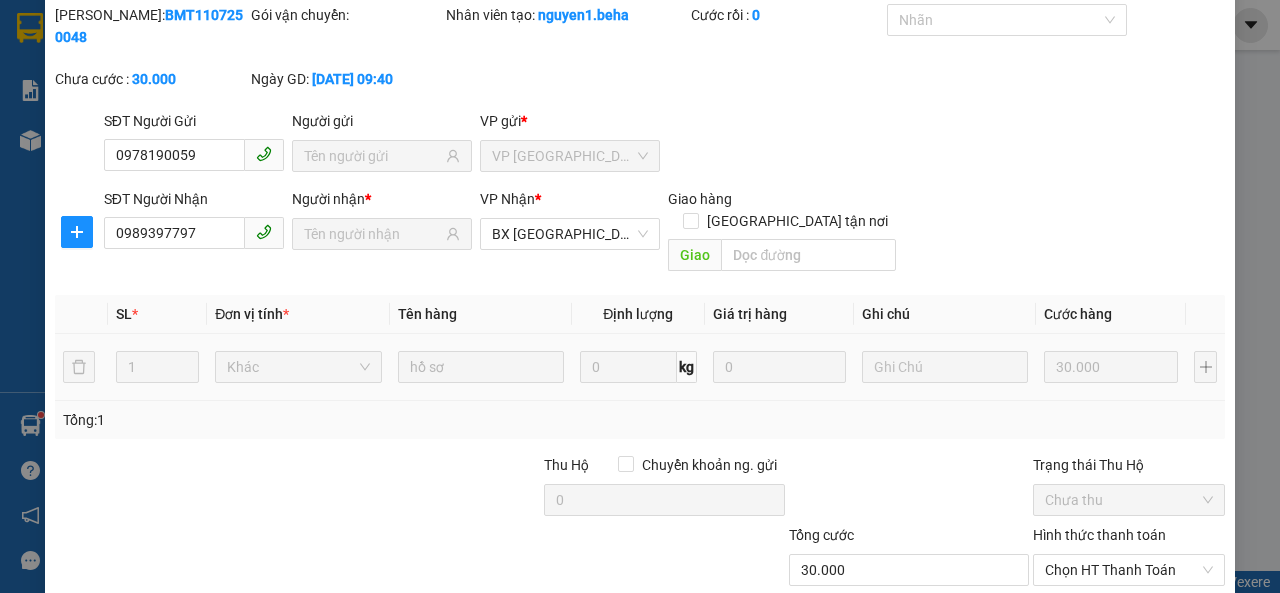 scroll, scrollTop: 171, scrollLeft: 0, axis: vertical 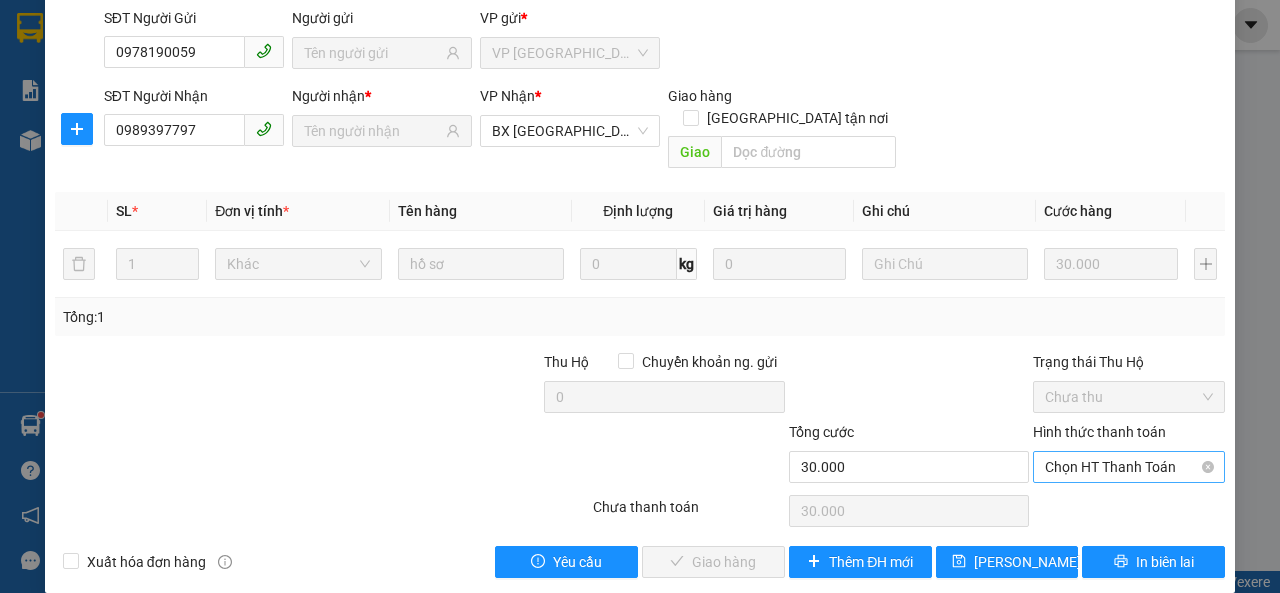 click on "Chọn HT Thanh Toán" at bounding box center [1129, 467] 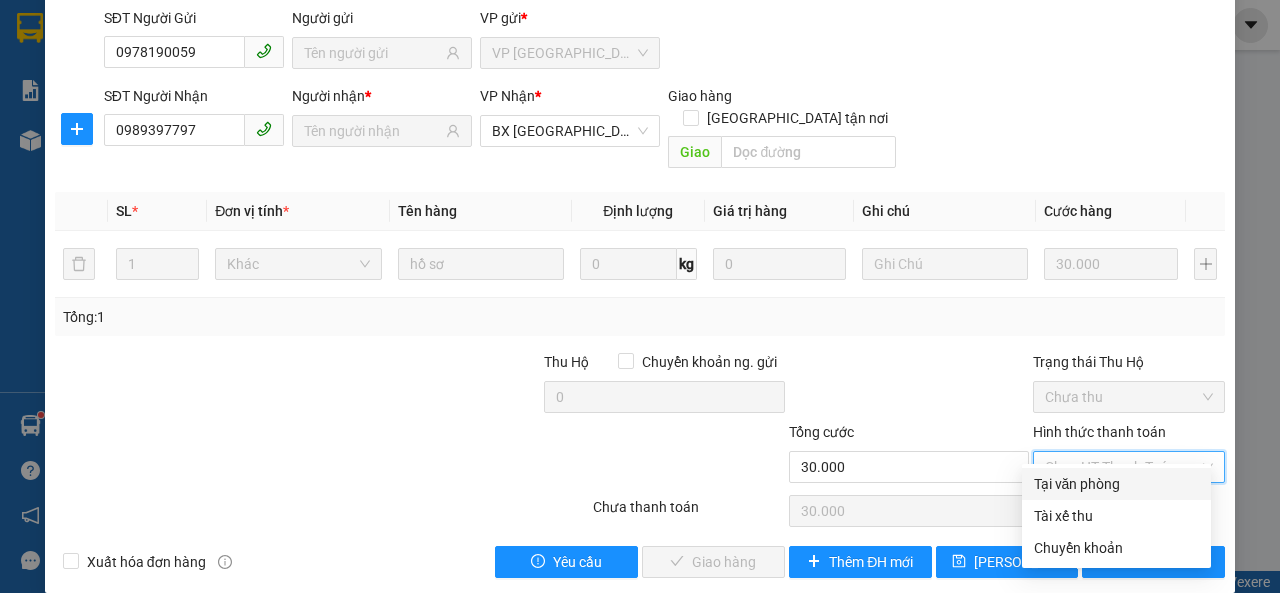 click on "Tại văn phòng" at bounding box center [1116, 484] 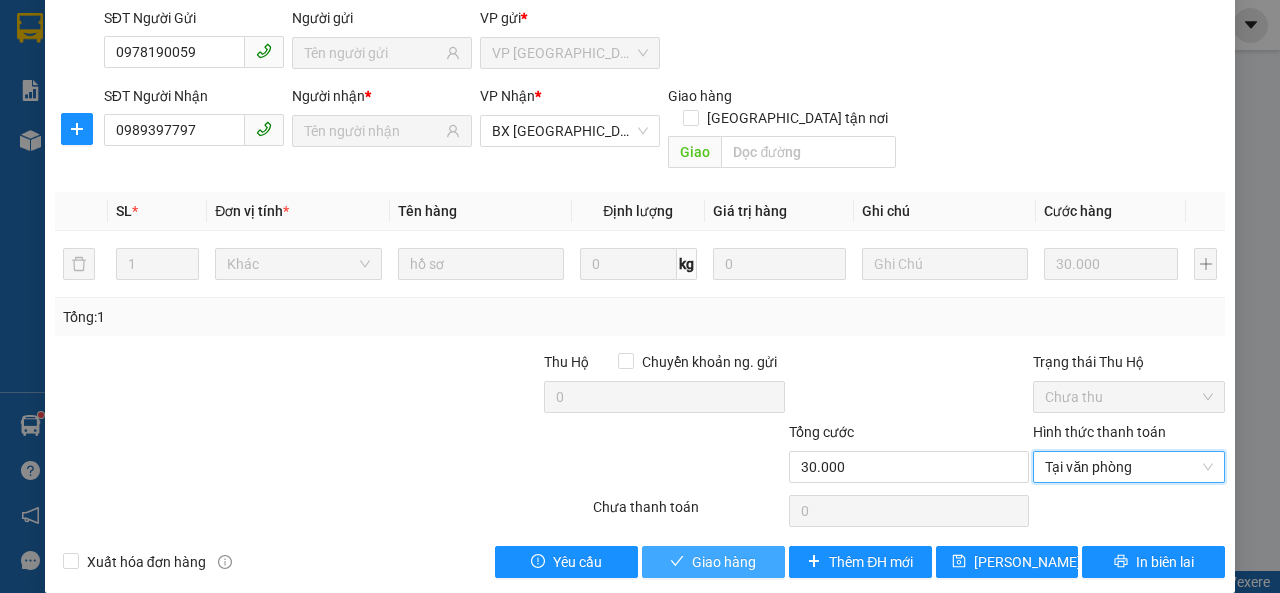click on "Giao hàng" at bounding box center [724, 562] 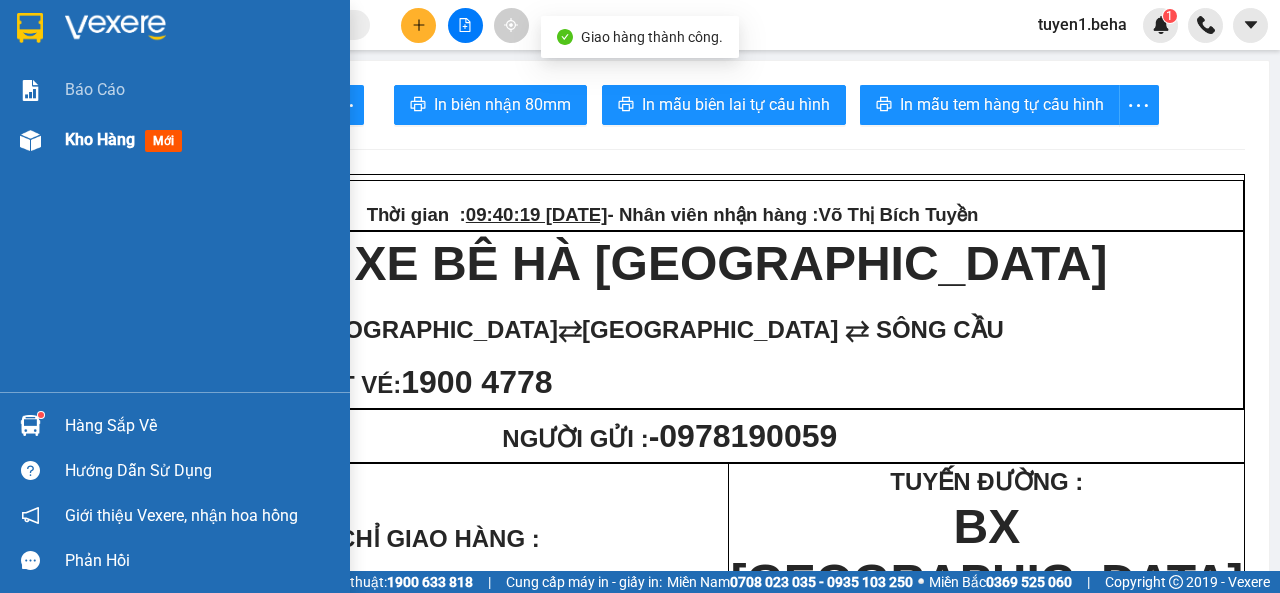 click on "Kho hàng" at bounding box center [100, 139] 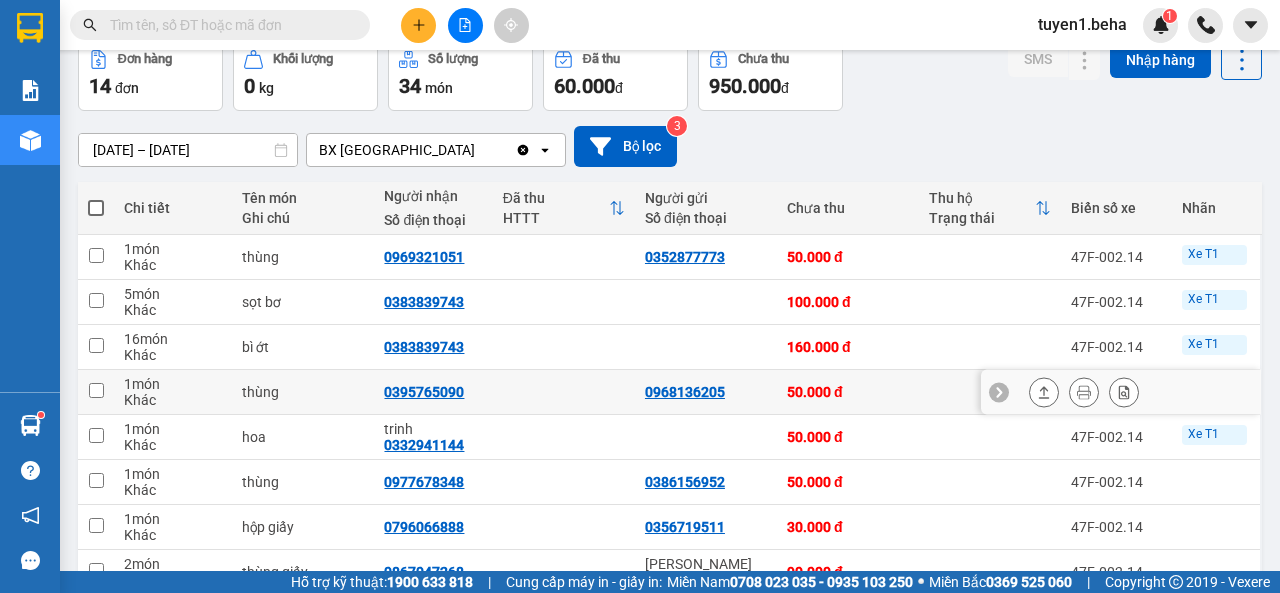 scroll, scrollTop: 200, scrollLeft: 0, axis: vertical 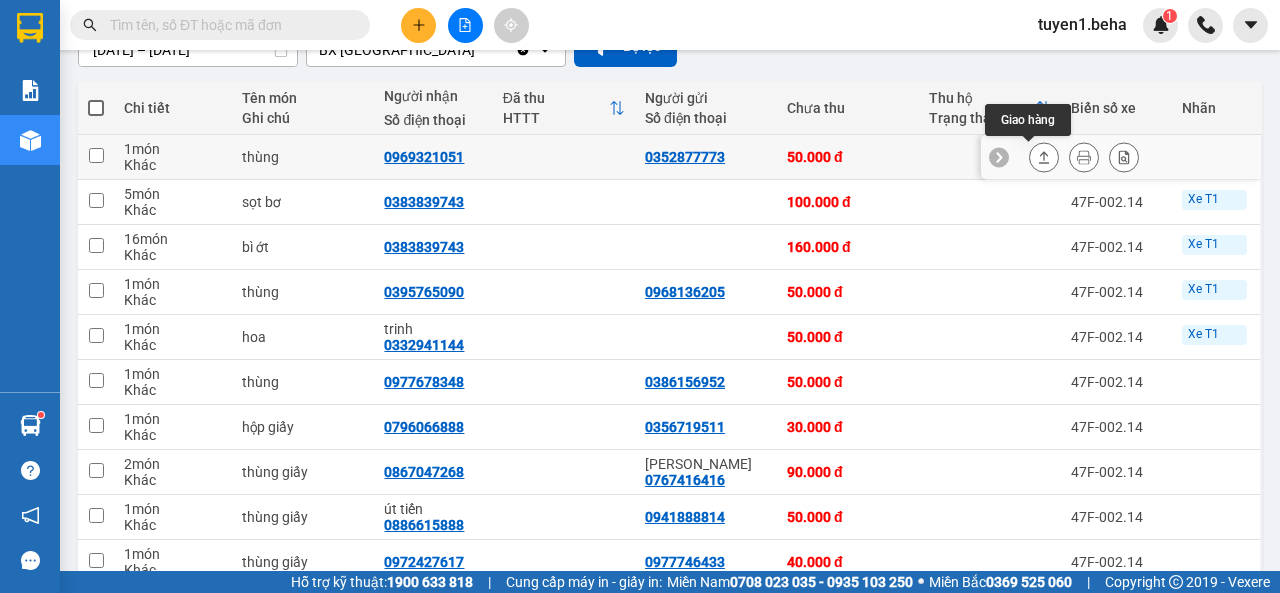 click 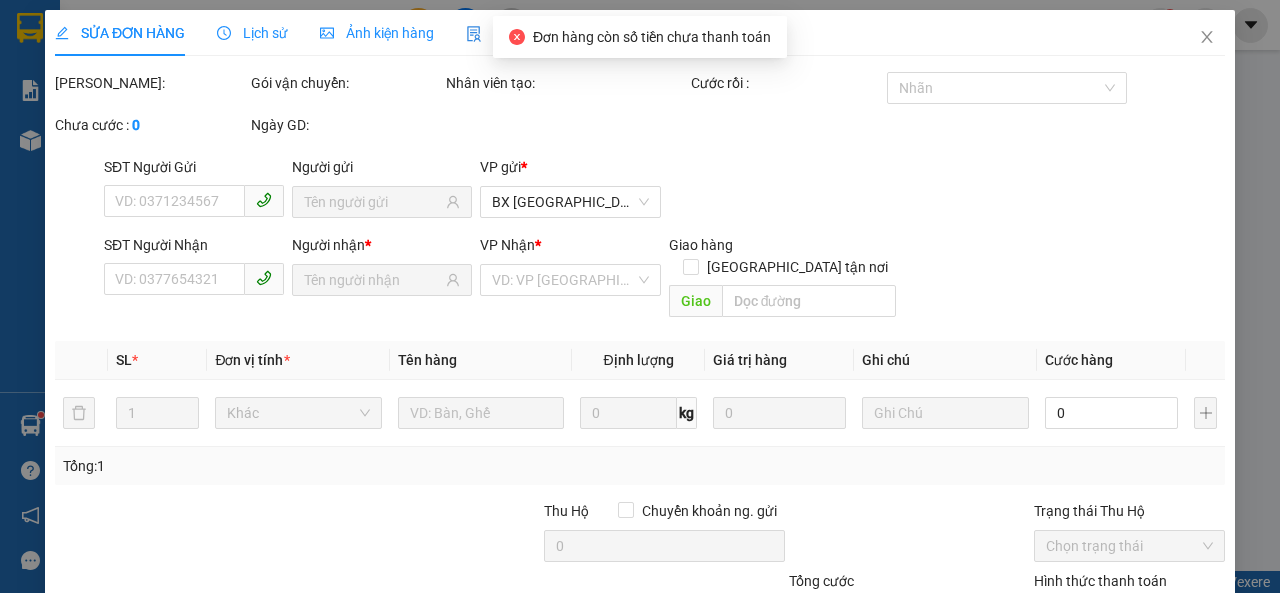 scroll, scrollTop: 0, scrollLeft: 0, axis: both 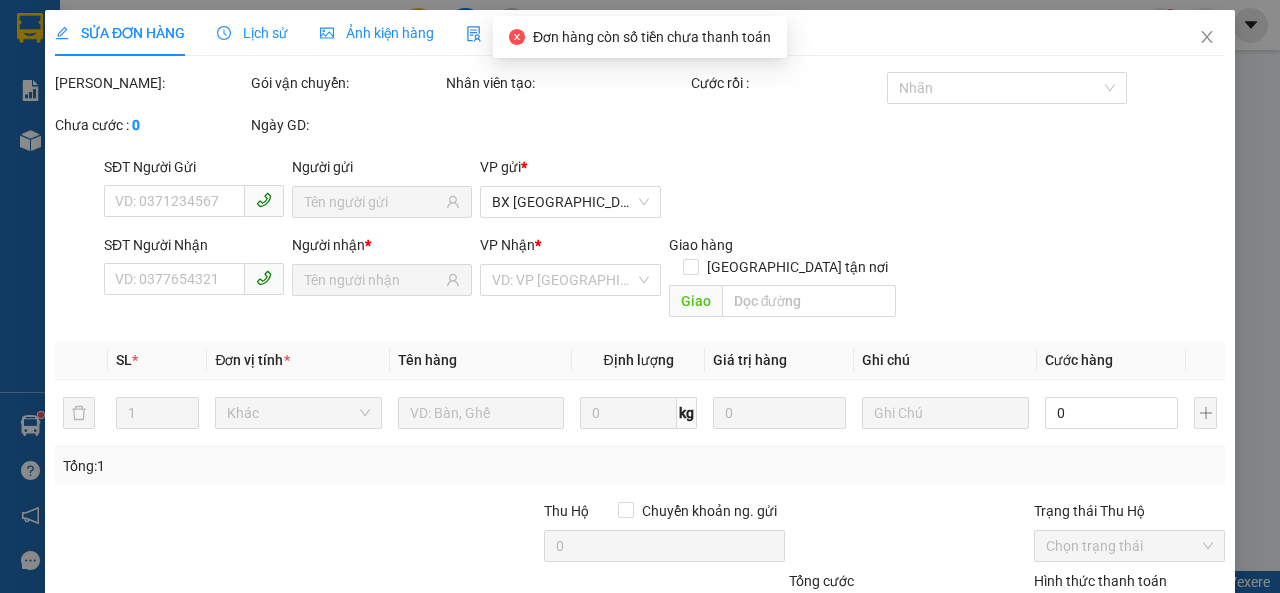 type on "0352877773" 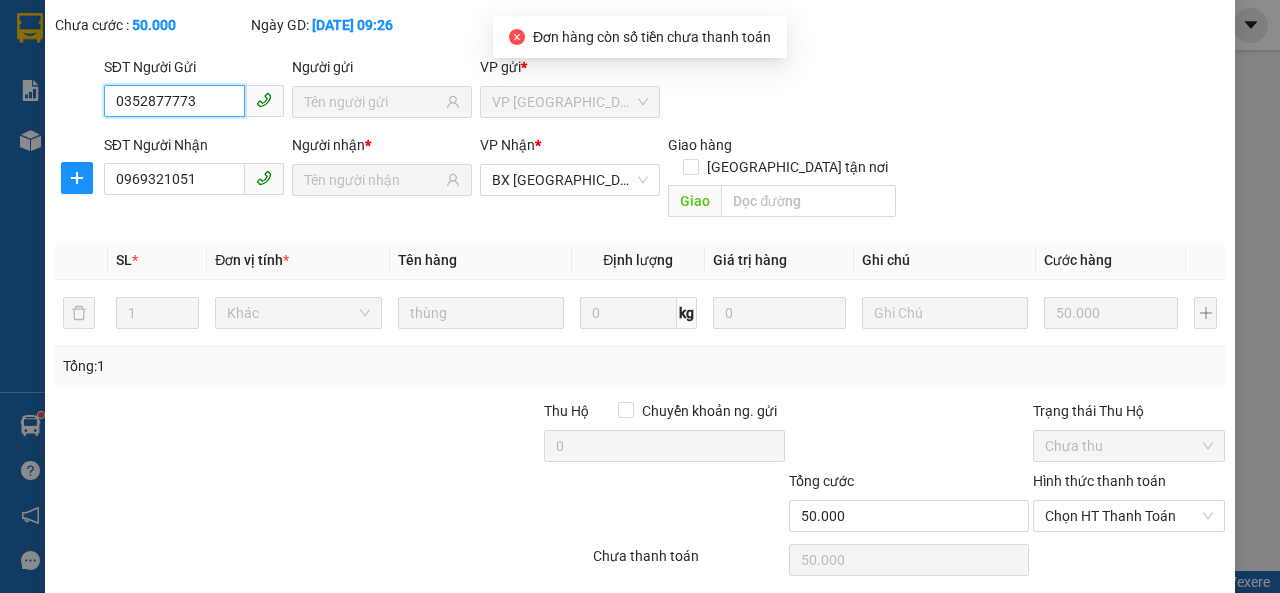 scroll, scrollTop: 171, scrollLeft: 0, axis: vertical 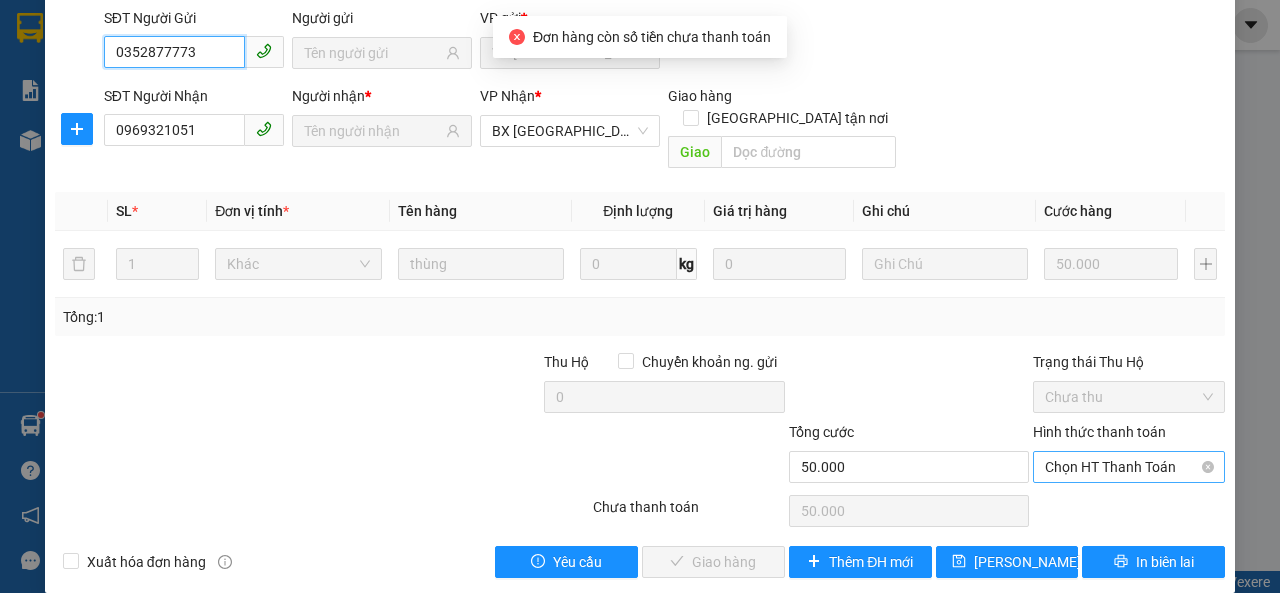 click on "Chọn HT Thanh Toán" at bounding box center (1129, 467) 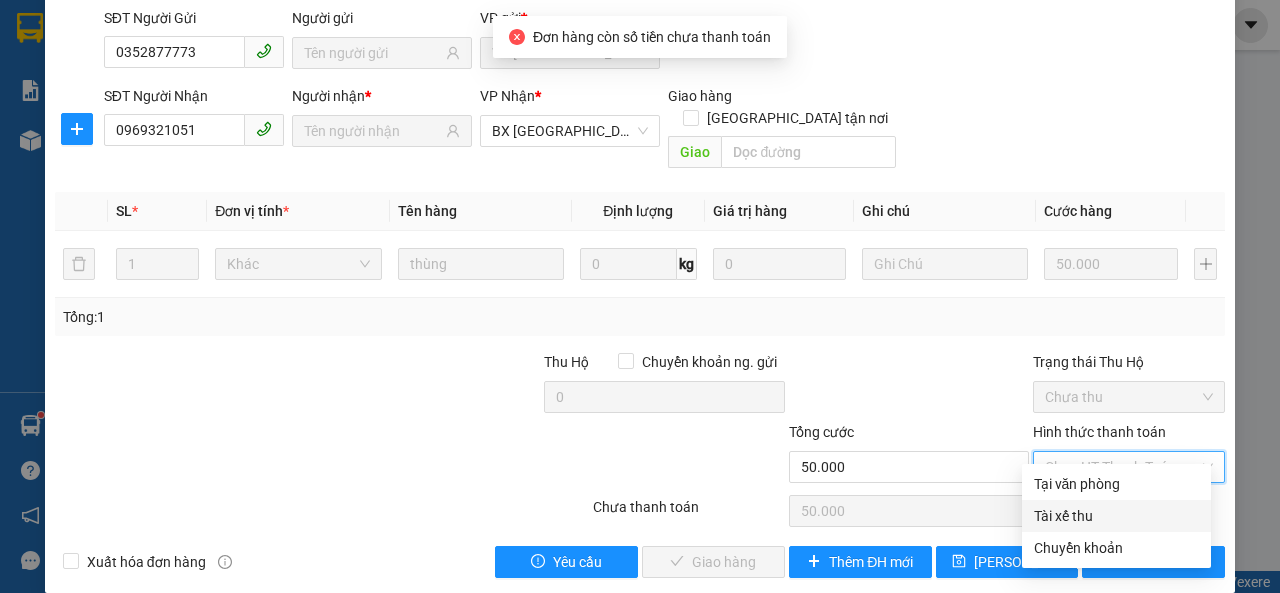 click on "Tài xế thu" at bounding box center [1116, 516] 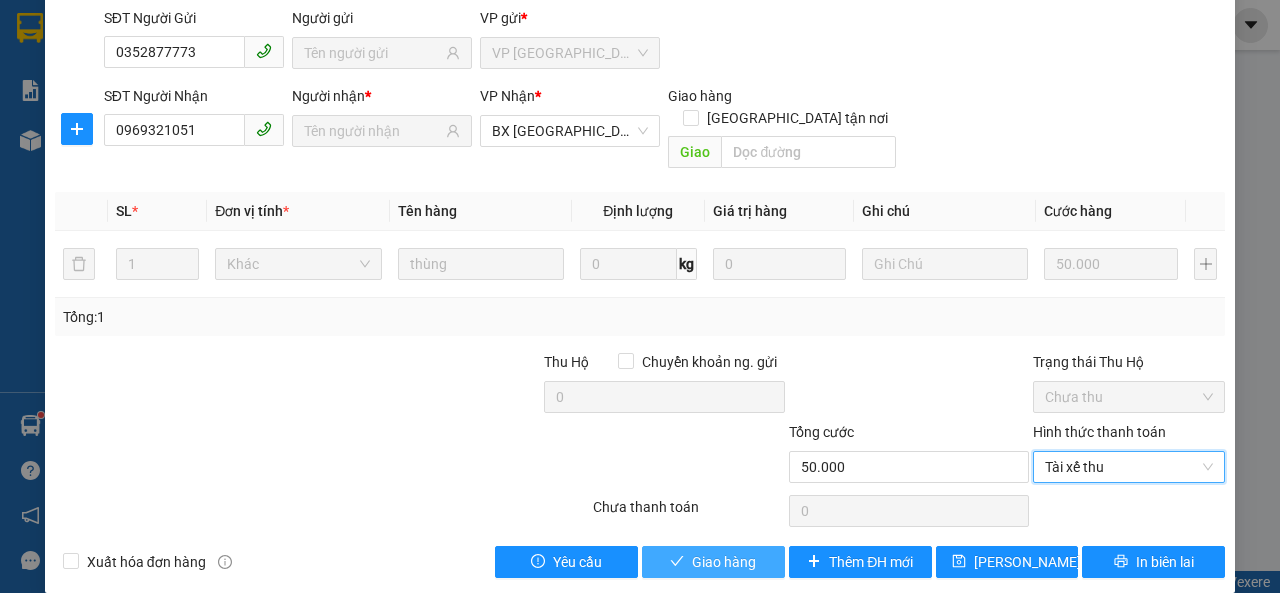 click on "Giao hàng" at bounding box center [724, 562] 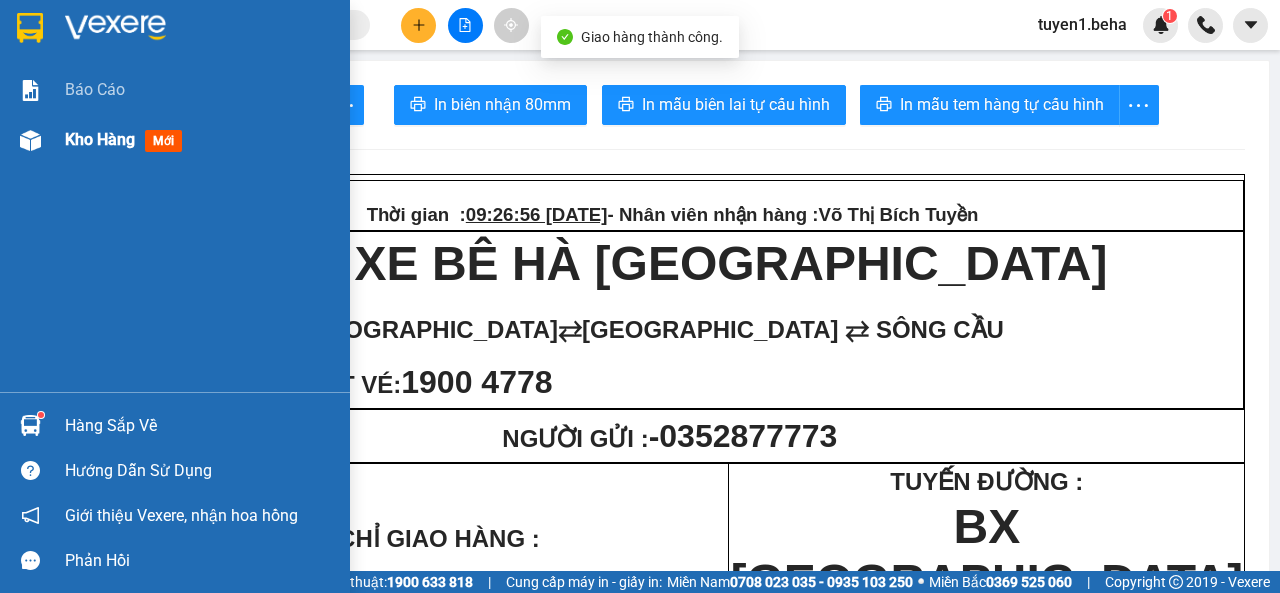 click on "Kho hàng mới" at bounding box center (127, 139) 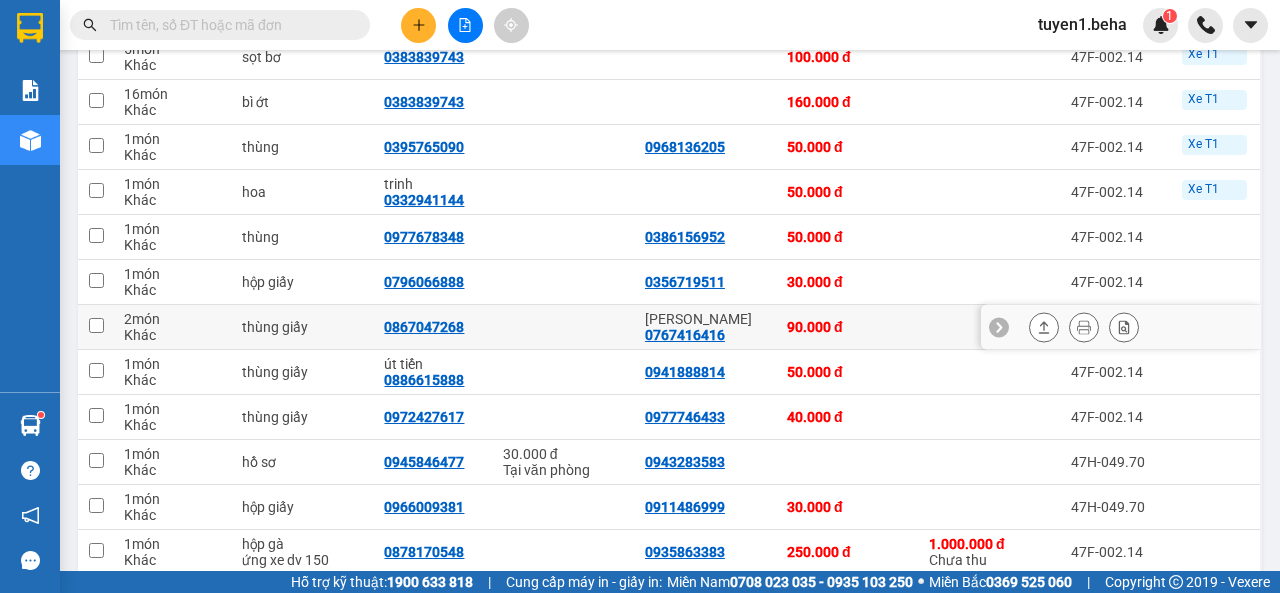 scroll, scrollTop: 400, scrollLeft: 0, axis: vertical 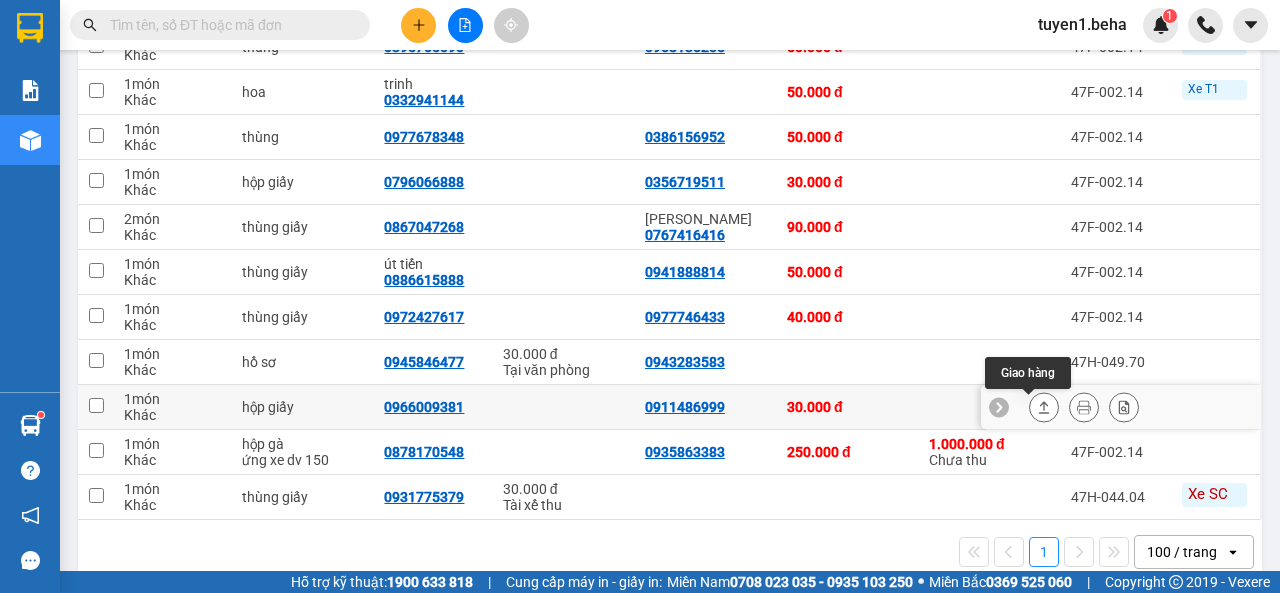 click at bounding box center (1044, 407) 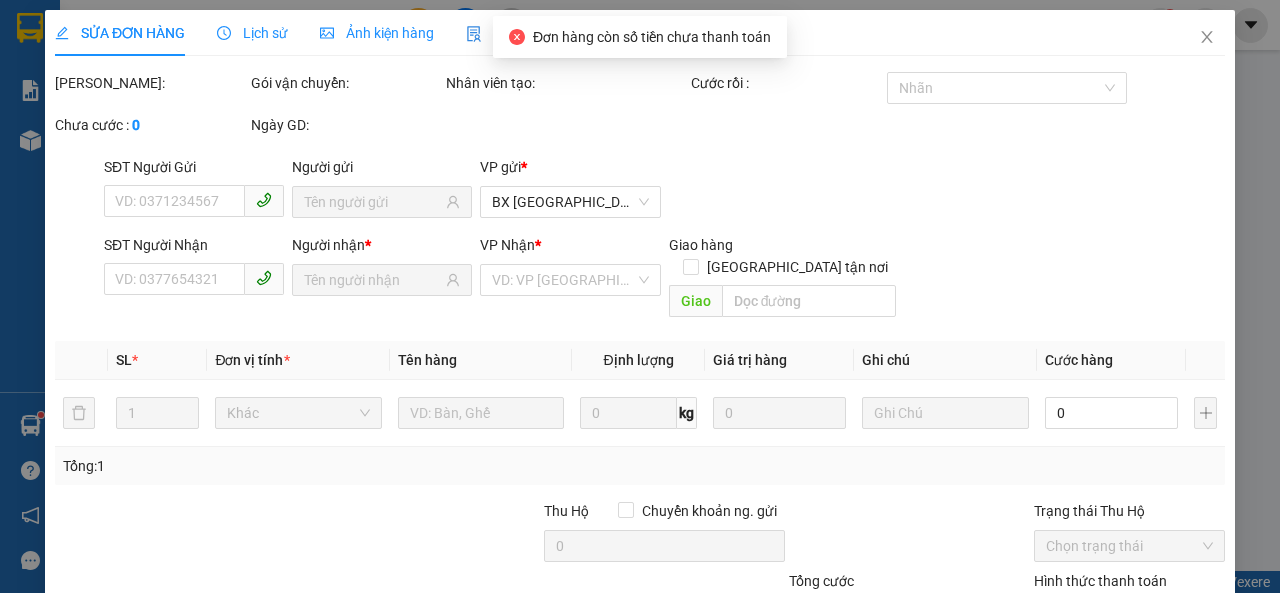 scroll, scrollTop: 0, scrollLeft: 0, axis: both 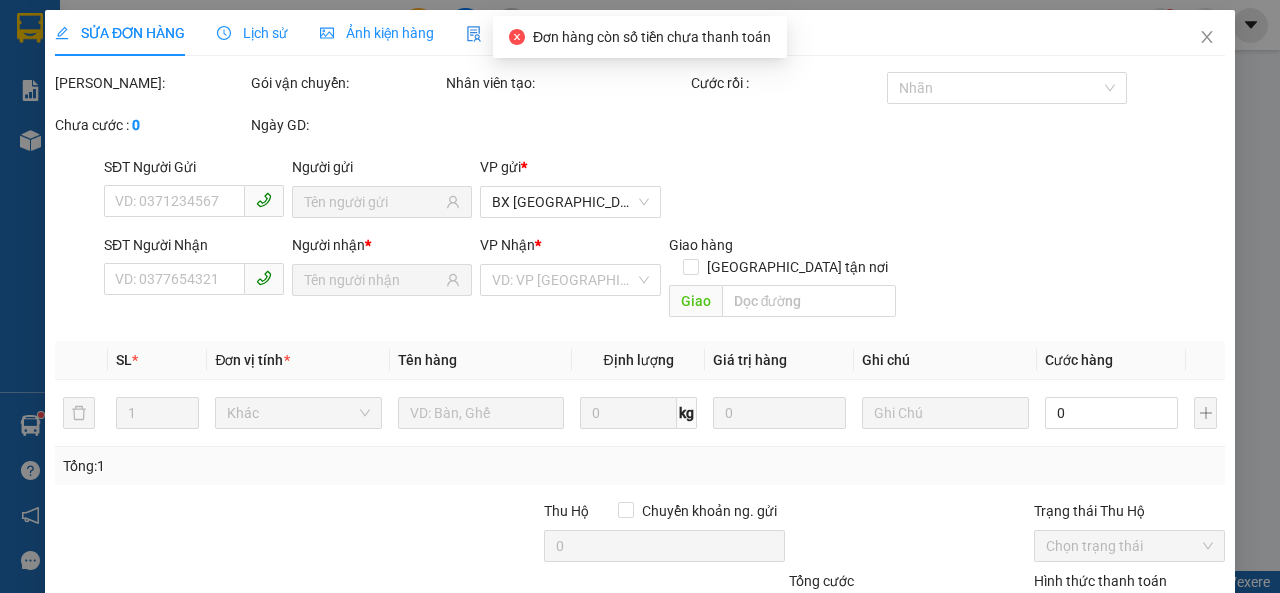 type on "0911486999" 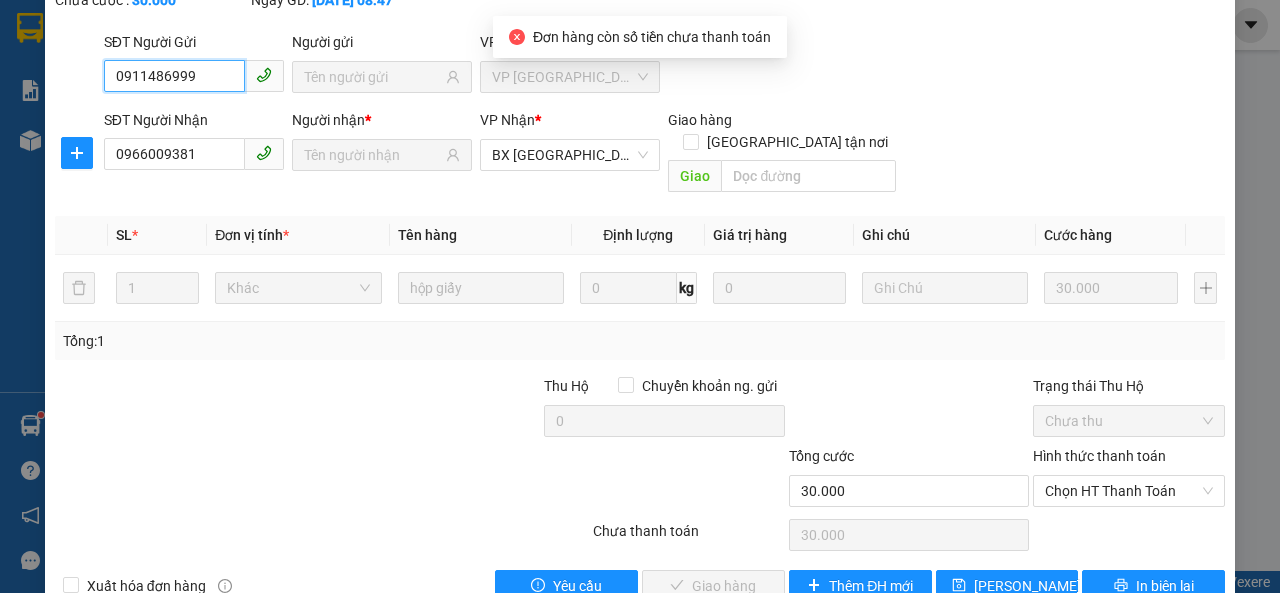 scroll, scrollTop: 171, scrollLeft: 0, axis: vertical 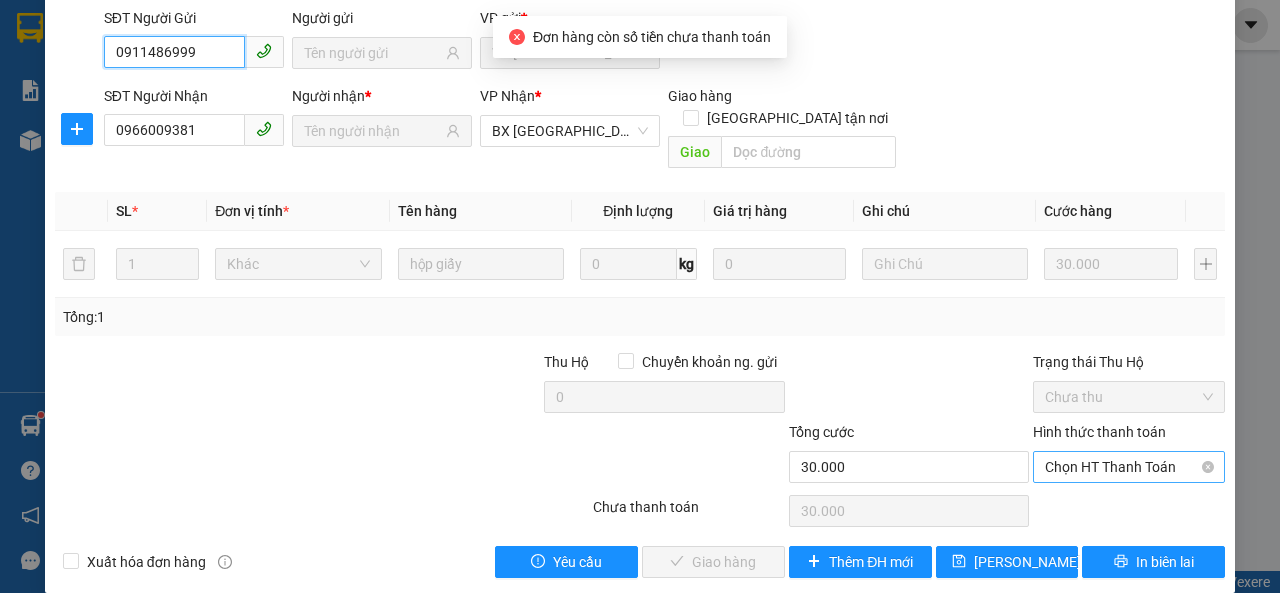 click on "Chọn HT Thanh Toán" at bounding box center [1129, 467] 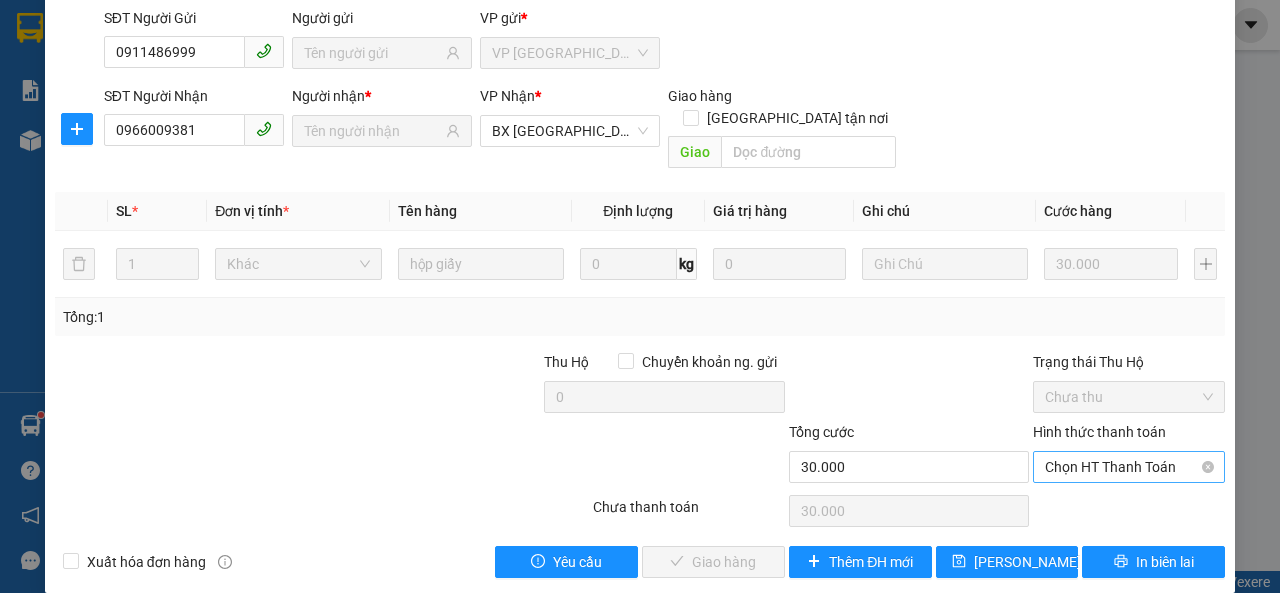 click on "Chọn HT Thanh Toán" at bounding box center (1129, 467) 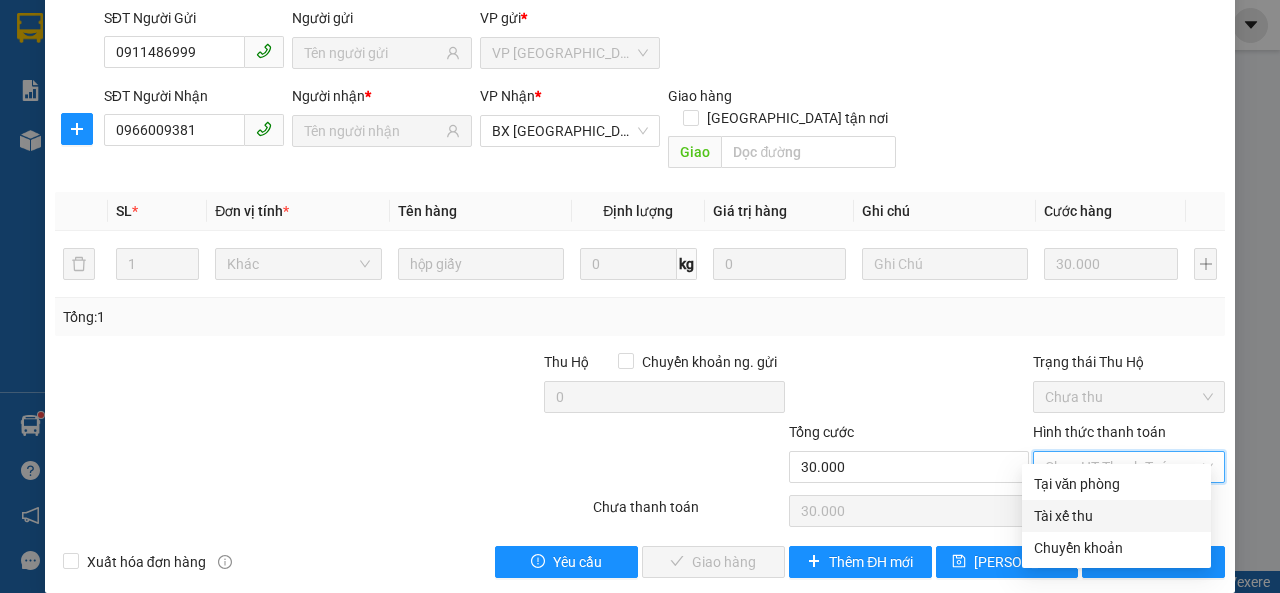 click on "Tài xế thu" at bounding box center [1116, 516] 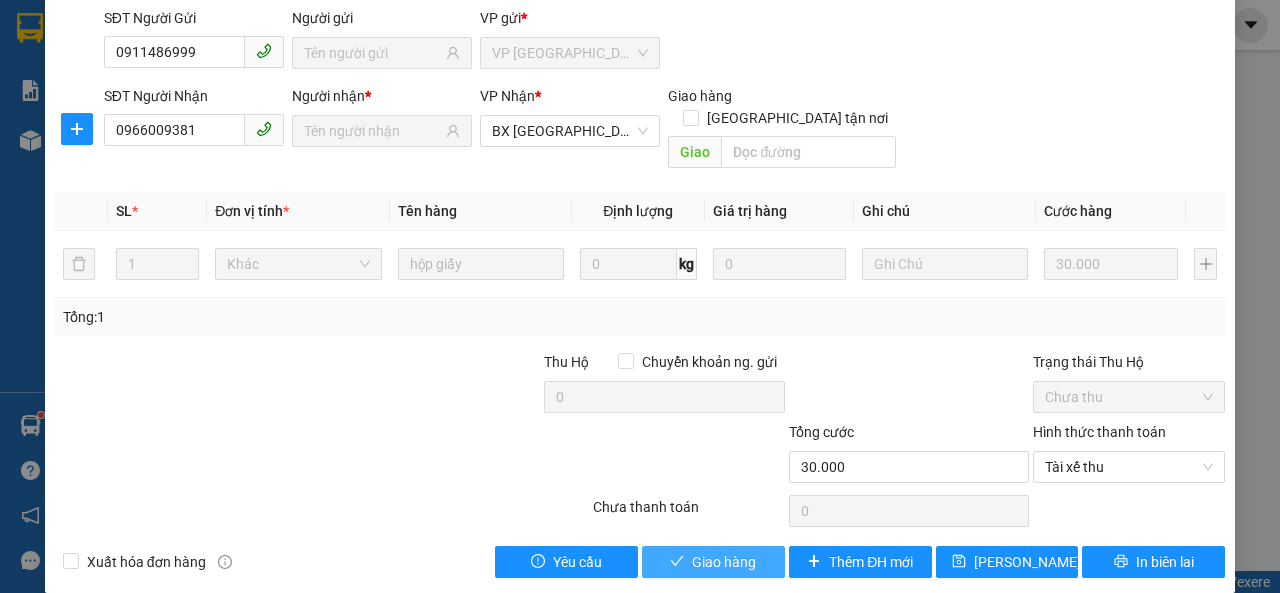click on "Giao hàng" at bounding box center (724, 562) 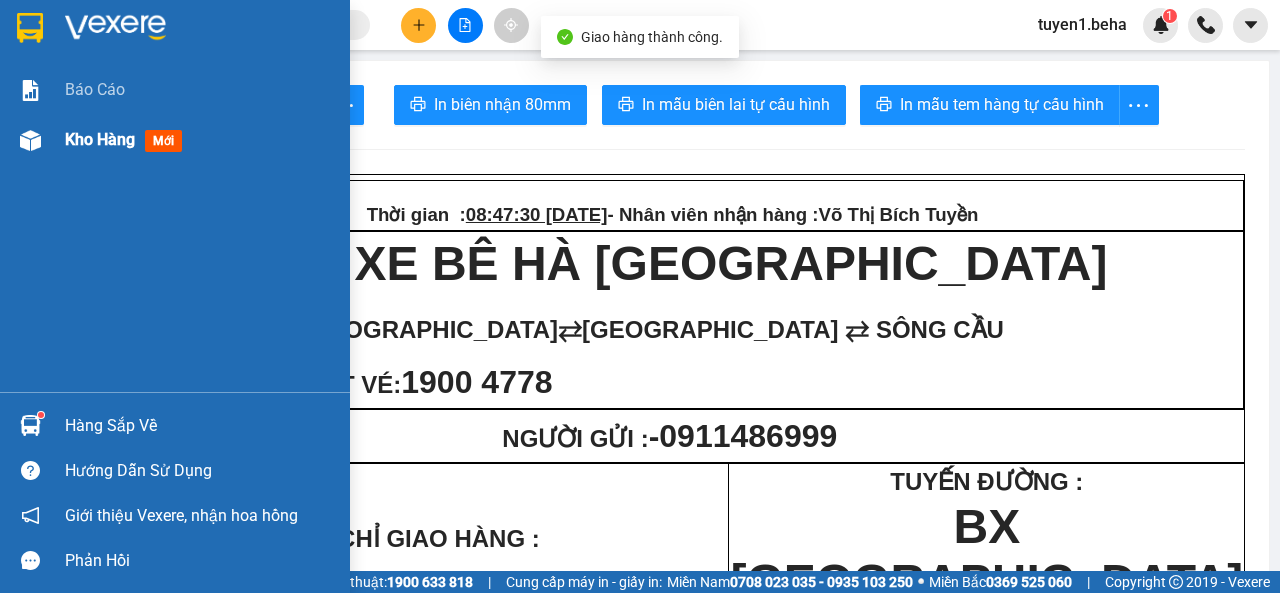 click on "Kho hàng" at bounding box center (100, 139) 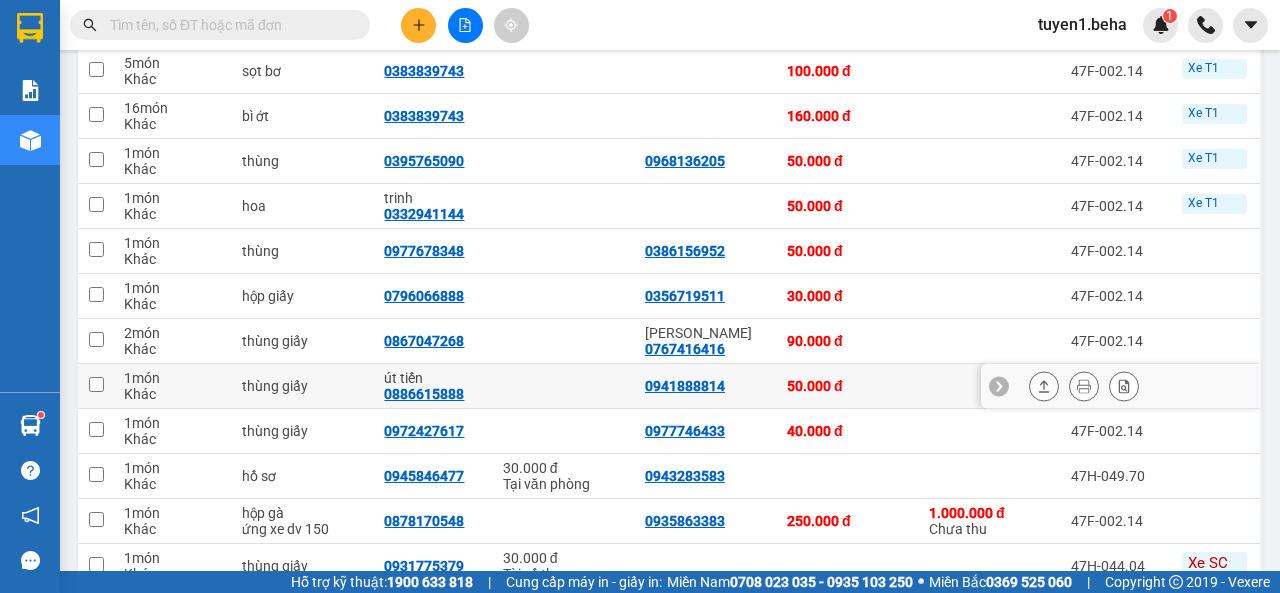 scroll, scrollTop: 388, scrollLeft: 0, axis: vertical 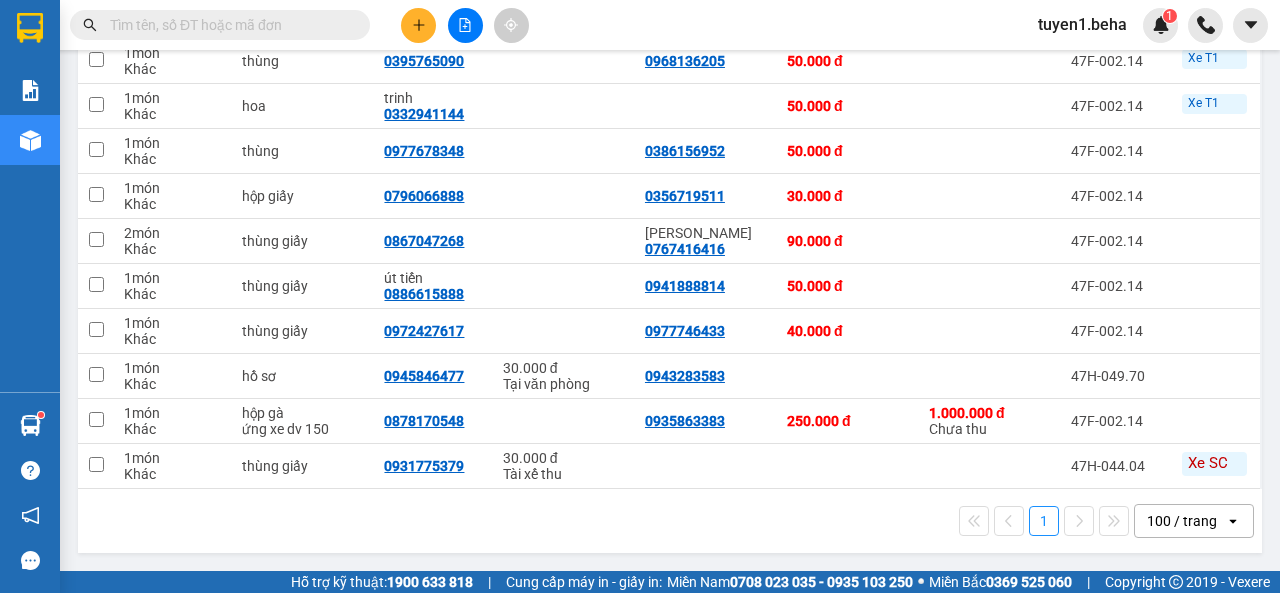 click on "1 100 / trang open" at bounding box center [670, 521] 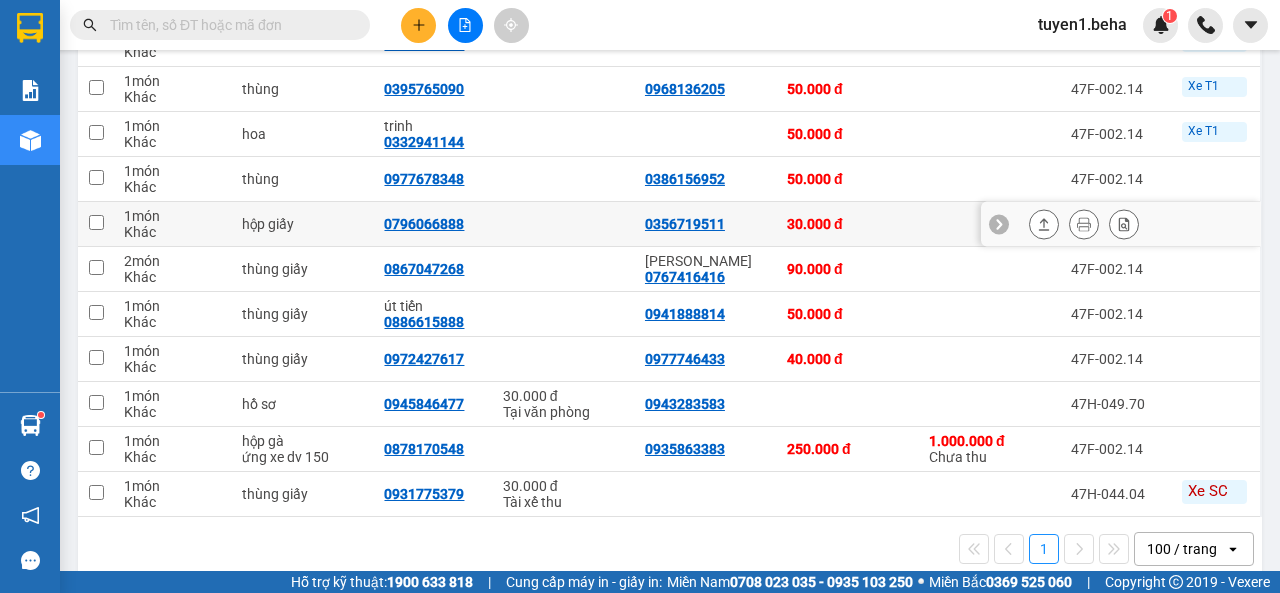 scroll, scrollTop: 388, scrollLeft: 0, axis: vertical 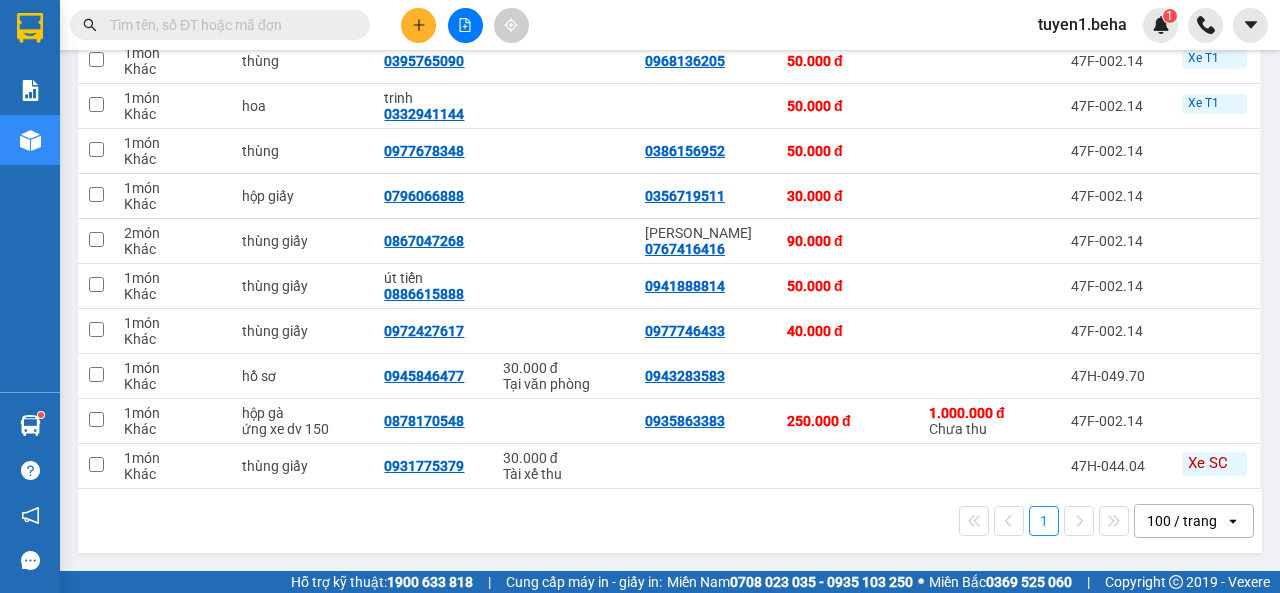 click on "1 100 / trang open" at bounding box center (670, 521) 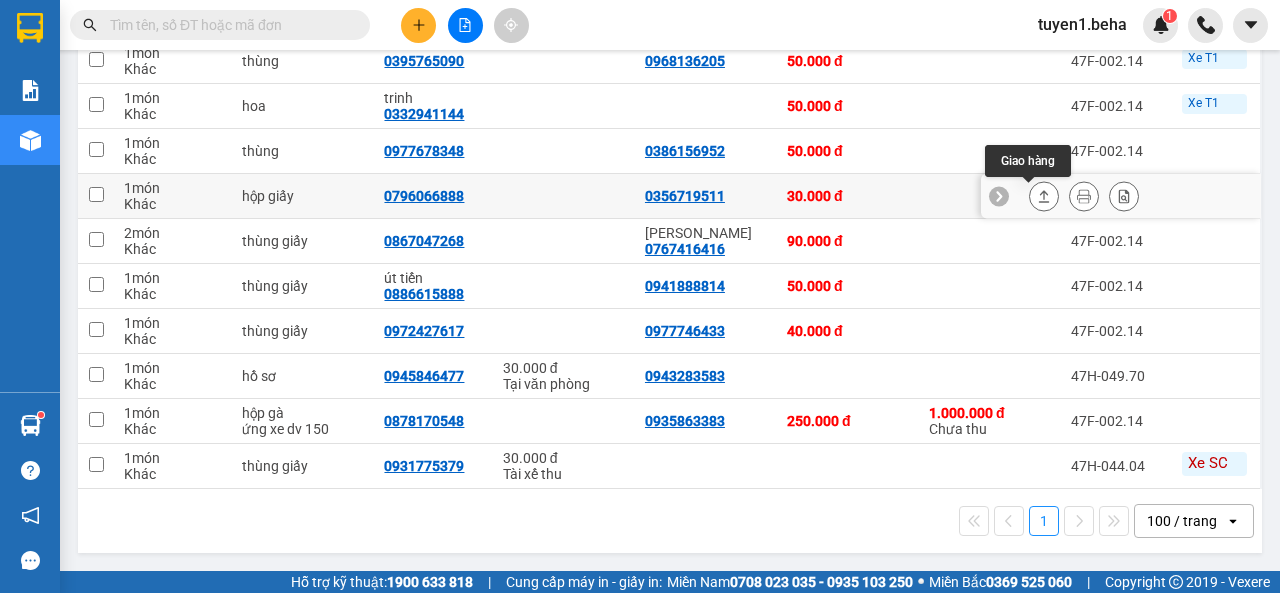 click 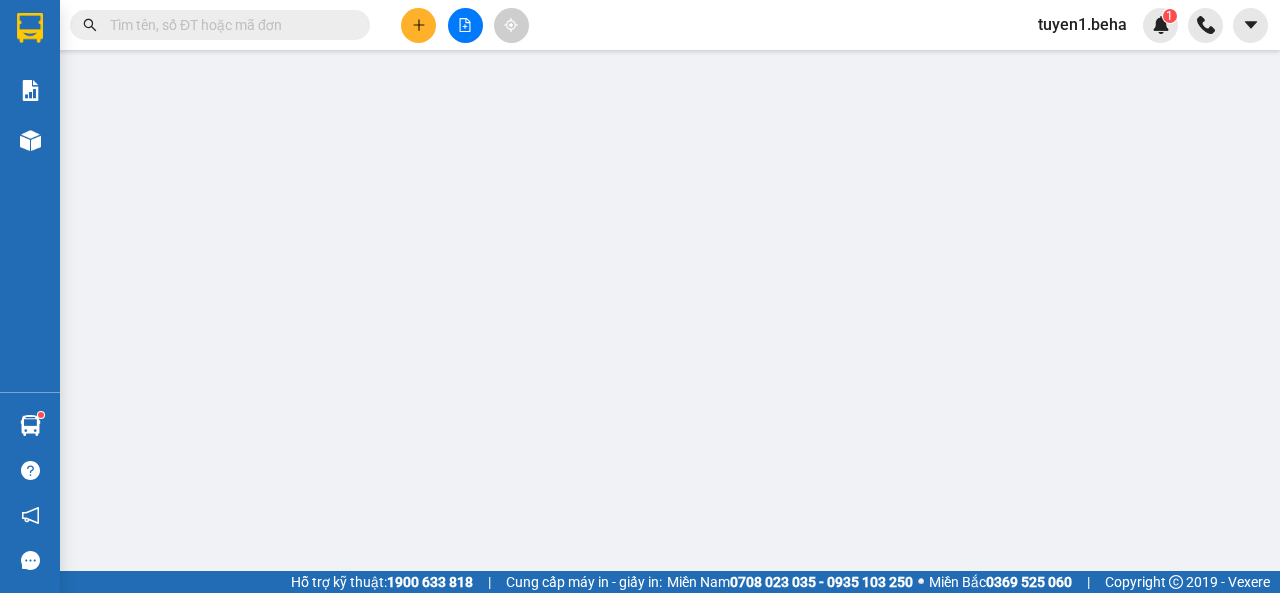 scroll, scrollTop: 0, scrollLeft: 0, axis: both 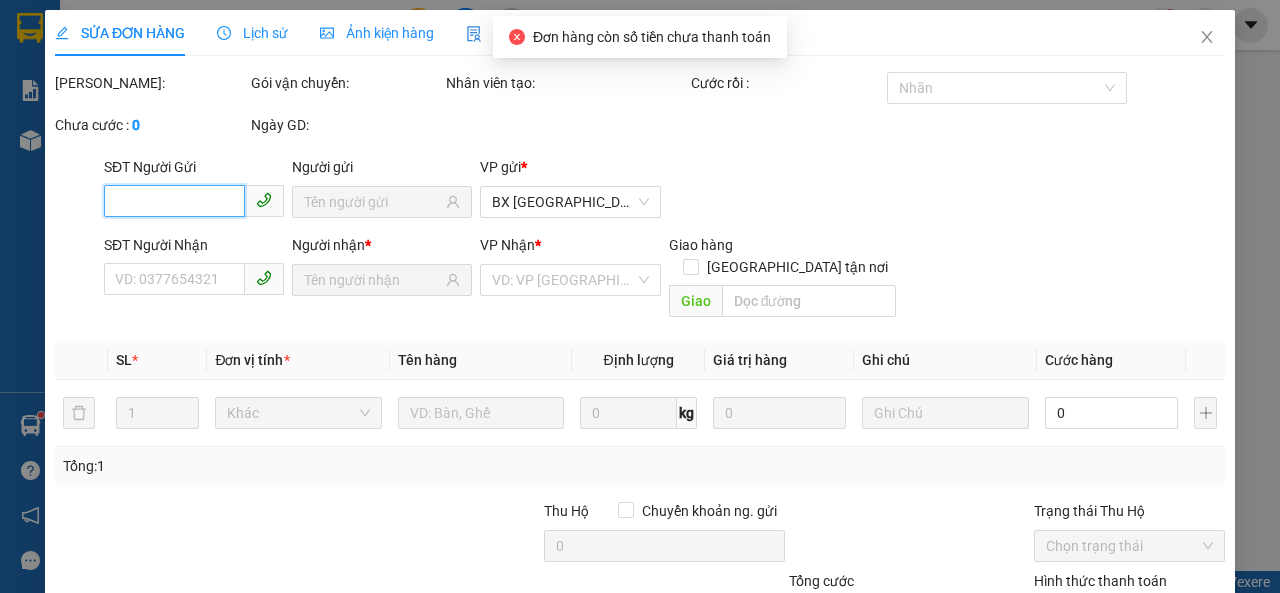 type on "0356719511" 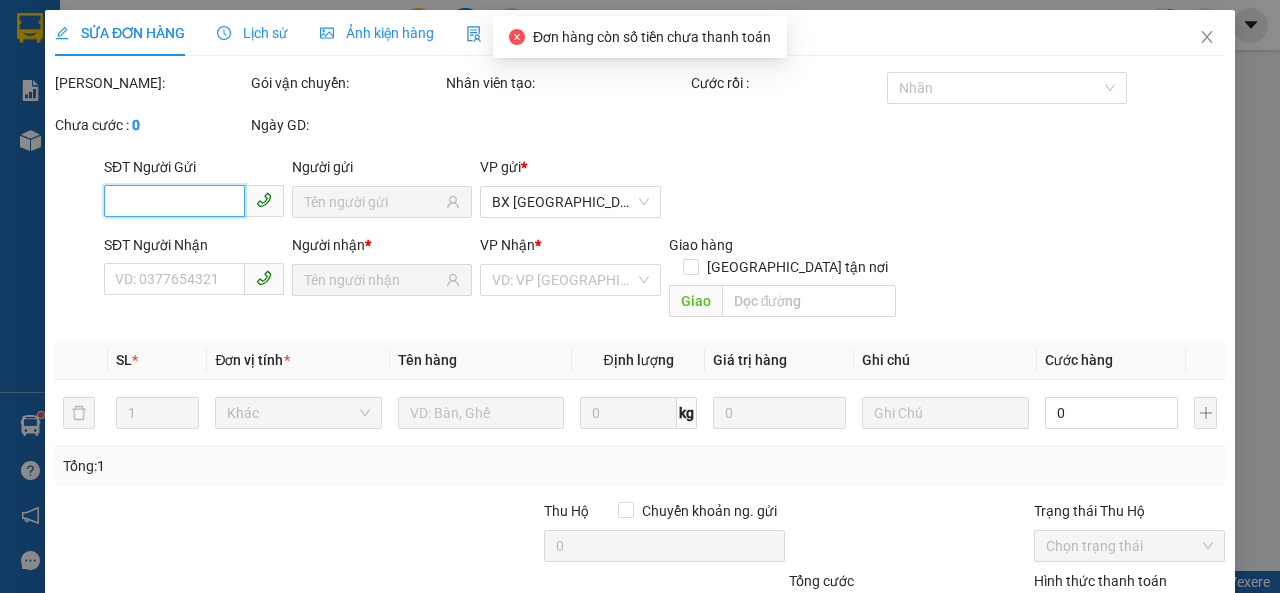 type on "0796066888" 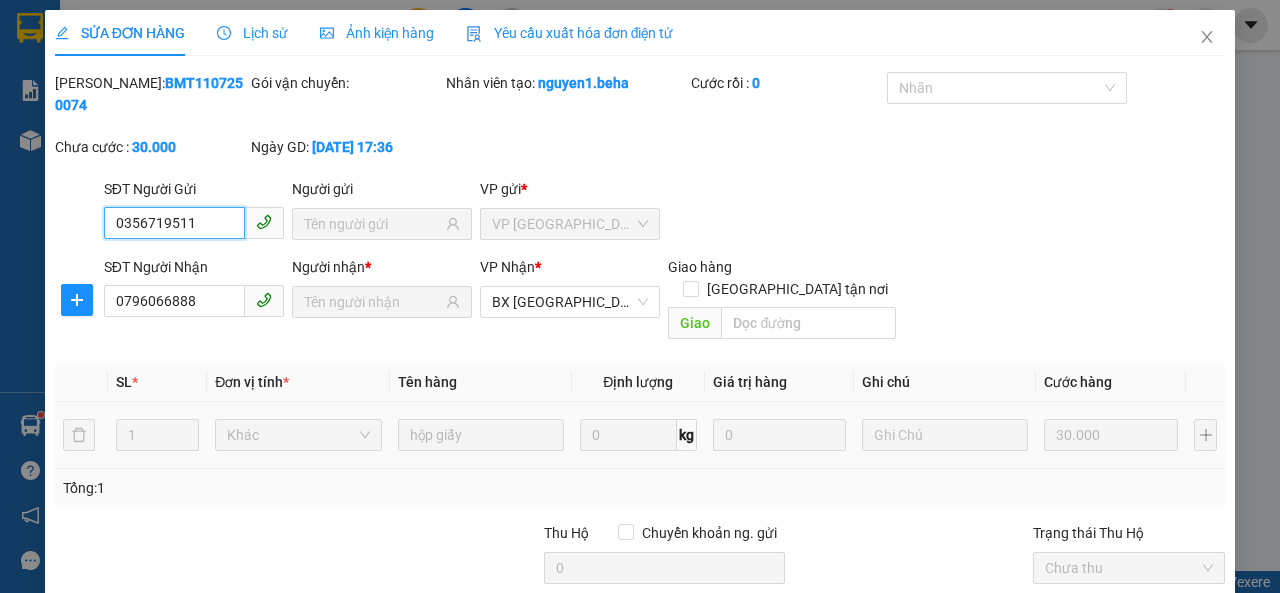 scroll, scrollTop: 100, scrollLeft: 0, axis: vertical 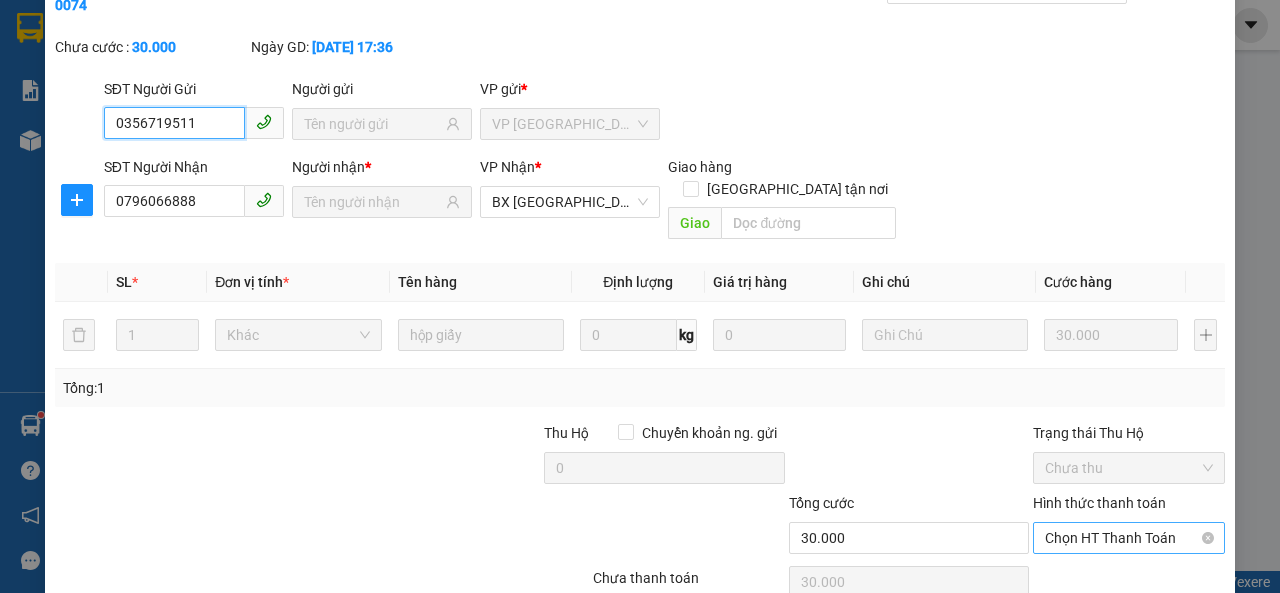 click on "Chọn HT Thanh Toán" at bounding box center [1129, 538] 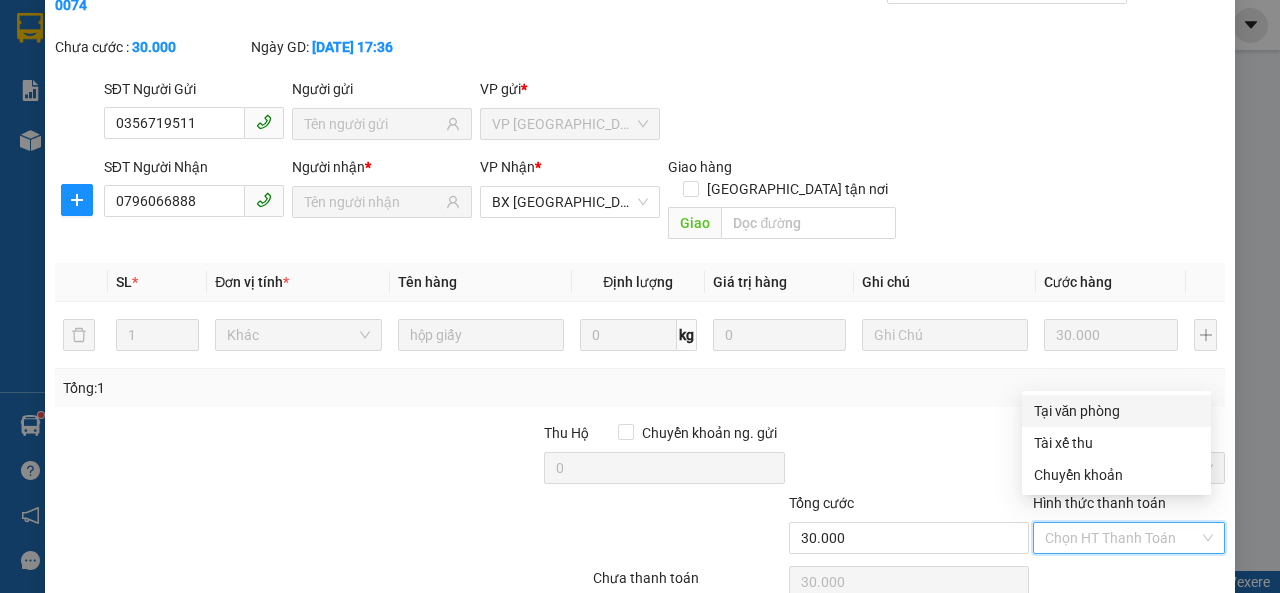click on "Tại văn phòng" at bounding box center (1116, 411) 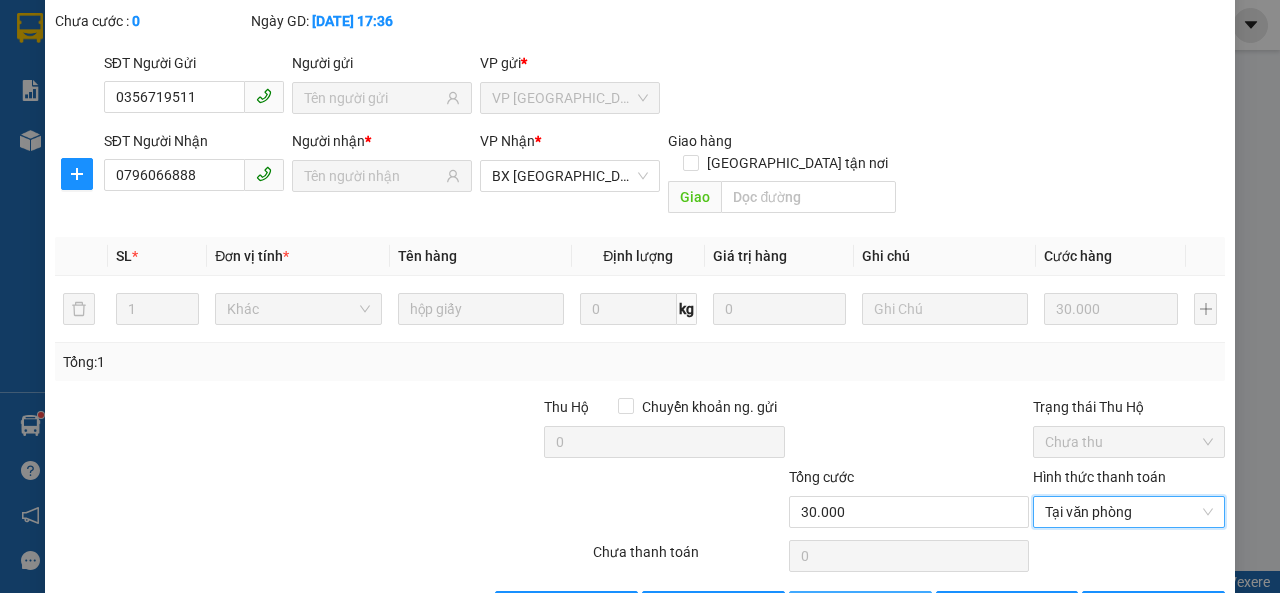 scroll, scrollTop: 171, scrollLeft: 0, axis: vertical 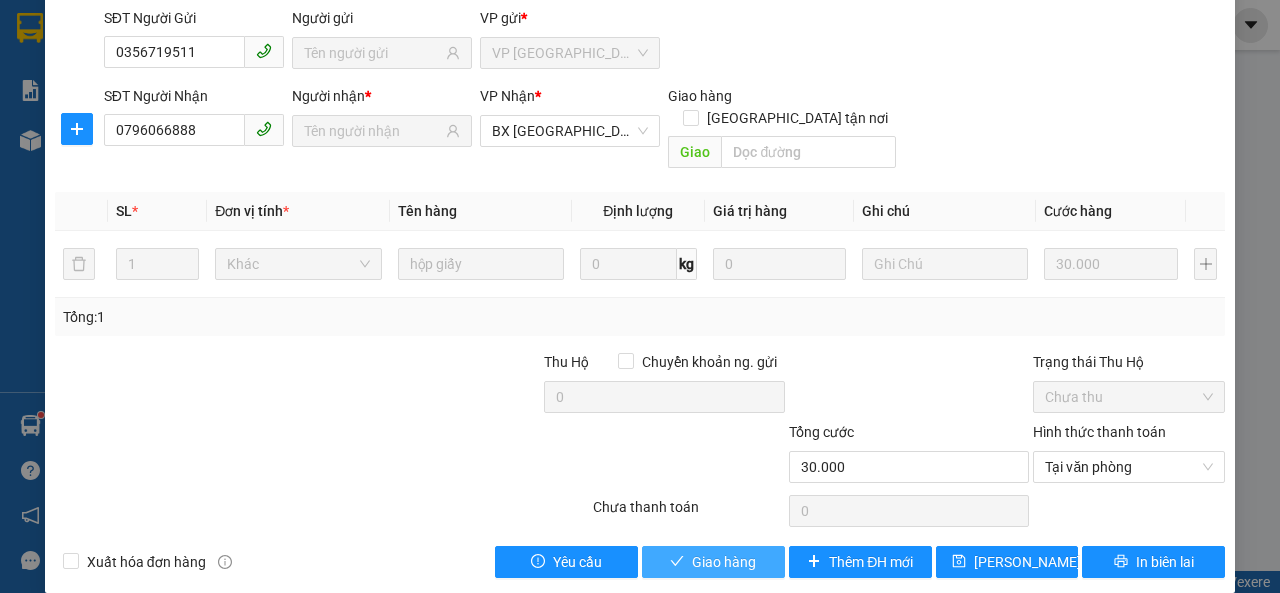 click on "Giao hàng" at bounding box center (724, 562) 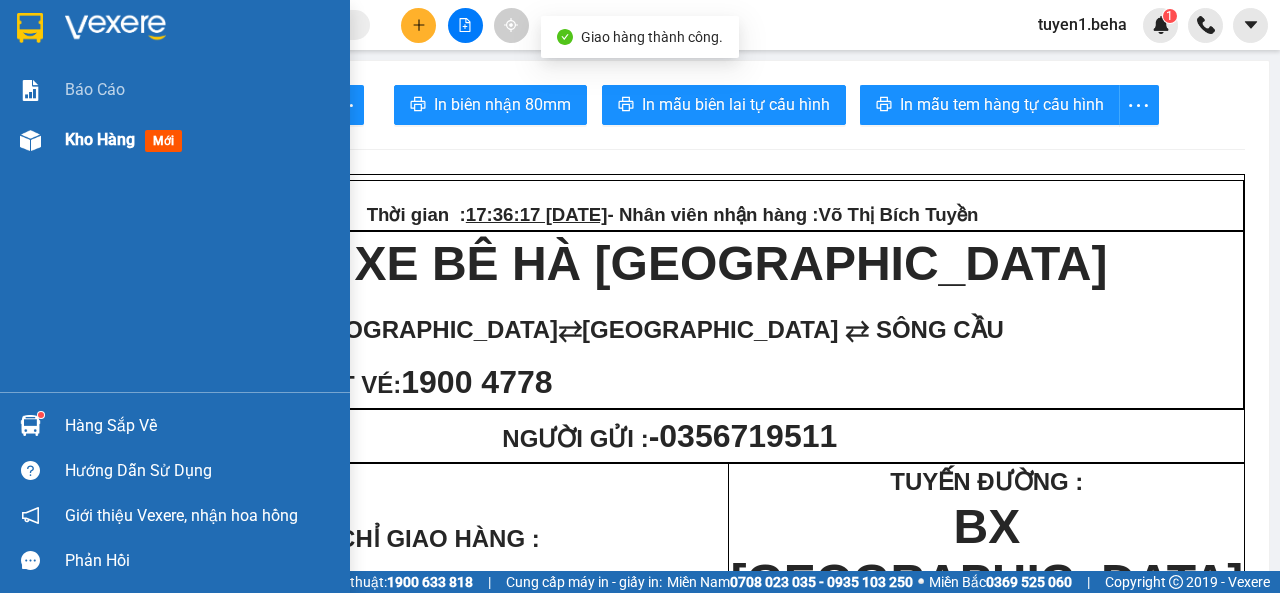 click on "Kho hàng" at bounding box center (100, 139) 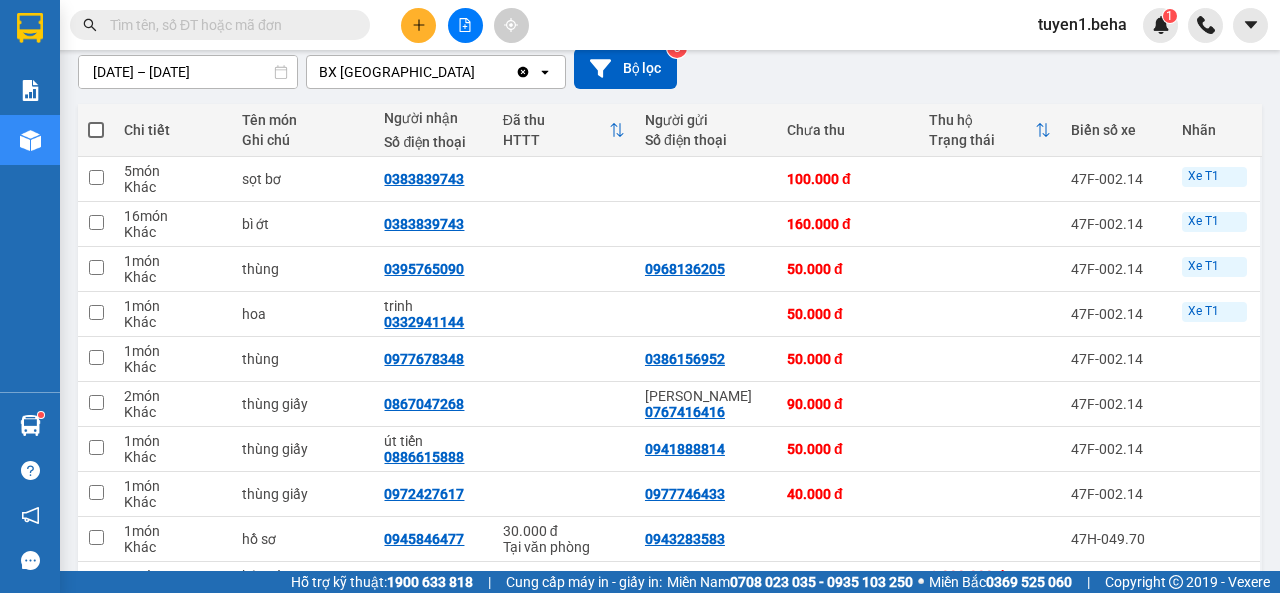 scroll, scrollTop: 0, scrollLeft: 0, axis: both 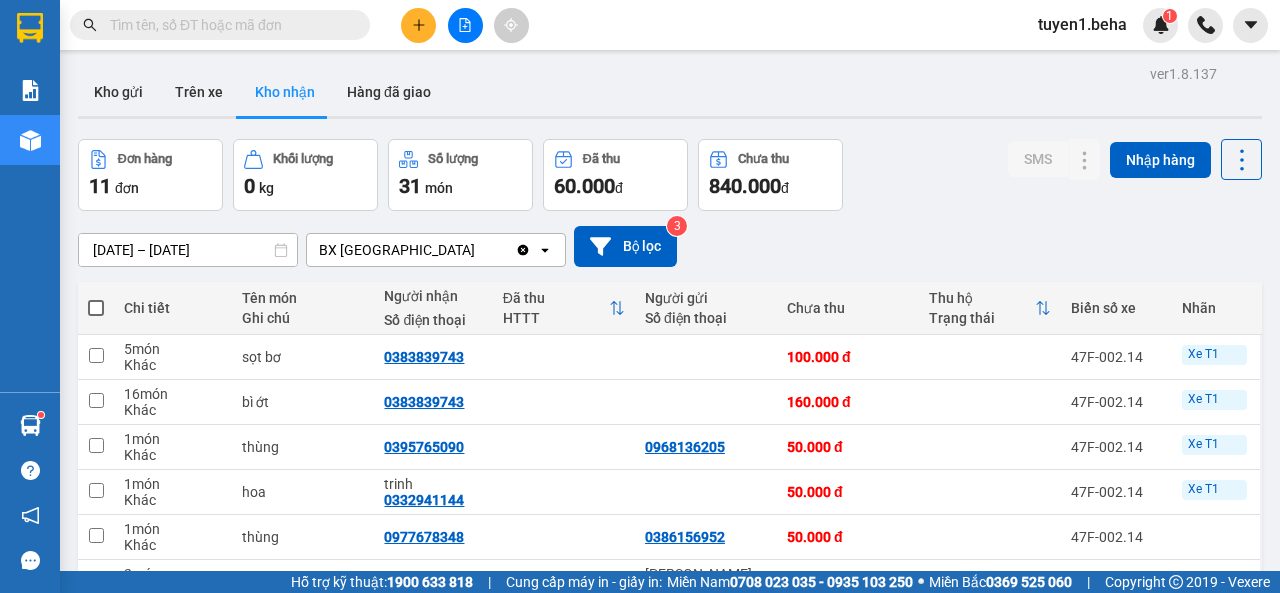 click at bounding box center [228, 25] 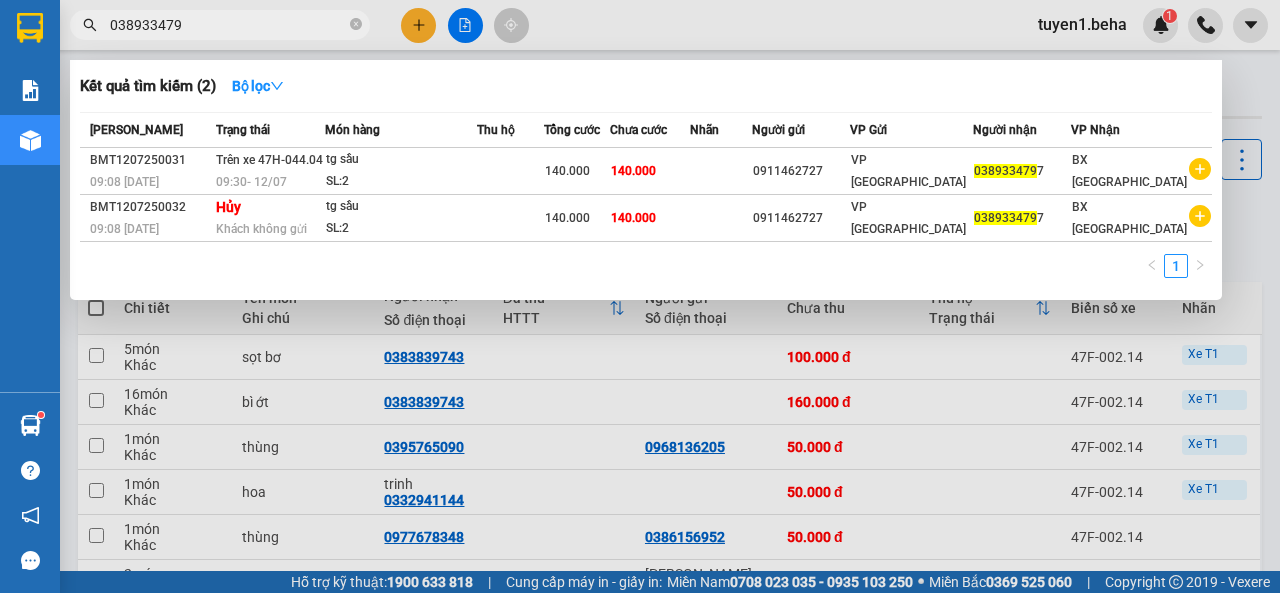 type on "0389334797" 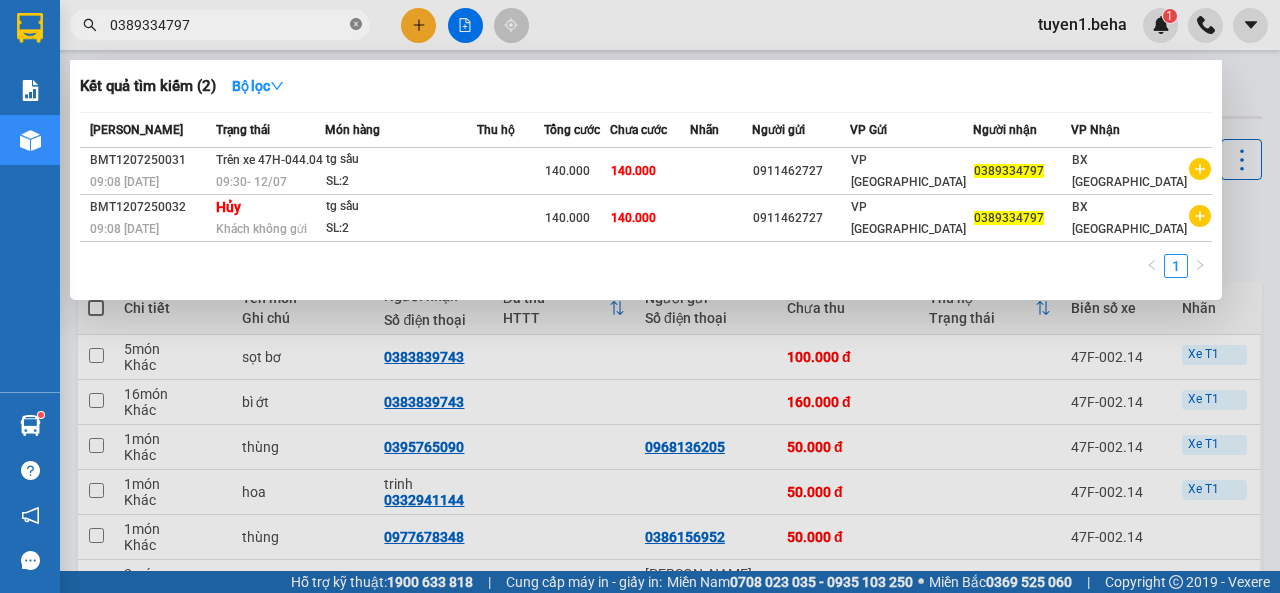 click 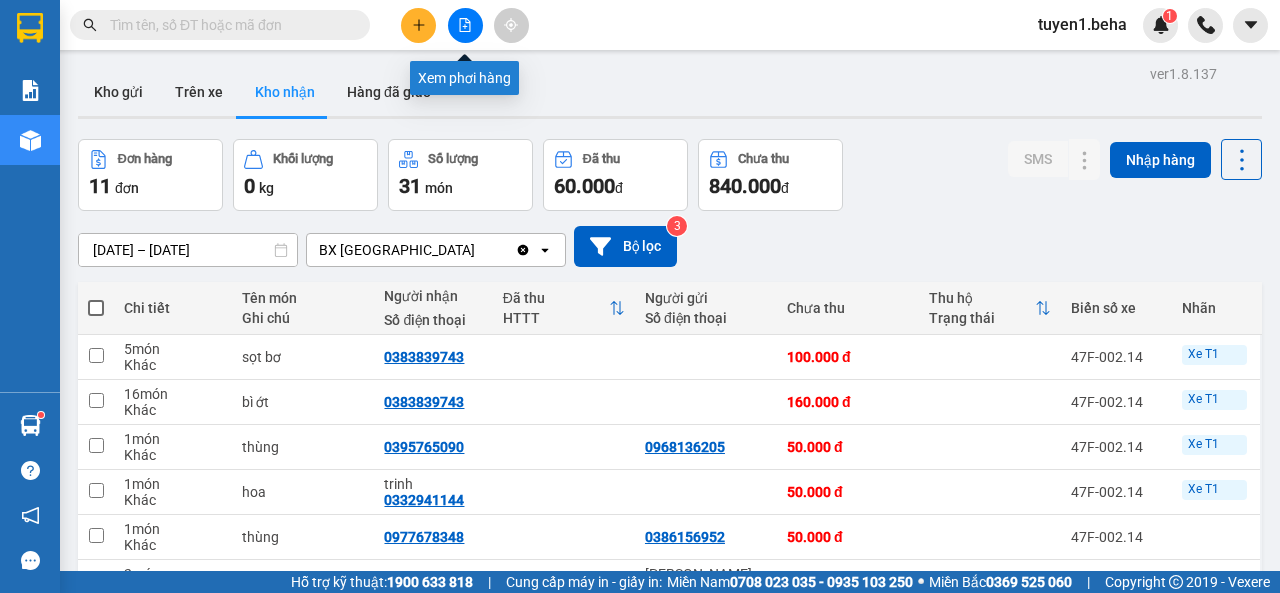 click at bounding box center (465, 25) 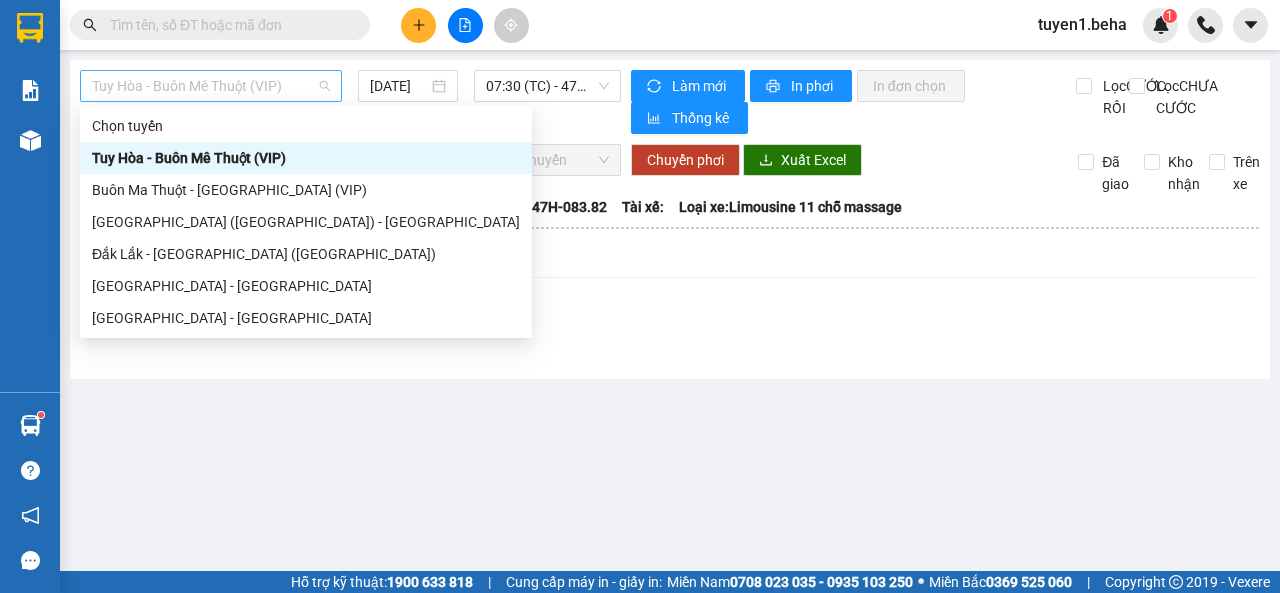 click on "Tuy Hòa - Buôn Mê Thuột (VIP)" at bounding box center [211, 86] 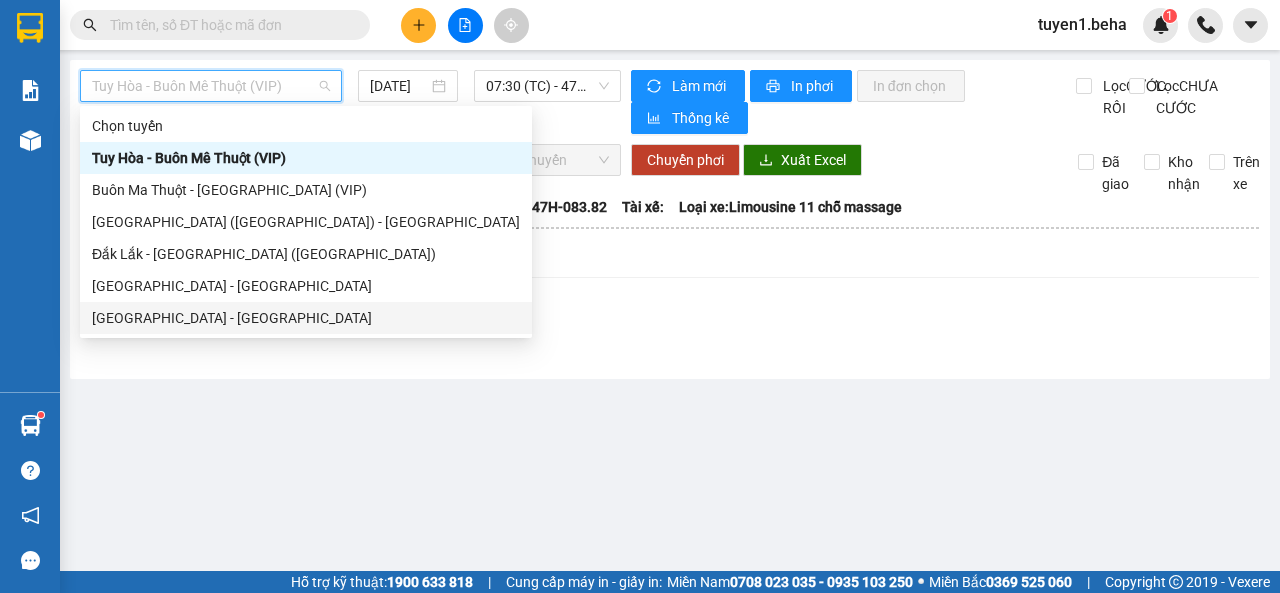 click on "[GEOGRAPHIC_DATA] - [GEOGRAPHIC_DATA]" at bounding box center (306, 318) 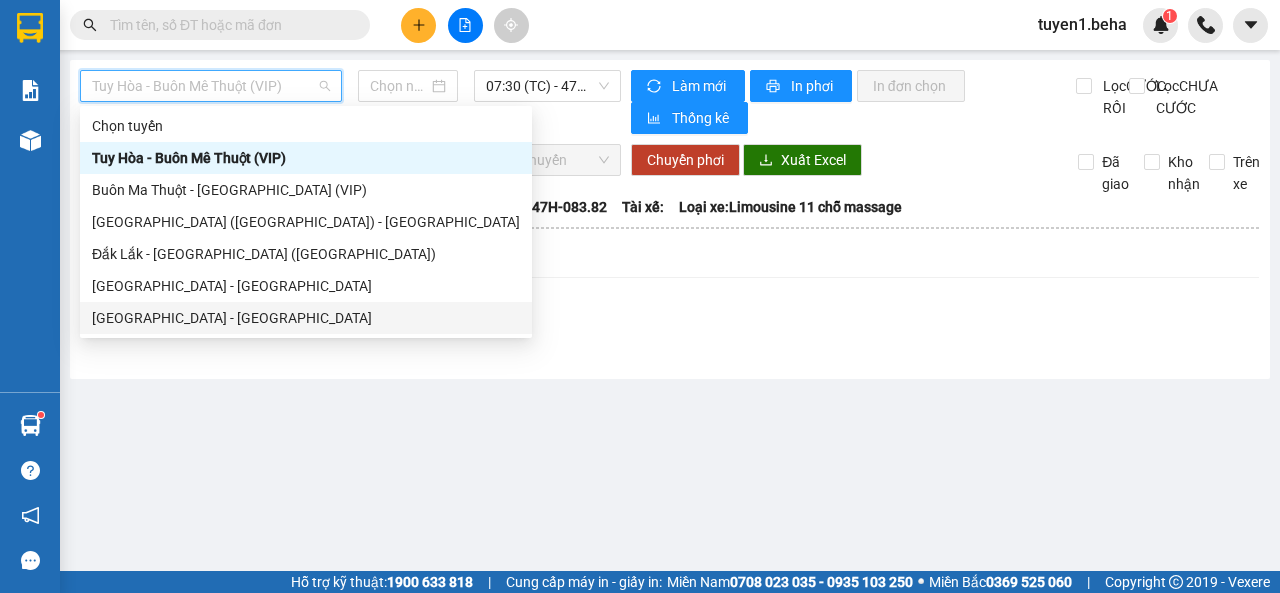 type on "[DATE]" 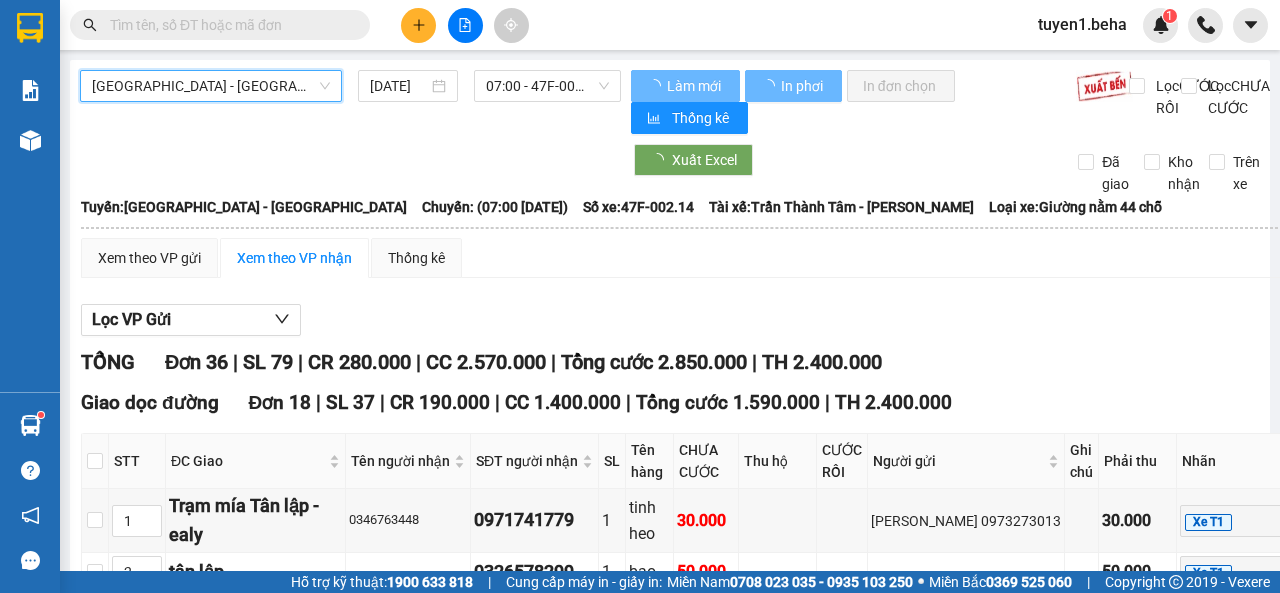 click on "[GEOGRAPHIC_DATA] - [GEOGRAPHIC_DATA]" at bounding box center (211, 86) 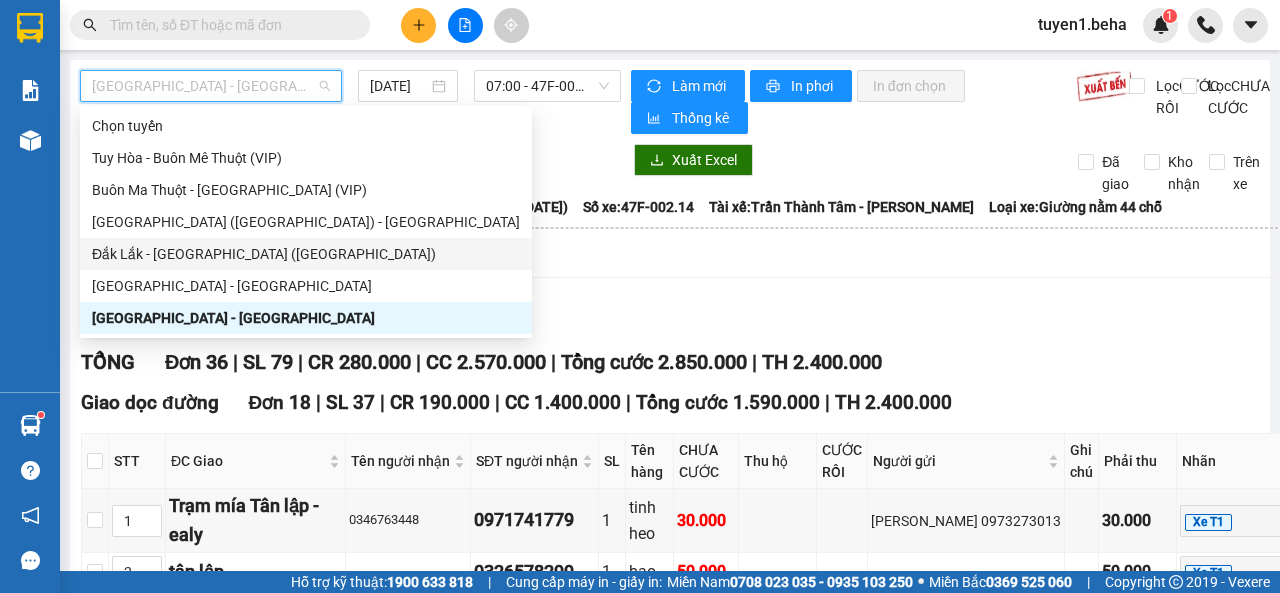 click on "Đắk Lắk - [GEOGRAPHIC_DATA] ([GEOGRAPHIC_DATA])" at bounding box center (306, 254) 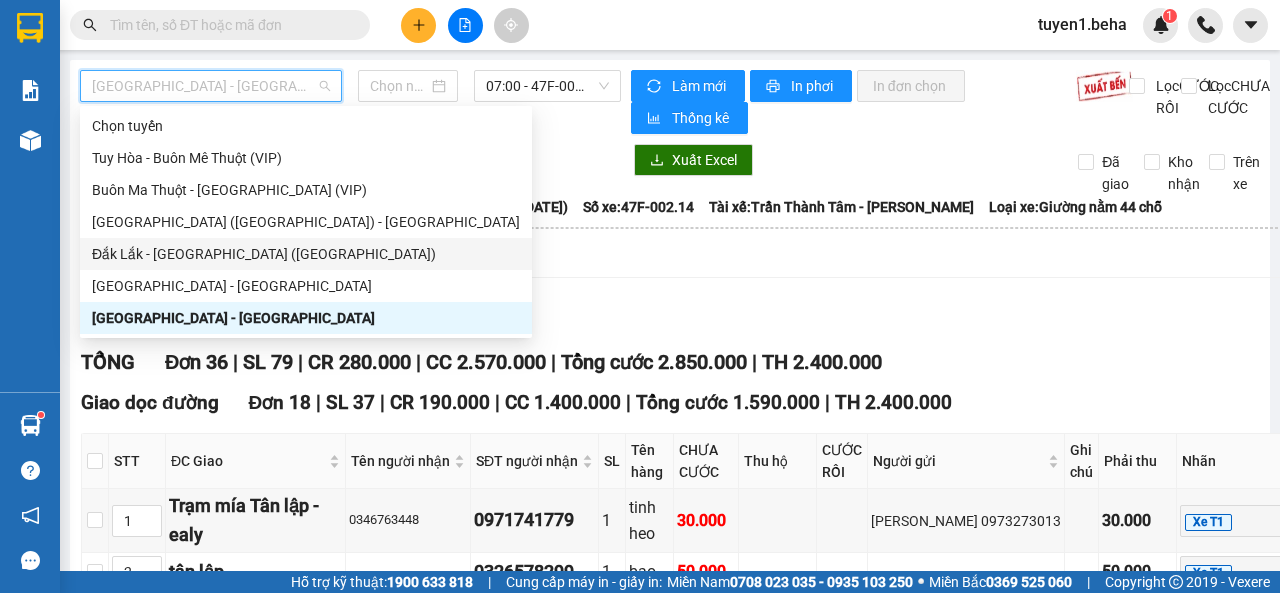 type on "[DATE]" 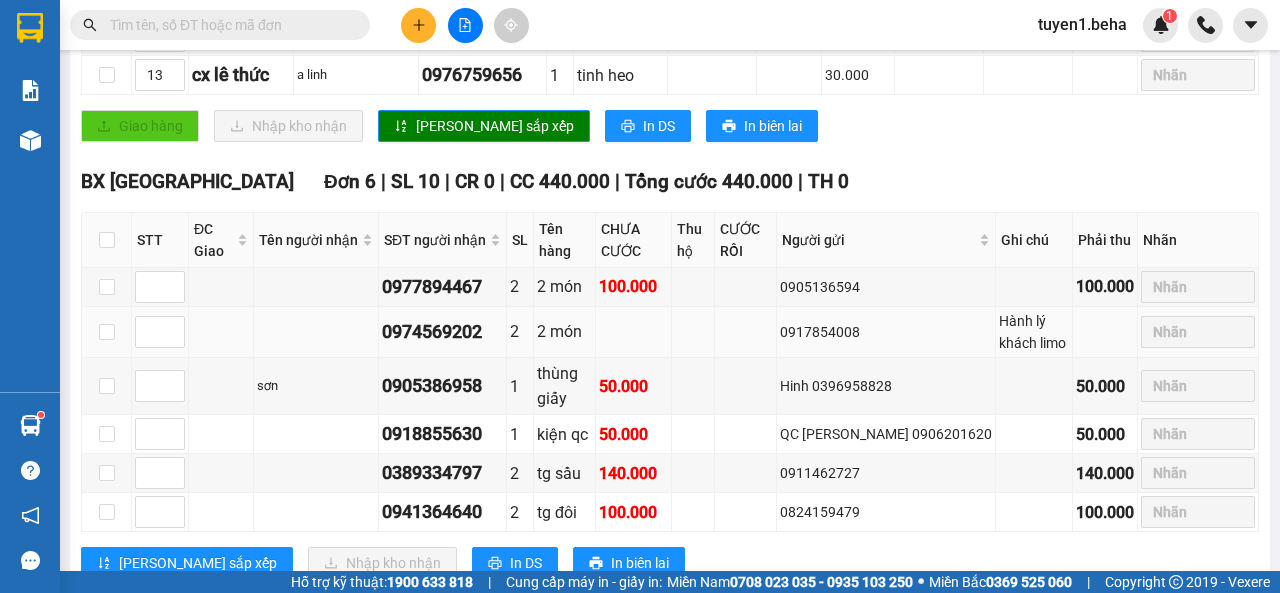 scroll, scrollTop: 1200, scrollLeft: 0, axis: vertical 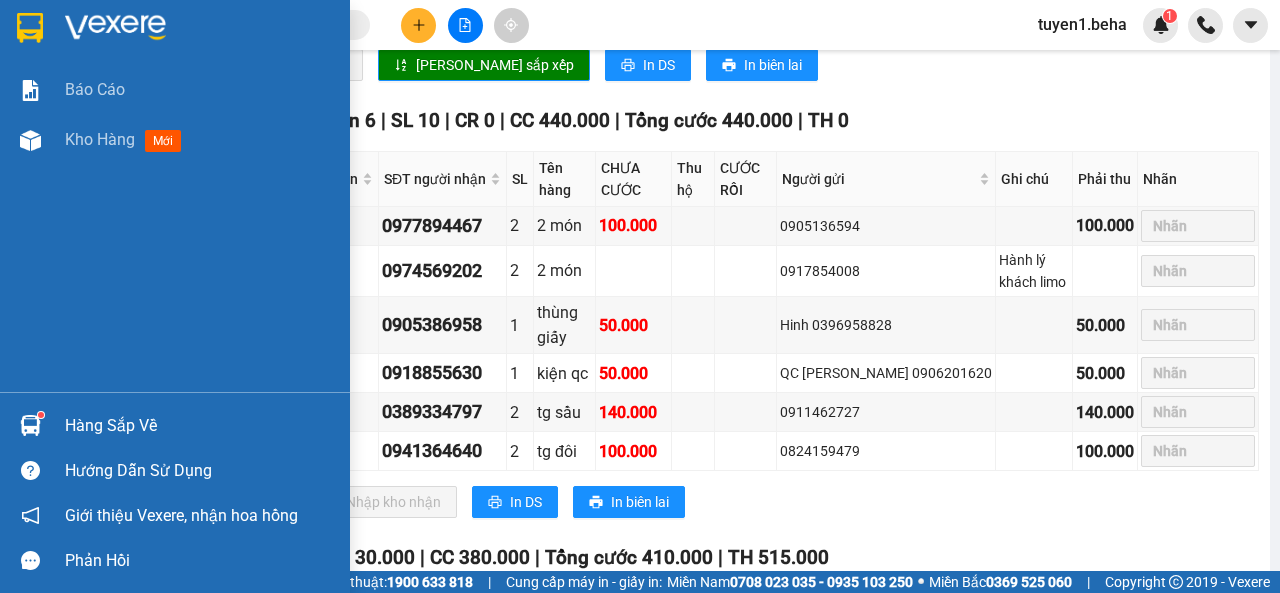 click on "Báo cáo     Kho hàng mới" at bounding box center (175, 228) 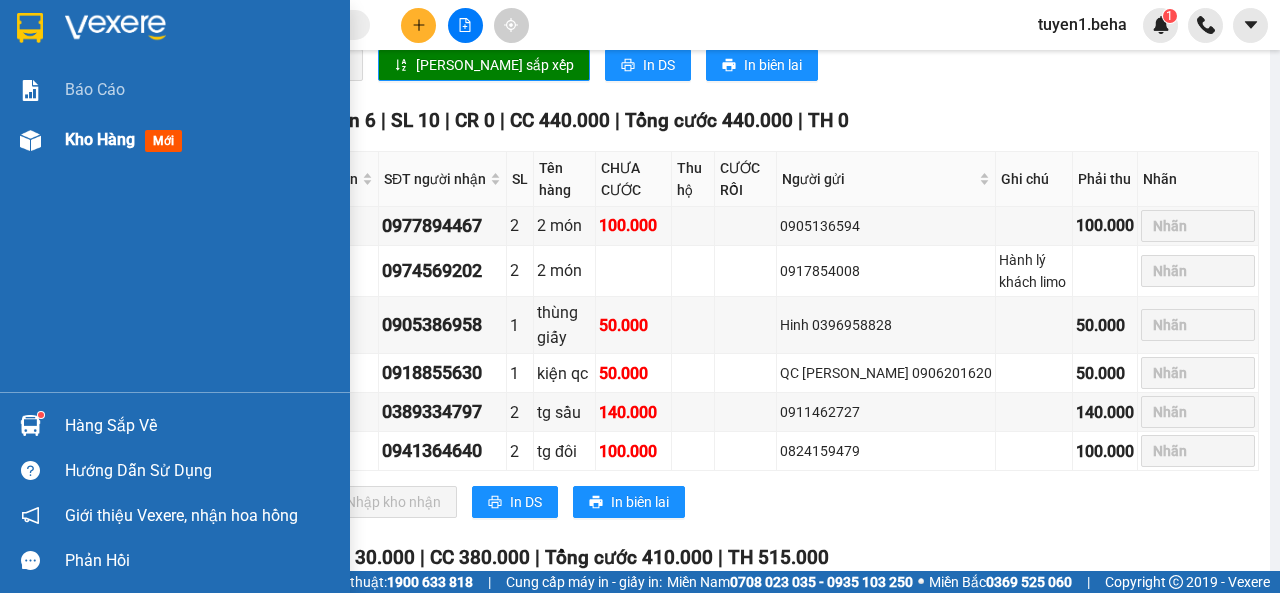 click on "Kho hàng mới" at bounding box center [127, 139] 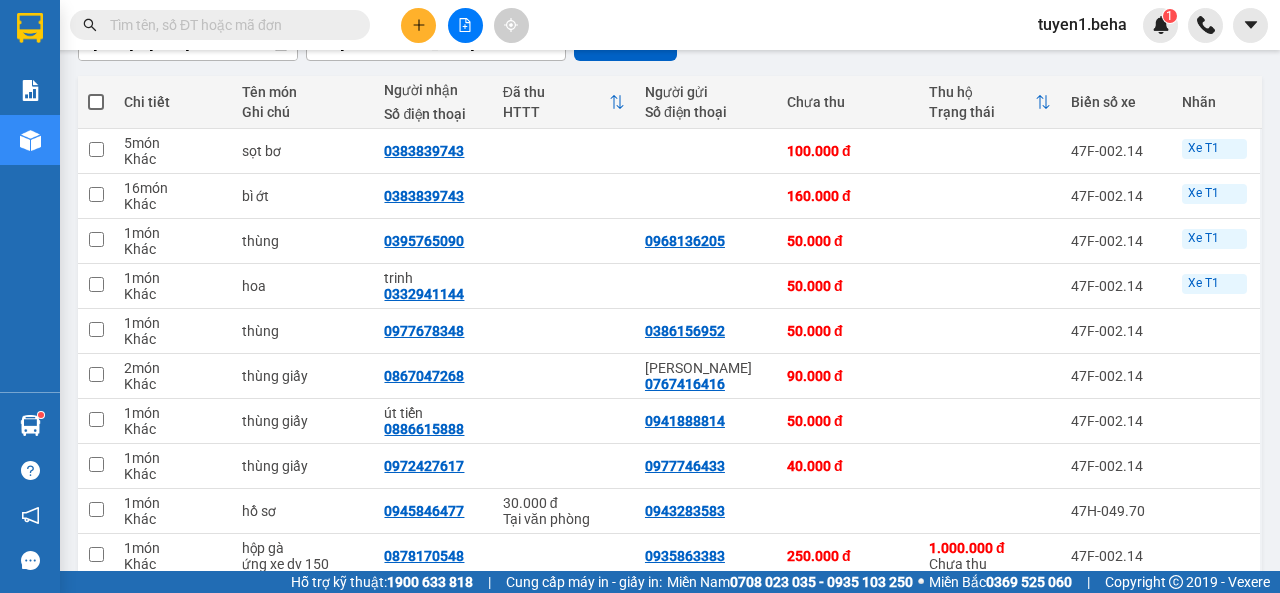 scroll, scrollTop: 43, scrollLeft: 0, axis: vertical 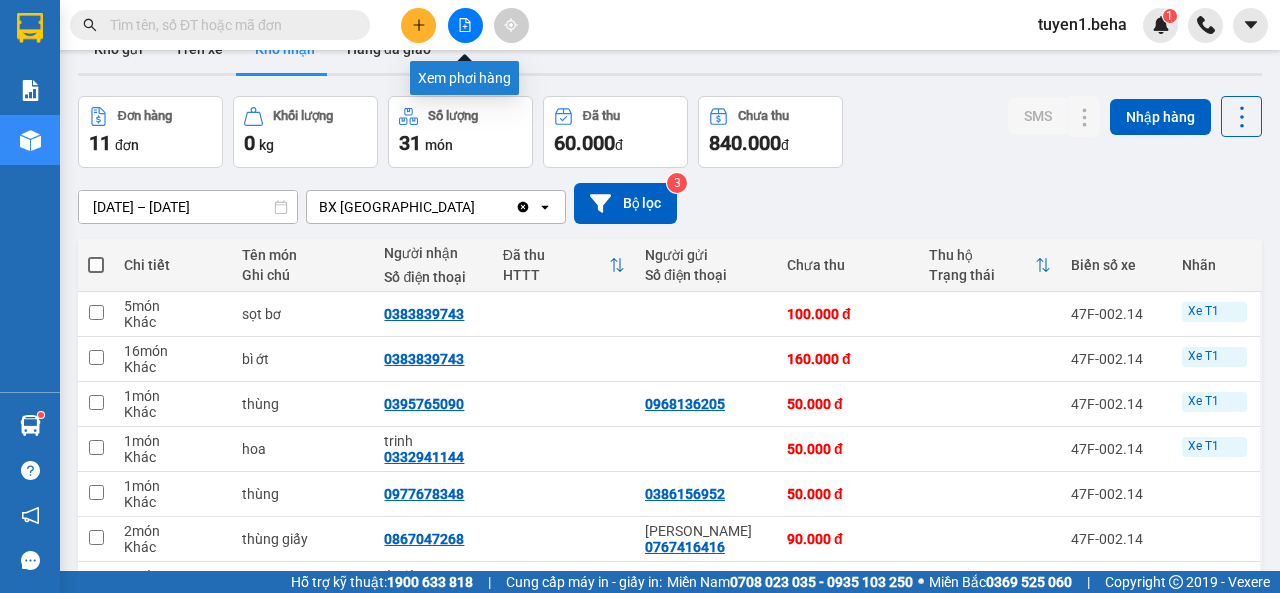 click at bounding box center (465, 25) 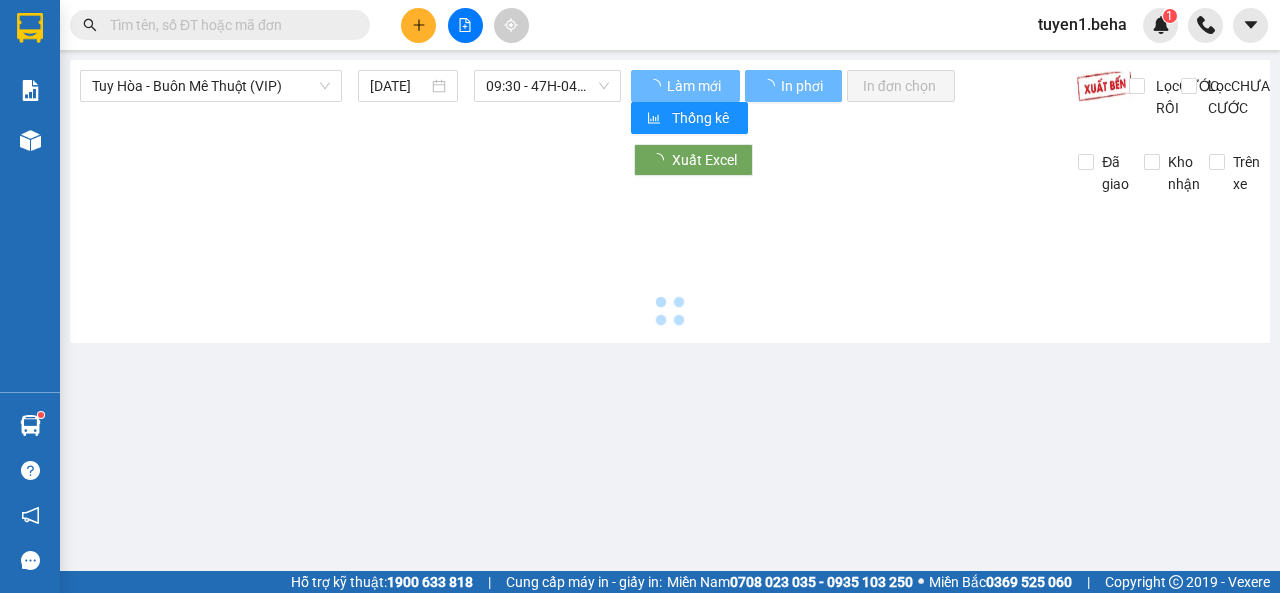 scroll, scrollTop: 0, scrollLeft: 0, axis: both 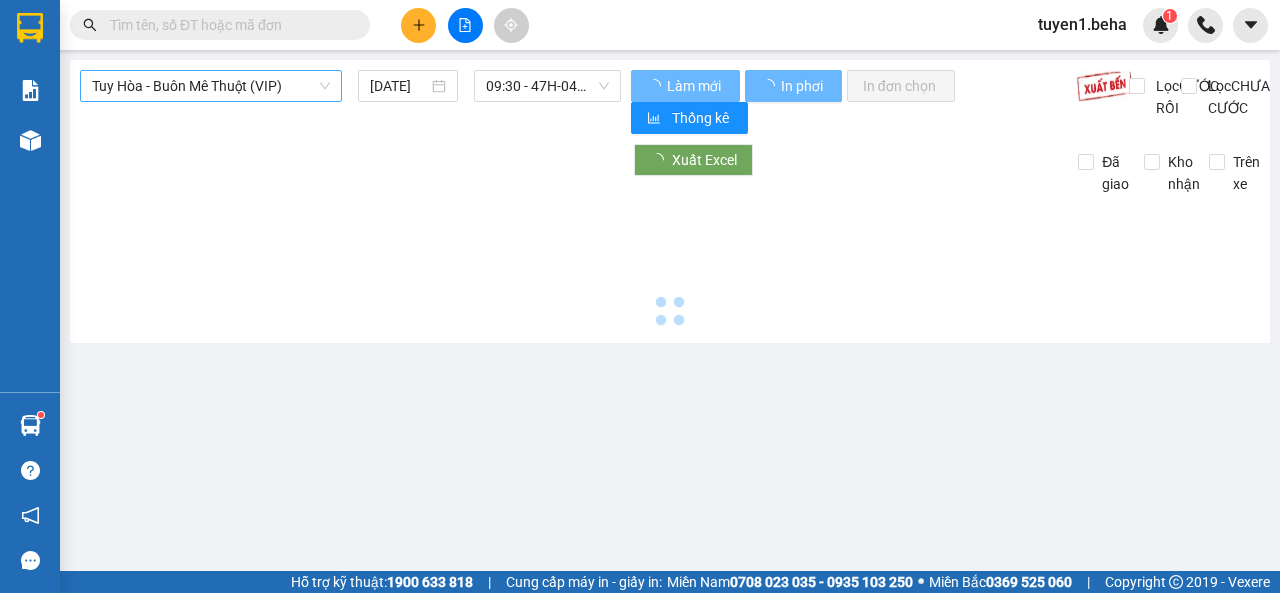 click on "Tuy Hòa - Buôn Mê Thuột (VIP)" at bounding box center [211, 86] 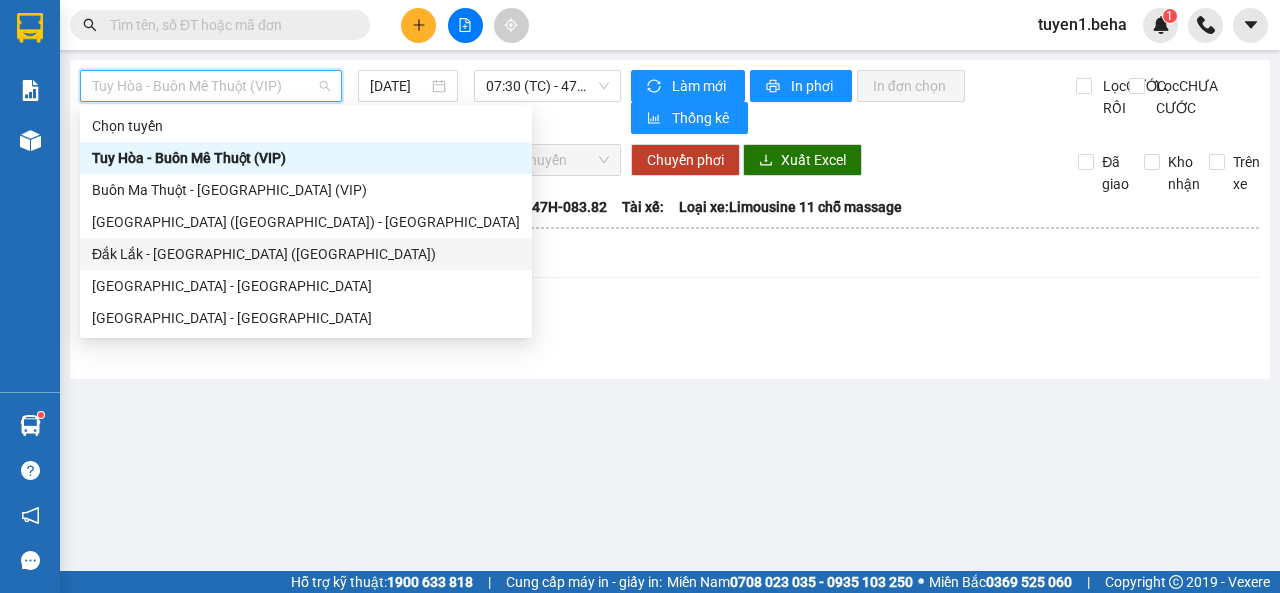 click on "Đắk Lắk - [GEOGRAPHIC_DATA] ([GEOGRAPHIC_DATA])" at bounding box center [306, 254] 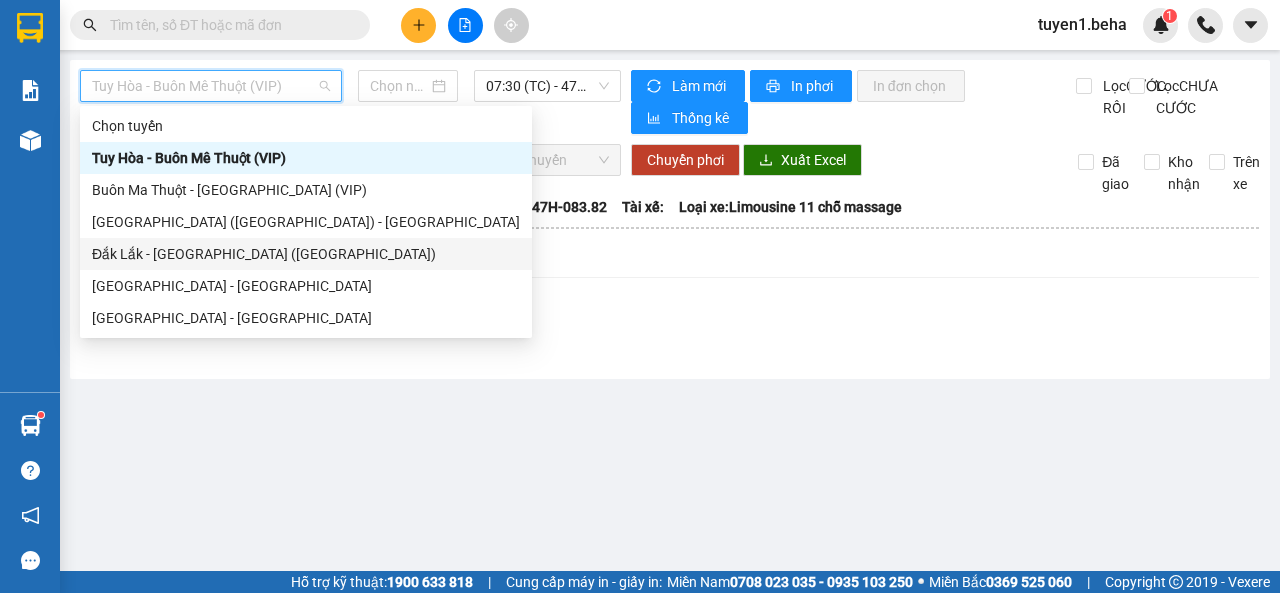 type on "[DATE]" 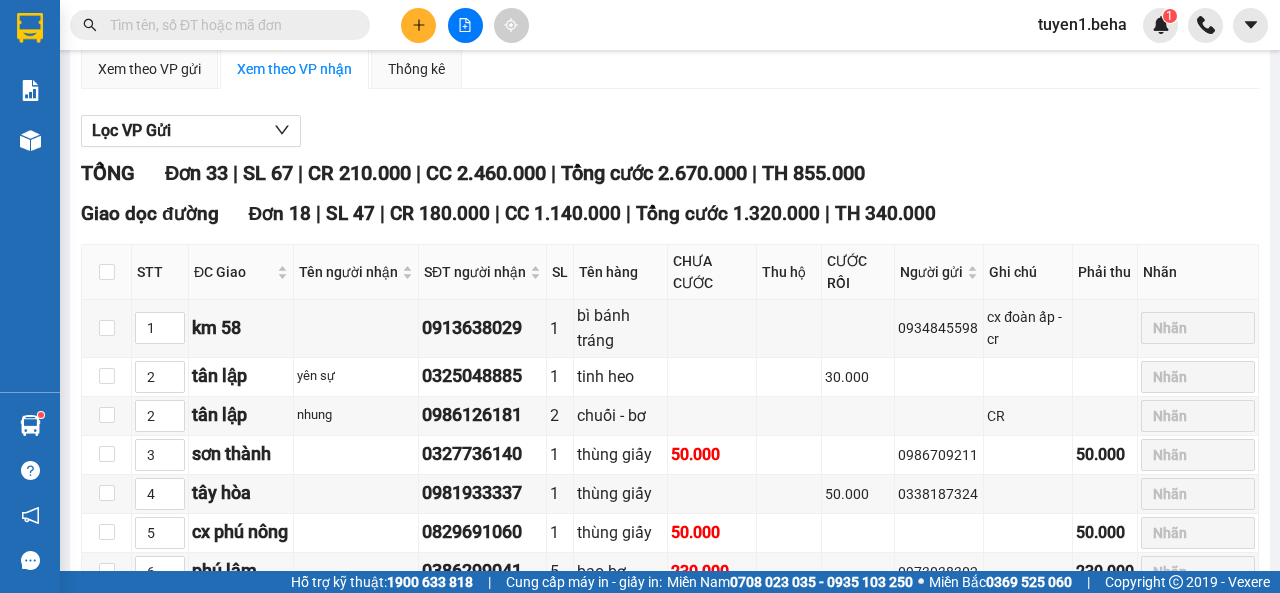 scroll, scrollTop: 0, scrollLeft: 0, axis: both 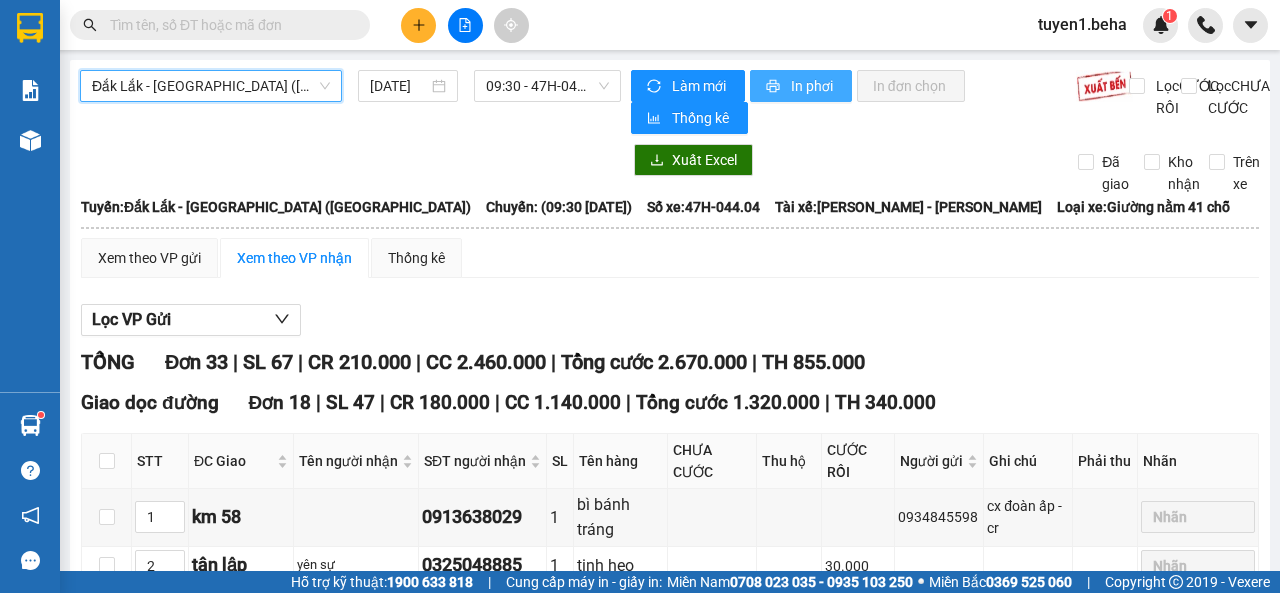 click on "In phơi" at bounding box center [813, 86] 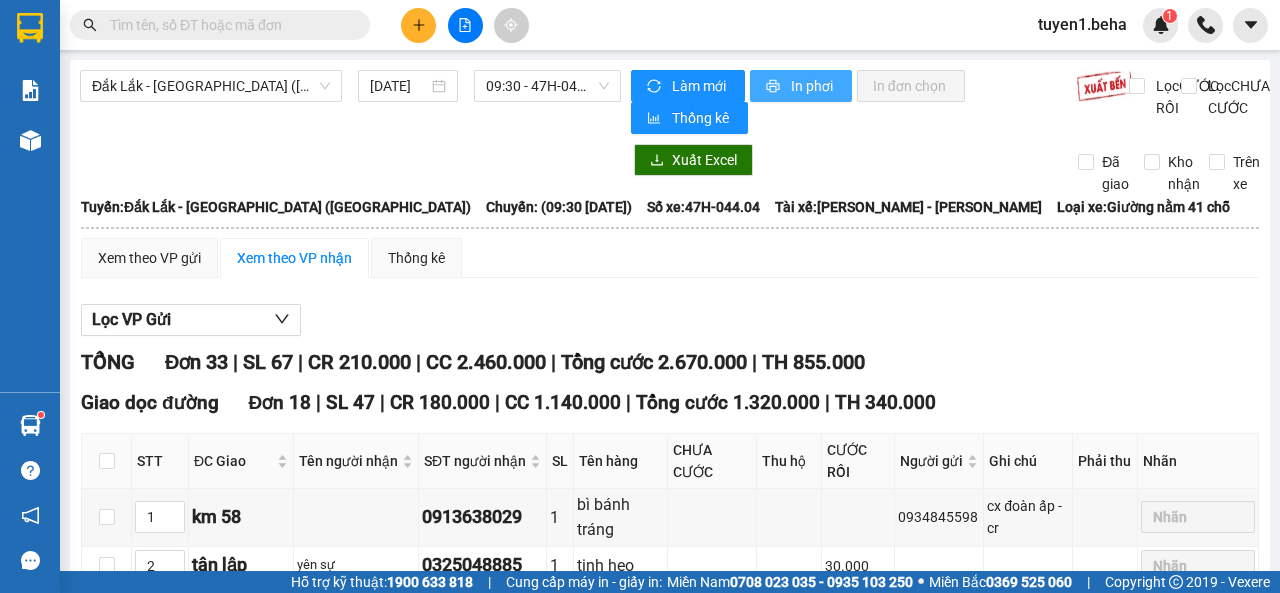 scroll, scrollTop: 0, scrollLeft: 0, axis: both 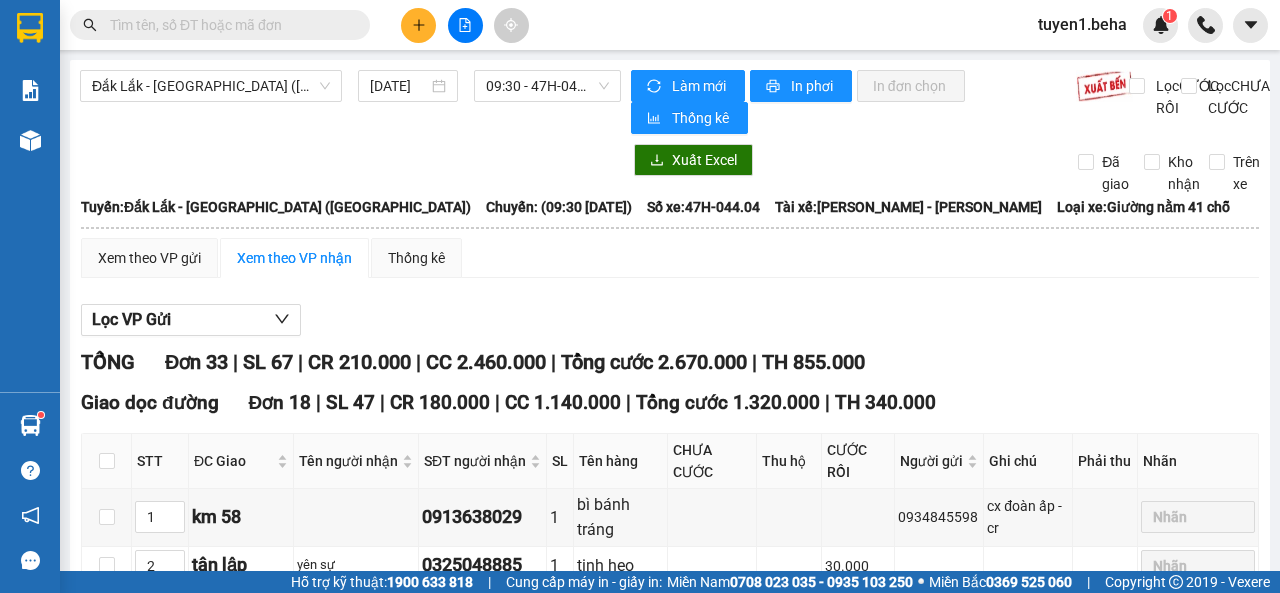 click at bounding box center [350, 160] 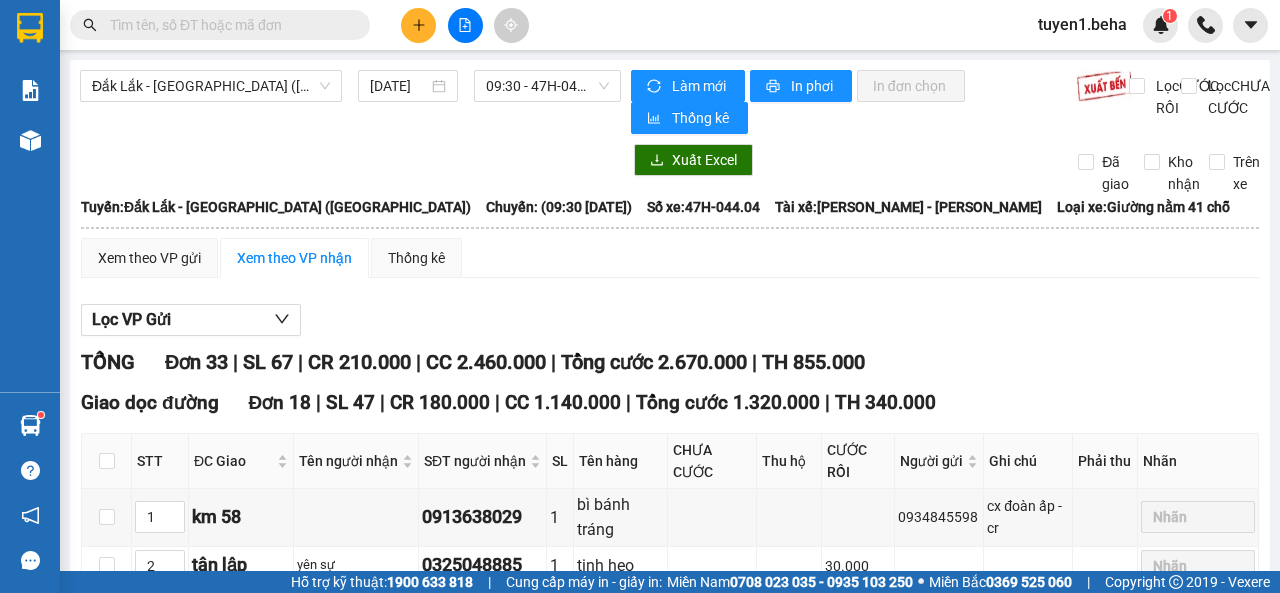 scroll, scrollTop: 0, scrollLeft: 0, axis: both 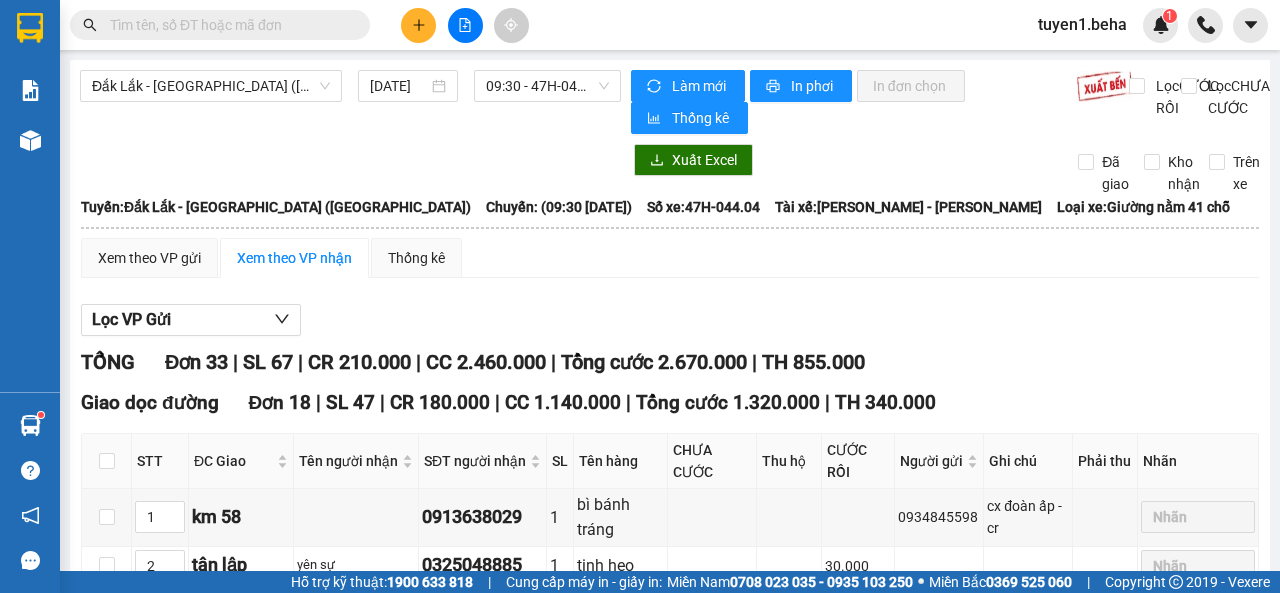 click at bounding box center [350, 160] 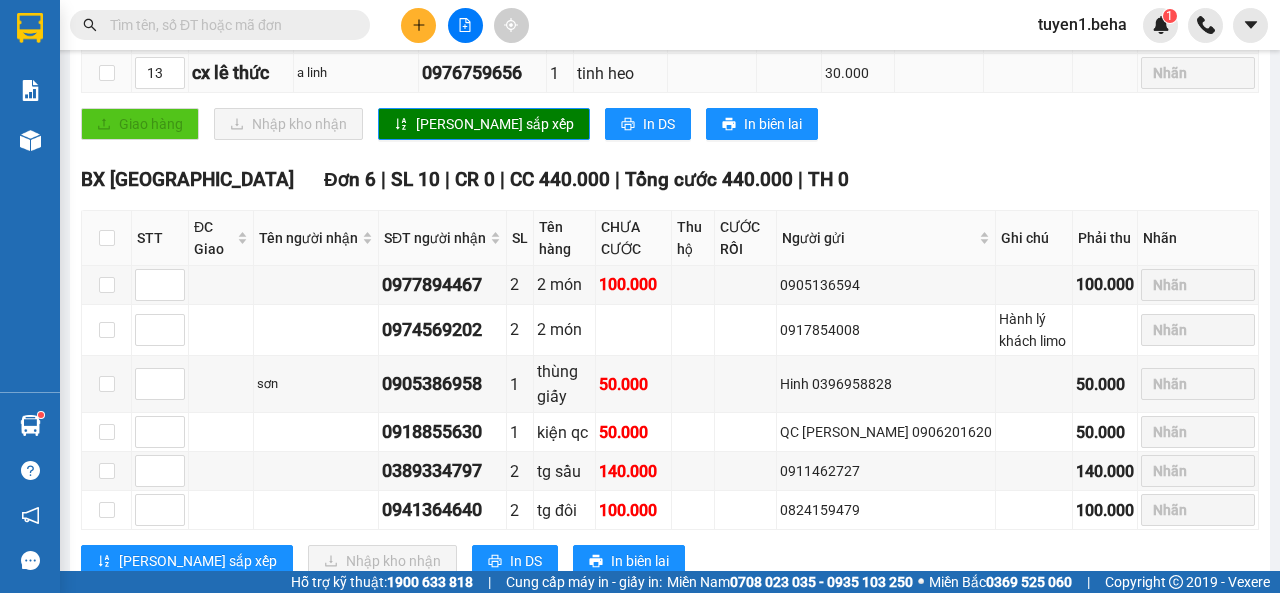 scroll, scrollTop: 1300, scrollLeft: 0, axis: vertical 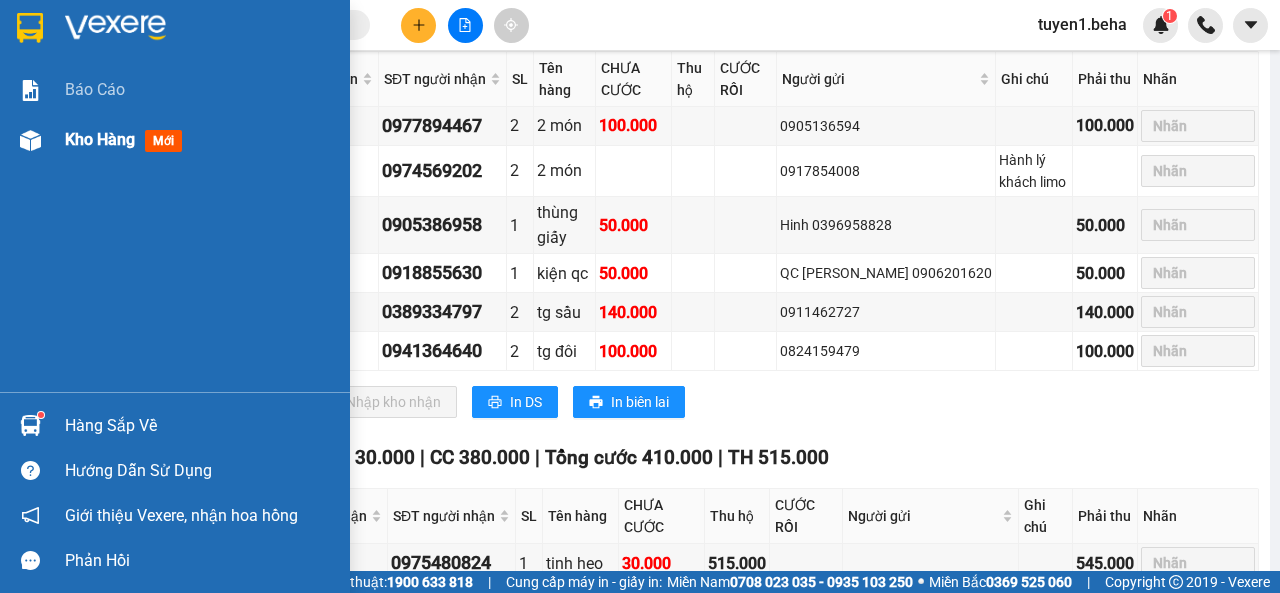 click on "Kho hàng" at bounding box center (100, 139) 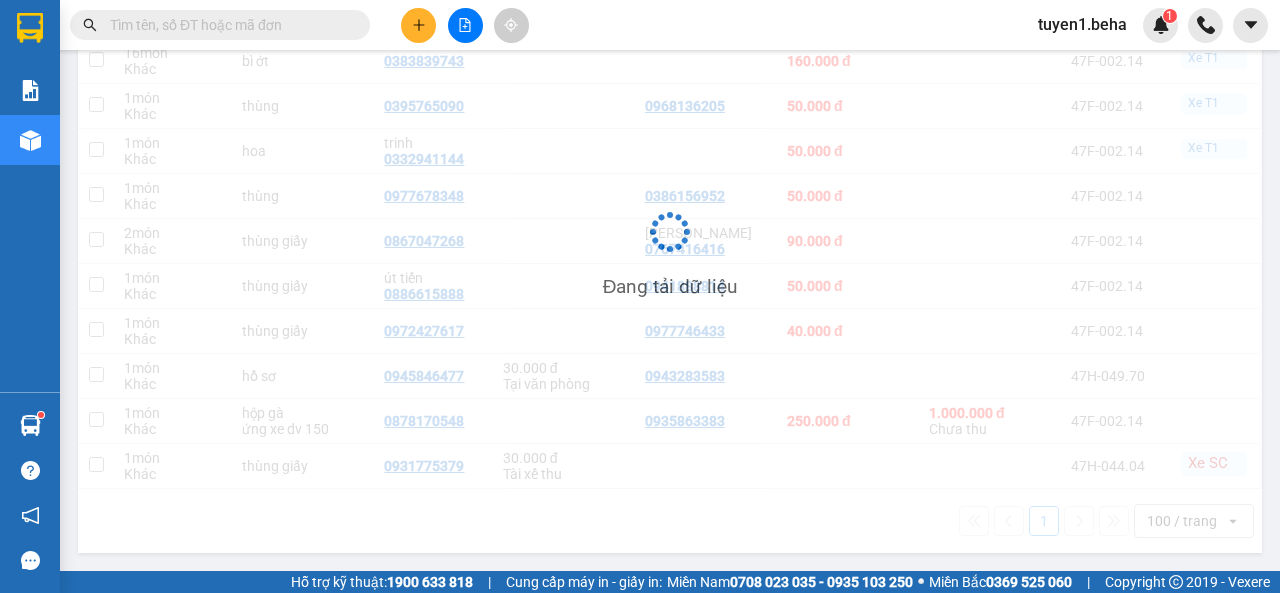 scroll, scrollTop: 343, scrollLeft: 0, axis: vertical 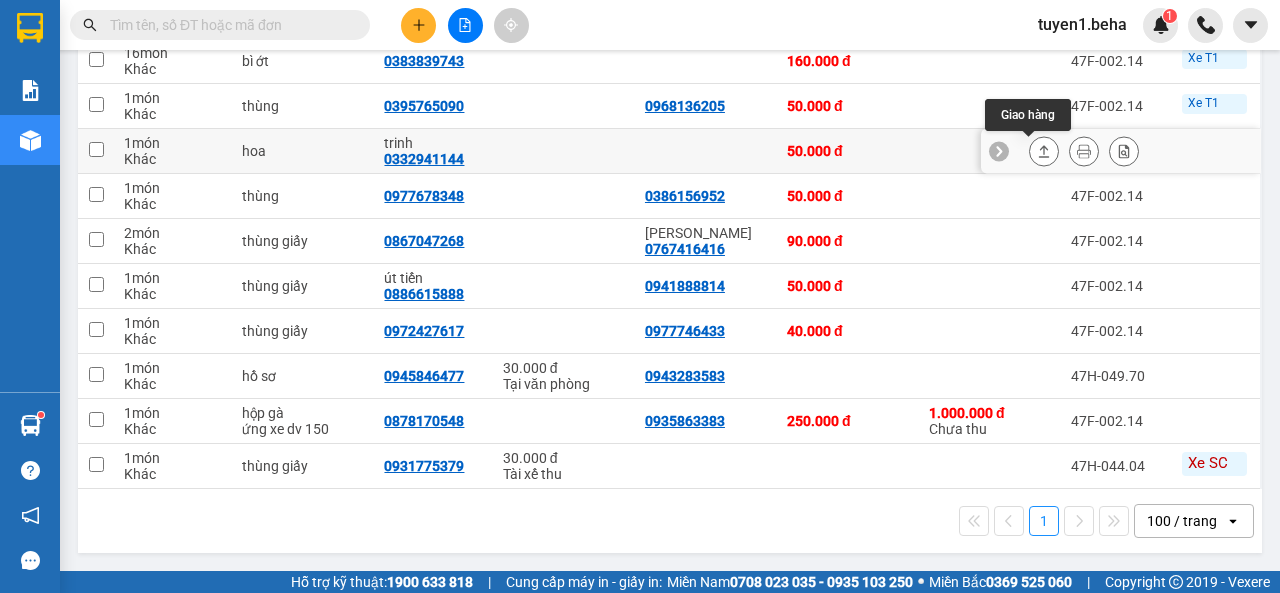 click 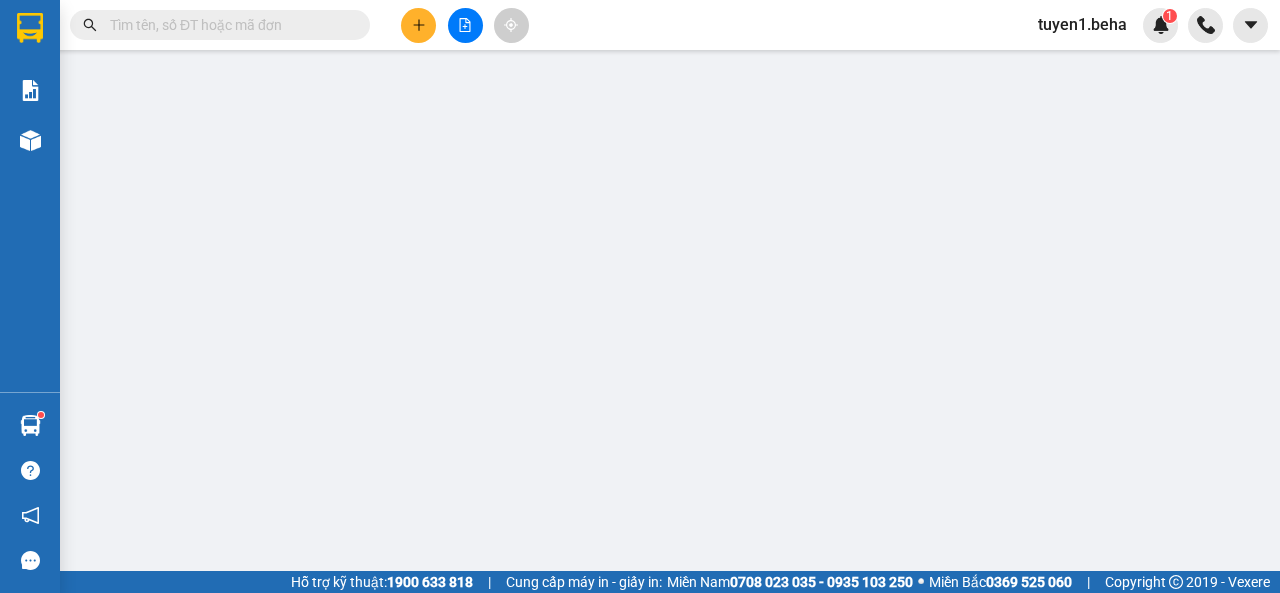 type on "0332941144" 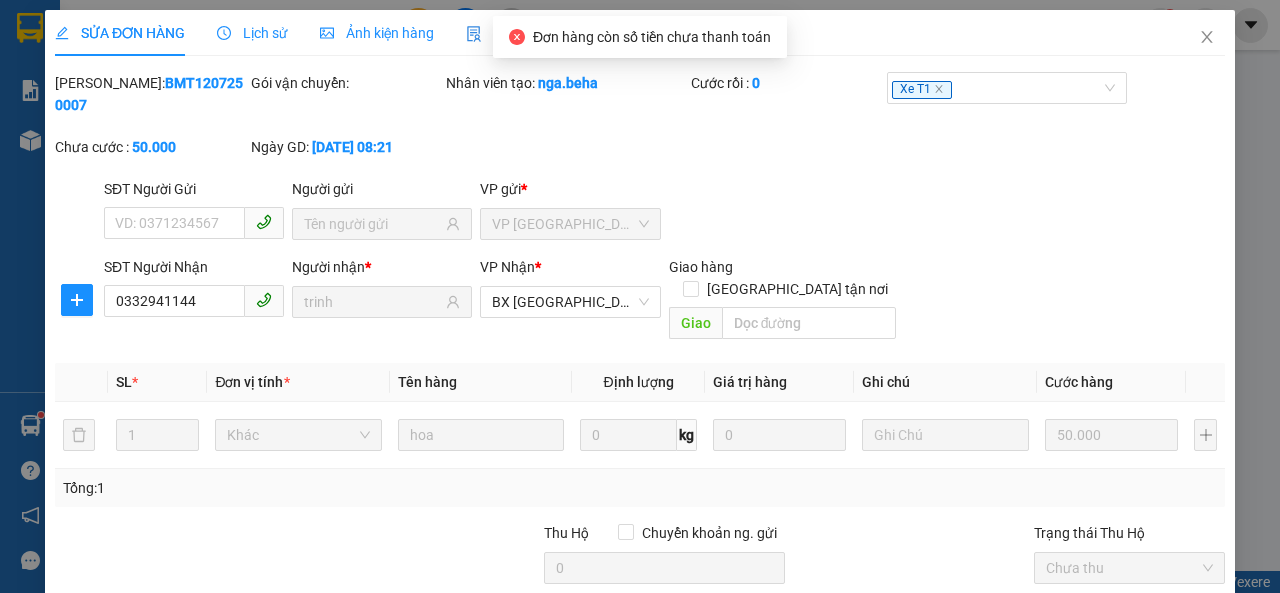 scroll, scrollTop: 0, scrollLeft: 0, axis: both 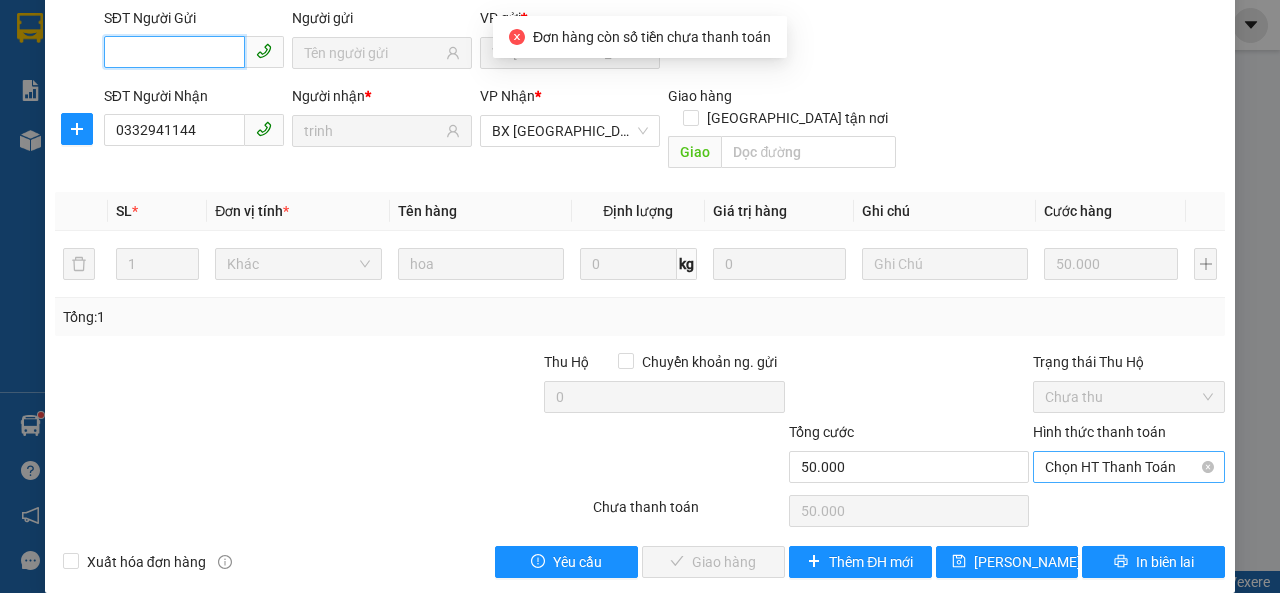 click on "Chọn HT Thanh Toán" at bounding box center (1129, 467) 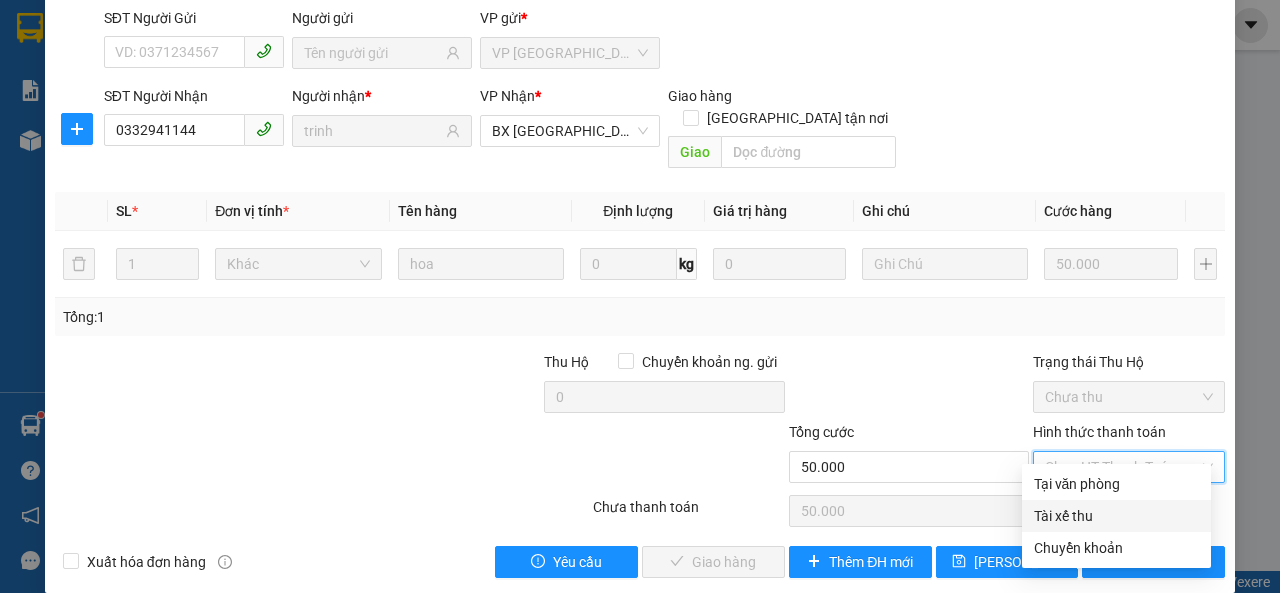 click on "Tài xế thu" at bounding box center (1116, 516) 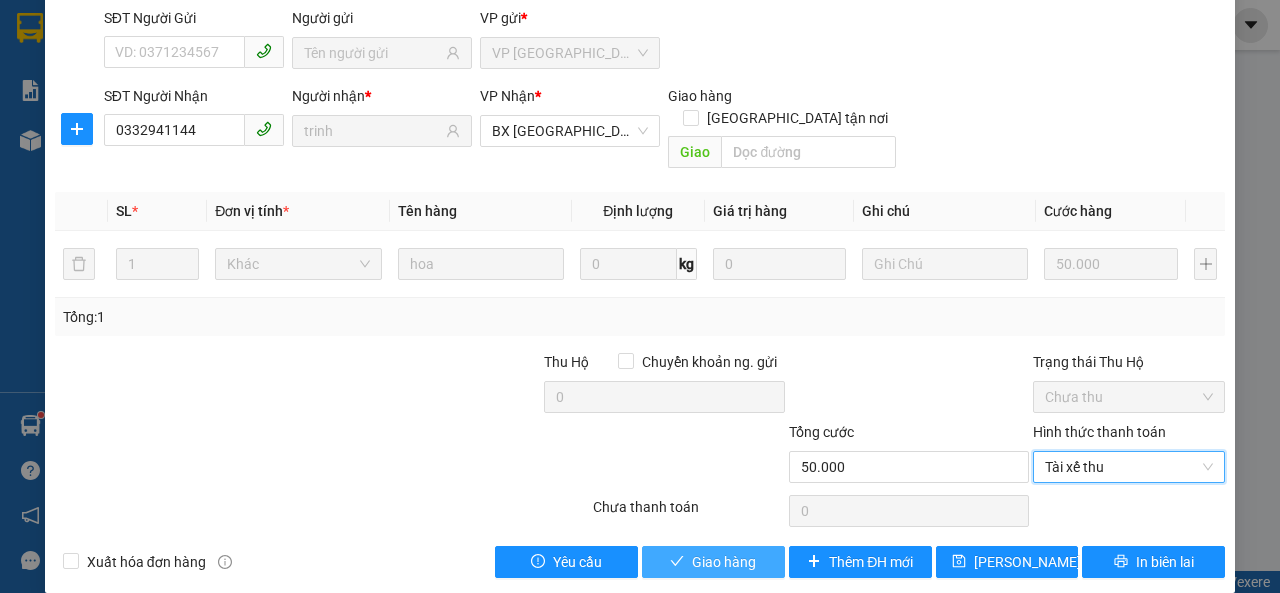 click on "Giao hàng" at bounding box center [724, 562] 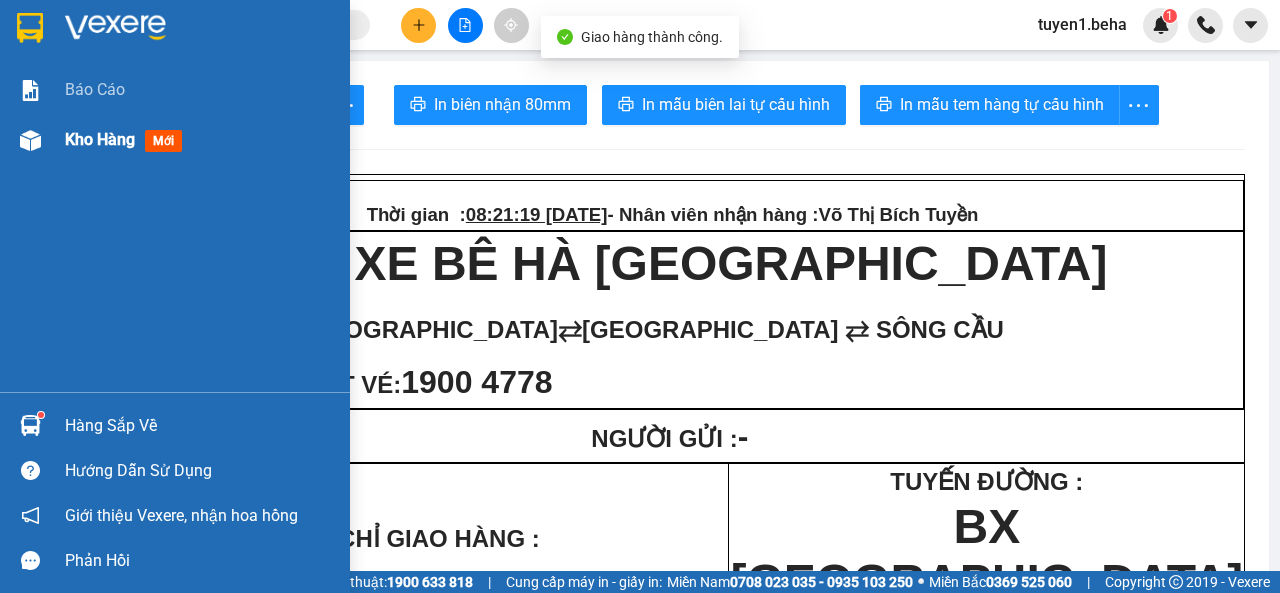 click on "Kho hàng mới" at bounding box center (127, 139) 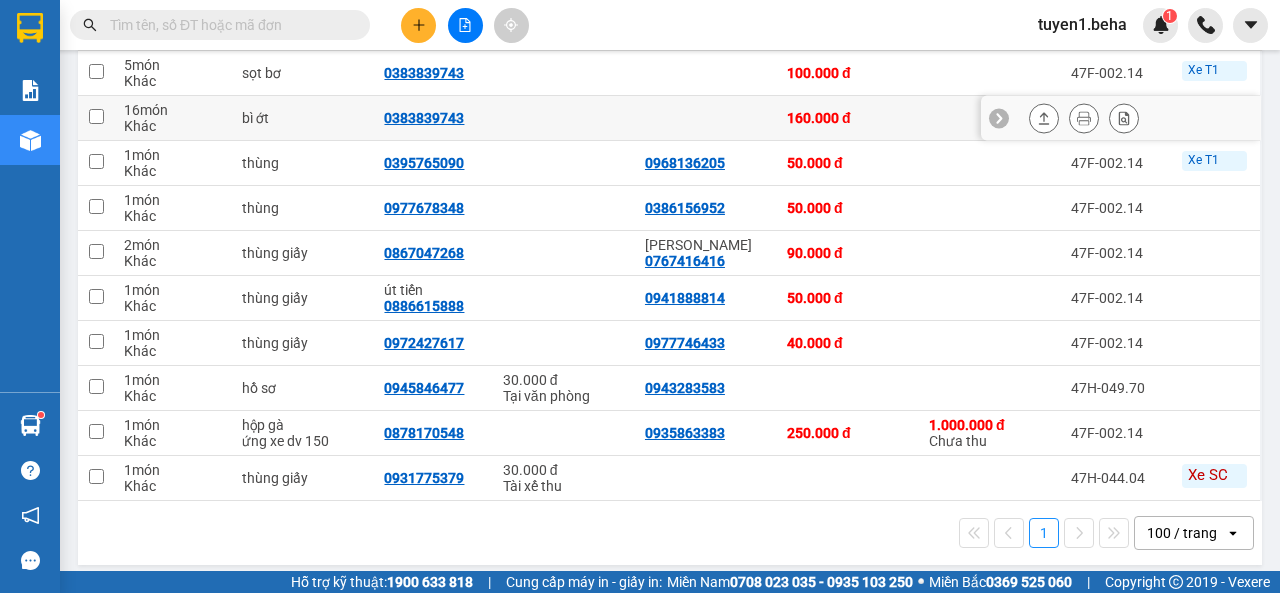 scroll, scrollTop: 298, scrollLeft: 0, axis: vertical 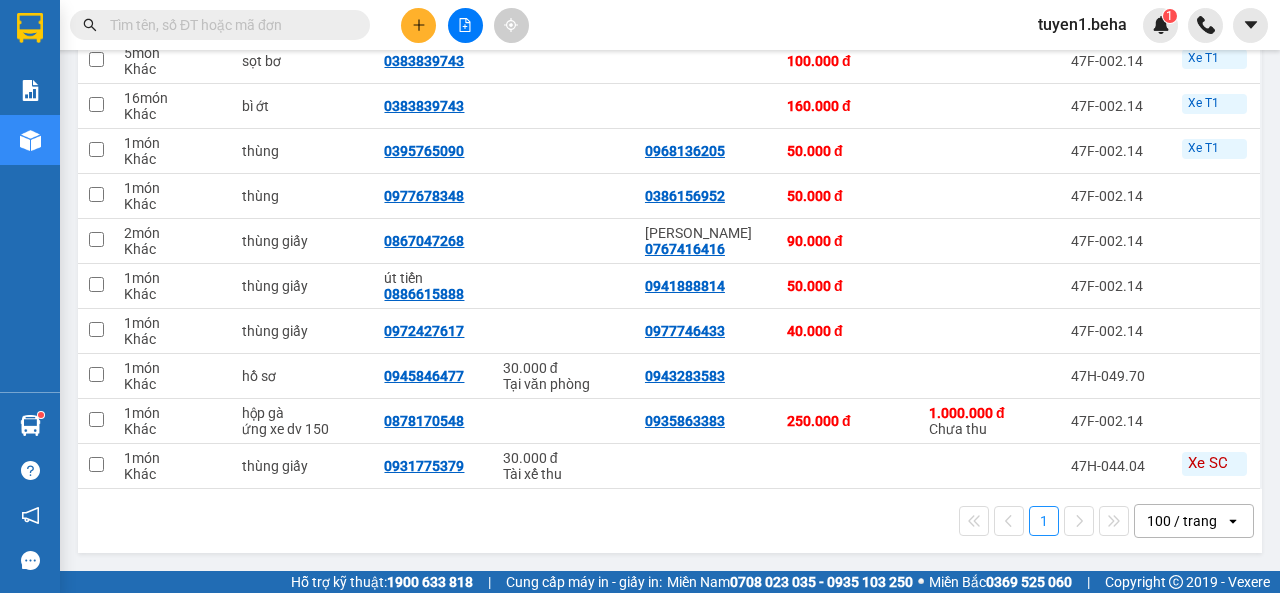 click on "1 100 / trang open" at bounding box center (670, 521) 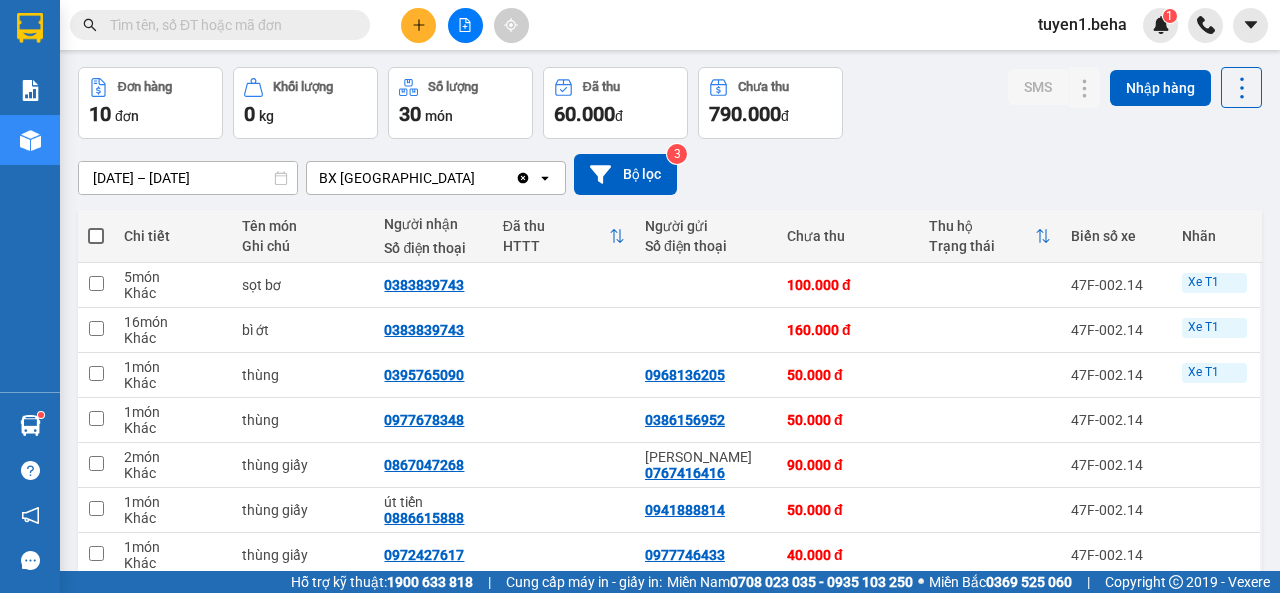 scroll, scrollTop: 0, scrollLeft: 0, axis: both 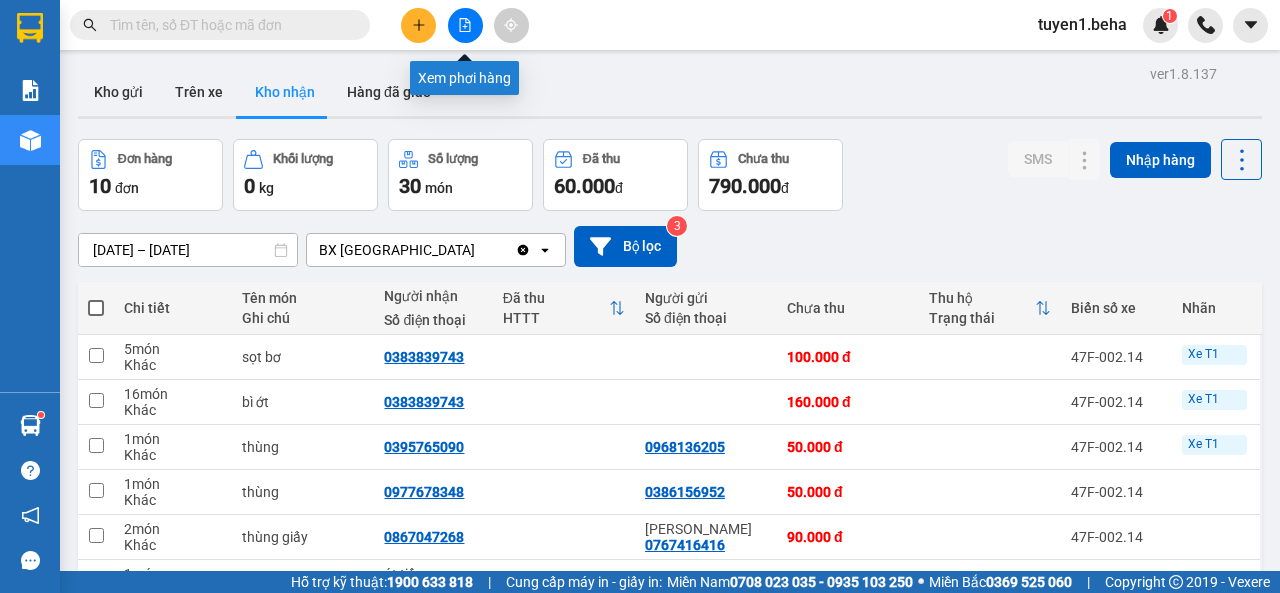click at bounding box center (465, 25) 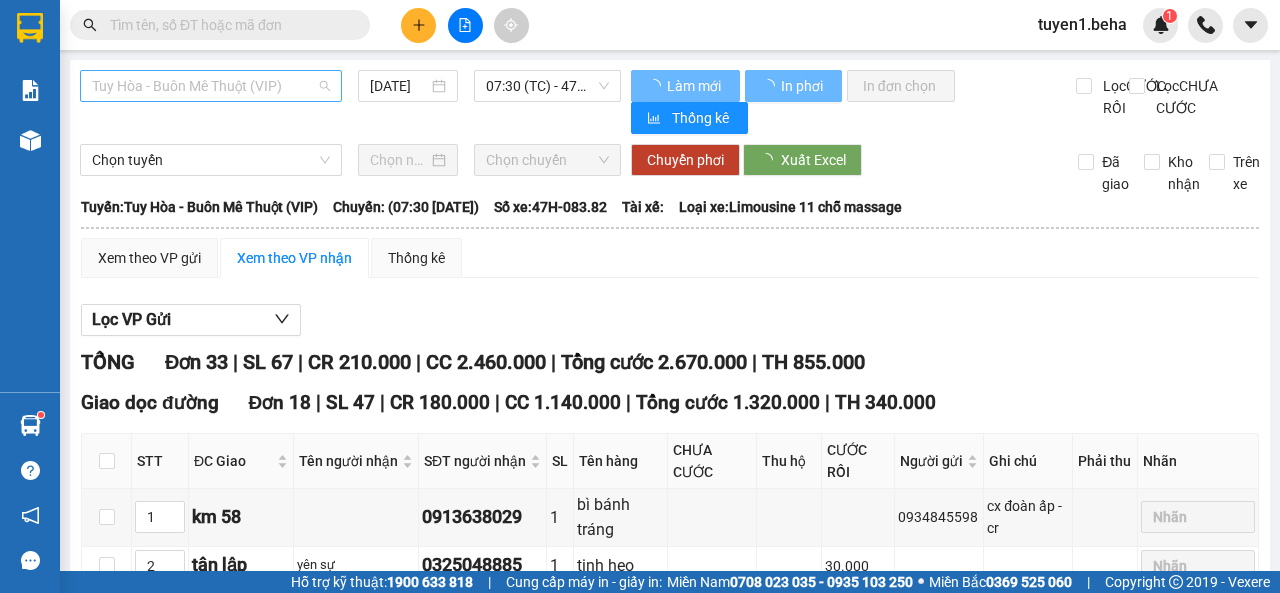 click on "Tuy Hòa - Buôn Mê Thuột (VIP)" at bounding box center (211, 86) 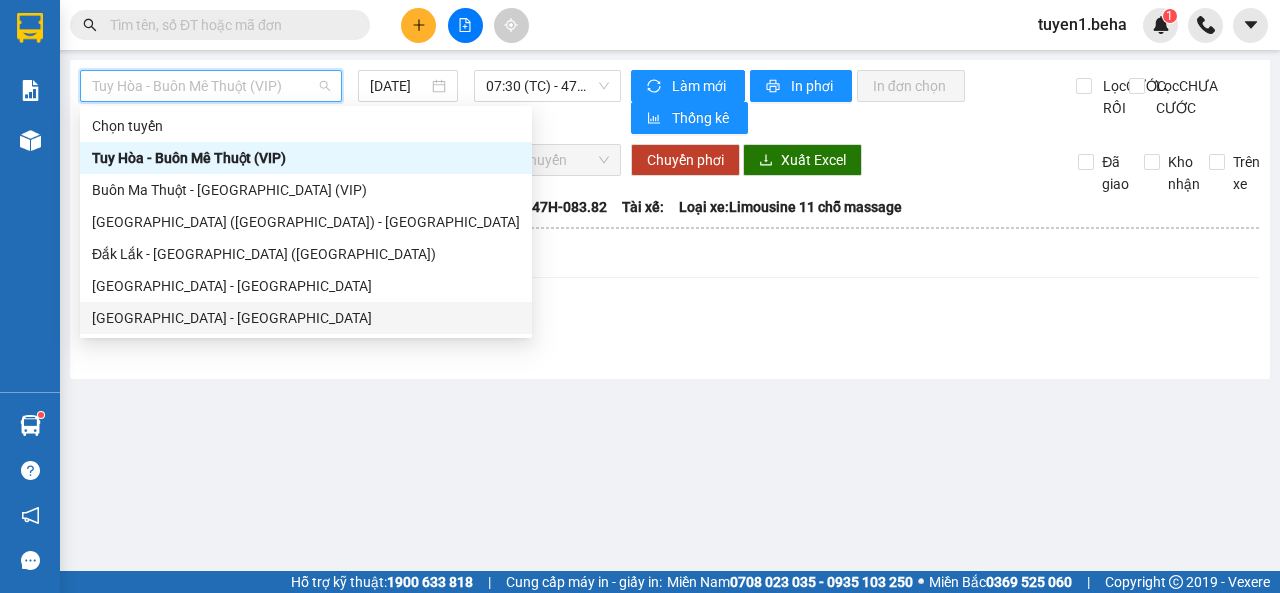 click on "[GEOGRAPHIC_DATA] - [GEOGRAPHIC_DATA]" at bounding box center [306, 318] 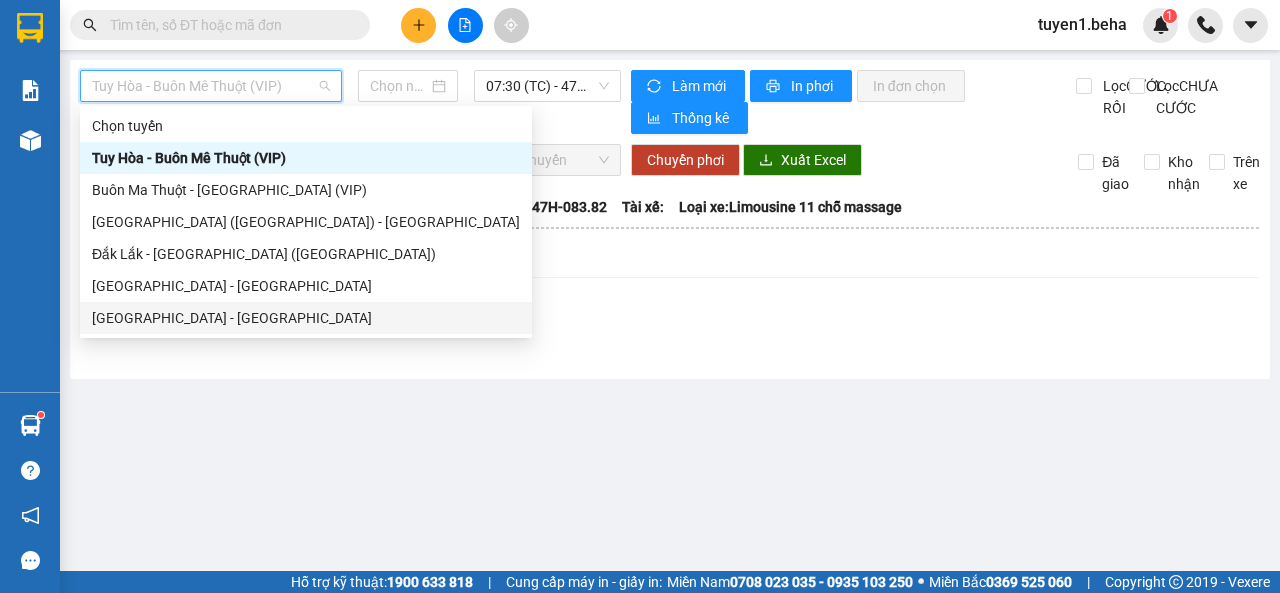 type on "[DATE]" 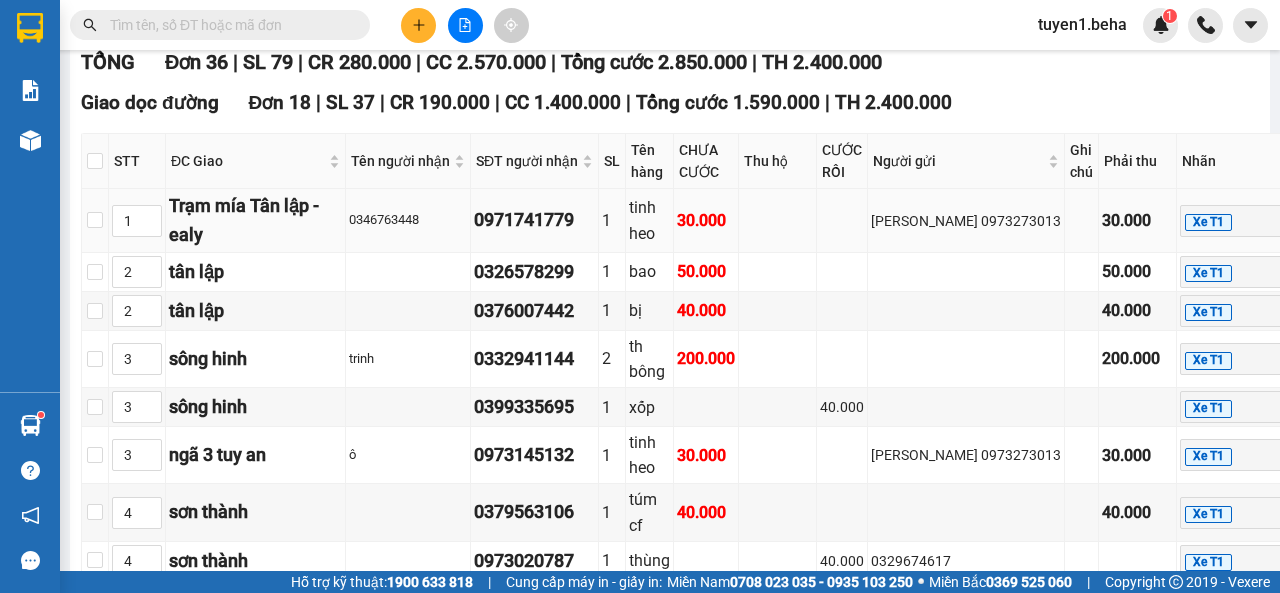 scroll, scrollTop: 0, scrollLeft: 0, axis: both 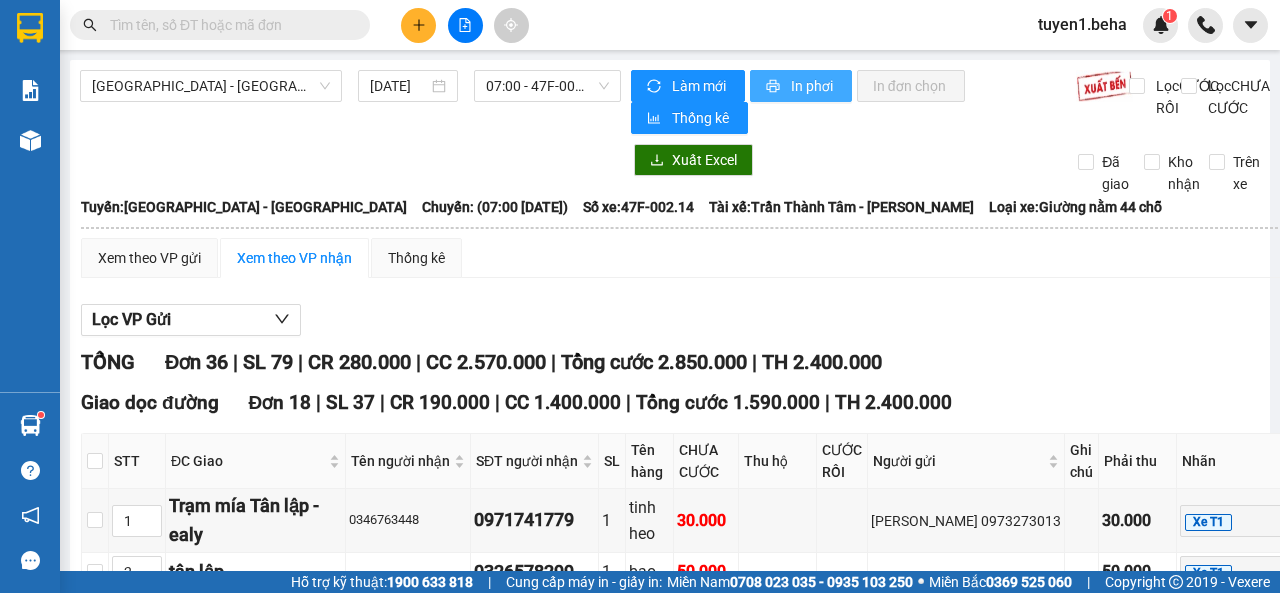 click on "In phơi" at bounding box center [813, 86] 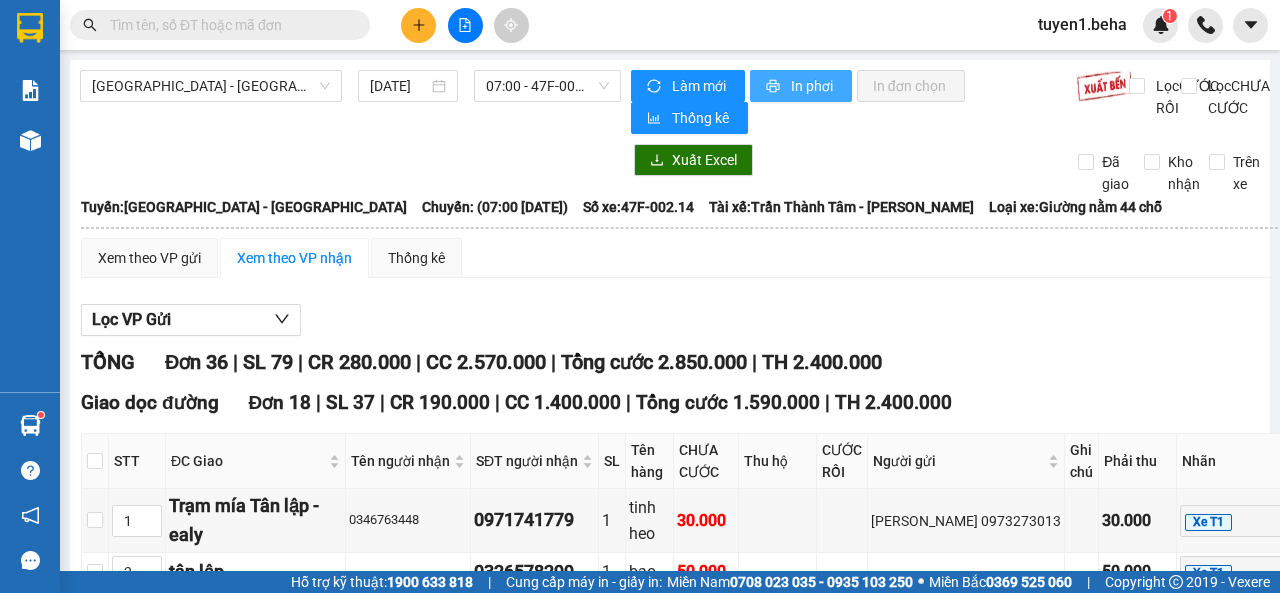 scroll, scrollTop: 0, scrollLeft: 0, axis: both 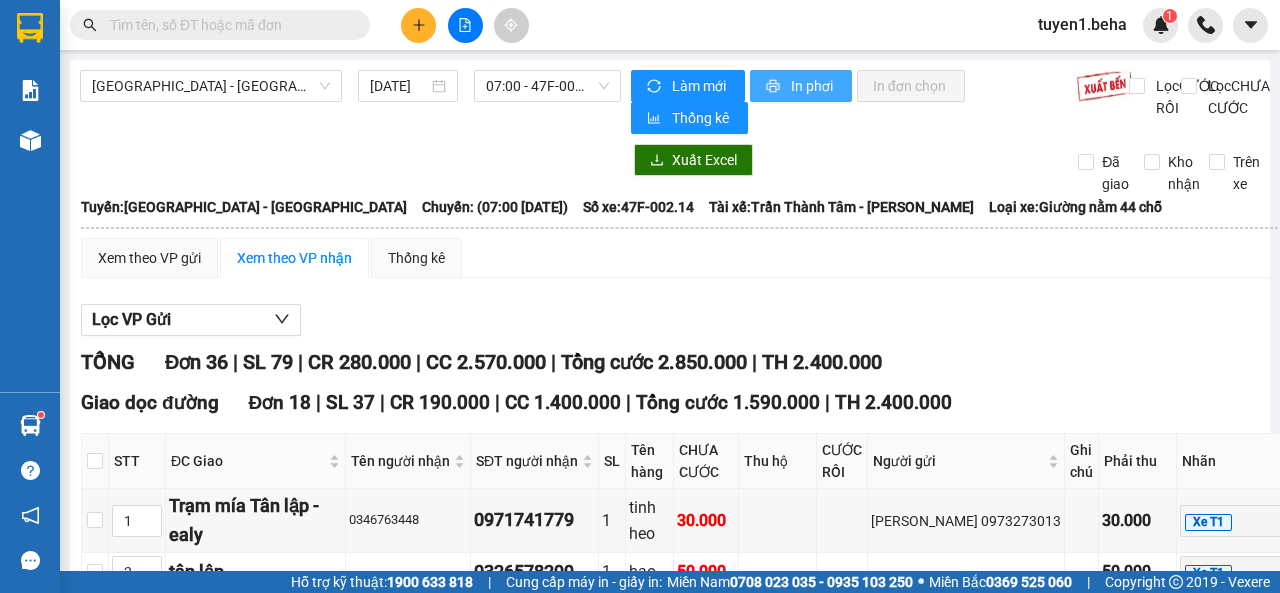 click on "In phơi" at bounding box center [813, 86] 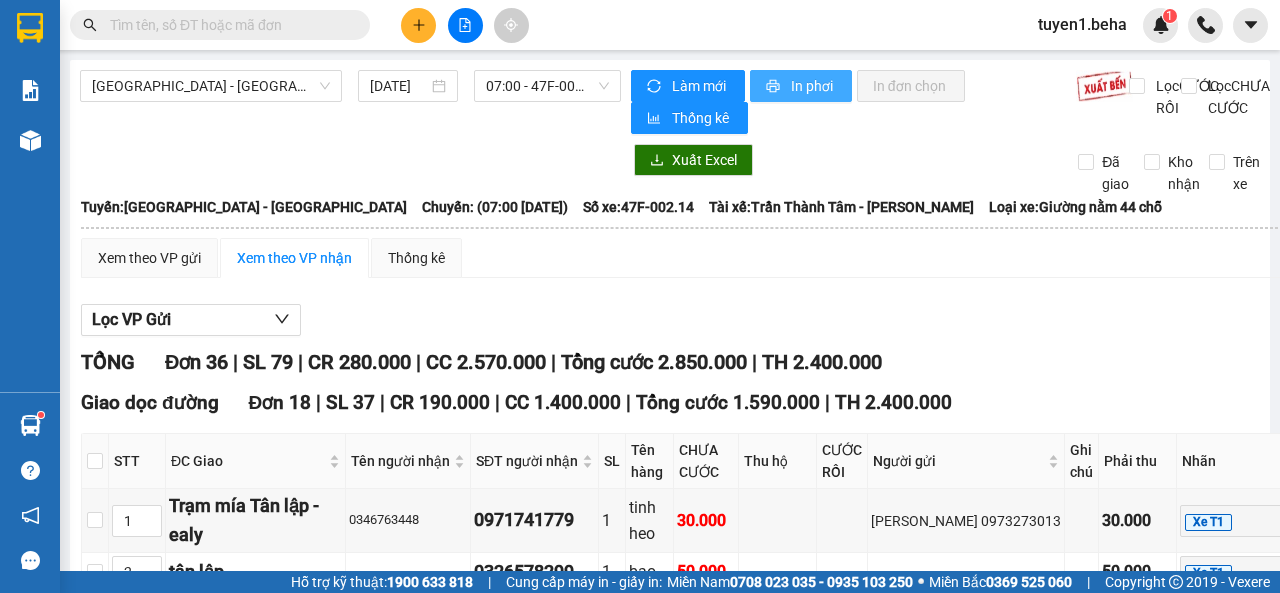 scroll, scrollTop: 0, scrollLeft: 0, axis: both 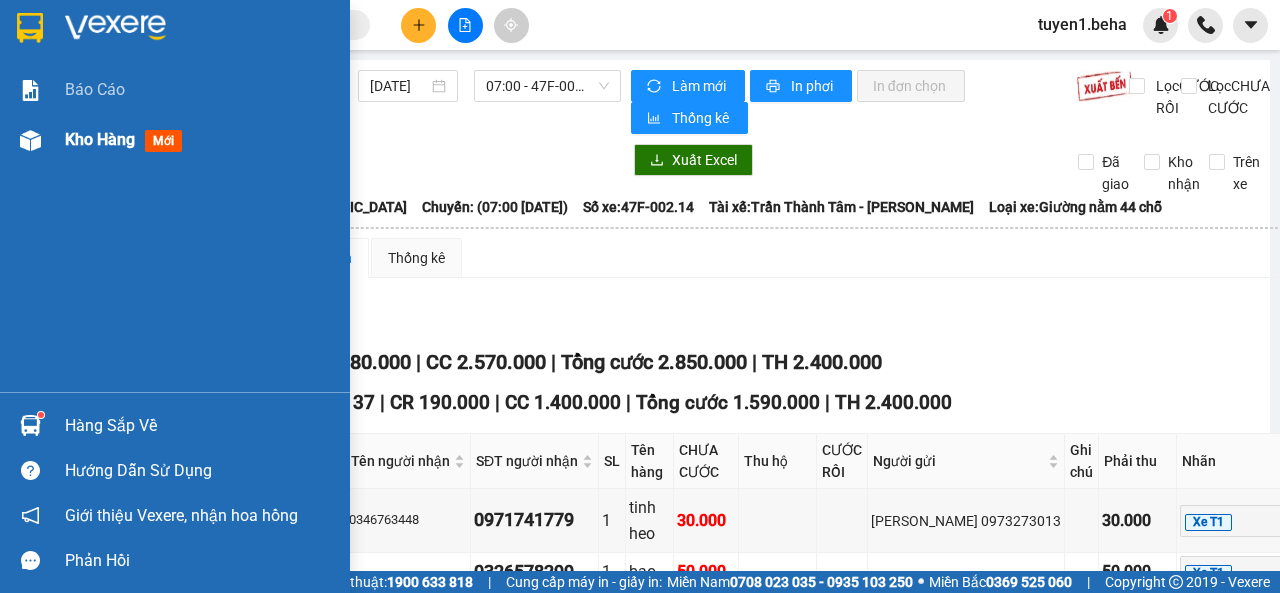 click on "Kho hàng" at bounding box center [100, 139] 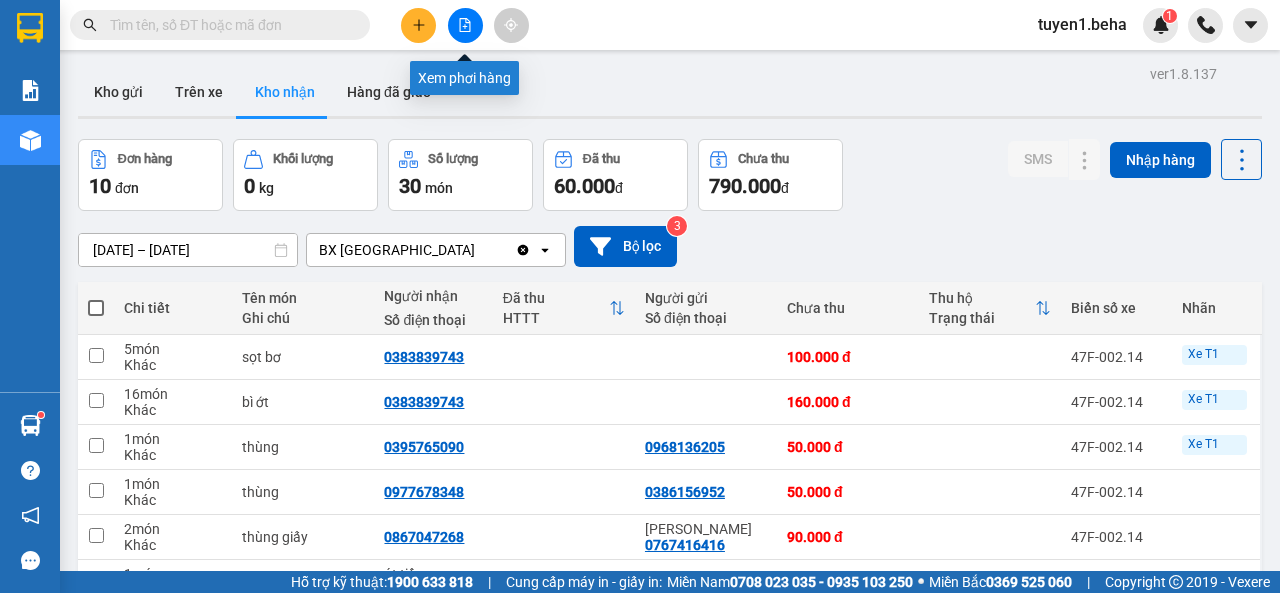 click 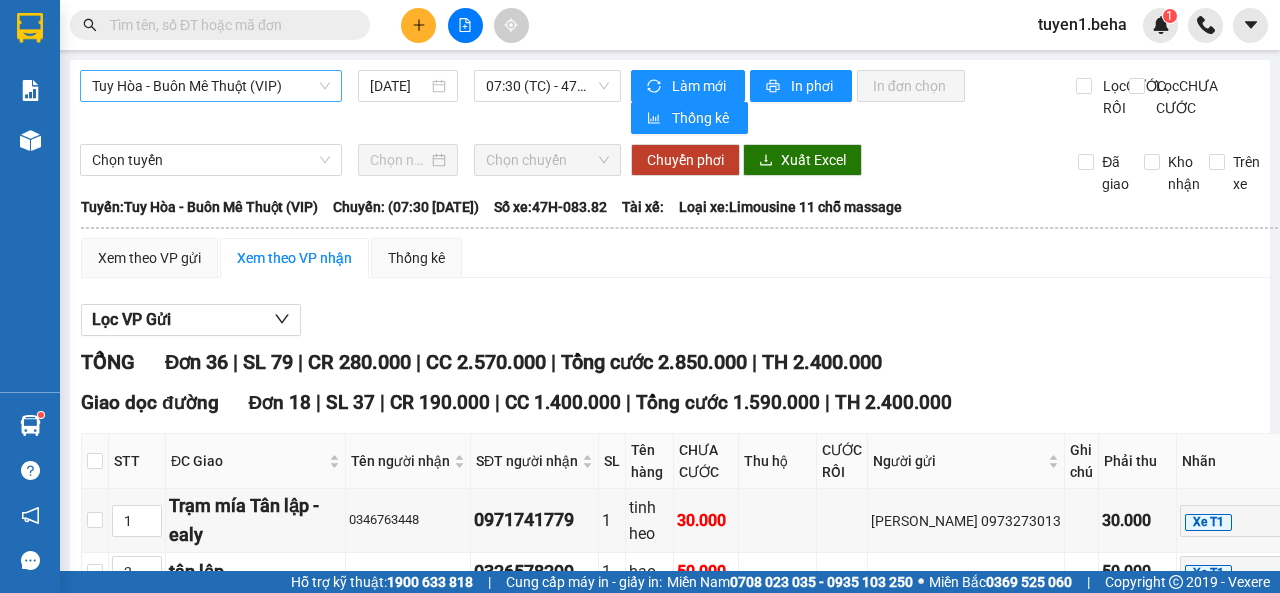 click on "Tuy Hòa - Buôn Mê Thuột (VIP)" at bounding box center [211, 86] 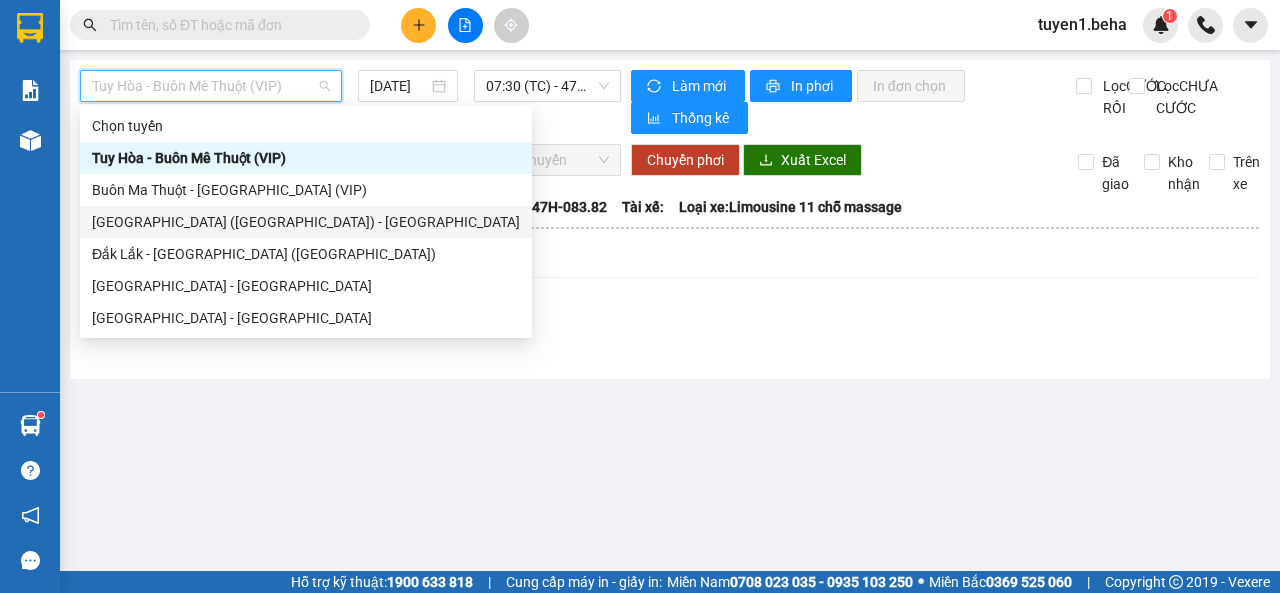 click on "[GEOGRAPHIC_DATA] ([GEOGRAPHIC_DATA]) - [GEOGRAPHIC_DATA]" at bounding box center [306, 222] 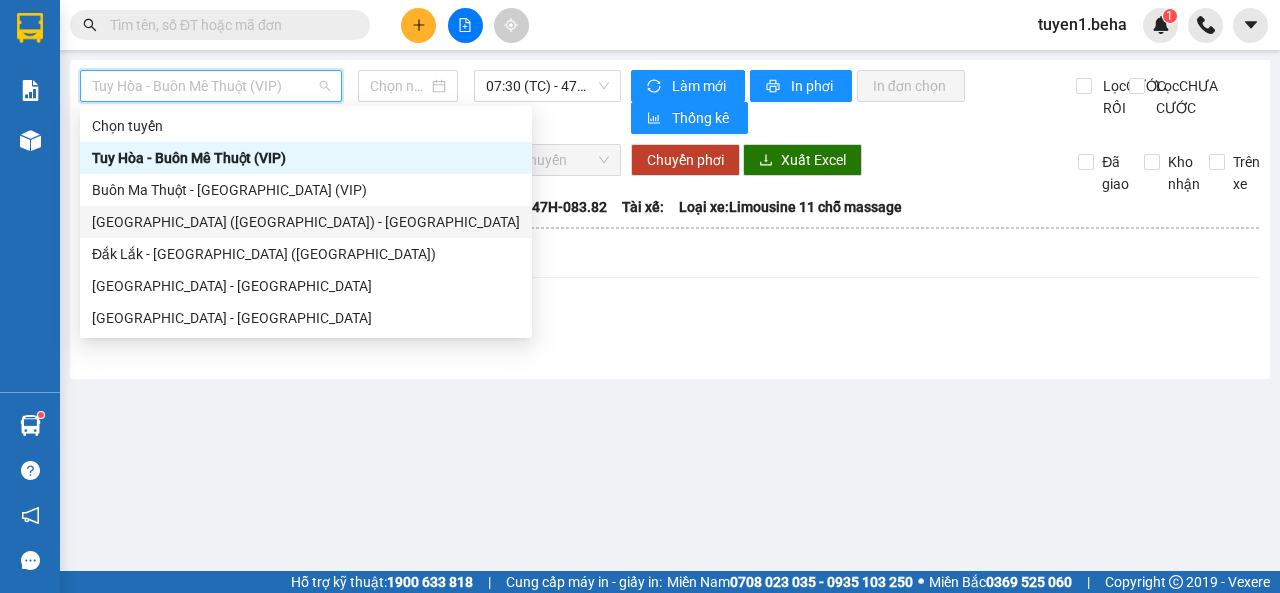 type on "[DATE]" 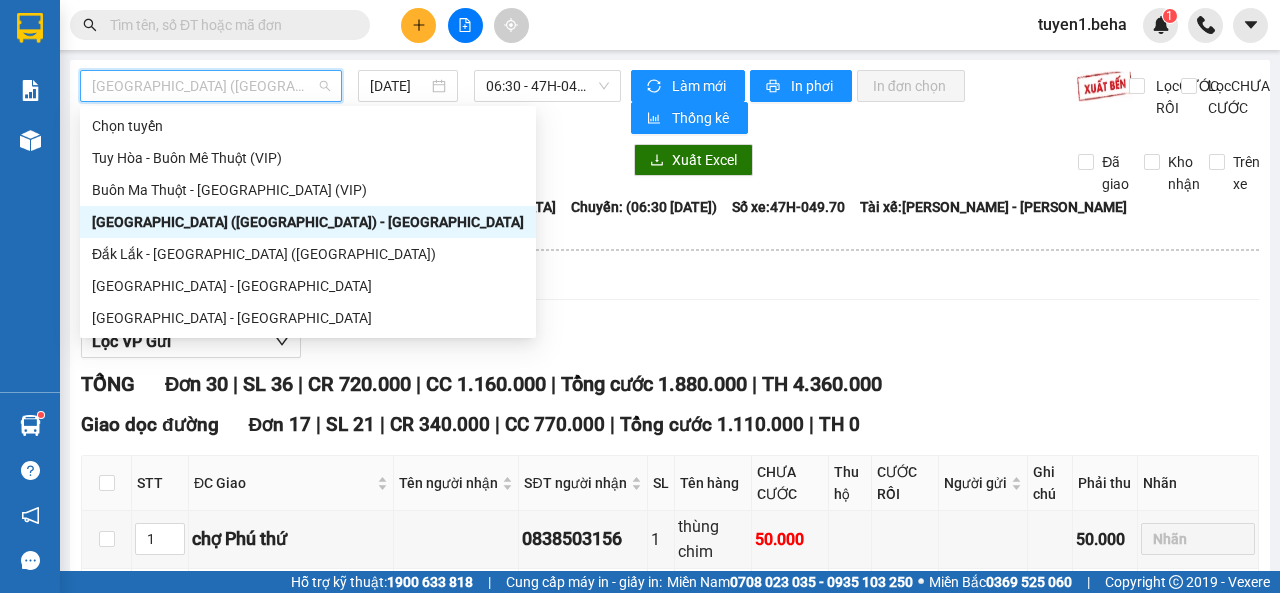 click on "[GEOGRAPHIC_DATA] ([GEOGRAPHIC_DATA]) - [GEOGRAPHIC_DATA]" at bounding box center [211, 86] 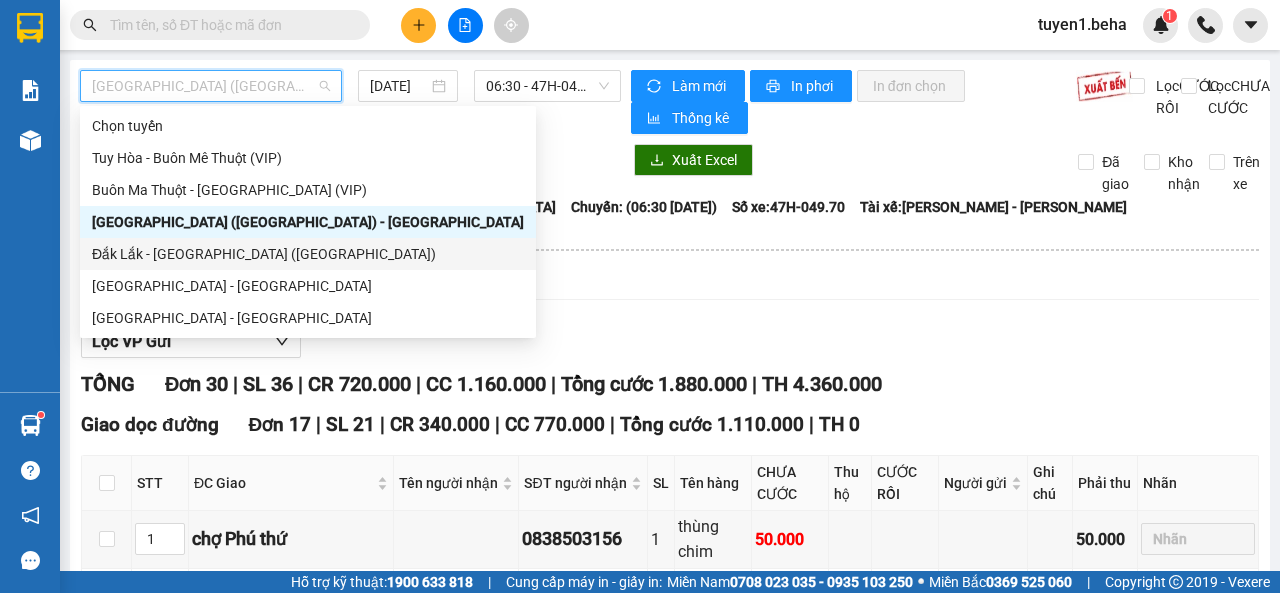 click on "Đắk Lắk - [GEOGRAPHIC_DATA] ([GEOGRAPHIC_DATA])" at bounding box center [308, 254] 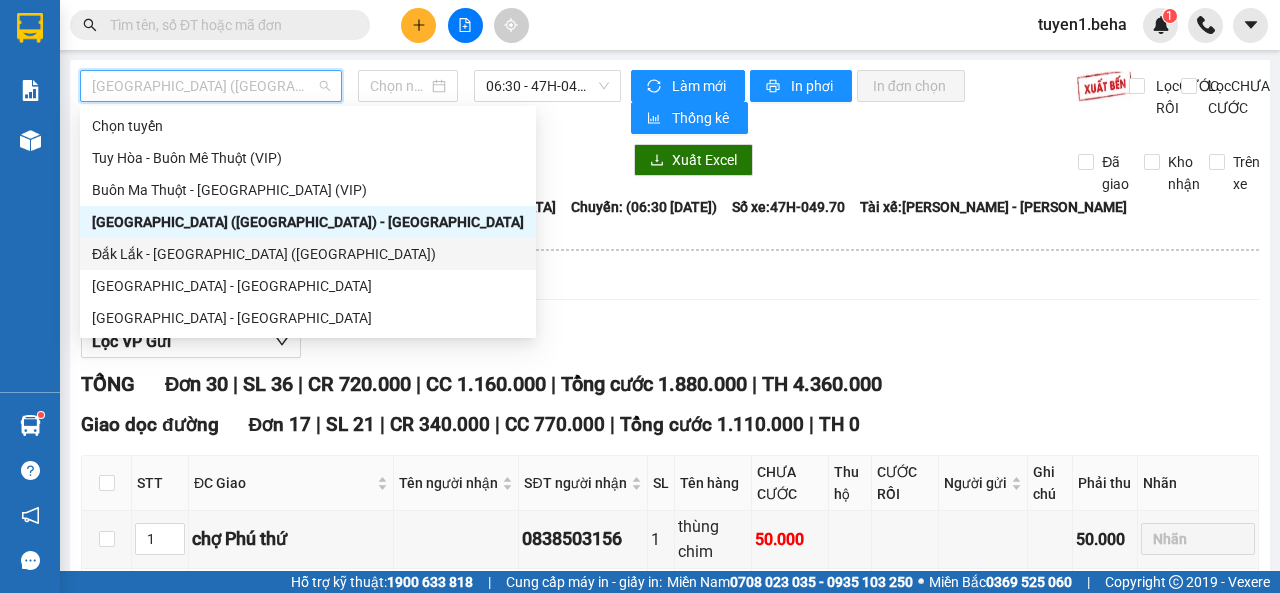 type on "[DATE]" 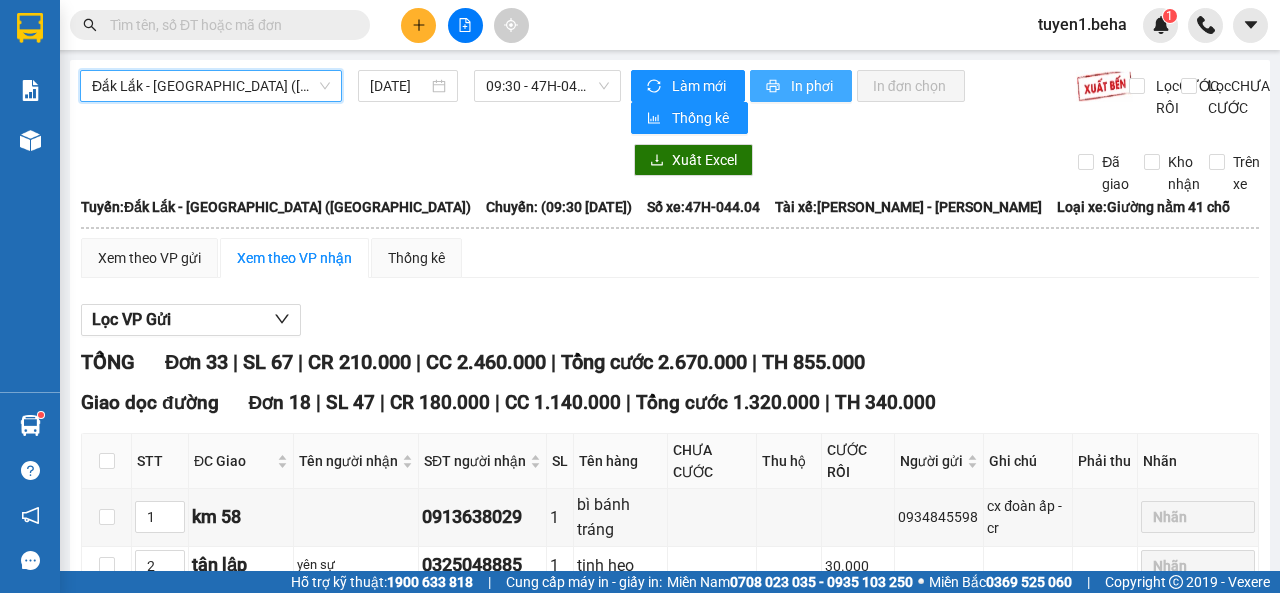 click on "In phơi" at bounding box center [813, 86] 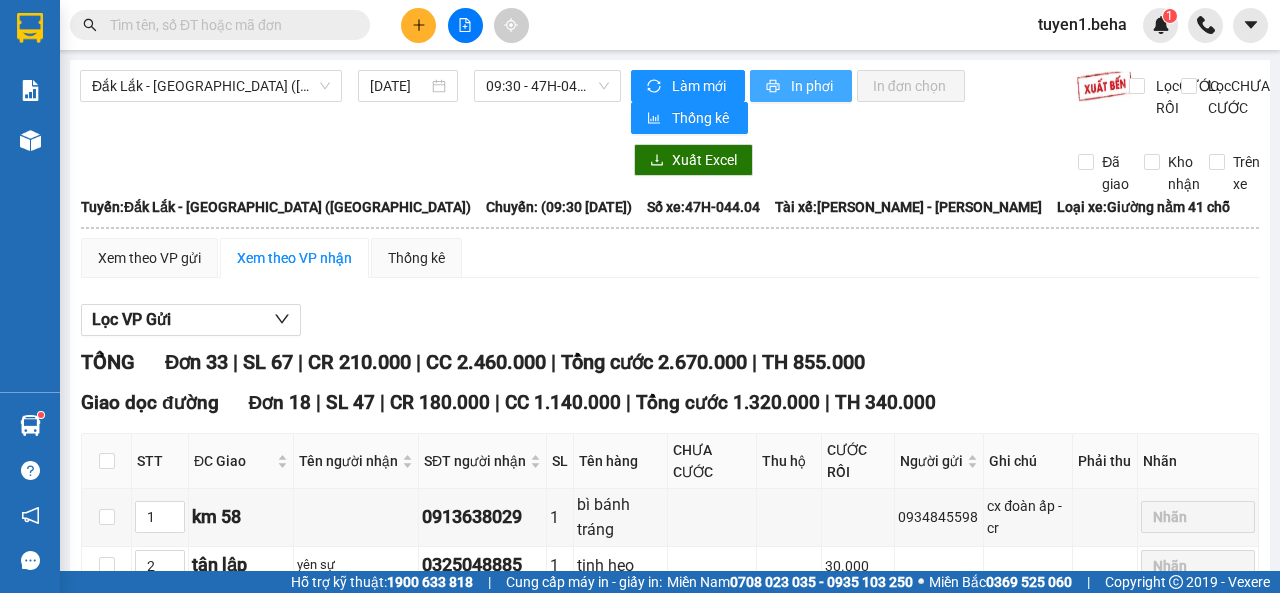 scroll, scrollTop: 0, scrollLeft: 0, axis: both 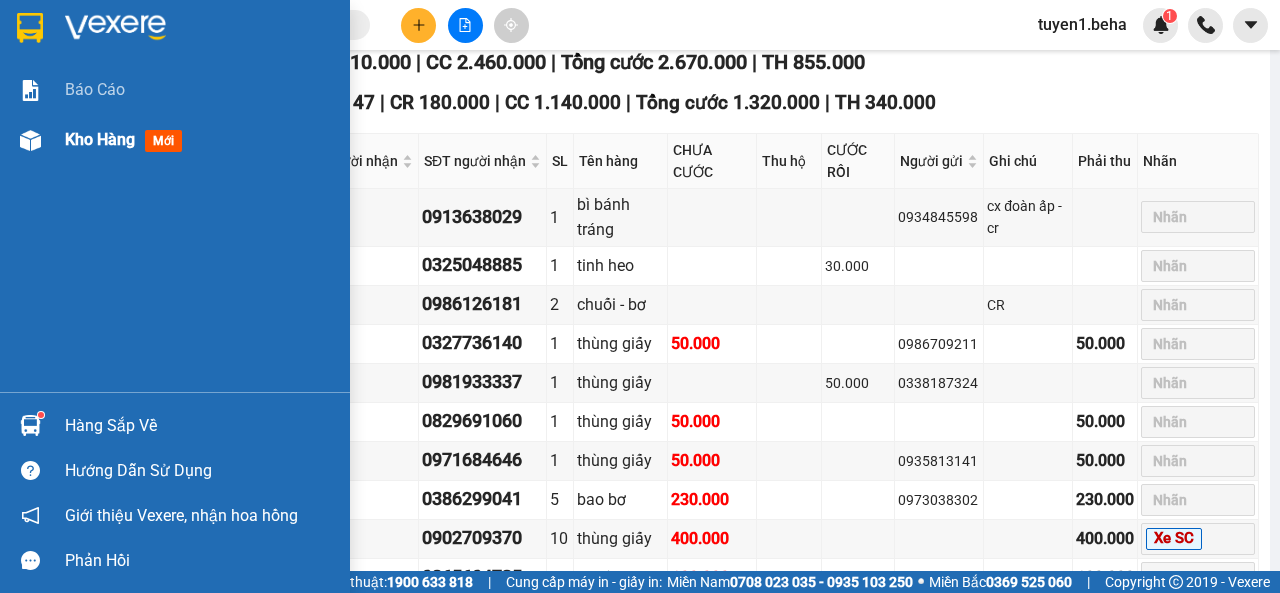 click on "Kho hàng" at bounding box center [100, 139] 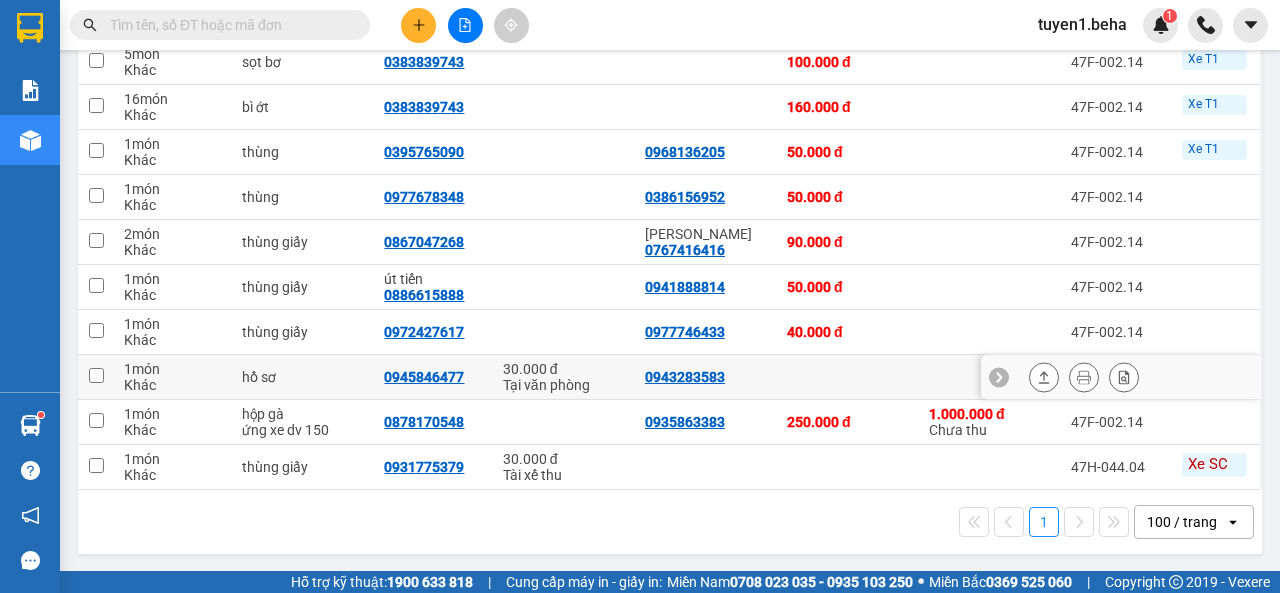 scroll, scrollTop: 298, scrollLeft: 0, axis: vertical 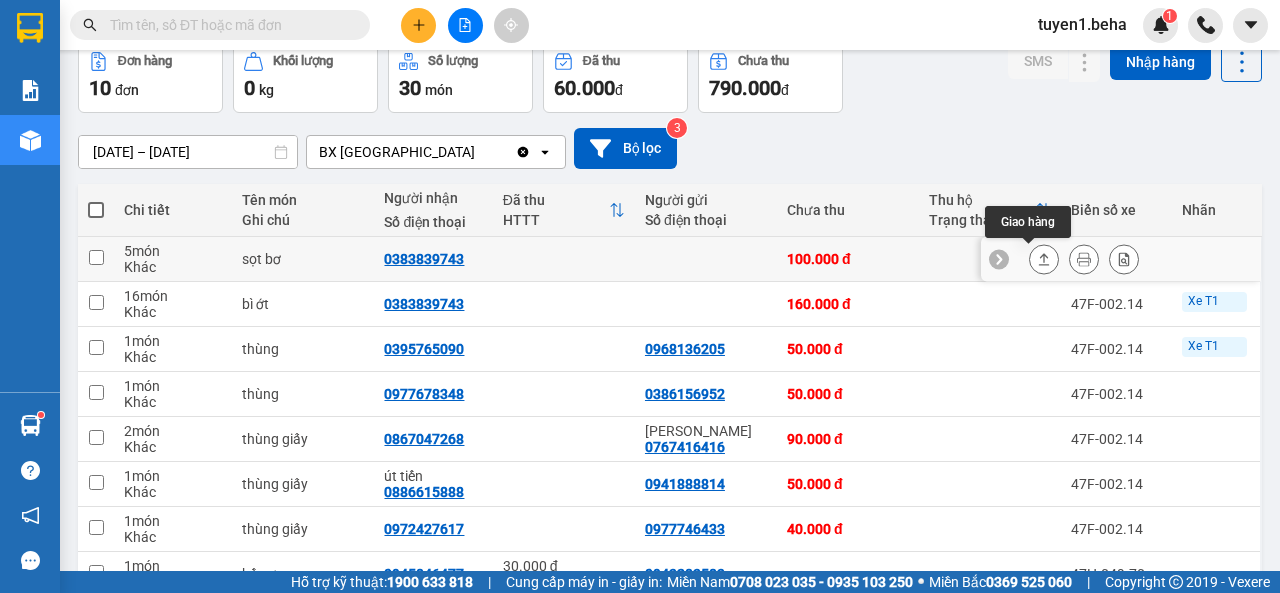 click at bounding box center (1044, 259) 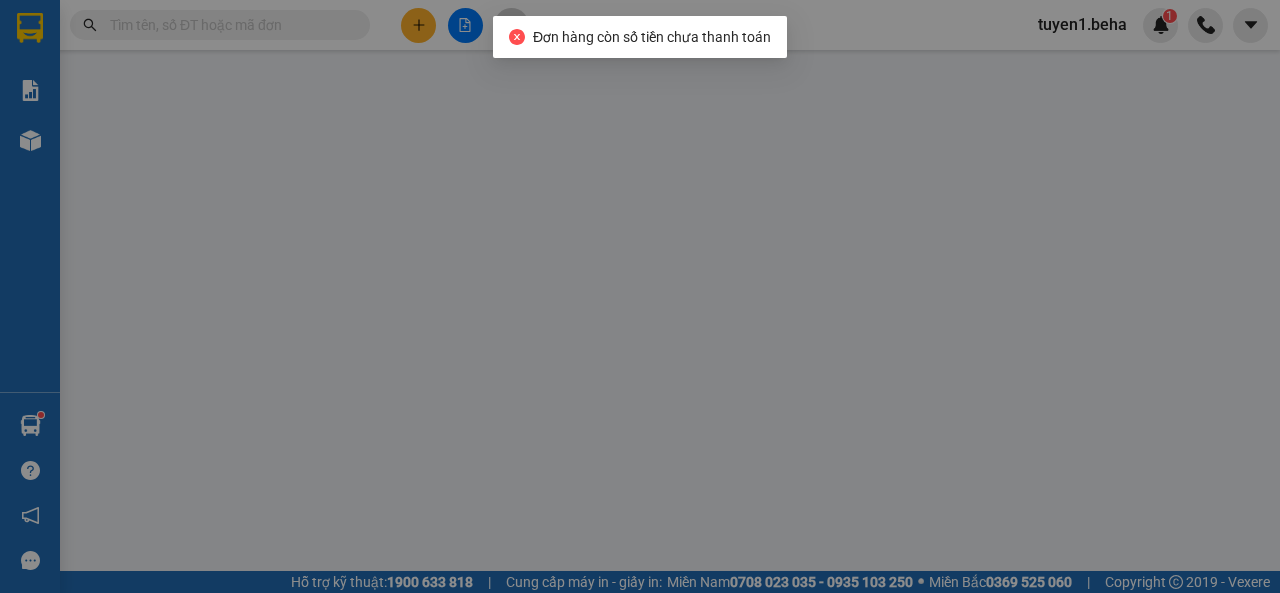 type on "0383839743" 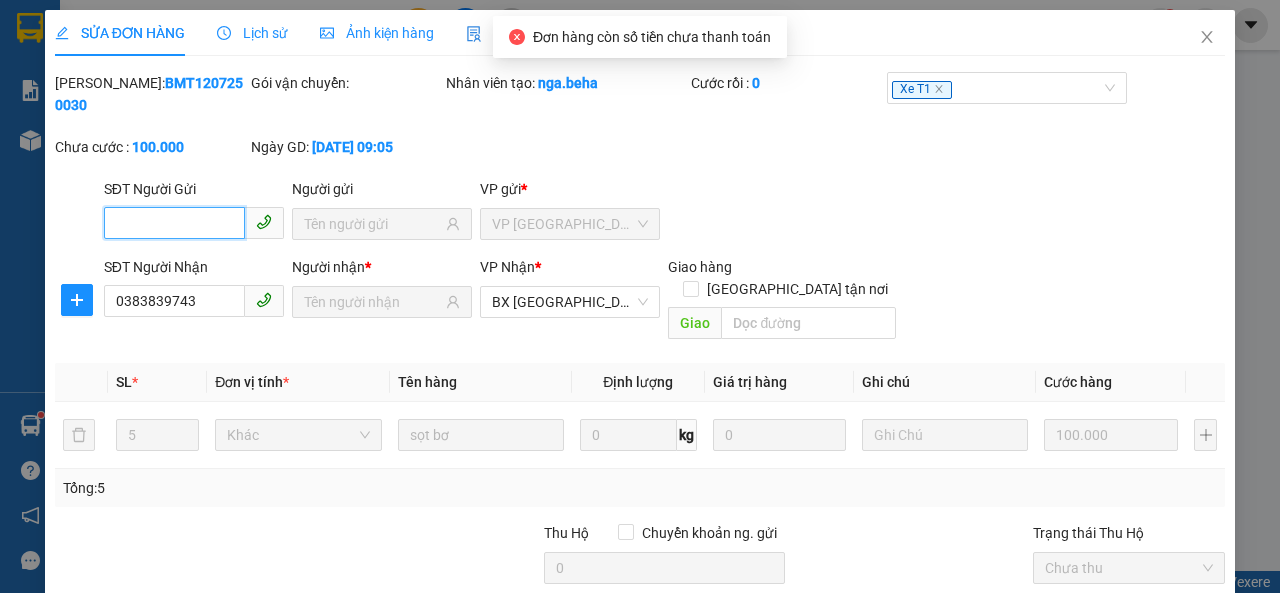 scroll, scrollTop: 171, scrollLeft: 0, axis: vertical 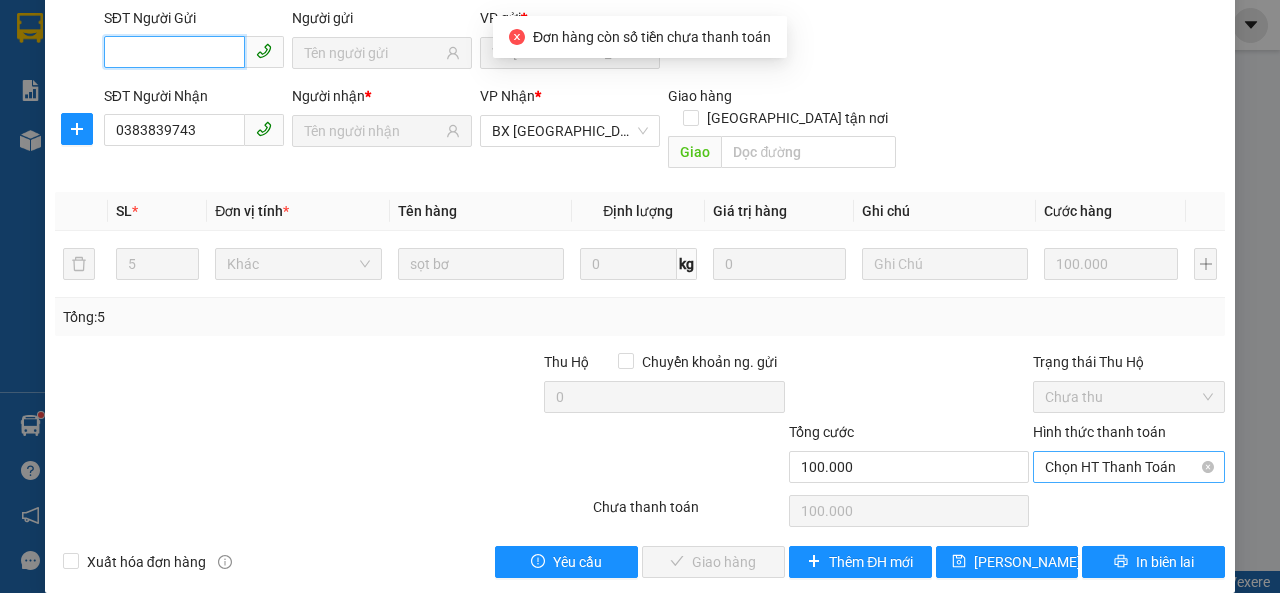 click on "Chọn HT Thanh Toán" at bounding box center (1129, 467) 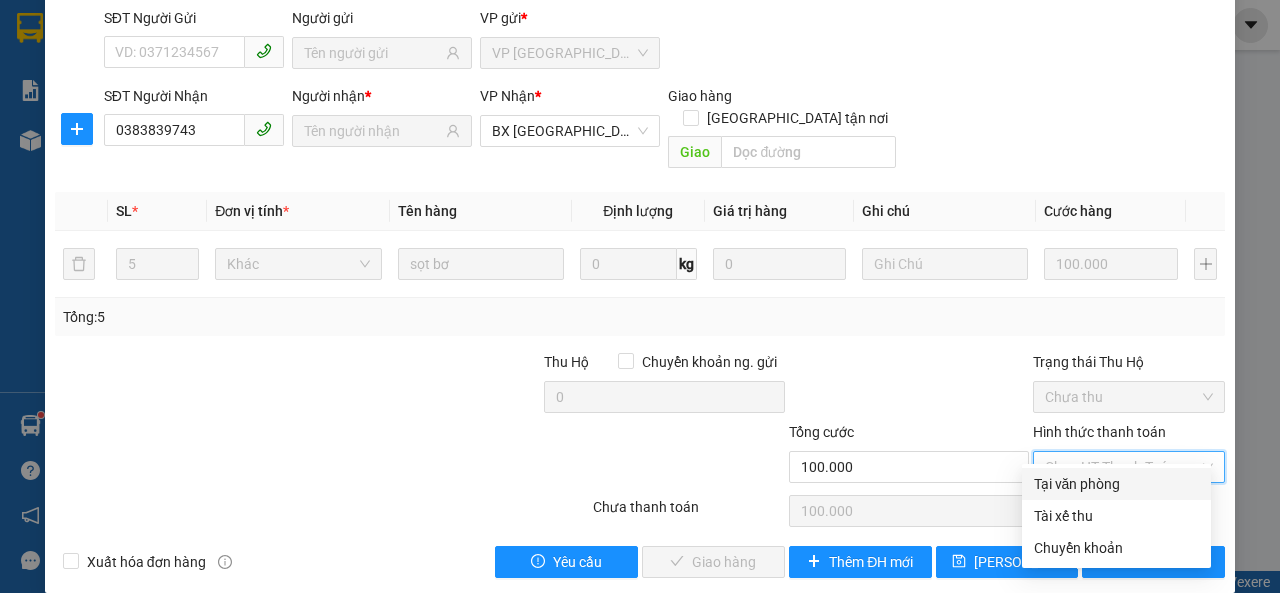 click on "Tại văn phòng" at bounding box center (1116, 484) 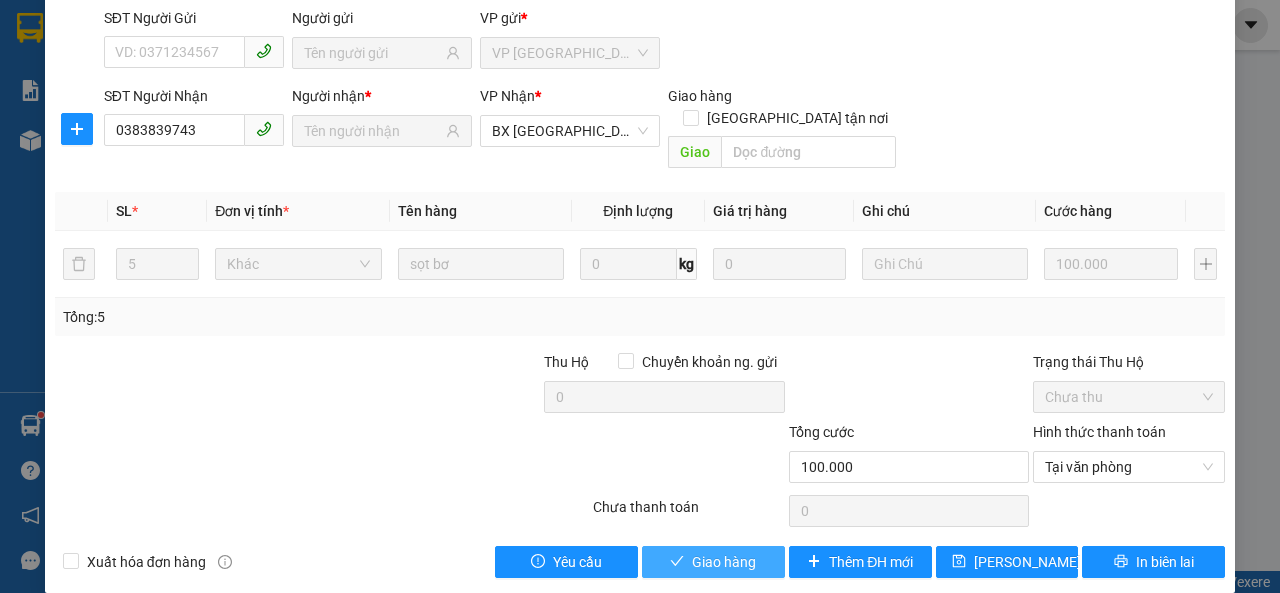 click on "Giao hàng" at bounding box center [724, 562] 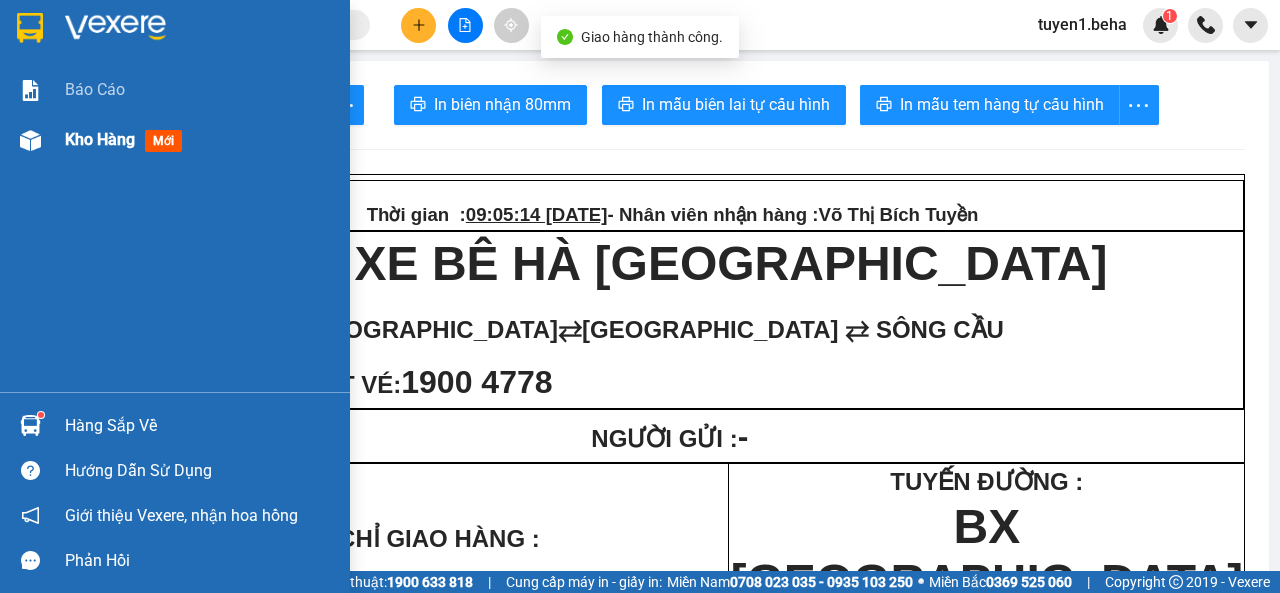 click on "Kho hàng" at bounding box center (100, 139) 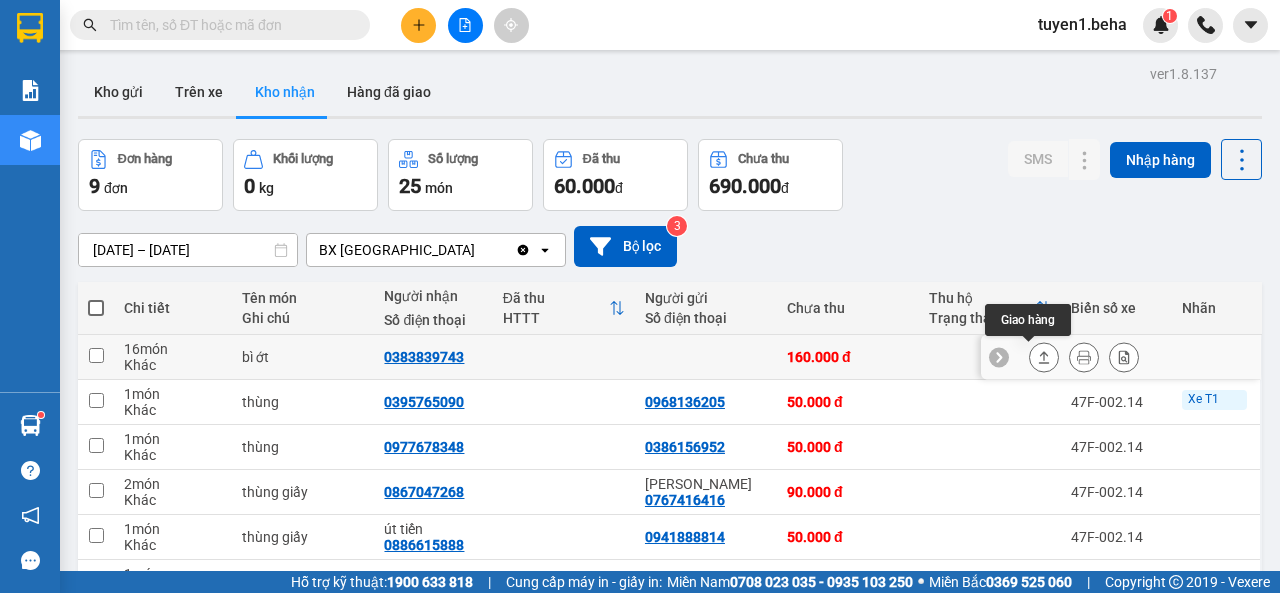 click at bounding box center [1044, 357] 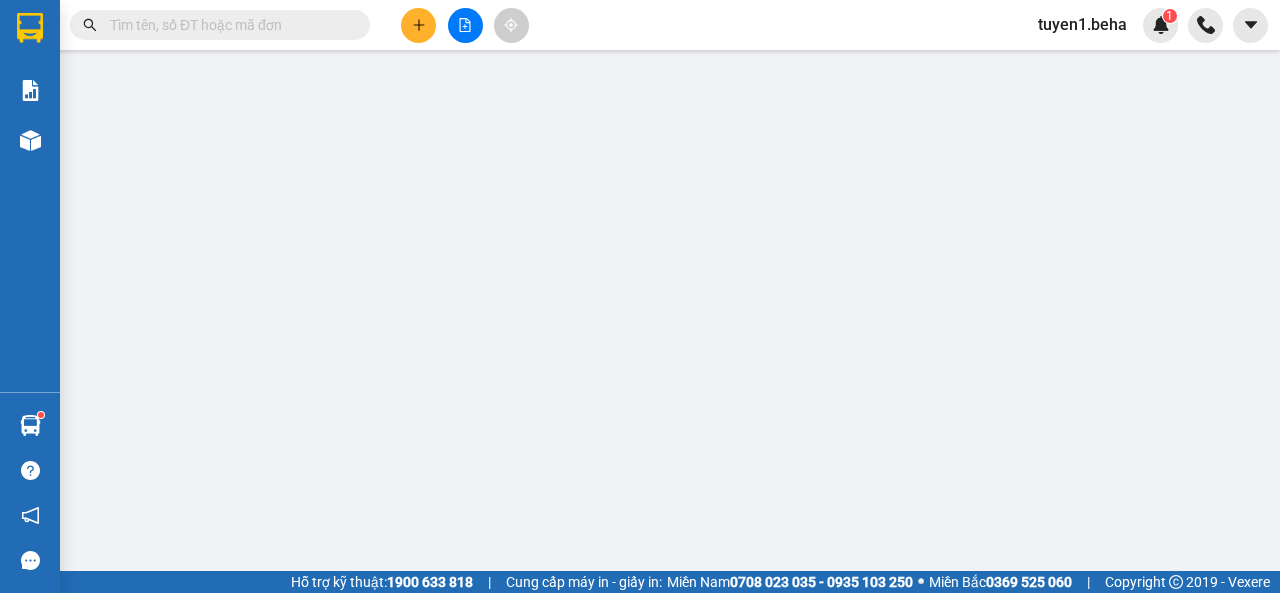 type on "0383839743" 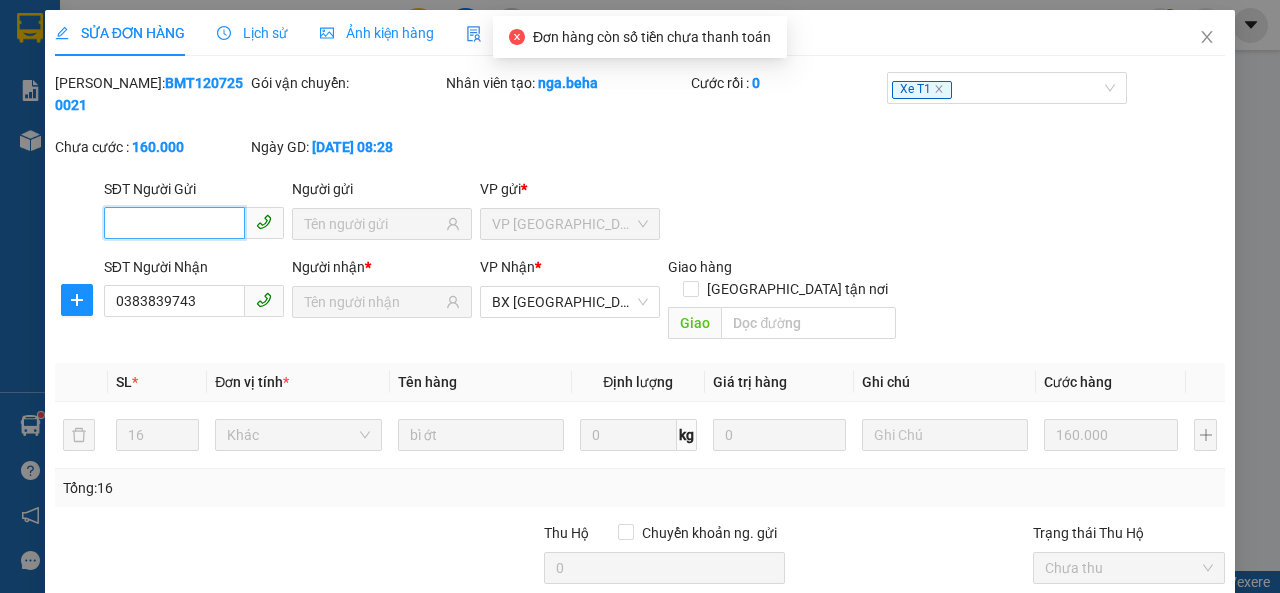 scroll, scrollTop: 139, scrollLeft: 0, axis: vertical 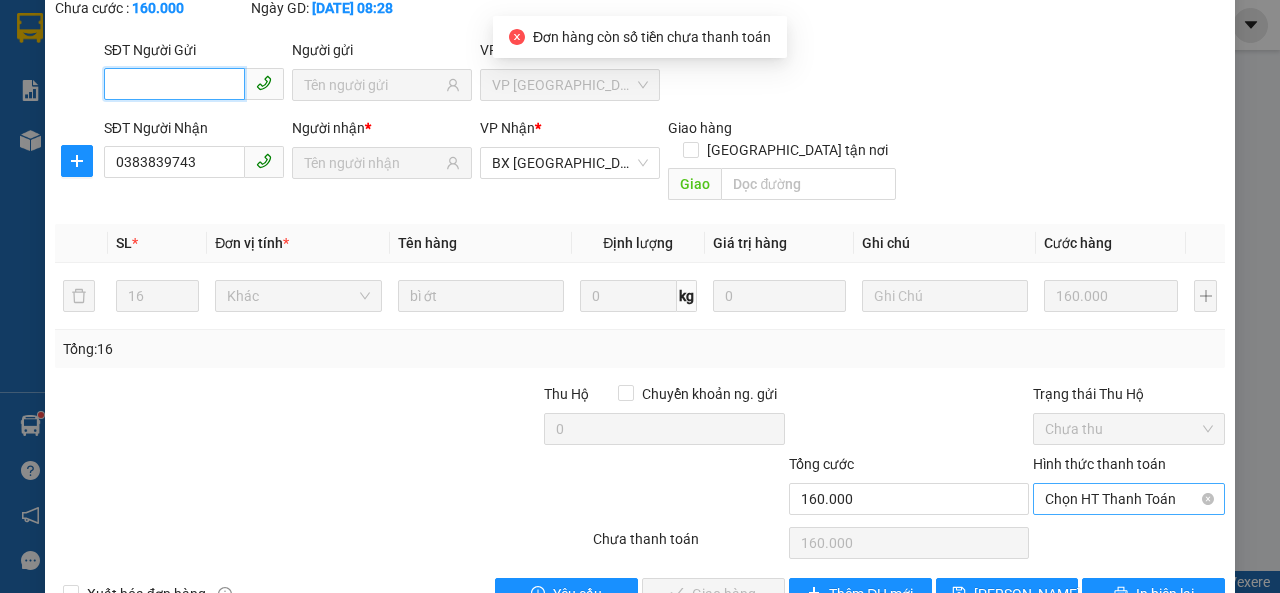 click on "Chọn HT Thanh Toán" at bounding box center [1129, 499] 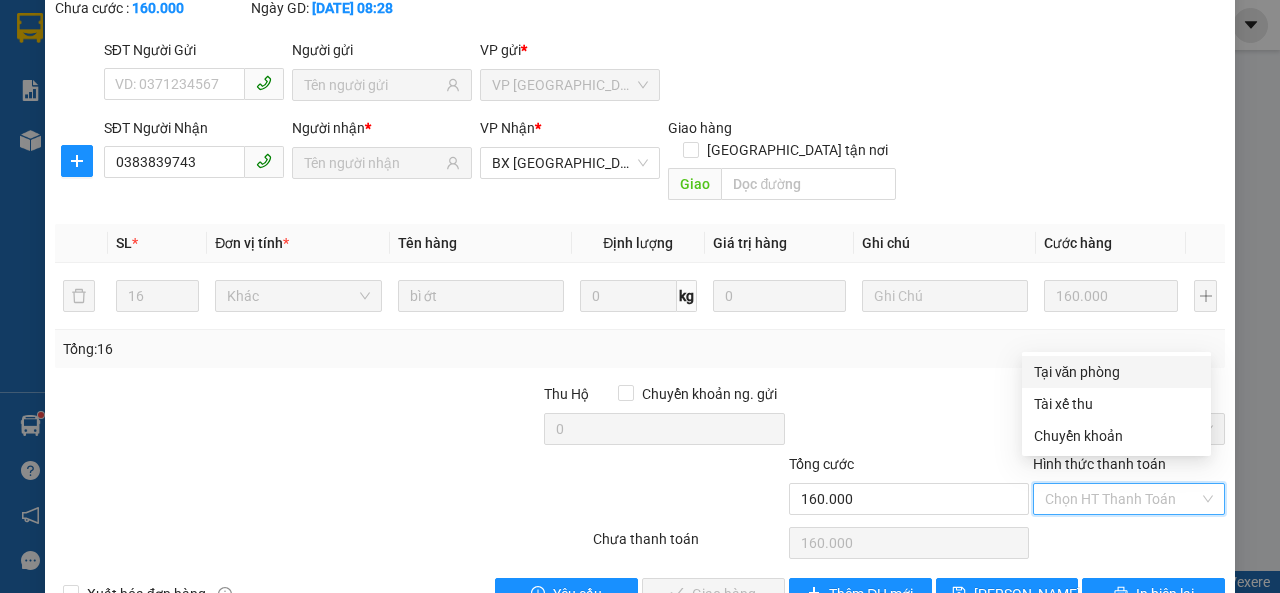 click on "Tại văn phòng" at bounding box center [1116, 372] 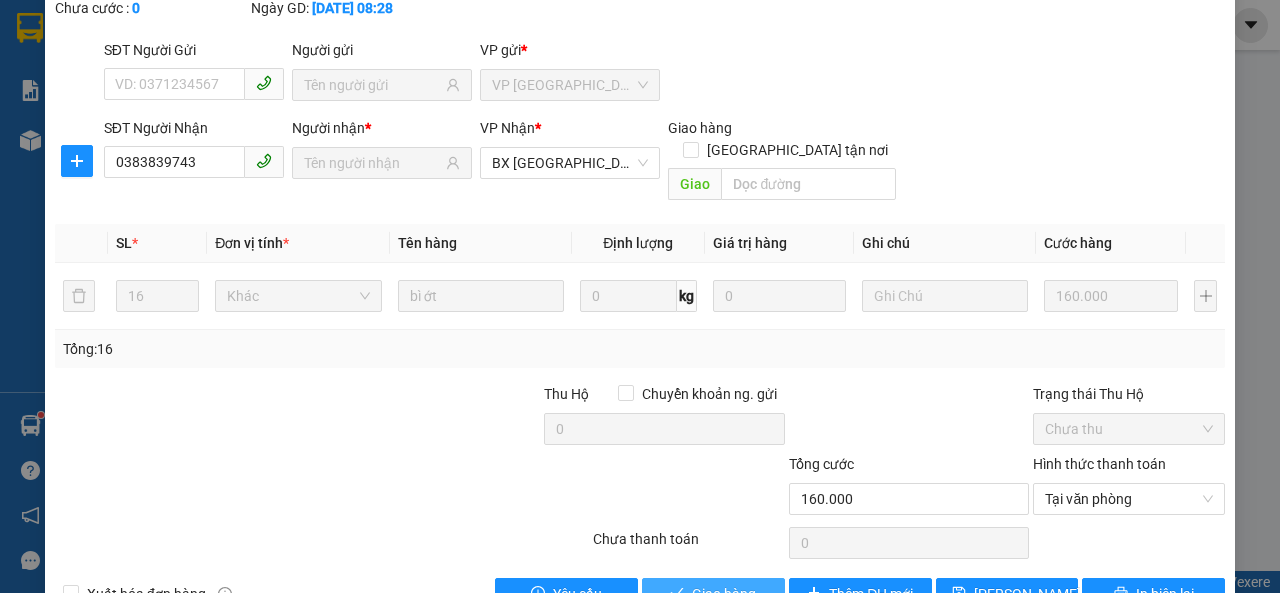click 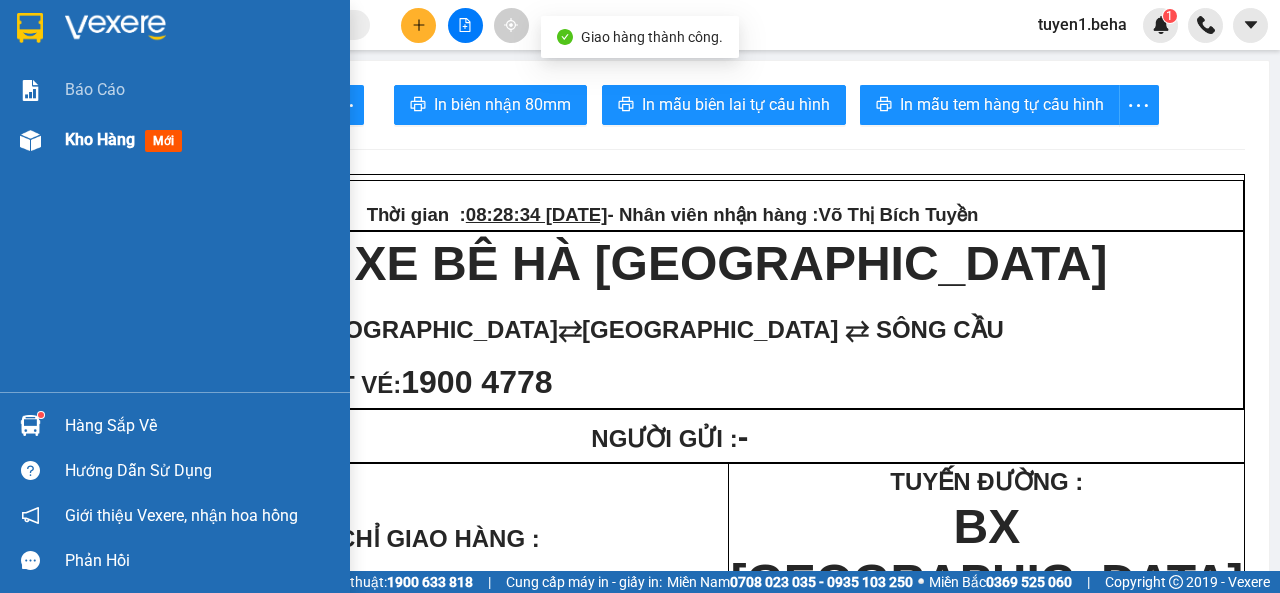 click on "Kho hàng" at bounding box center [100, 139] 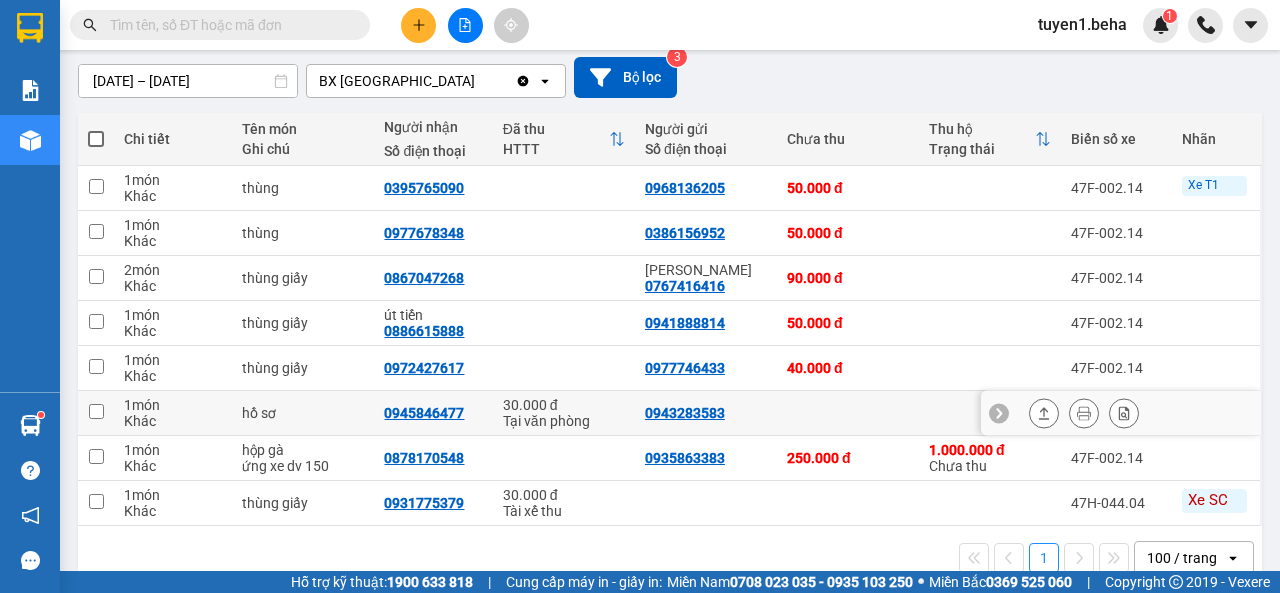 scroll, scrollTop: 200, scrollLeft: 0, axis: vertical 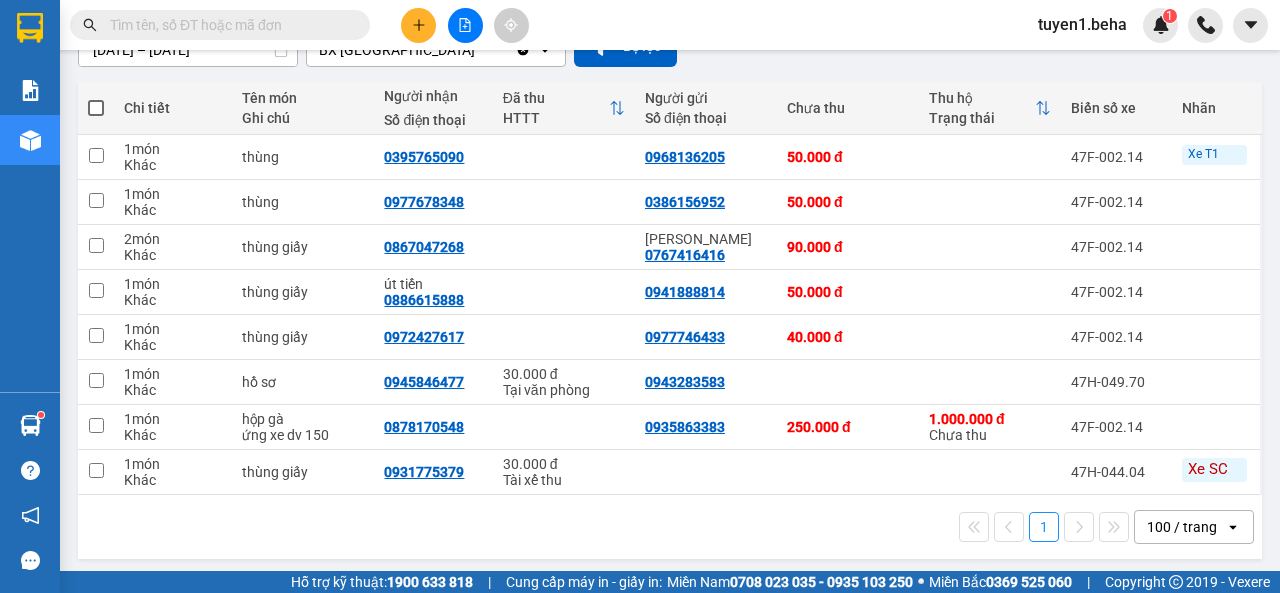 click on "1 100 / trang open" at bounding box center (670, 527) 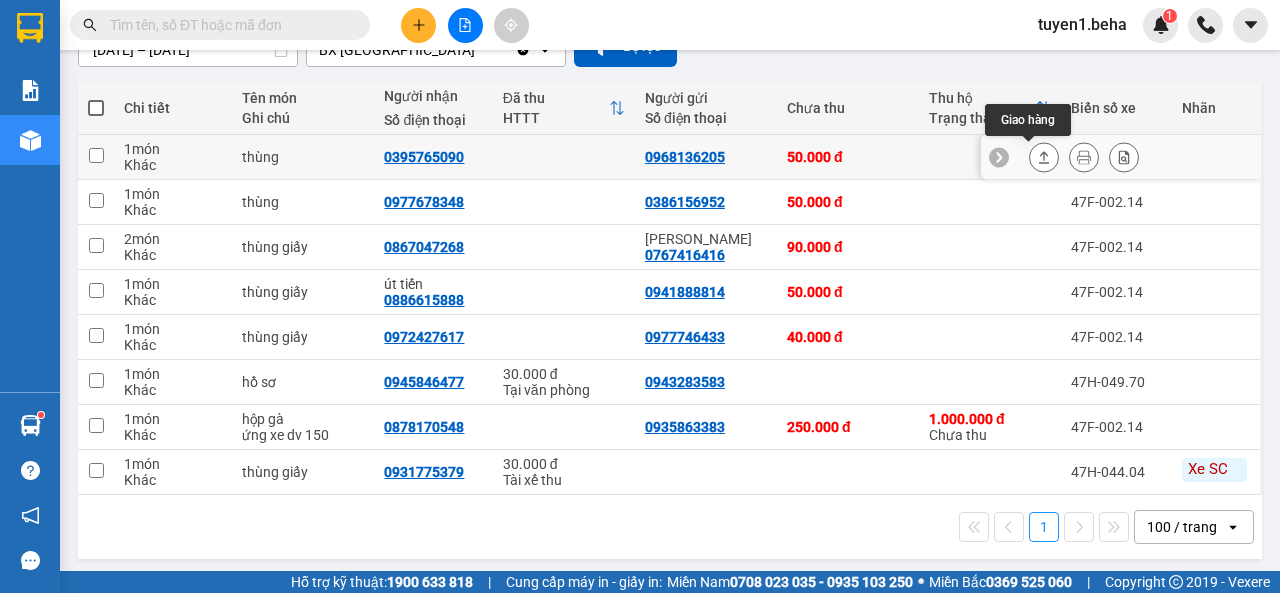 click 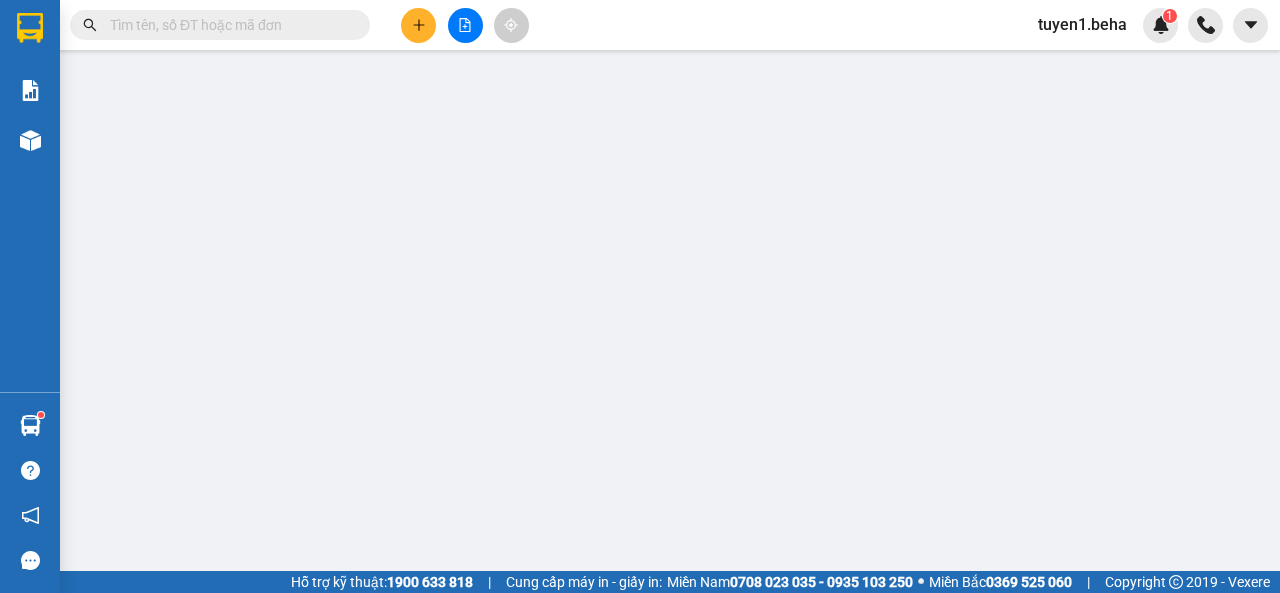 scroll, scrollTop: 0, scrollLeft: 0, axis: both 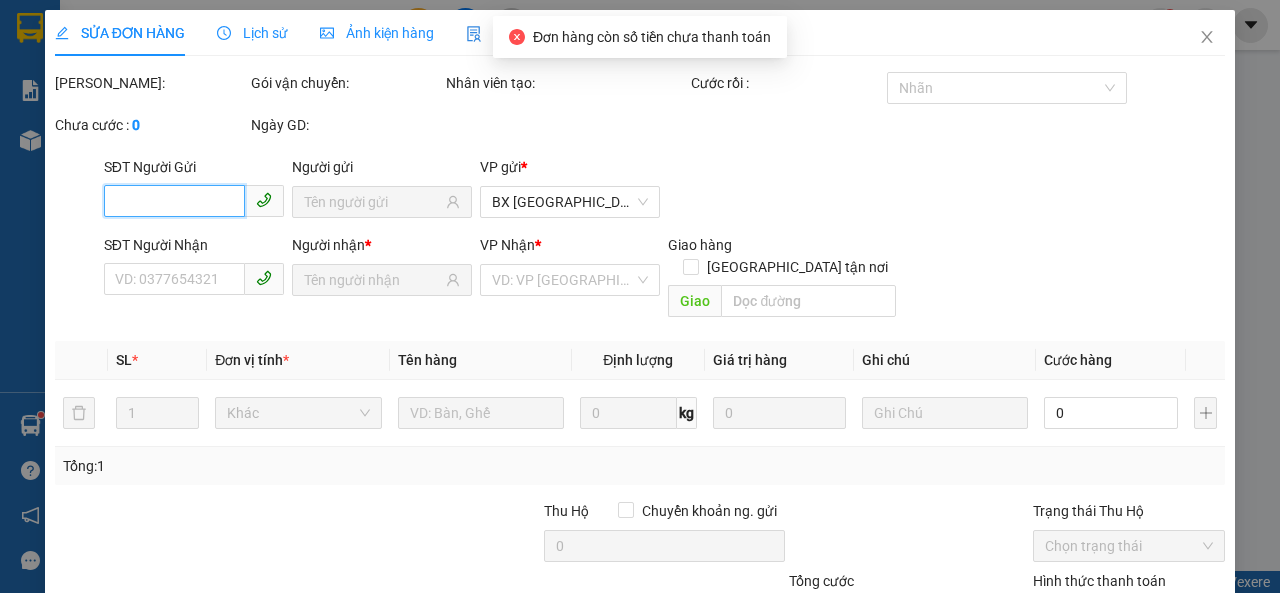 type on "0968136205" 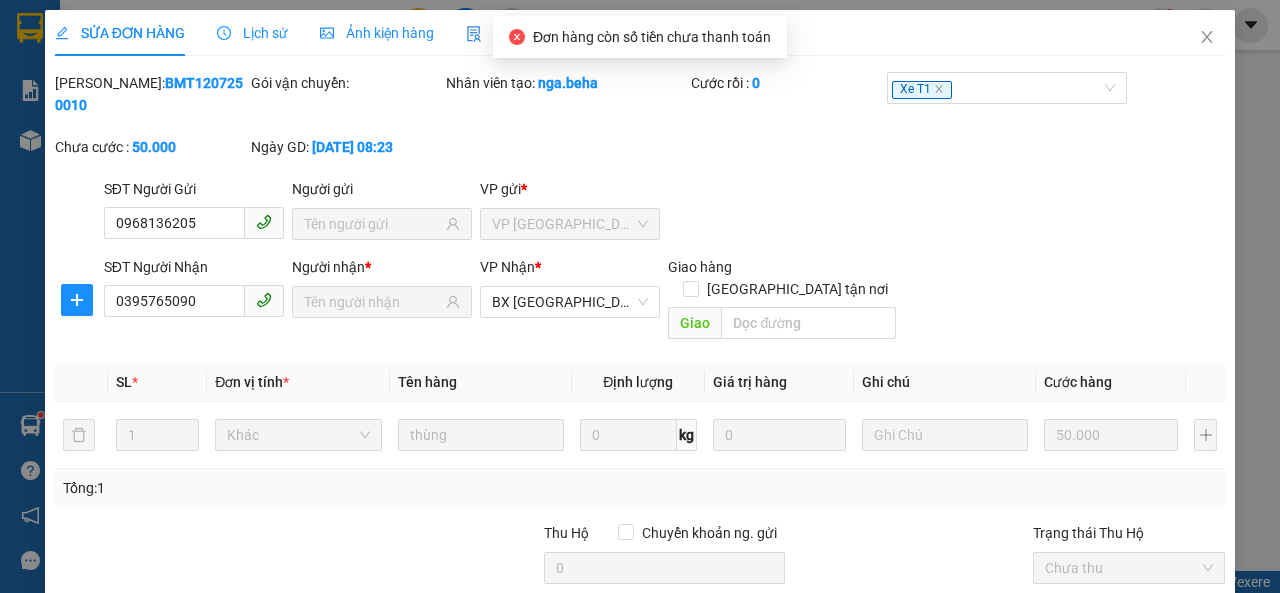 click on "Ảnh kiện hàng" at bounding box center (377, 33) 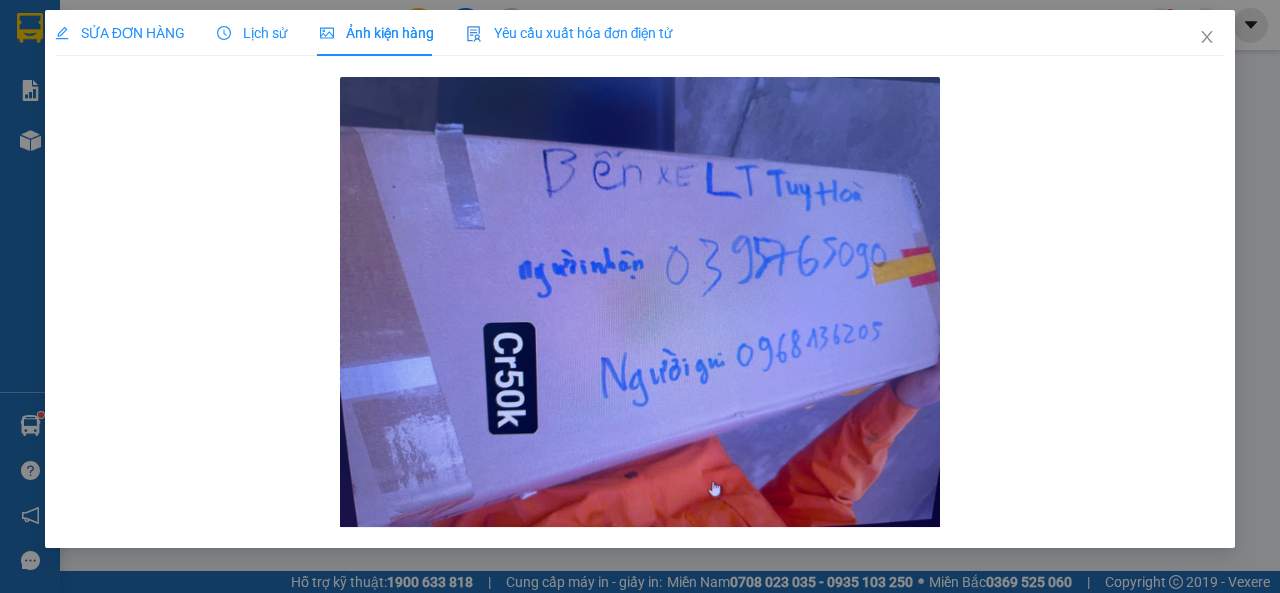click on "SỬA ĐƠN HÀNG" at bounding box center [120, 33] 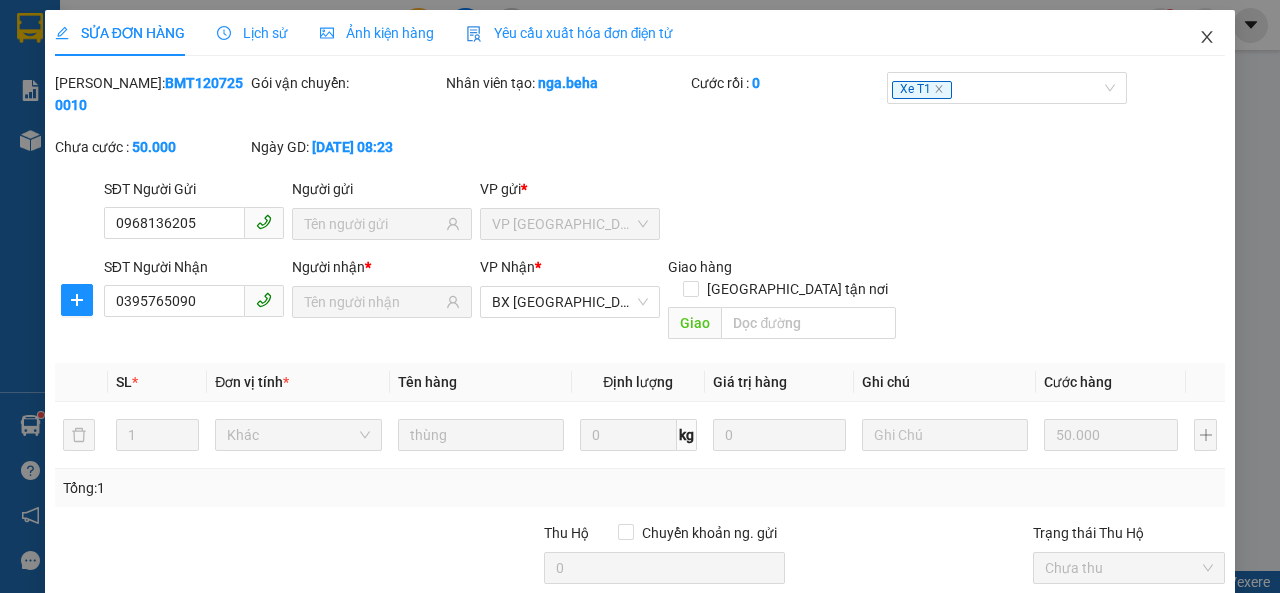 click 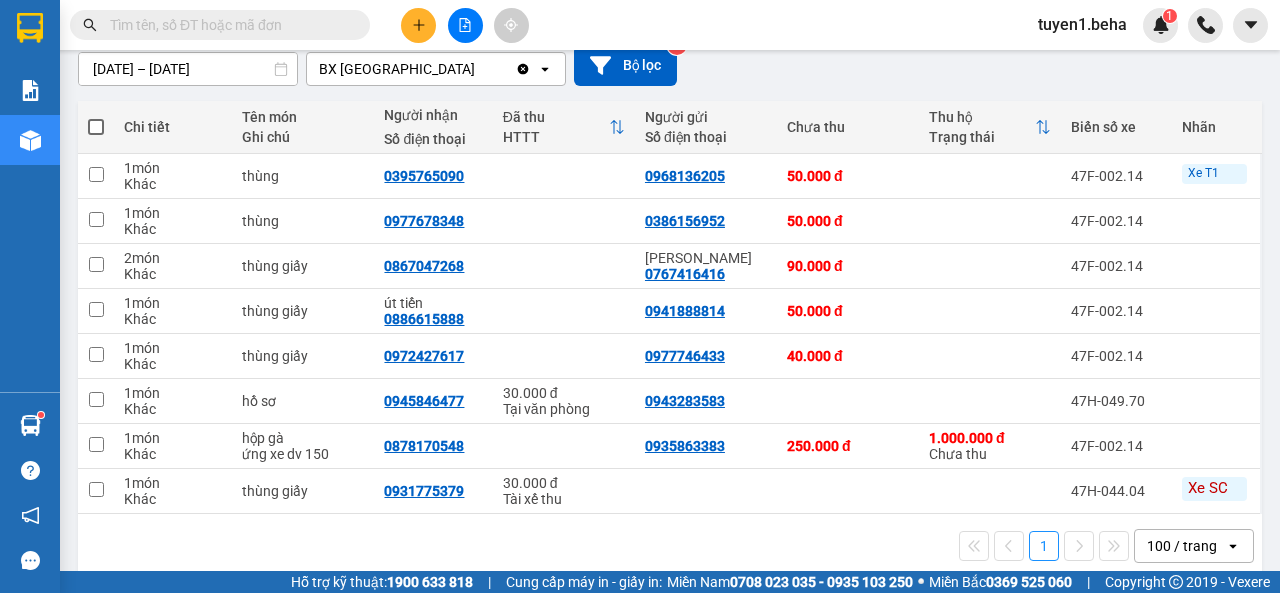 scroll, scrollTop: 200, scrollLeft: 0, axis: vertical 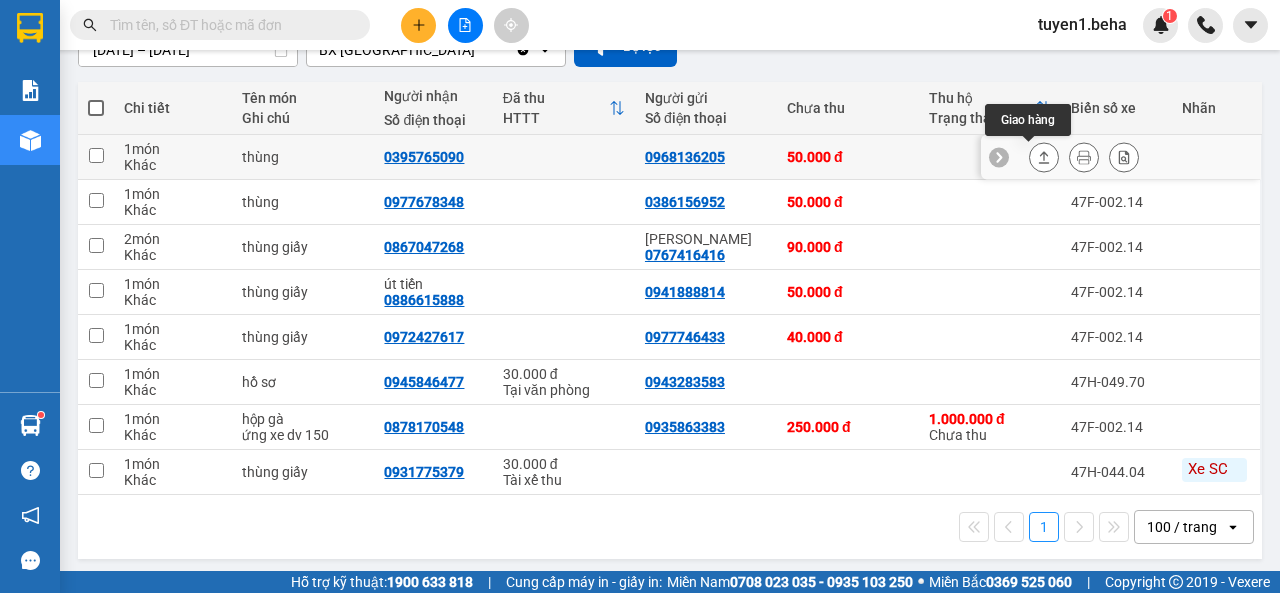 click 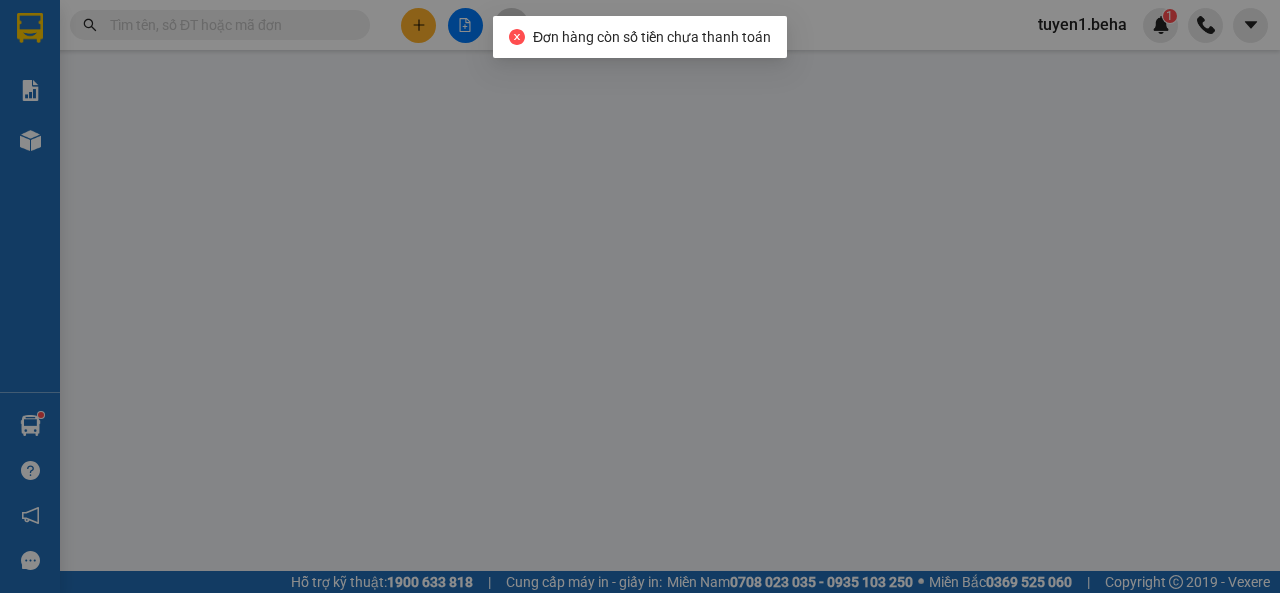 scroll, scrollTop: 0, scrollLeft: 0, axis: both 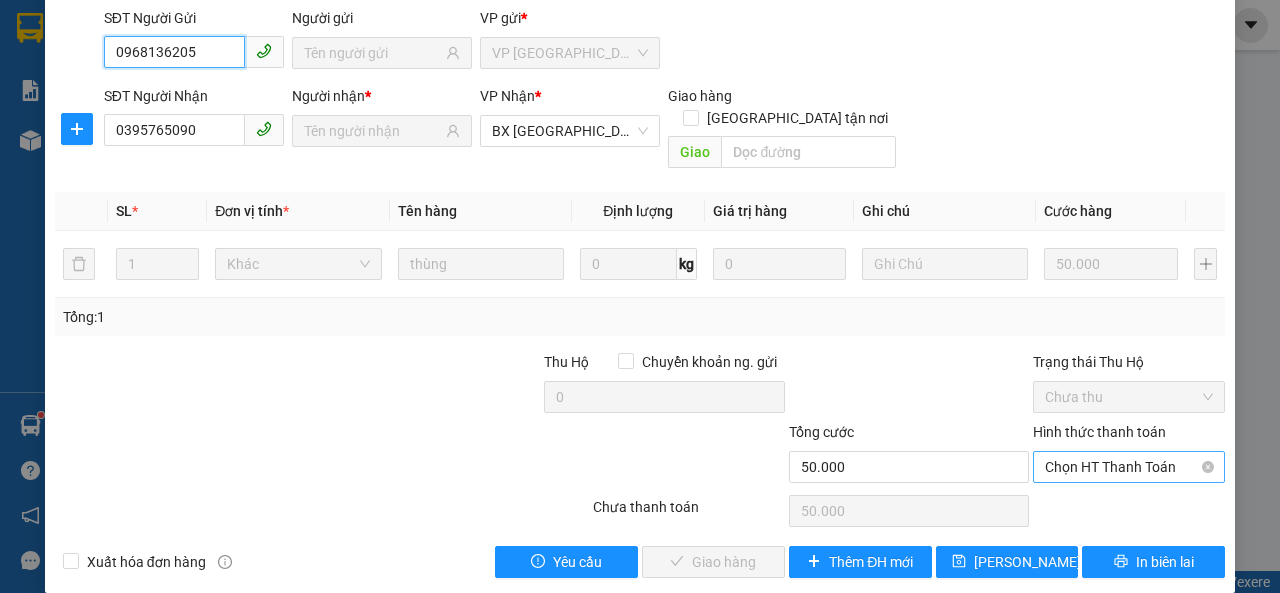 click on "Chọn HT Thanh Toán" at bounding box center [1129, 467] 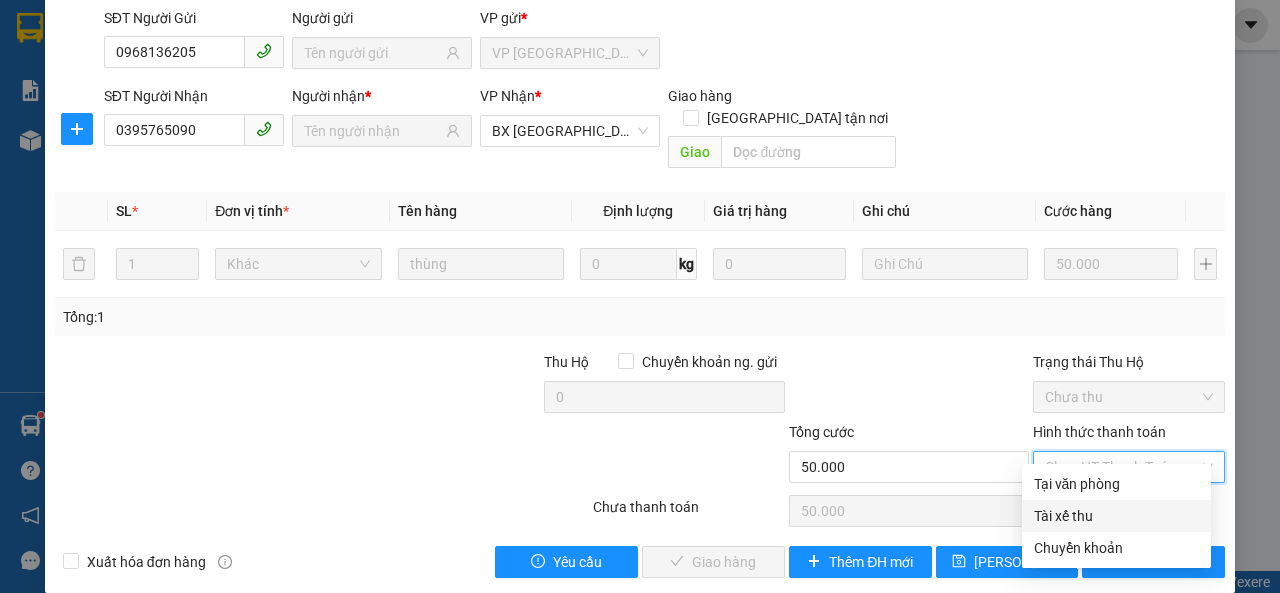 click on "Tài xế thu" at bounding box center (1116, 516) 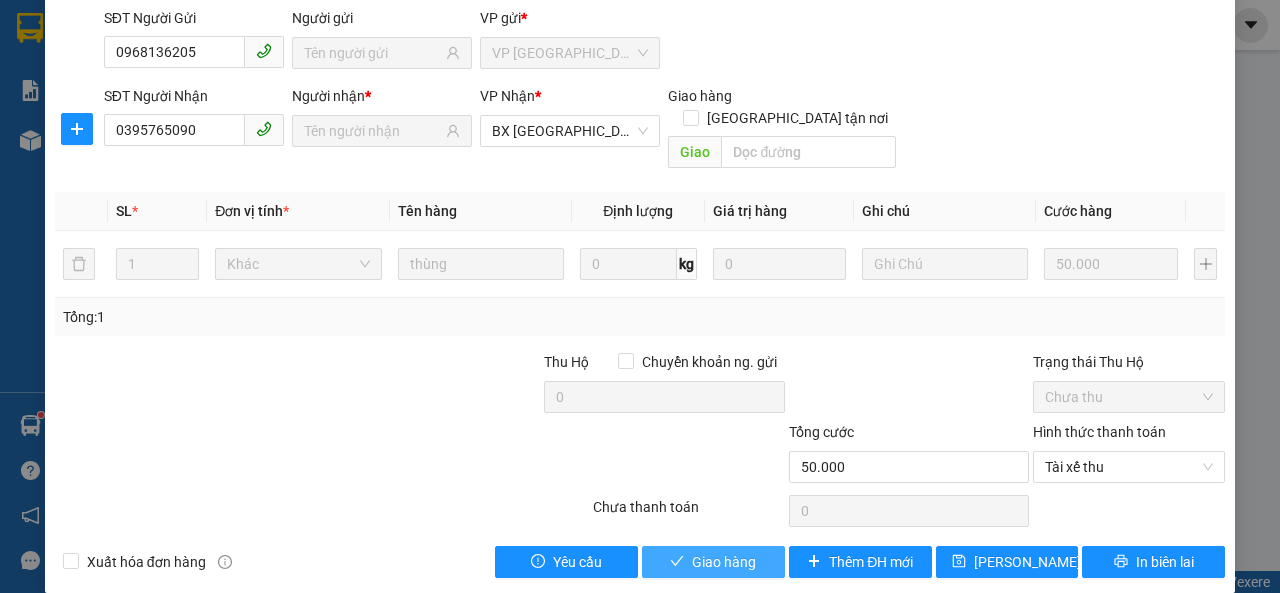 click on "Giao hàng" at bounding box center (713, 562) 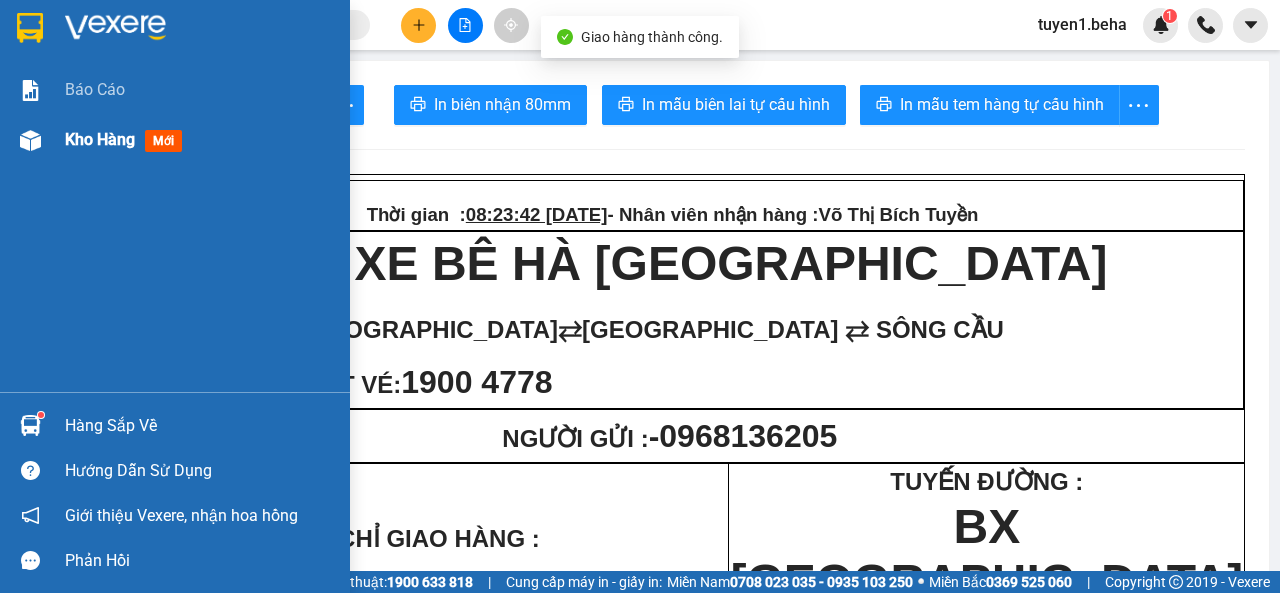 click on "Kho hàng mới" at bounding box center [175, 140] 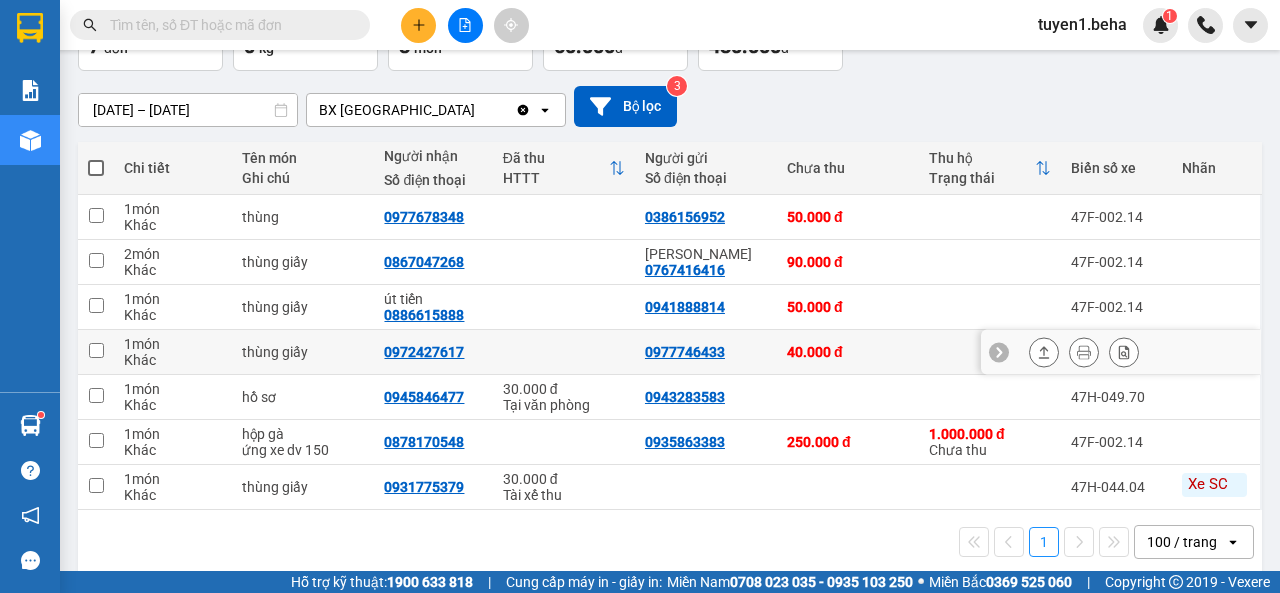 scroll, scrollTop: 162, scrollLeft: 0, axis: vertical 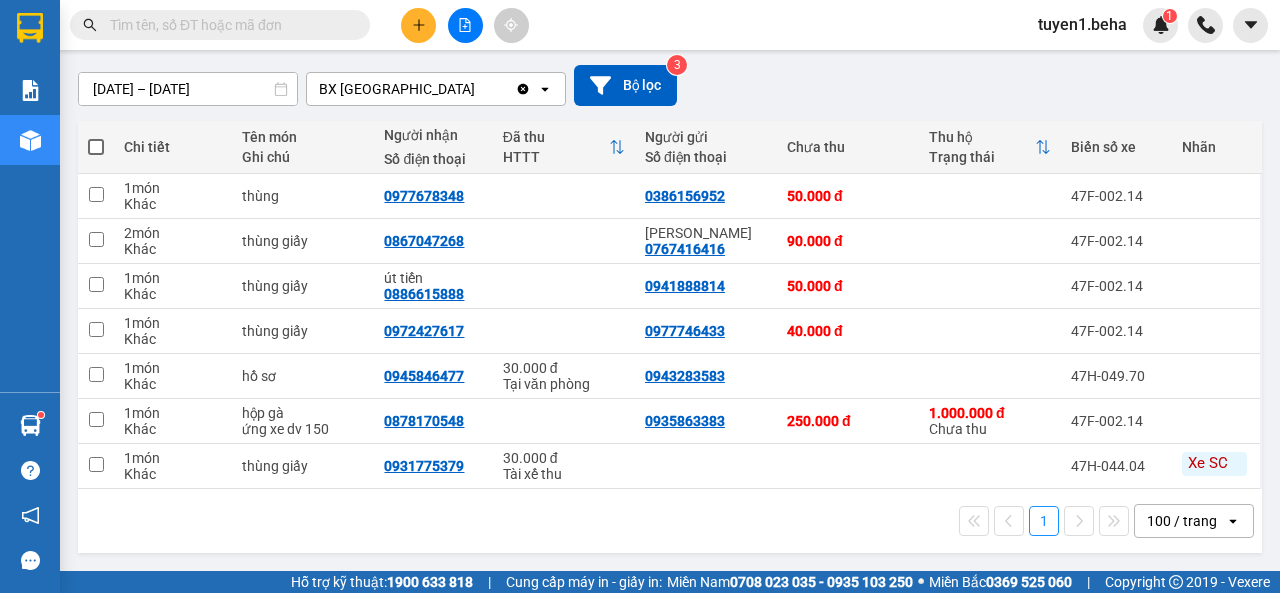 click on "1 100 / trang open" at bounding box center [670, 521] 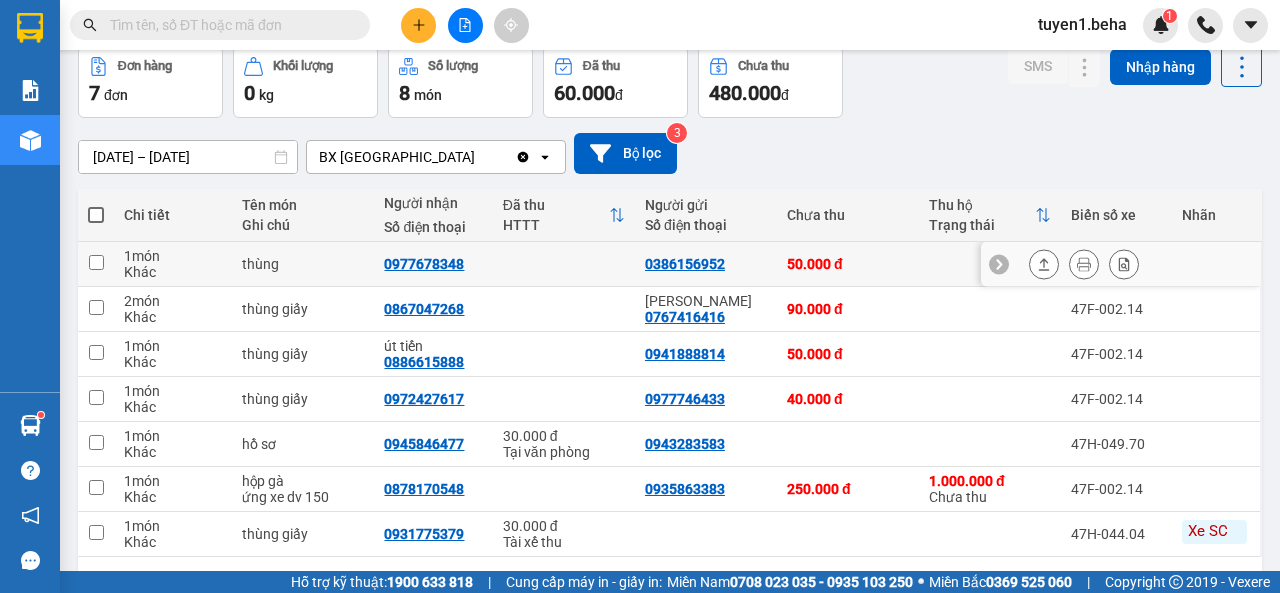 scroll, scrollTop: 62, scrollLeft: 0, axis: vertical 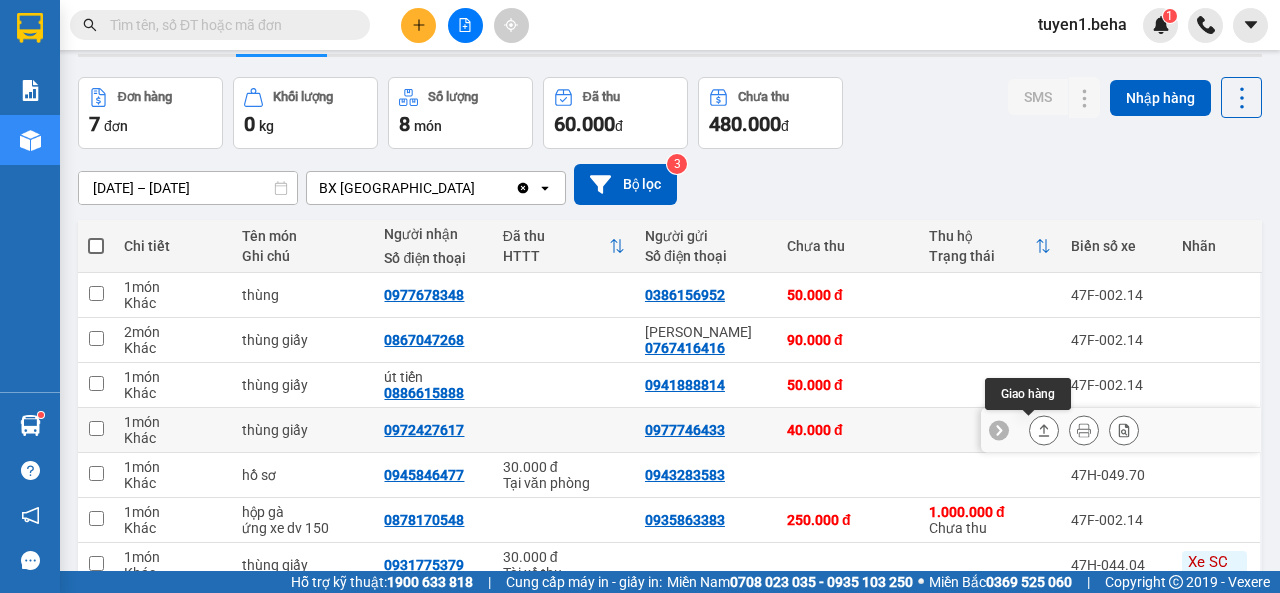 click at bounding box center [1044, 430] 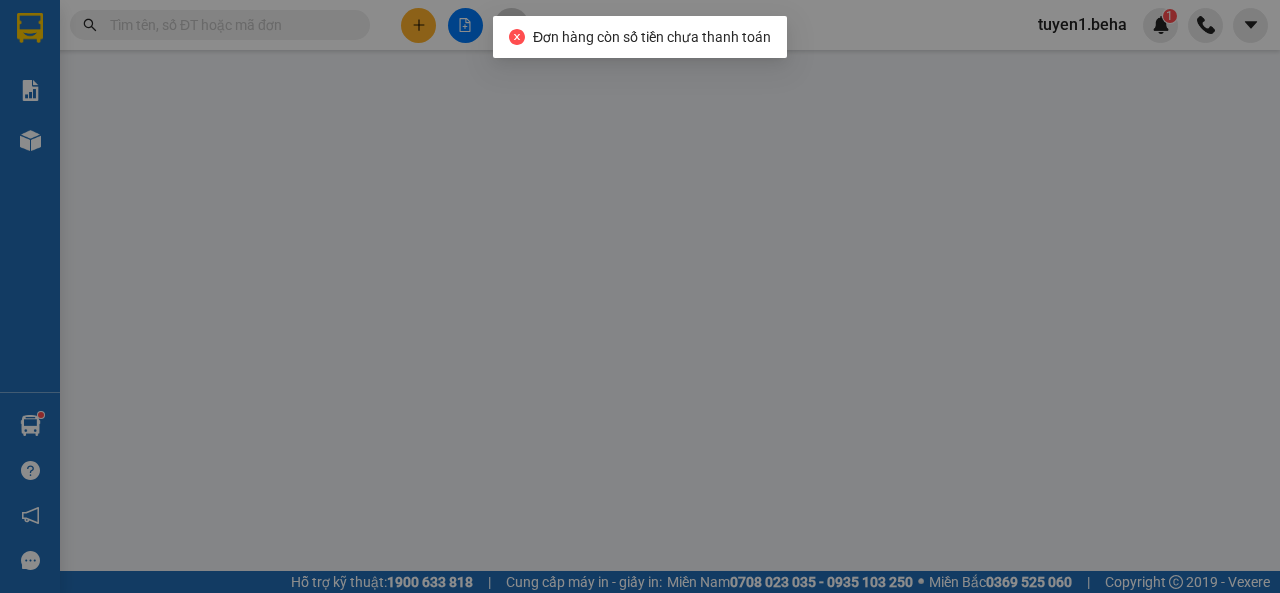 scroll, scrollTop: 0, scrollLeft: 0, axis: both 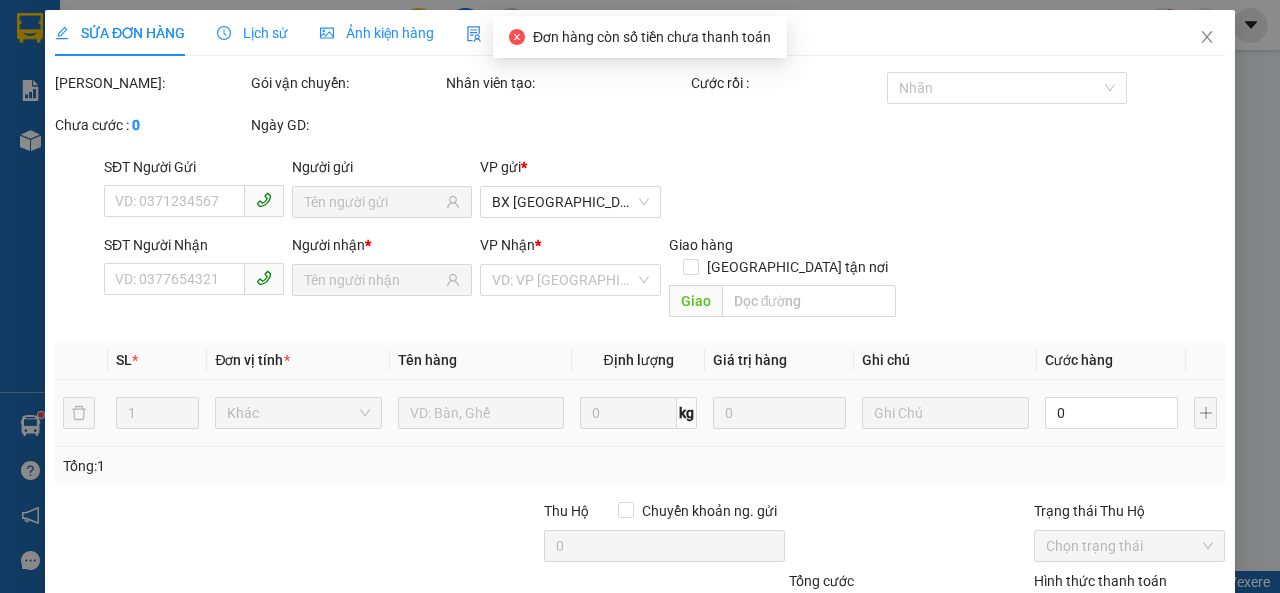 type on "0977746433" 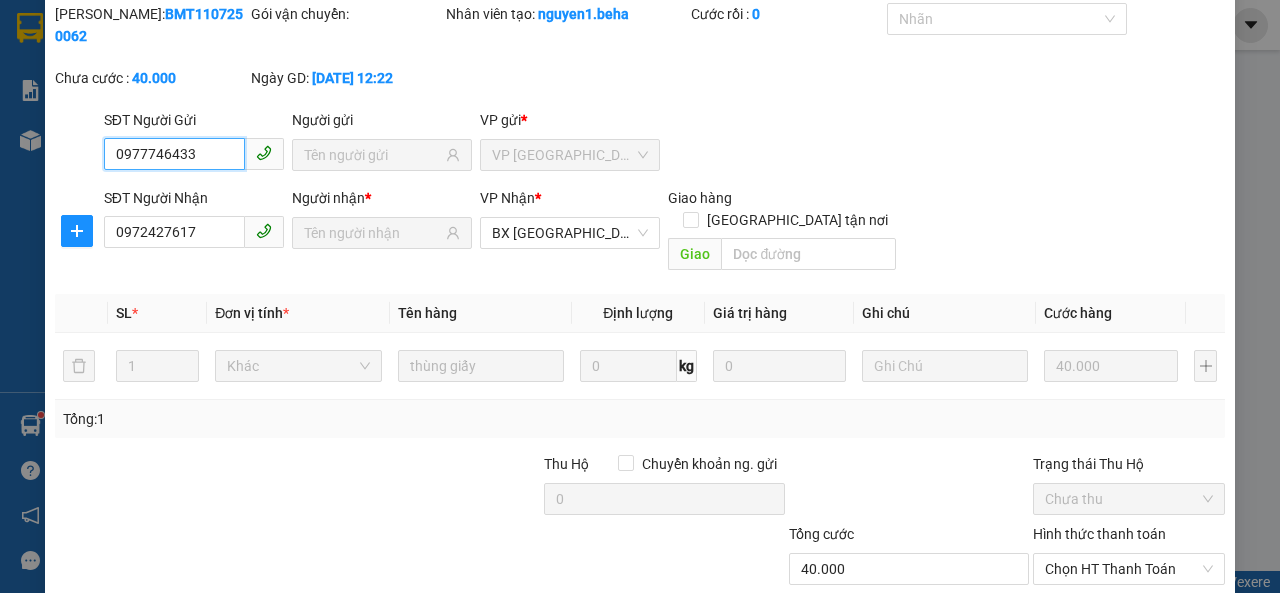 scroll, scrollTop: 171, scrollLeft: 0, axis: vertical 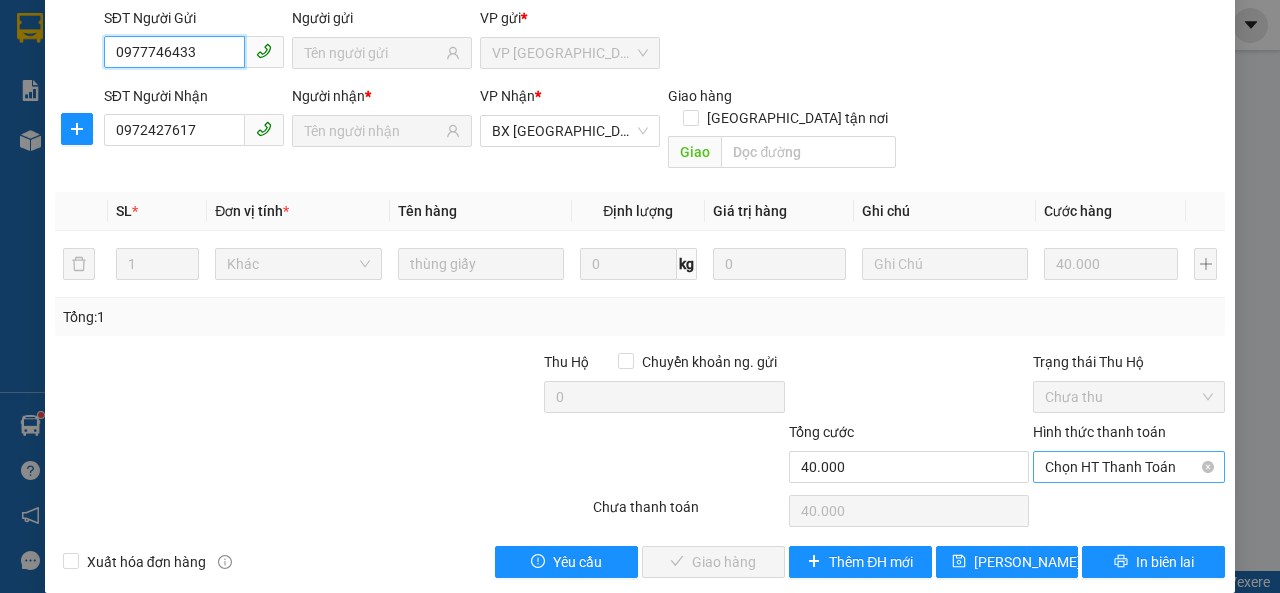 click on "Chọn HT Thanh Toán" at bounding box center [1129, 467] 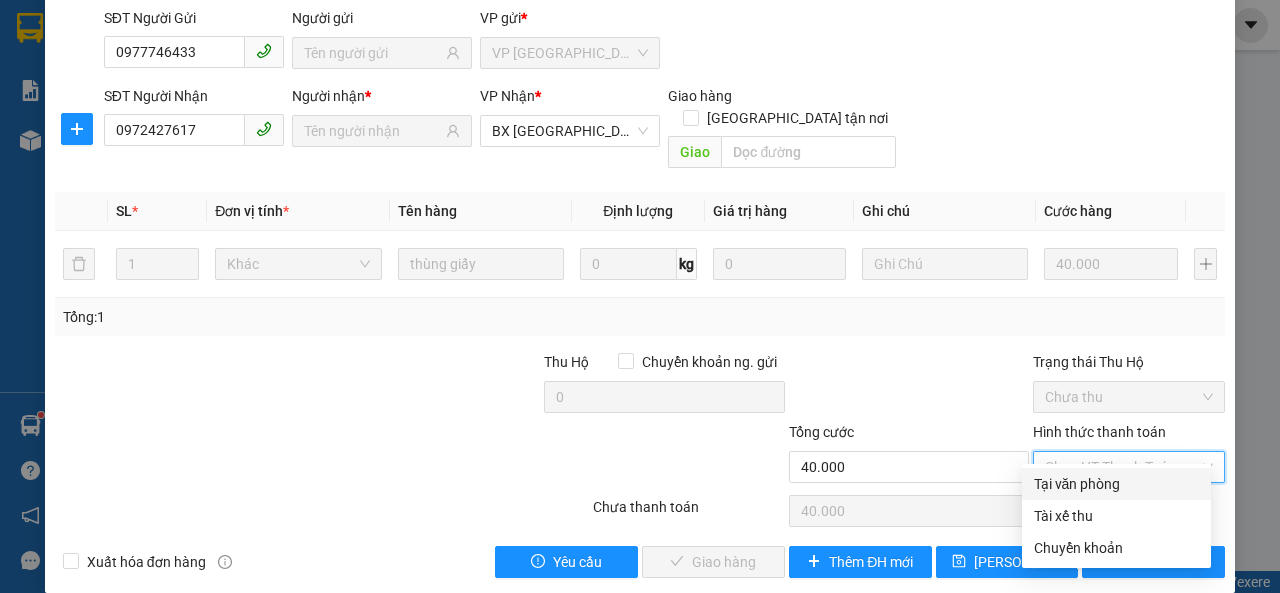 click on "Tại văn phòng" at bounding box center [1116, 484] 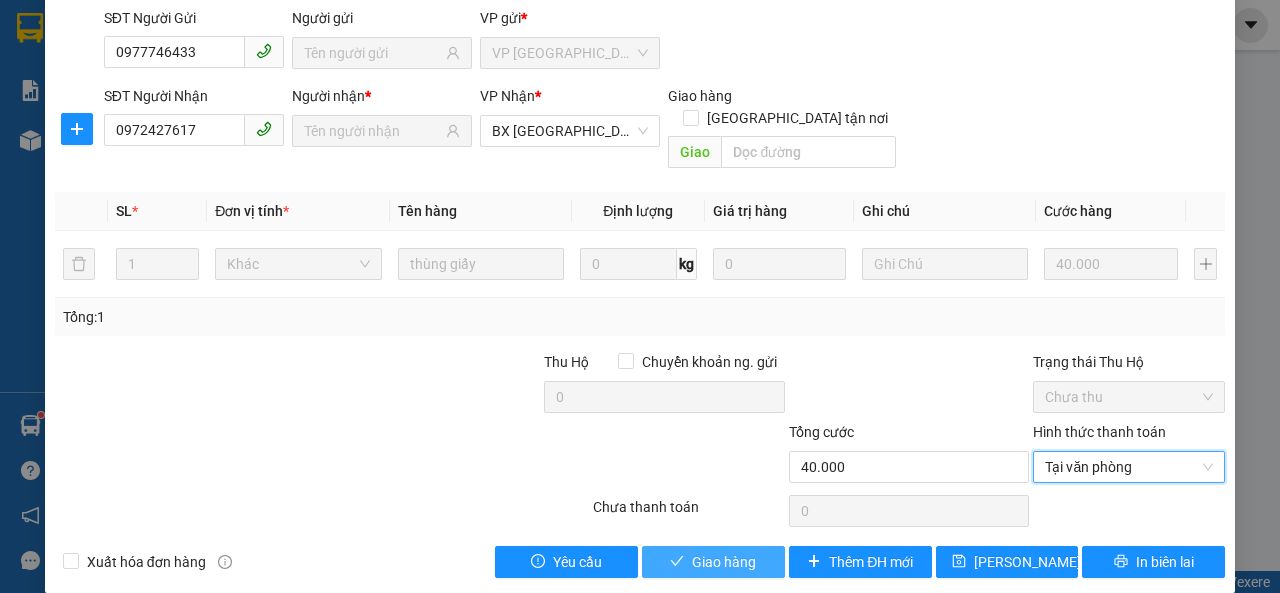 click on "Giao hàng" at bounding box center [724, 562] 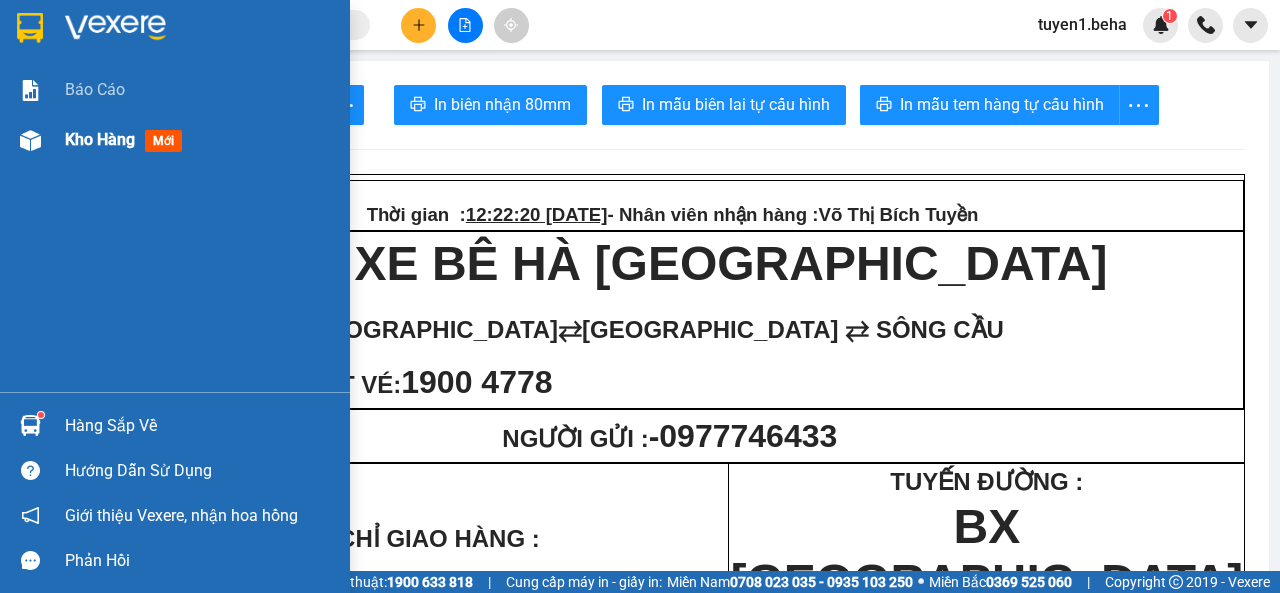 click on "Kho hàng" at bounding box center (100, 139) 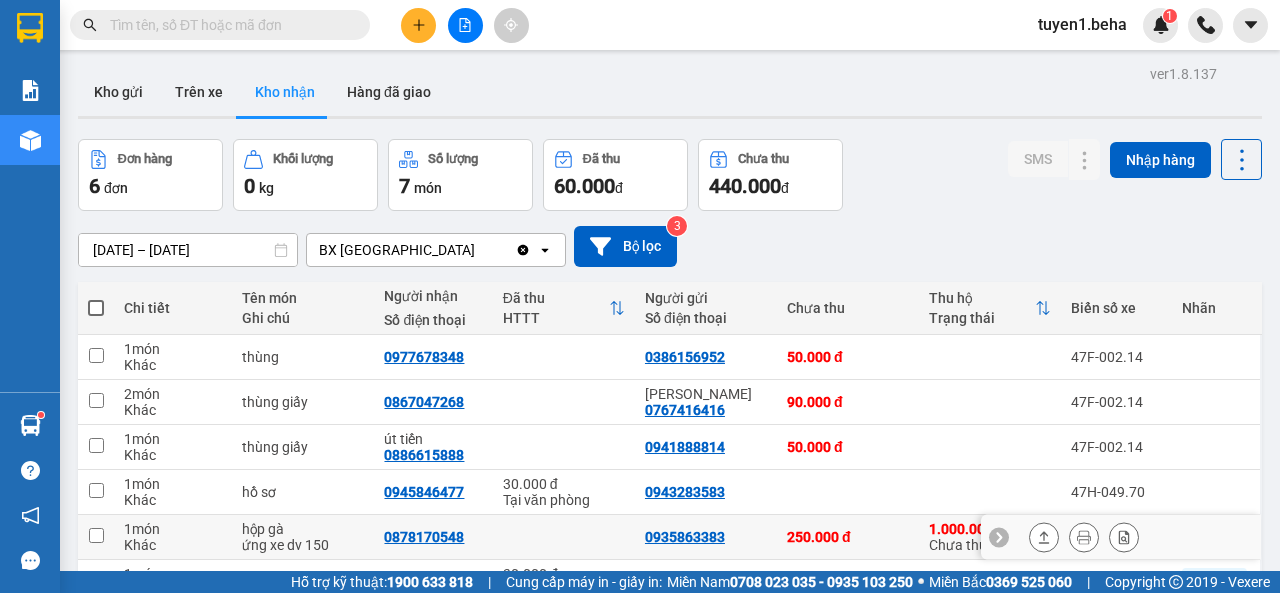 scroll, scrollTop: 100, scrollLeft: 0, axis: vertical 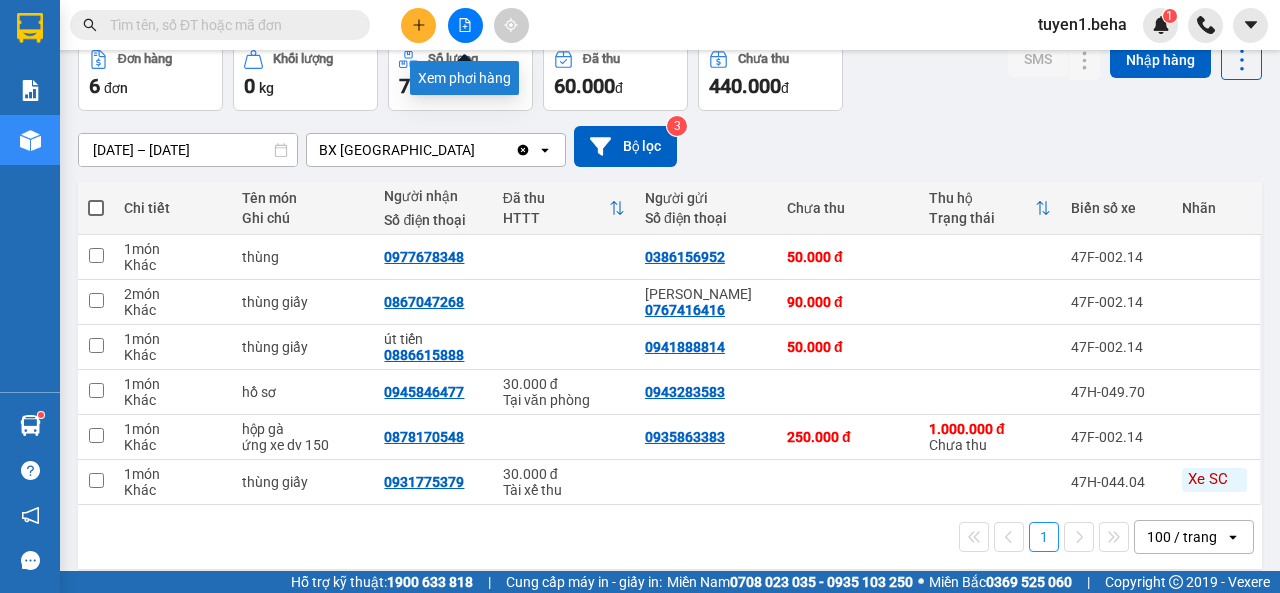 click at bounding box center [465, 25] 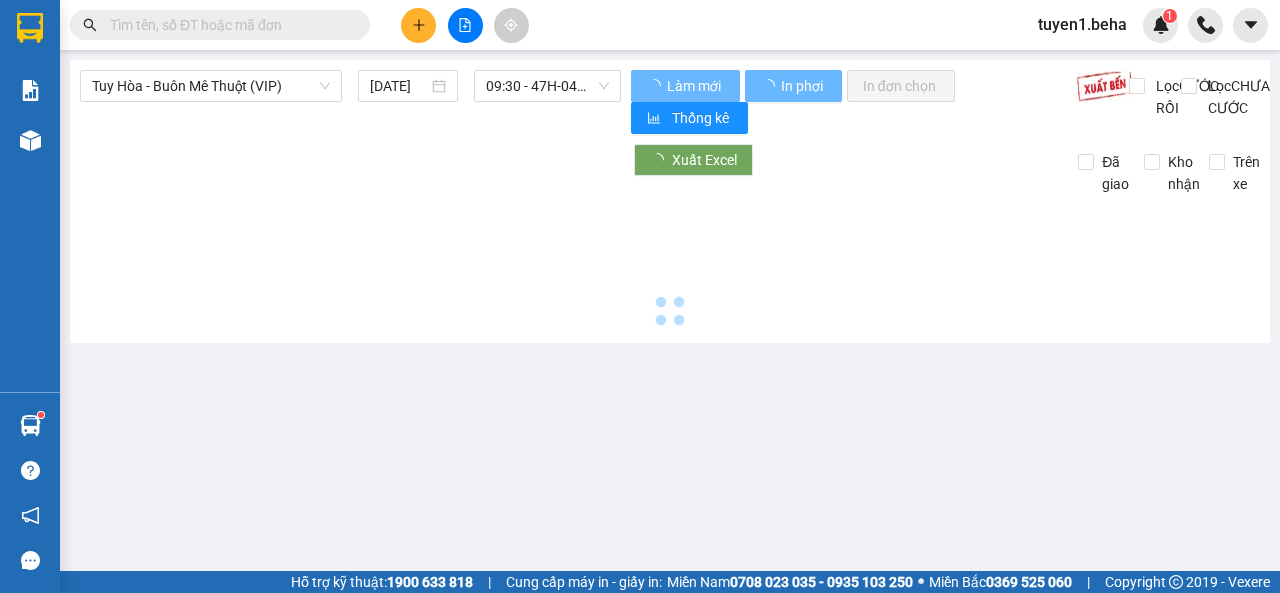 scroll, scrollTop: 0, scrollLeft: 0, axis: both 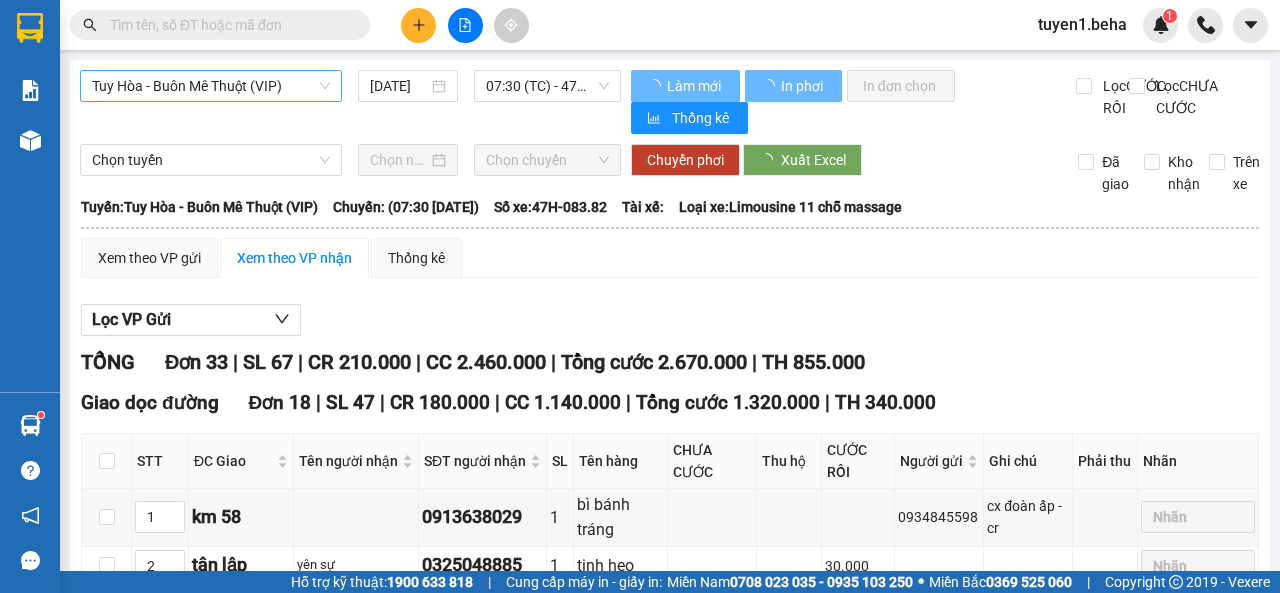 click on "Tuy Hòa - Buôn Mê Thuột (VIP)" at bounding box center (211, 86) 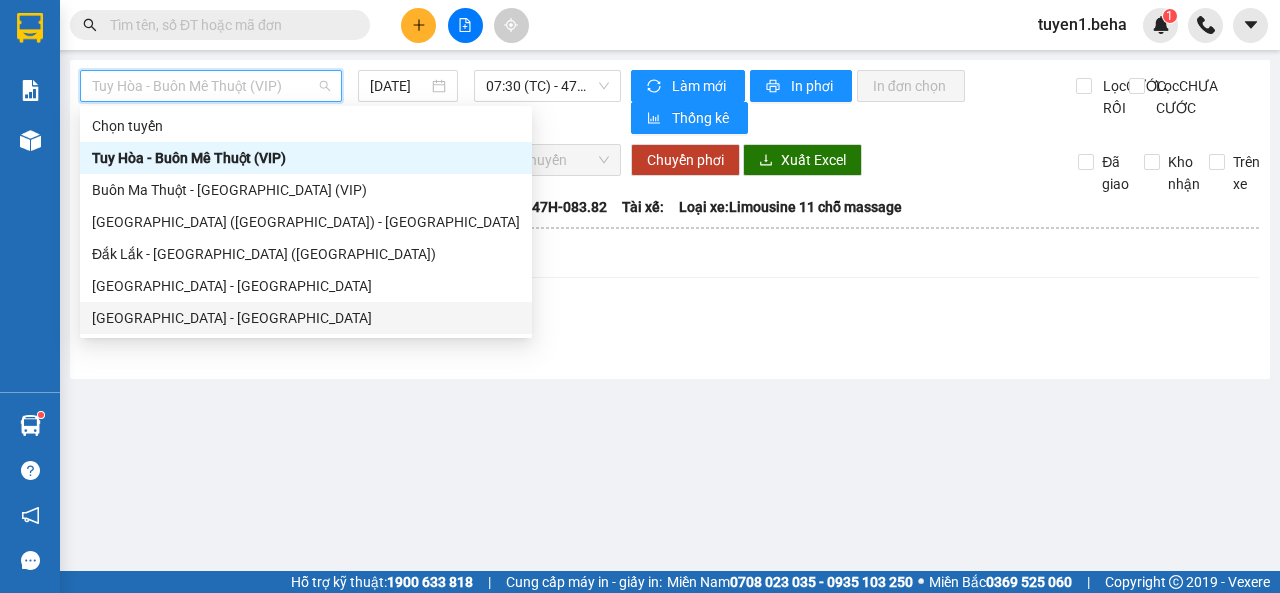 click on "[GEOGRAPHIC_DATA] - [GEOGRAPHIC_DATA]" at bounding box center [306, 318] 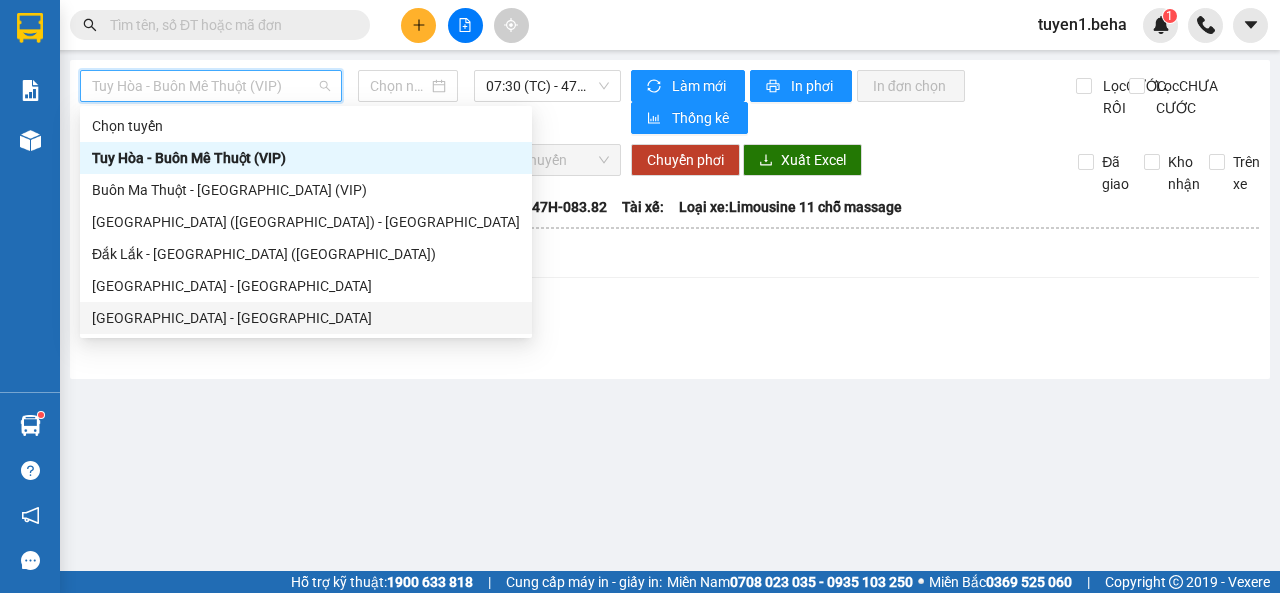 type on "[DATE]" 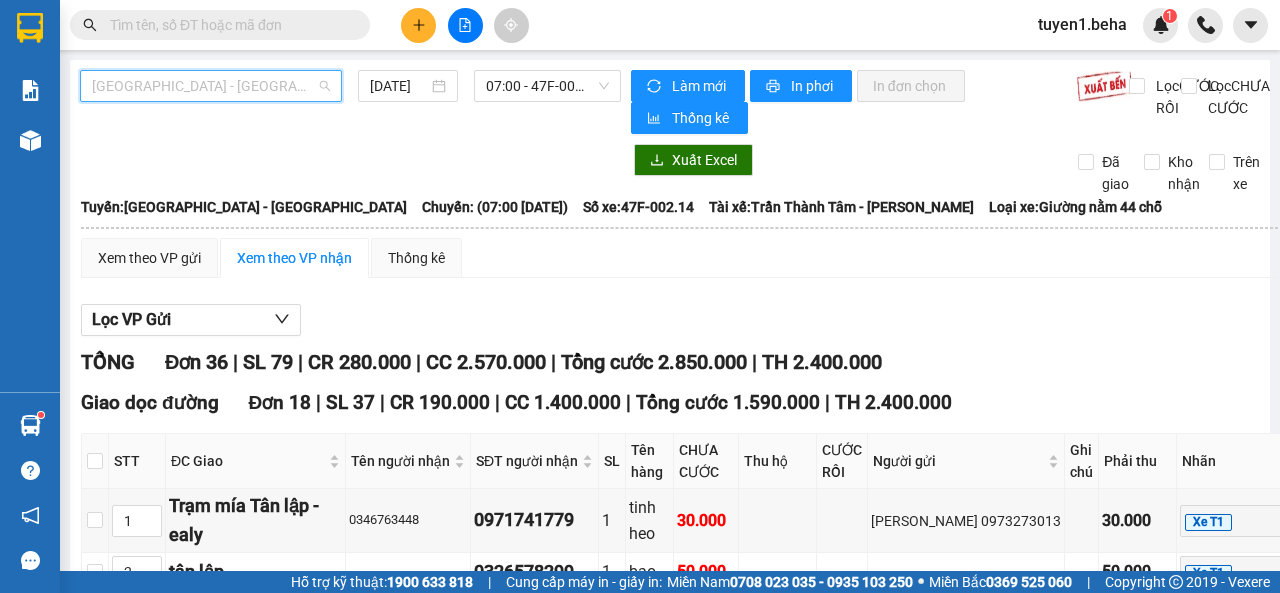 click on "[GEOGRAPHIC_DATA] - [GEOGRAPHIC_DATA]" at bounding box center [211, 86] 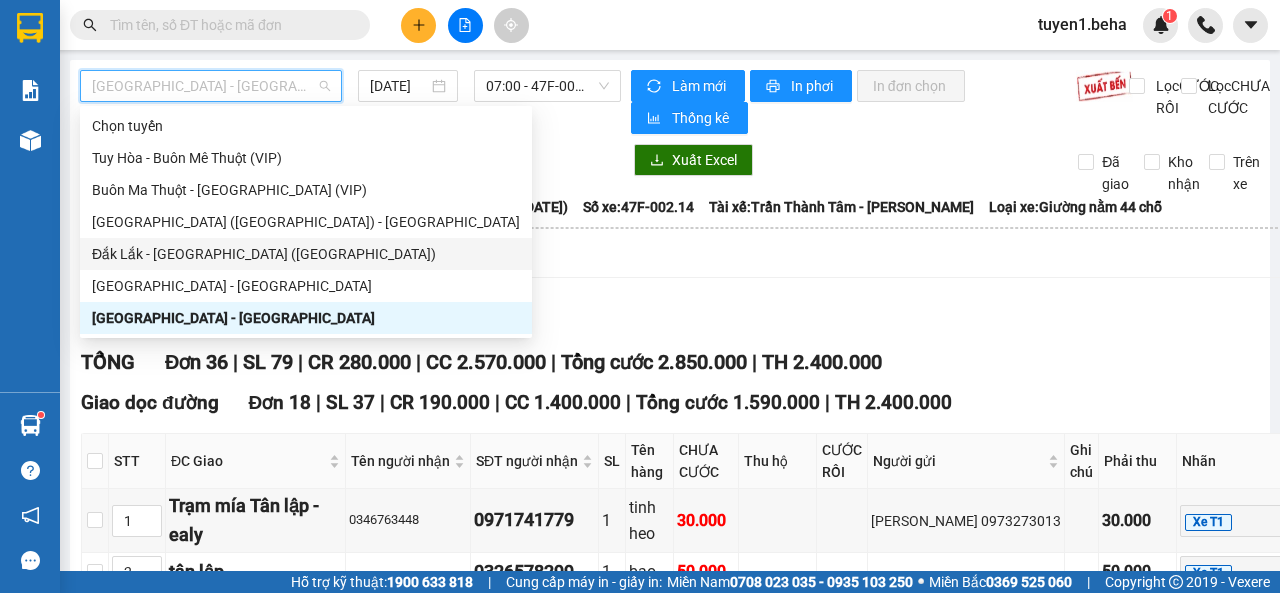 click on "Đắk Lắk - [GEOGRAPHIC_DATA] ([GEOGRAPHIC_DATA])" at bounding box center (306, 254) 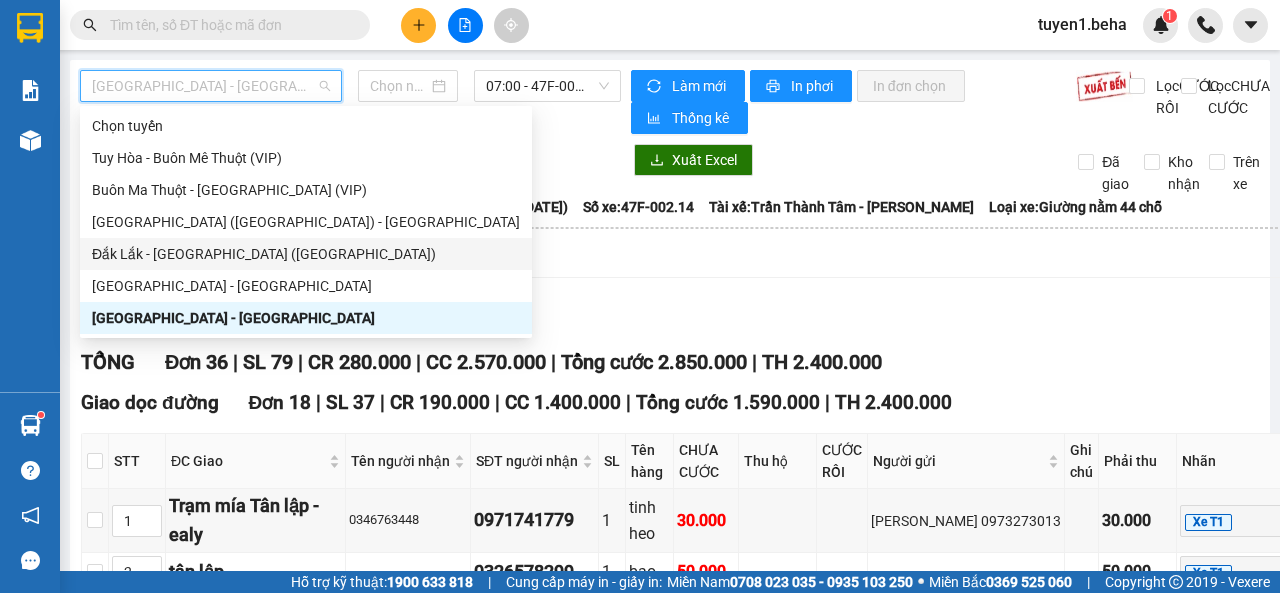 type on "[DATE]" 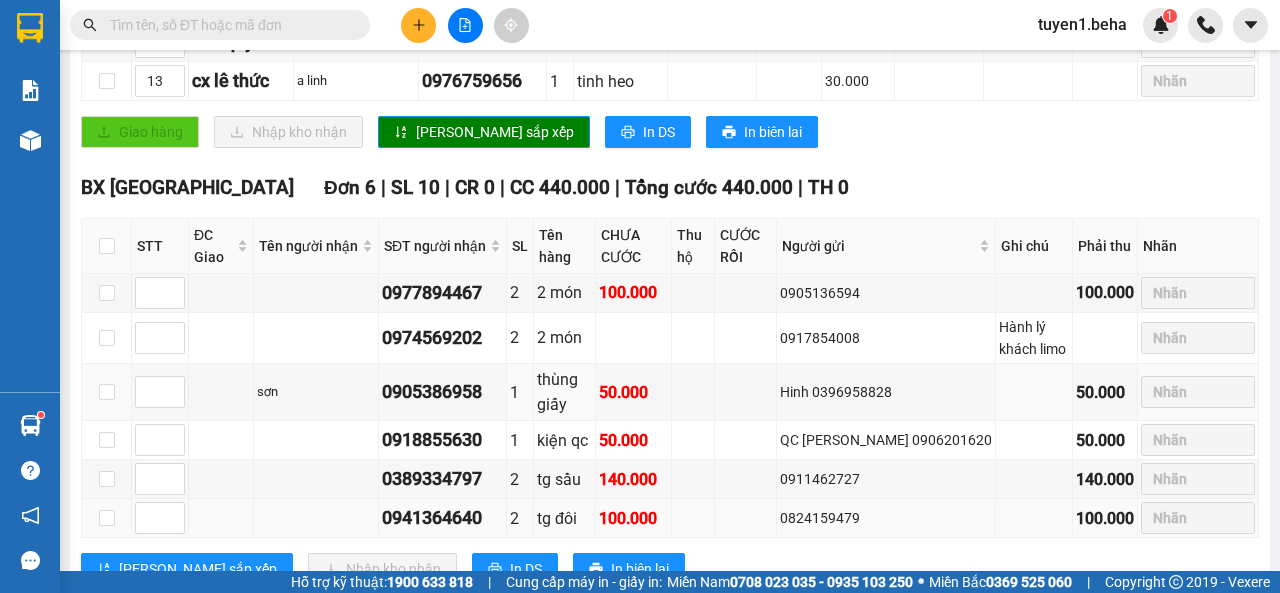 scroll, scrollTop: 1200, scrollLeft: 0, axis: vertical 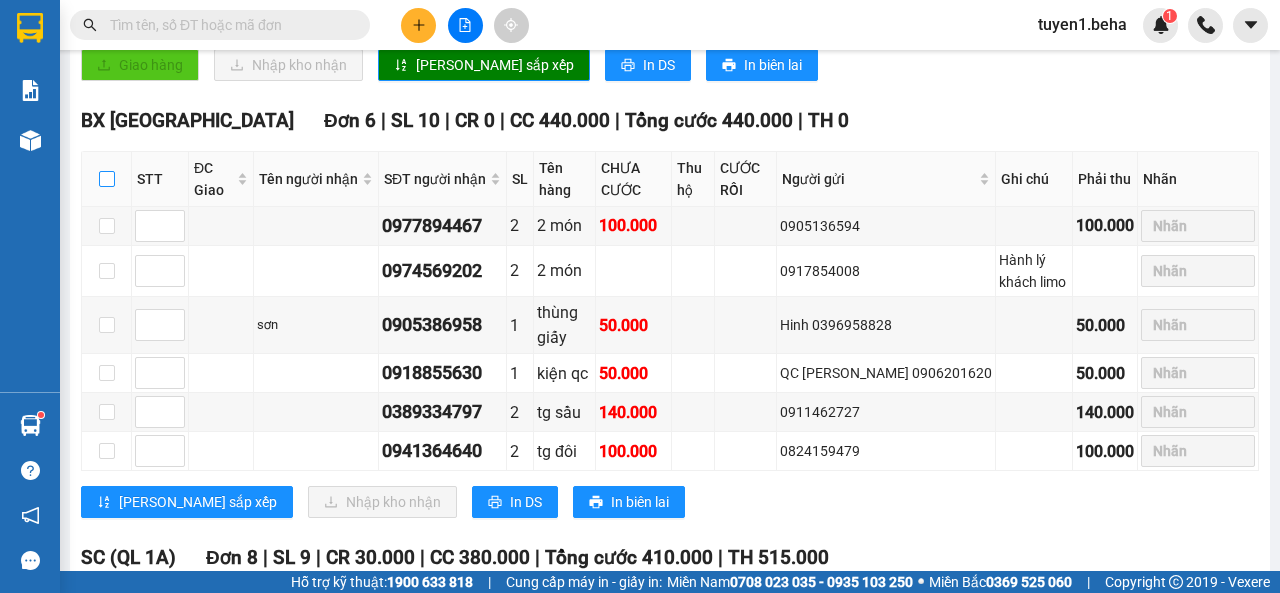 click at bounding box center (107, 179) 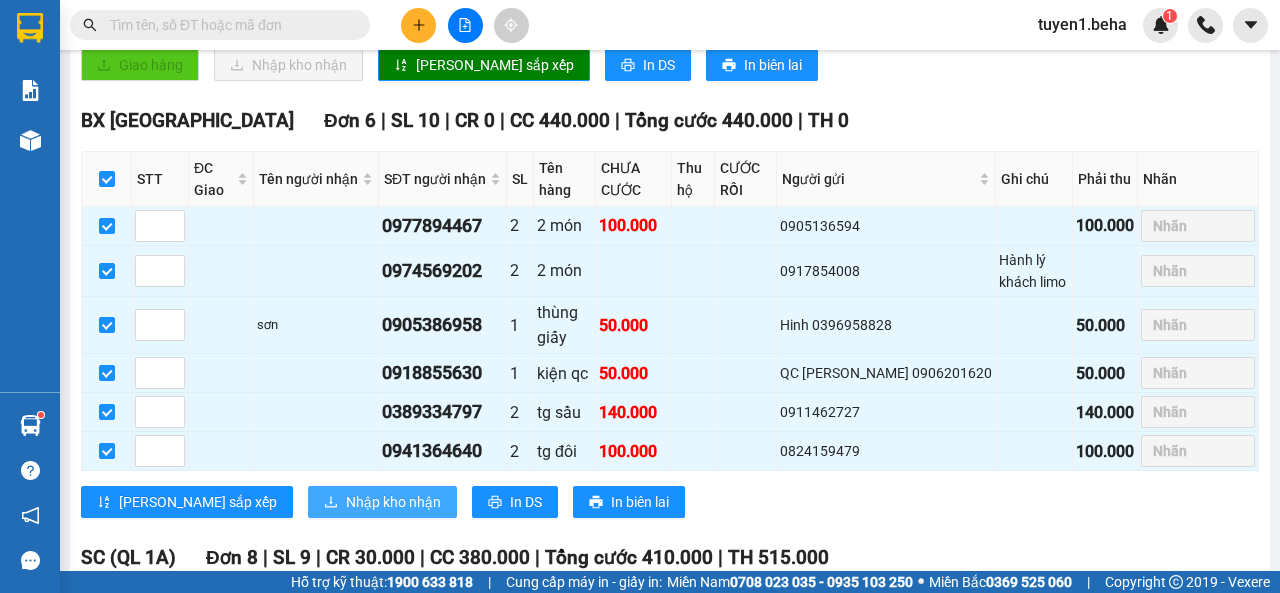 click on "Nhập kho nhận" at bounding box center (393, 502) 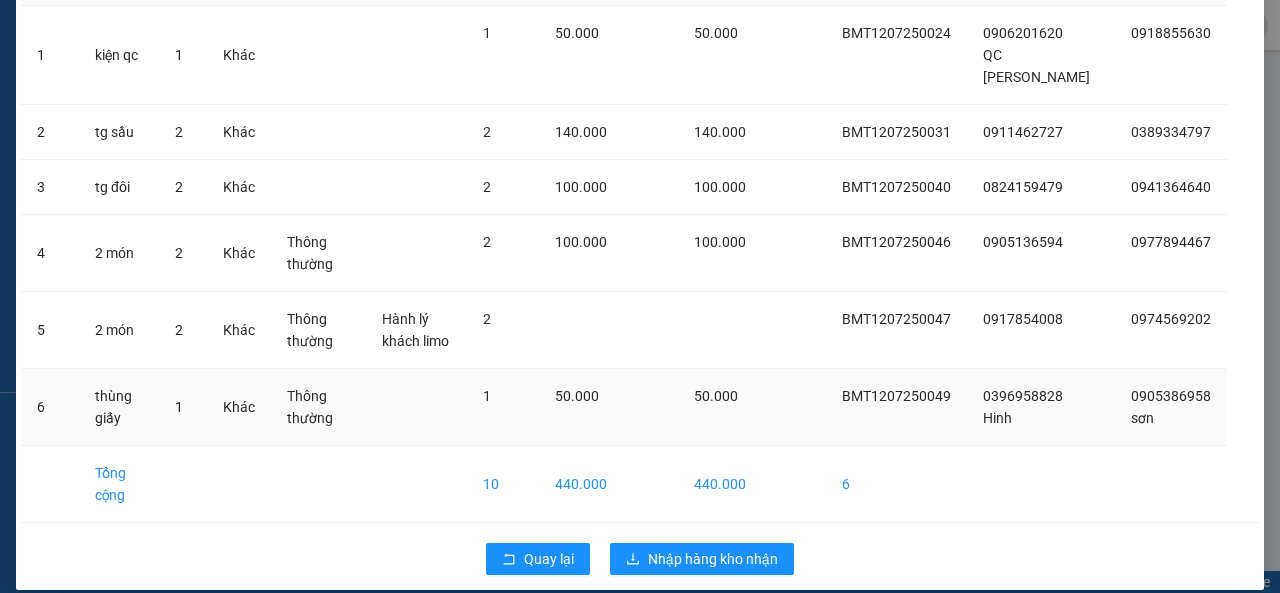 scroll, scrollTop: 202, scrollLeft: 0, axis: vertical 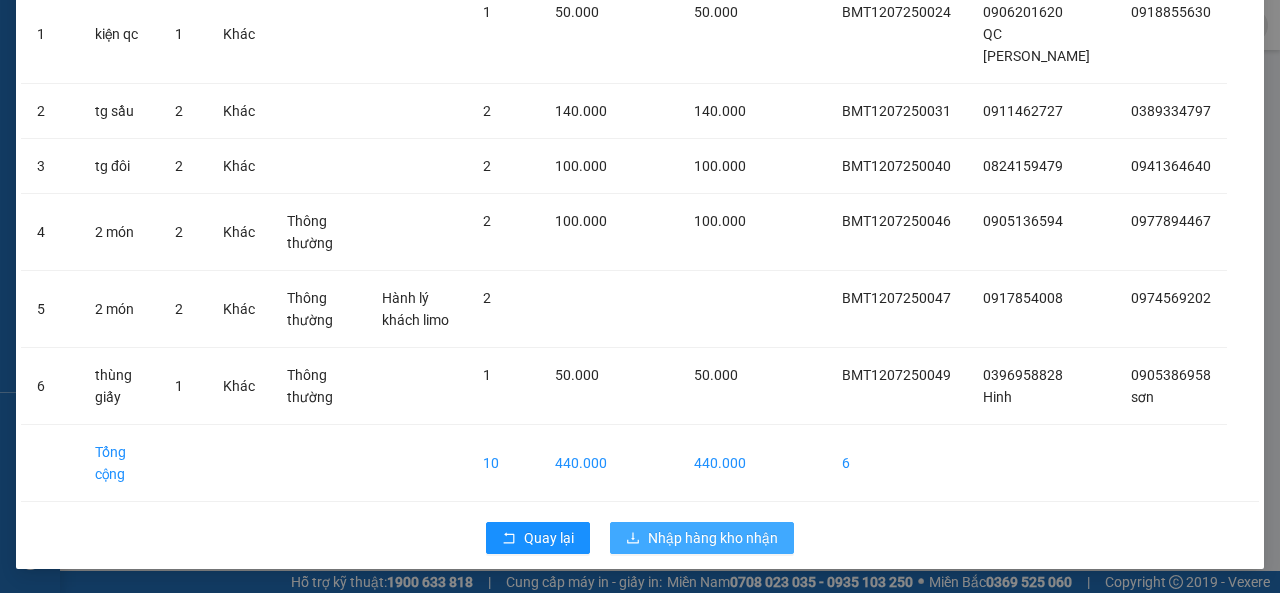 click on "Nhập hàng kho nhận" at bounding box center [713, 538] 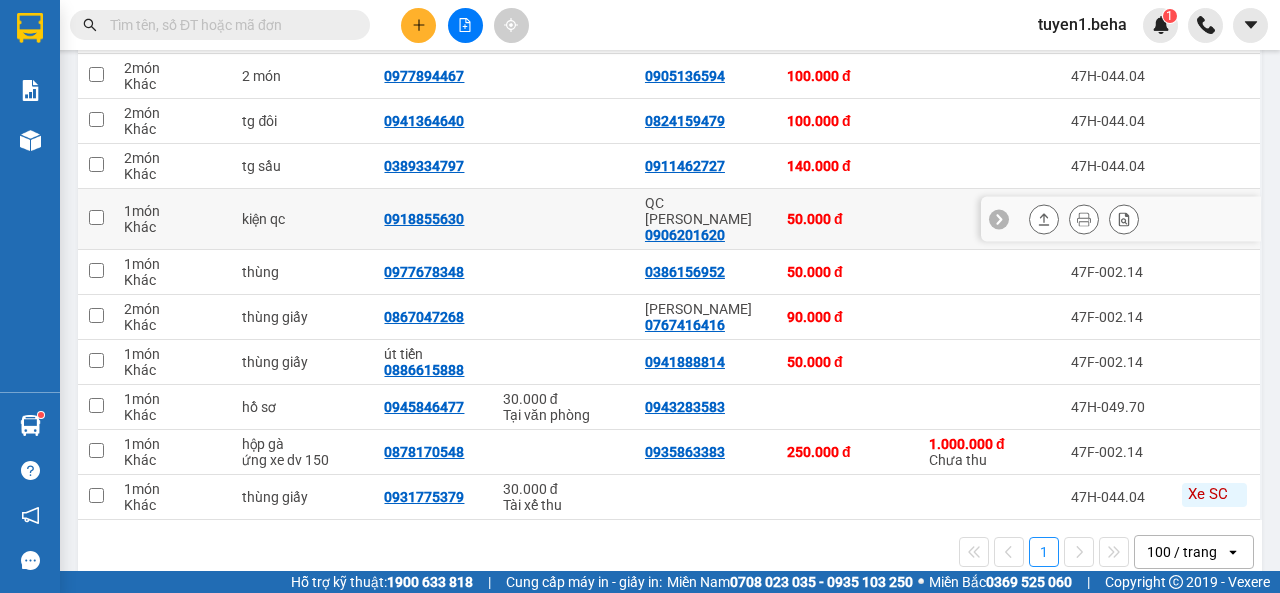 scroll, scrollTop: 388, scrollLeft: 0, axis: vertical 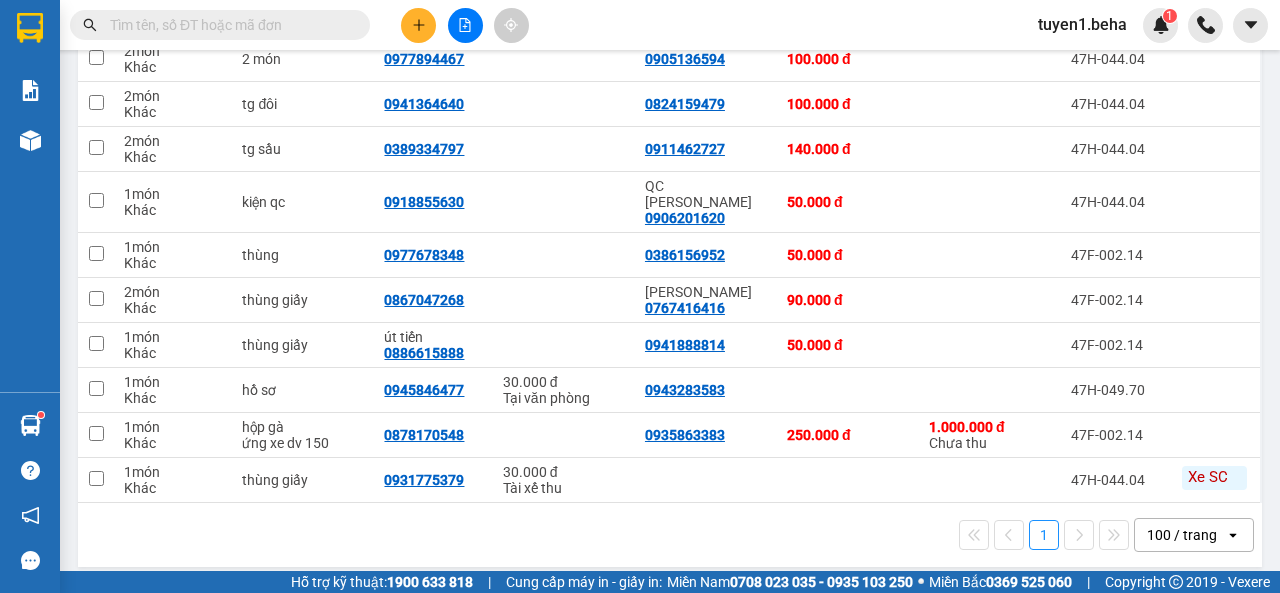 click on "1 100 / trang open" at bounding box center [670, 535] 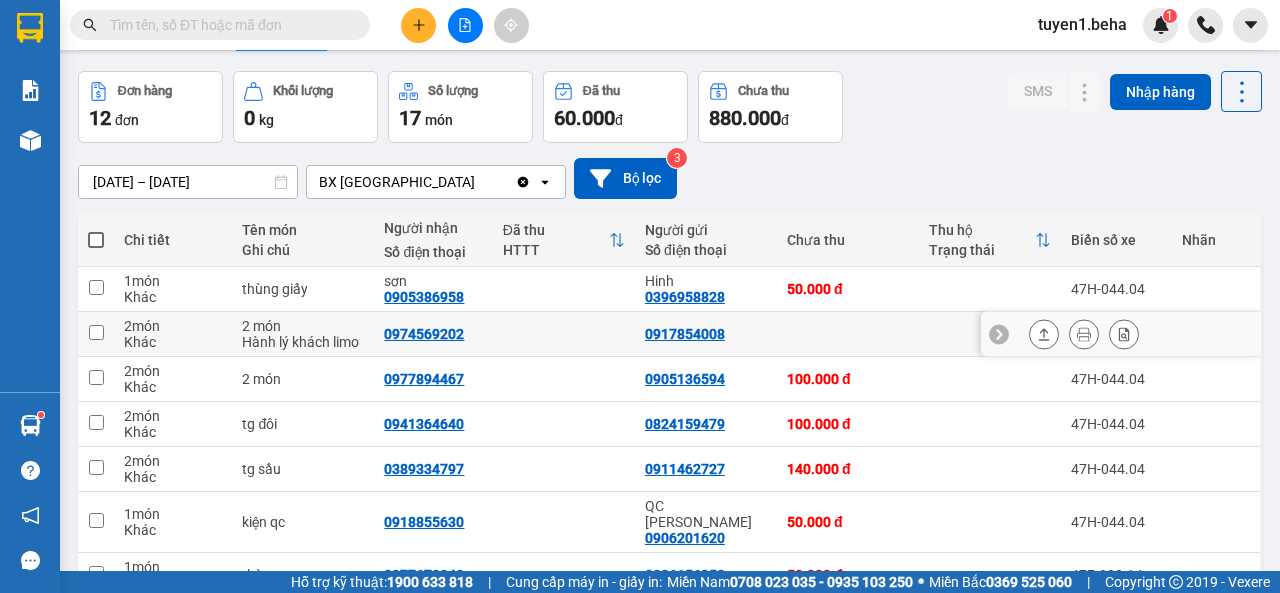 scroll, scrollTop: 100, scrollLeft: 0, axis: vertical 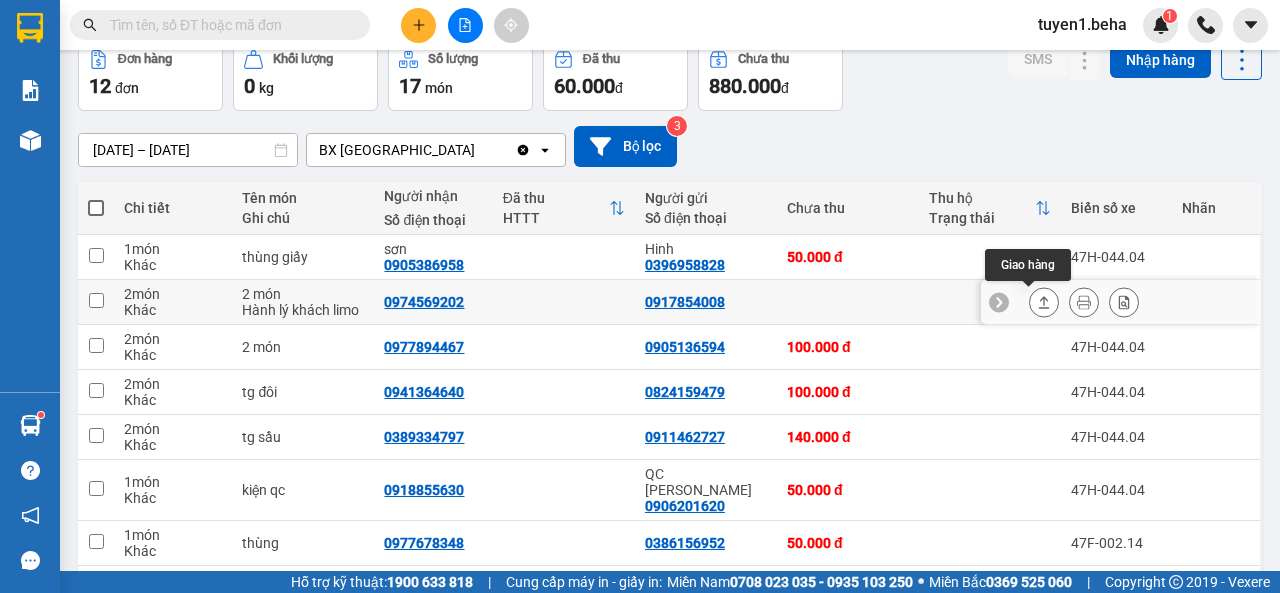 click 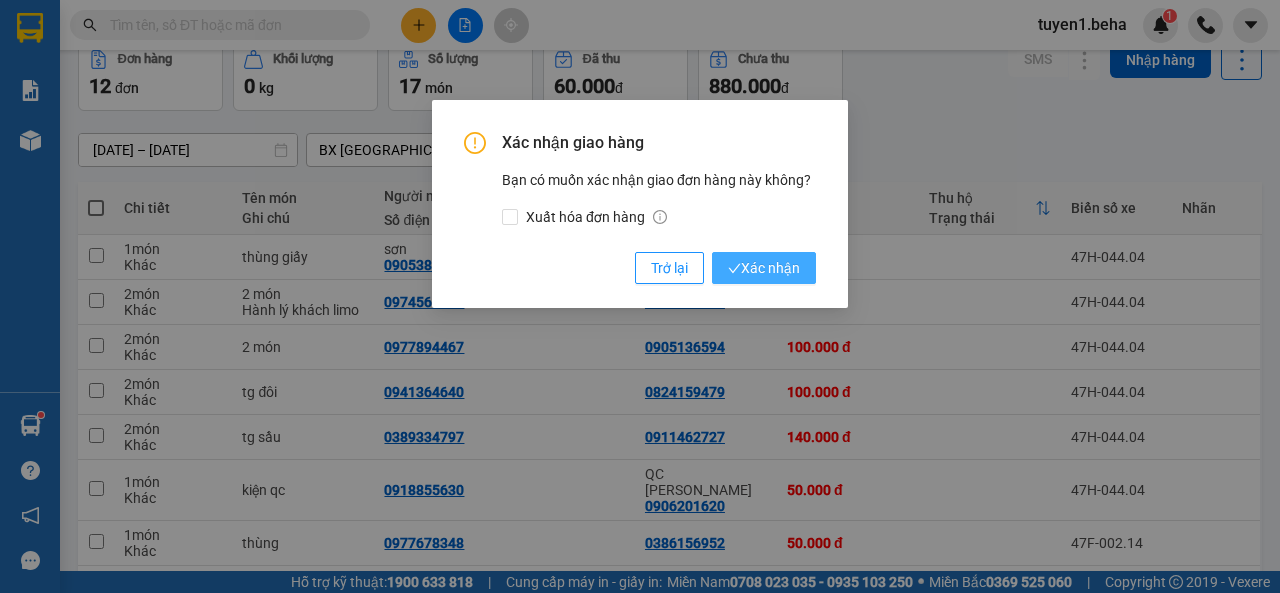 click on "Xác nhận" at bounding box center [764, 268] 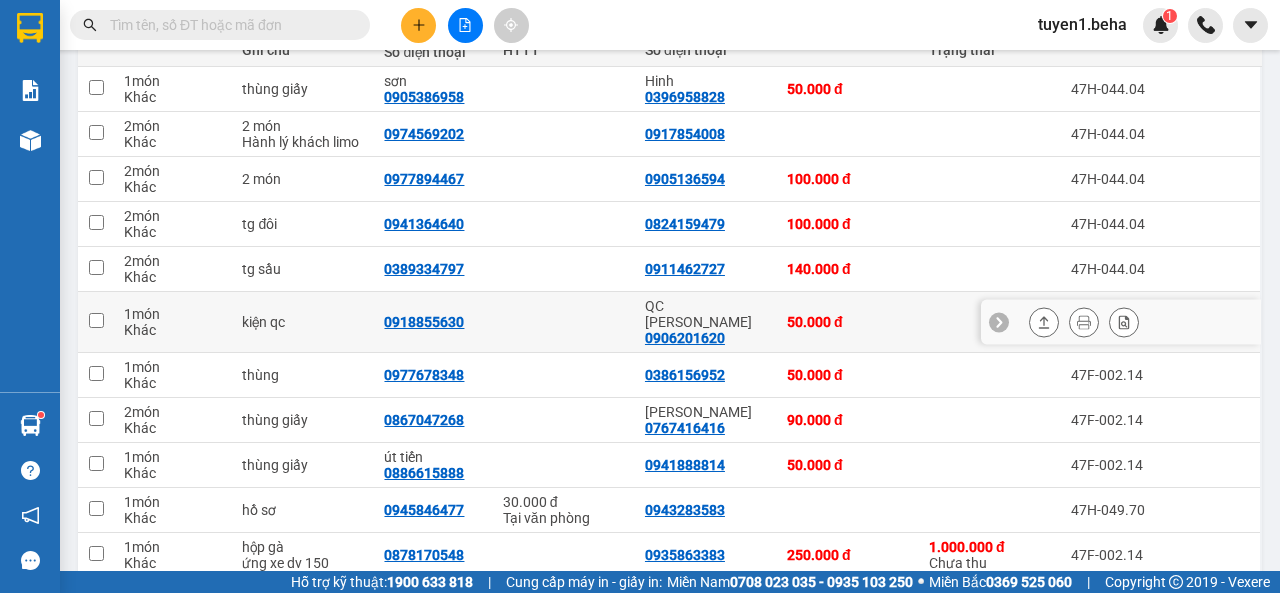 scroll, scrollTop: 388, scrollLeft: 0, axis: vertical 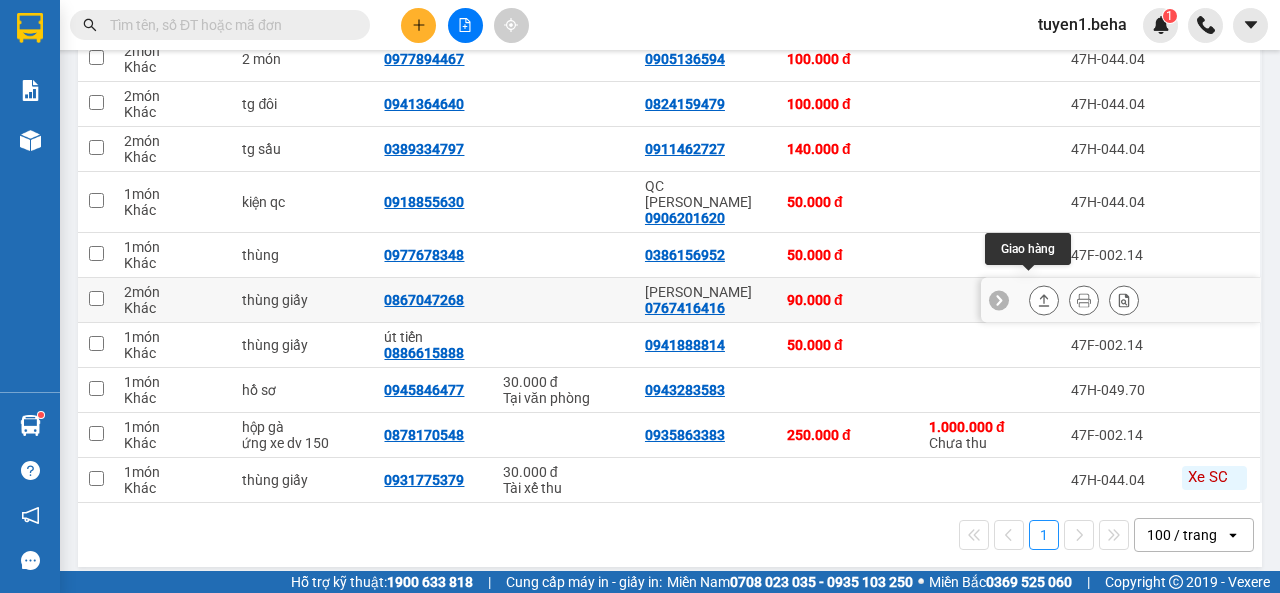 click at bounding box center (1044, 300) 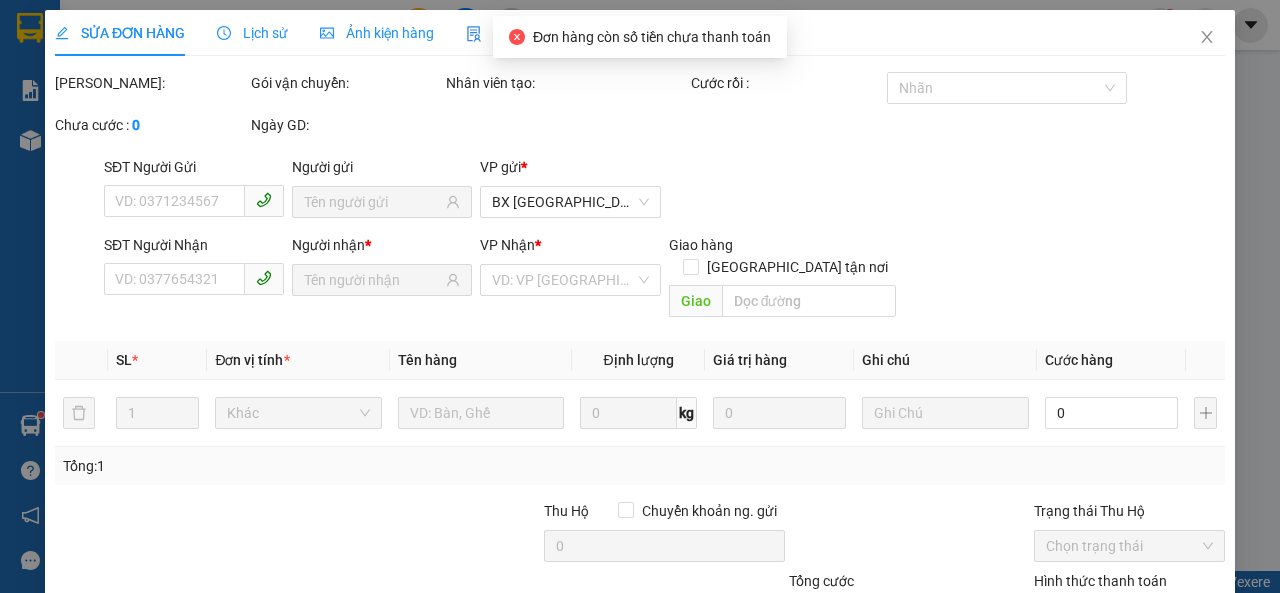type on "0767416416" 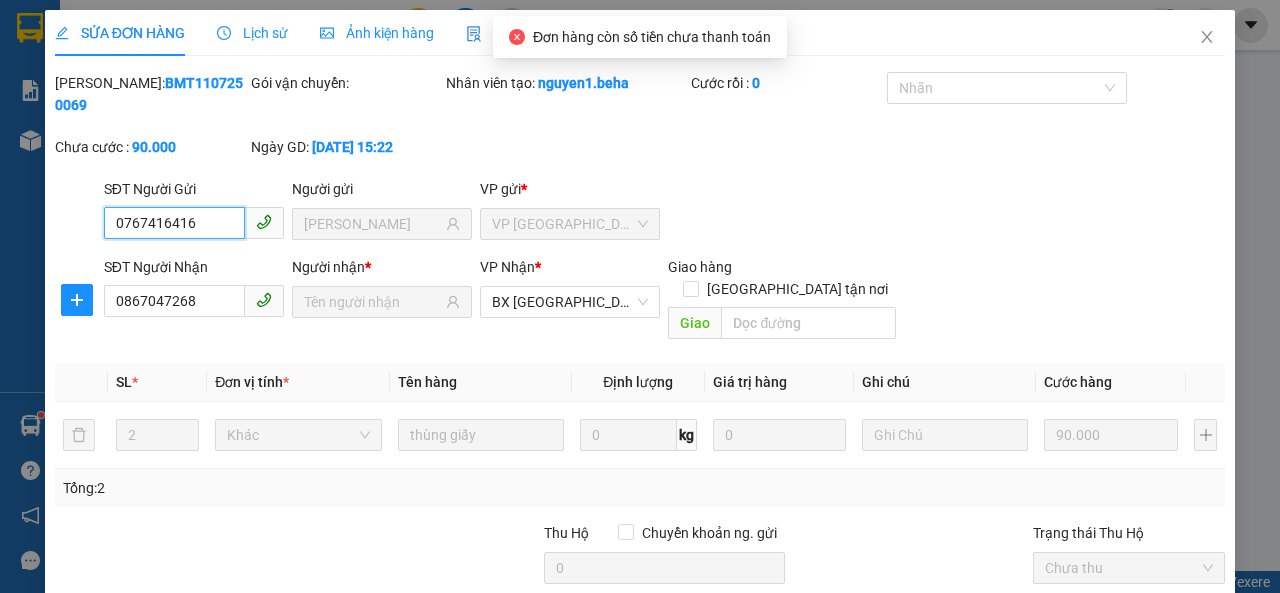 scroll, scrollTop: 171, scrollLeft: 0, axis: vertical 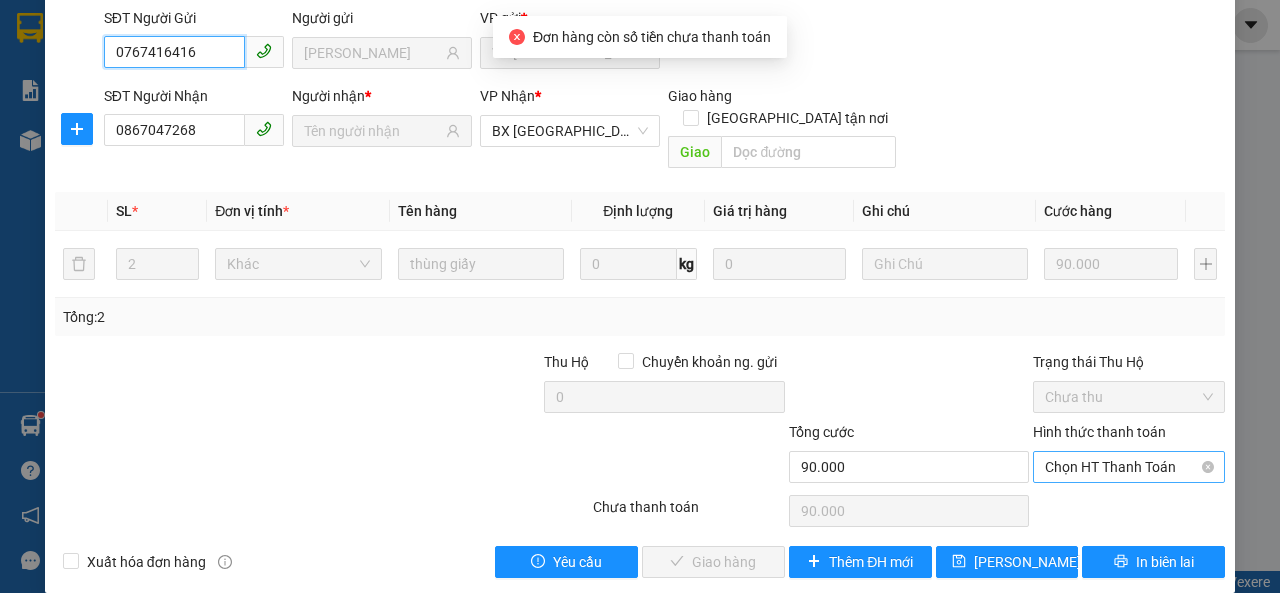 click on "Chọn HT Thanh Toán" at bounding box center (1129, 467) 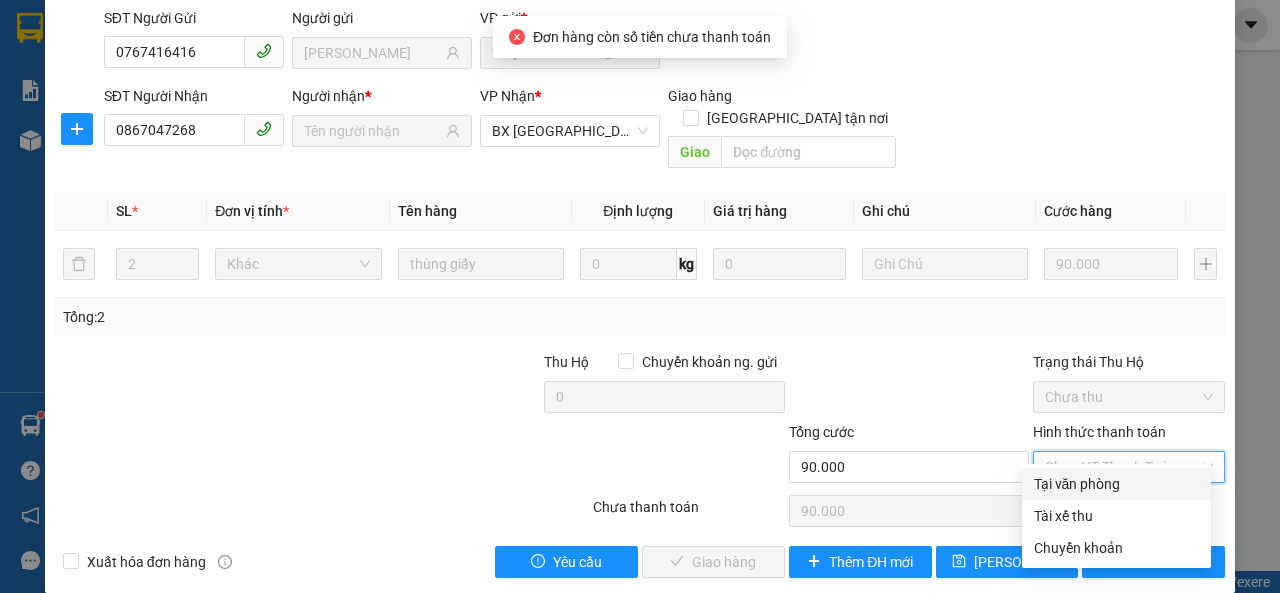 click on "Tại văn phòng" at bounding box center [1116, 484] 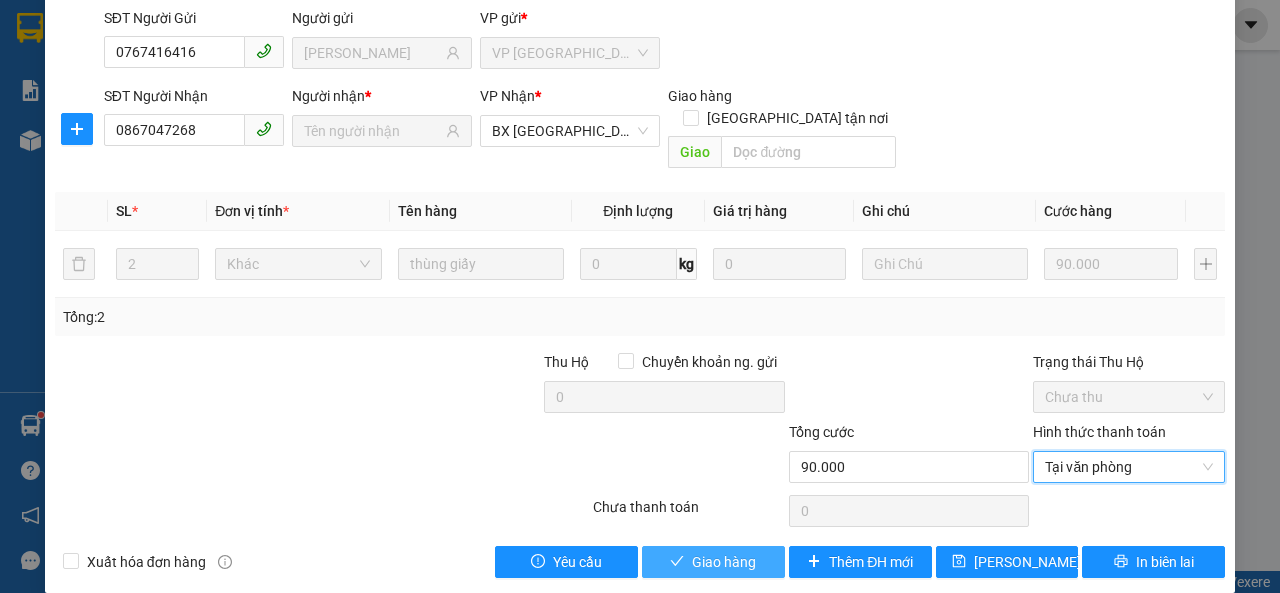 click on "Giao hàng" at bounding box center (724, 562) 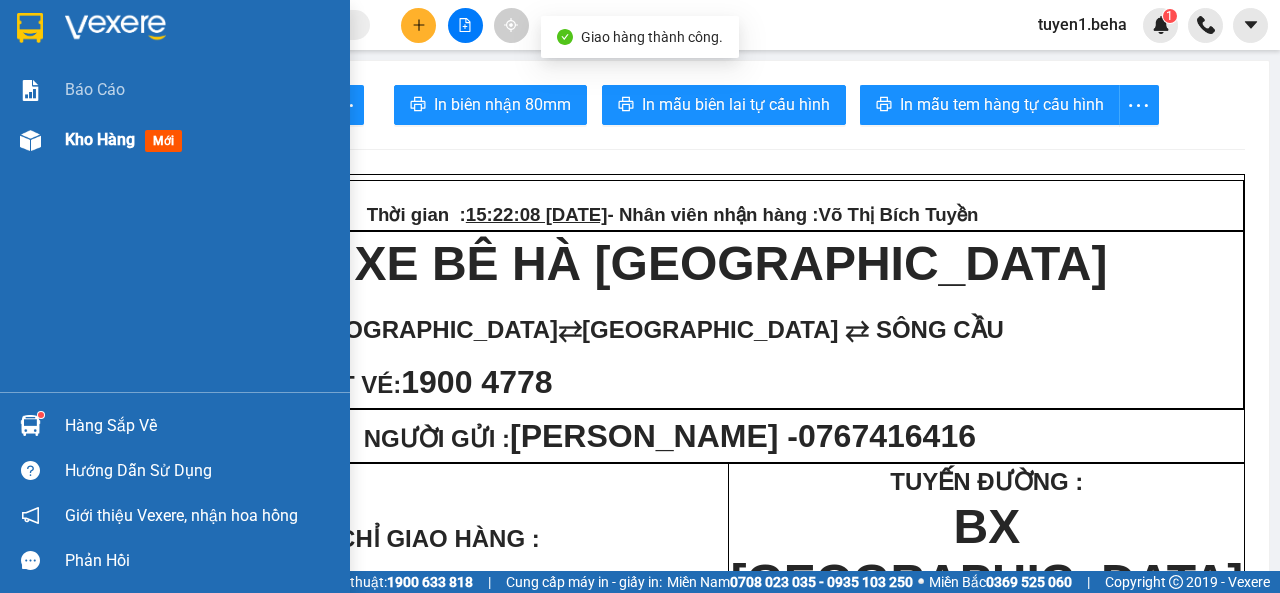 click on "Kho hàng" at bounding box center (100, 139) 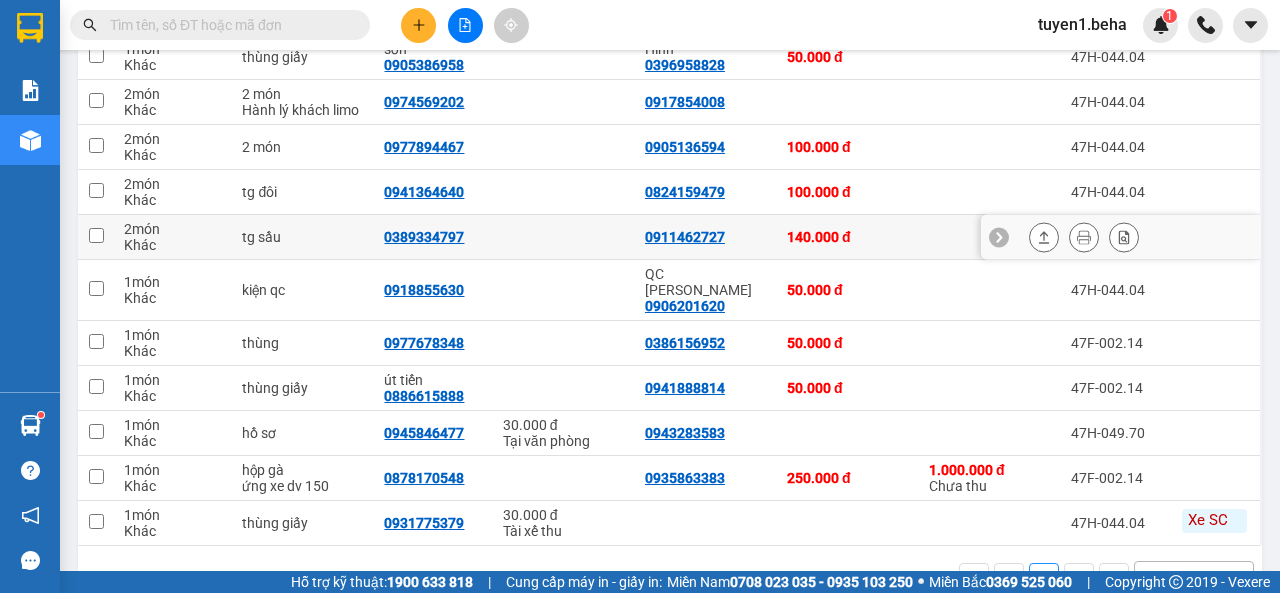 scroll, scrollTop: 343, scrollLeft: 0, axis: vertical 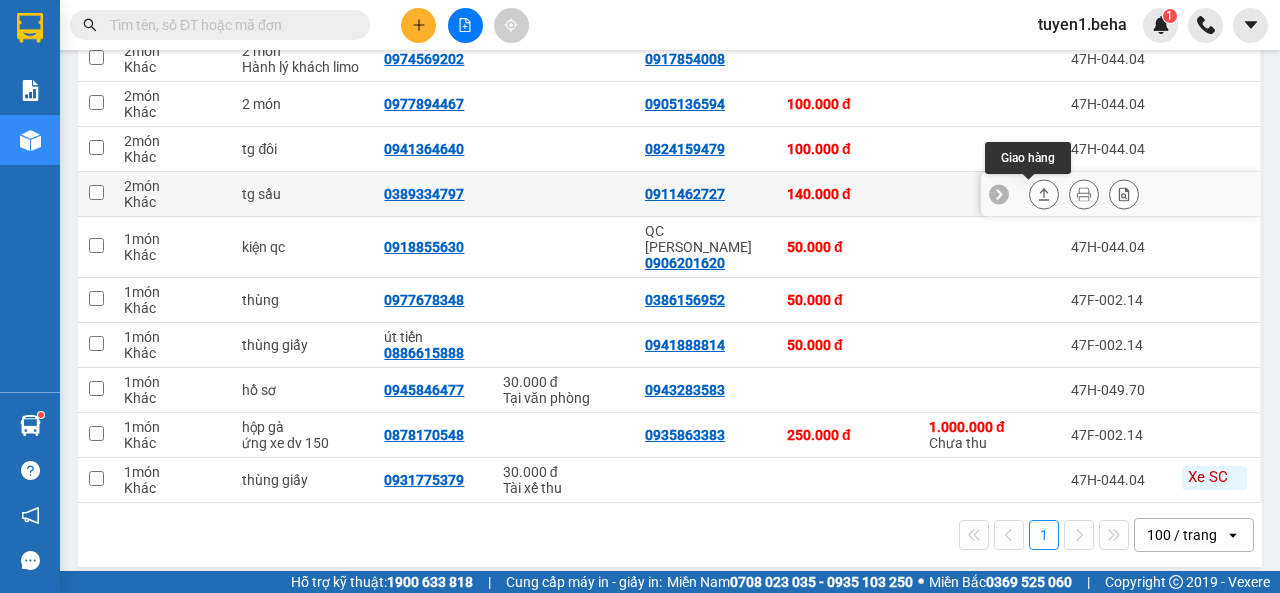 click 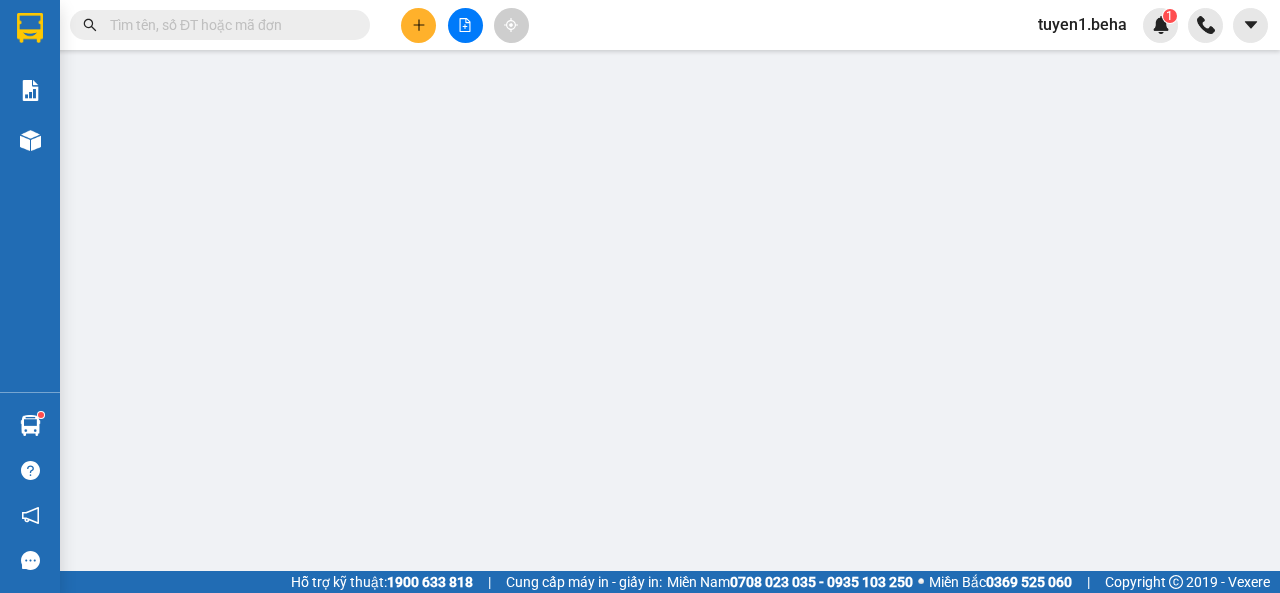 scroll, scrollTop: 0, scrollLeft: 0, axis: both 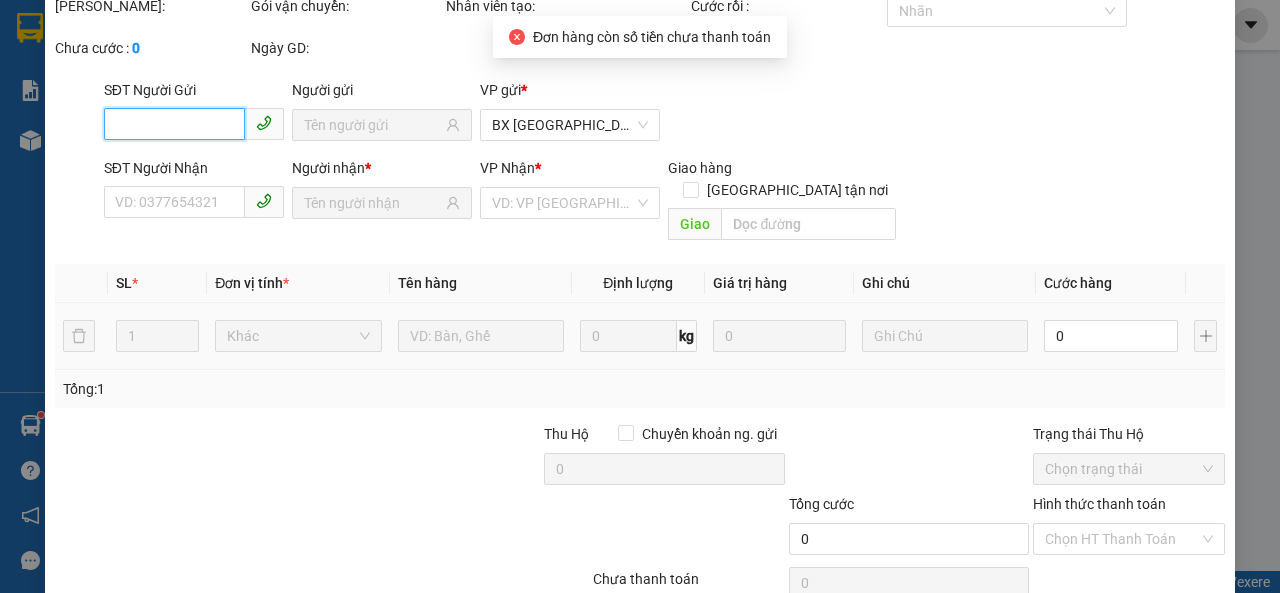 type on "0911462727" 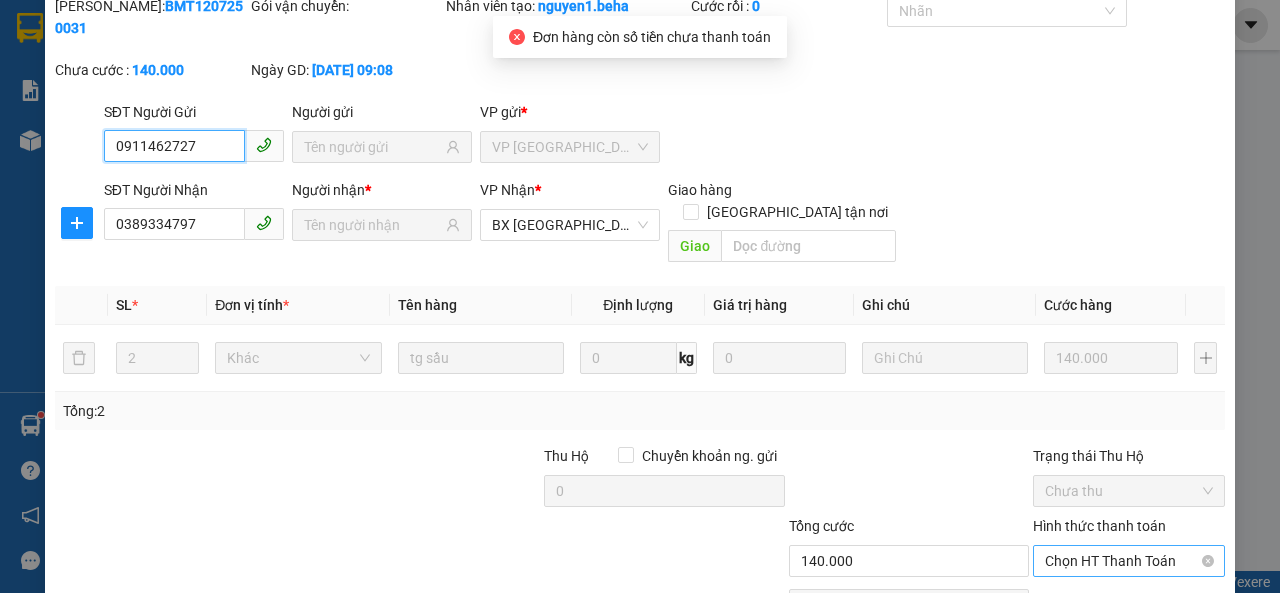 scroll, scrollTop: 149, scrollLeft: 0, axis: vertical 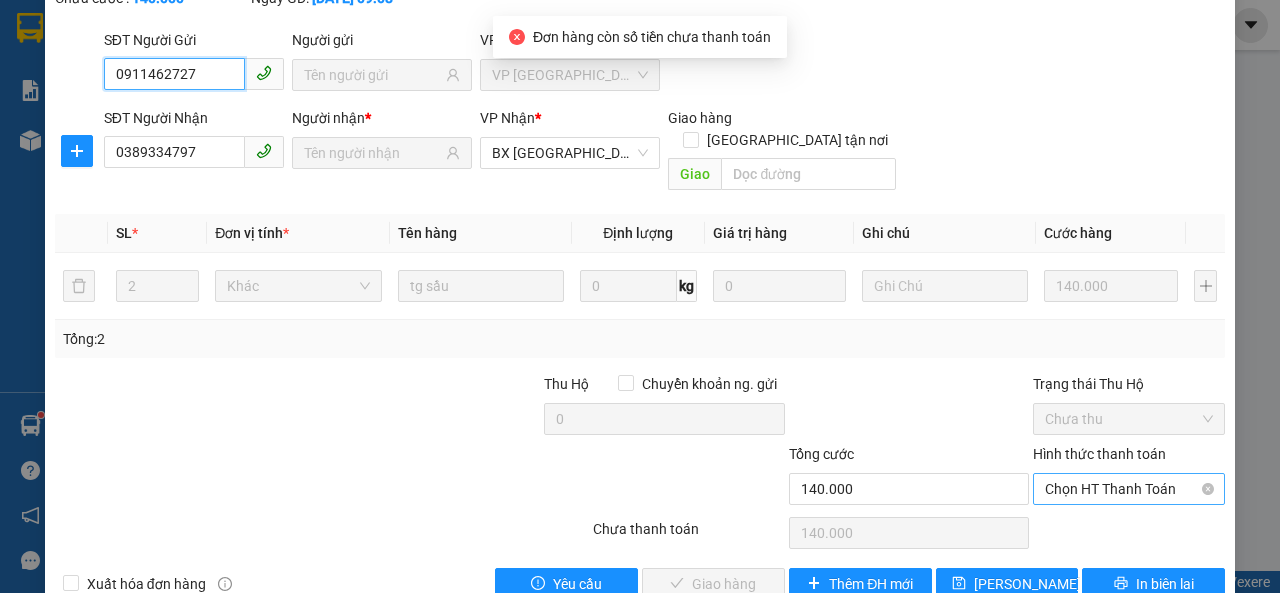 click on "Chọn HT Thanh Toán" at bounding box center [1129, 489] 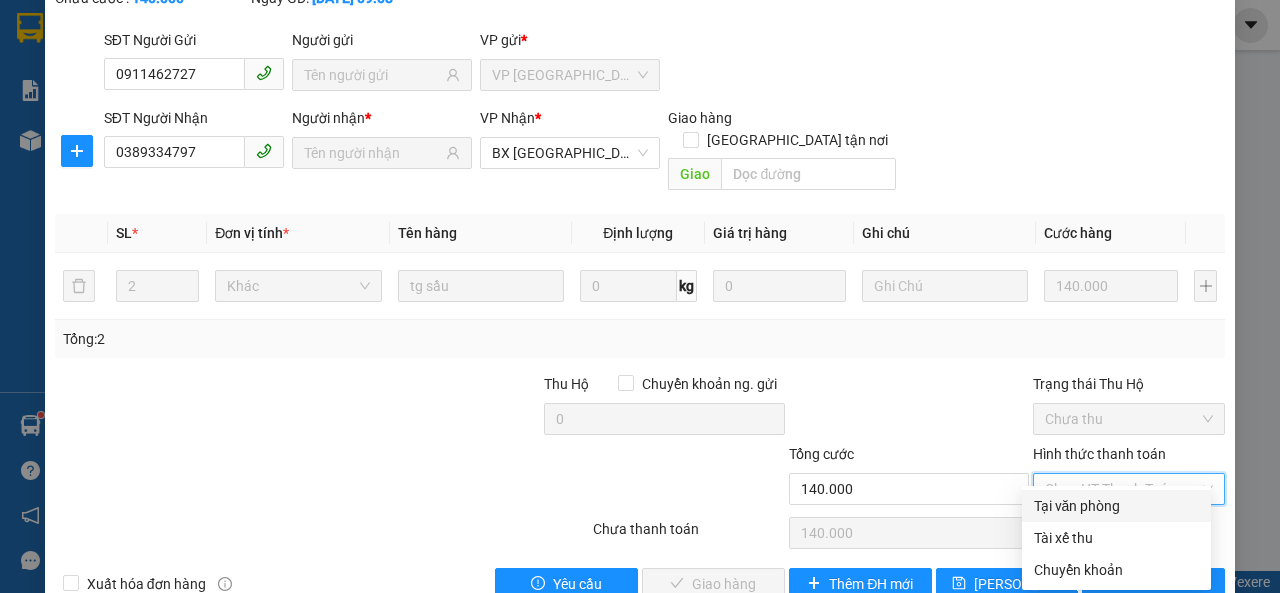 click on "Tại văn phòng" at bounding box center (1116, 506) 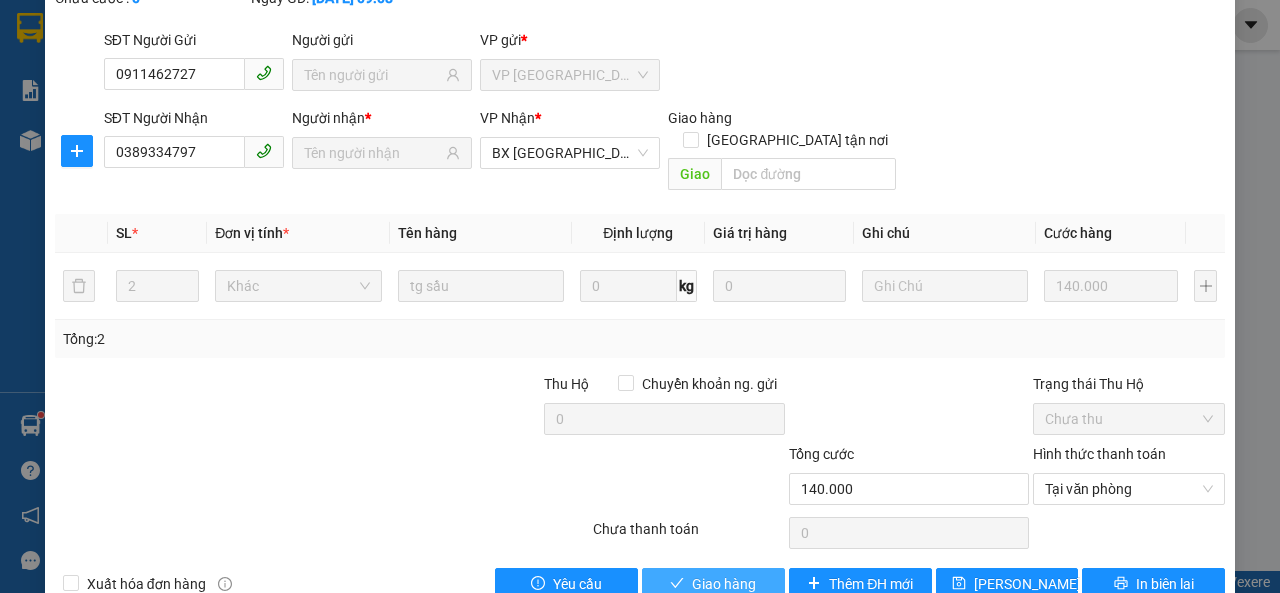 click on "Giao hàng" at bounding box center (724, 584) 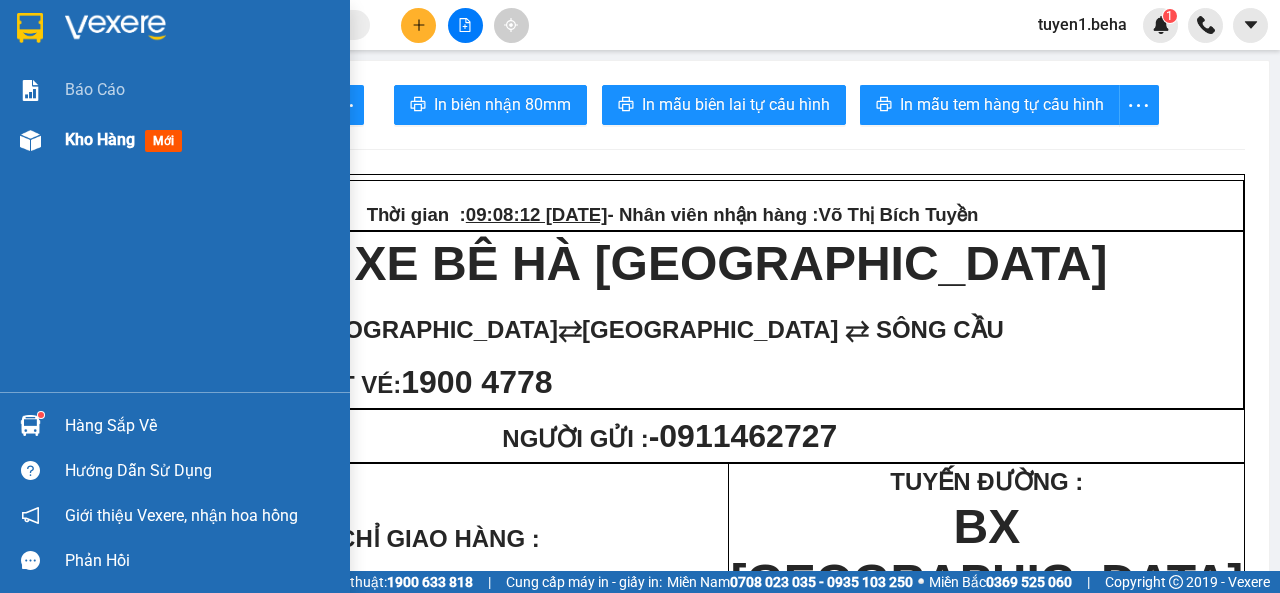 click on "Kho hàng" at bounding box center (100, 139) 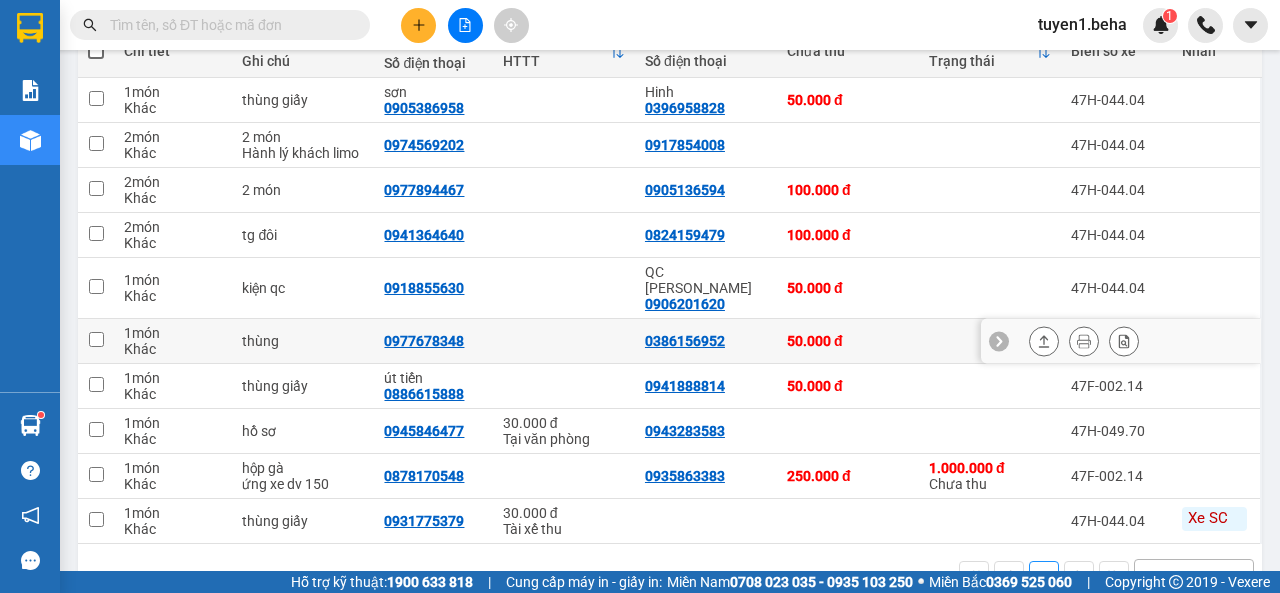 scroll, scrollTop: 298, scrollLeft: 0, axis: vertical 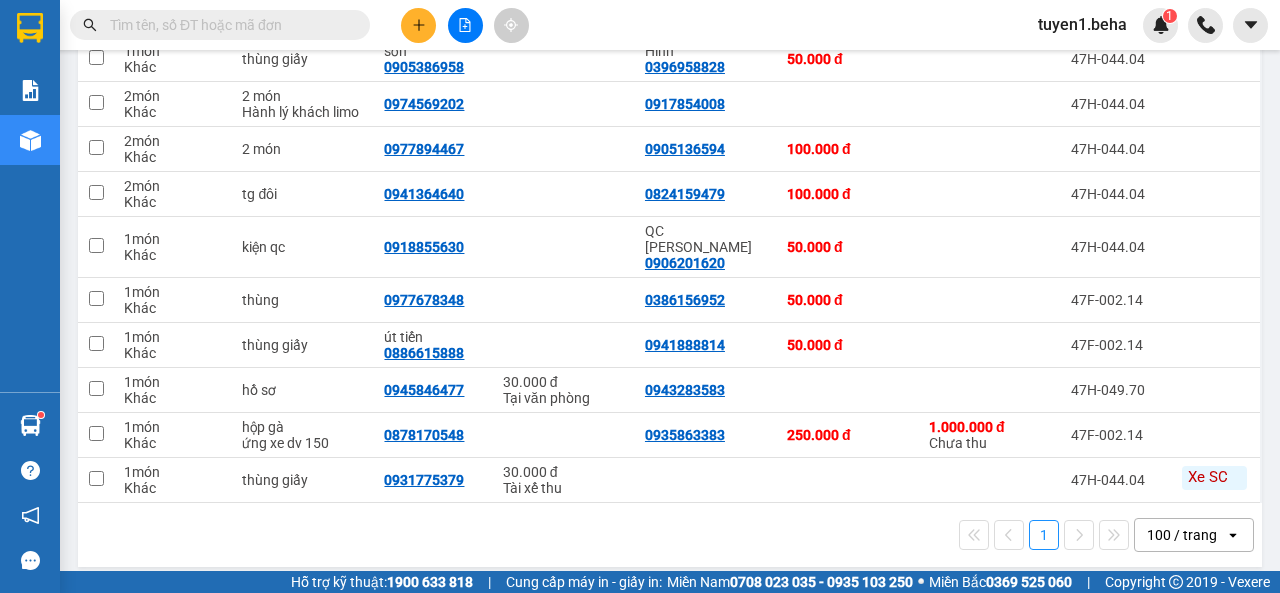click on "1 100 / trang open" at bounding box center (670, 535) 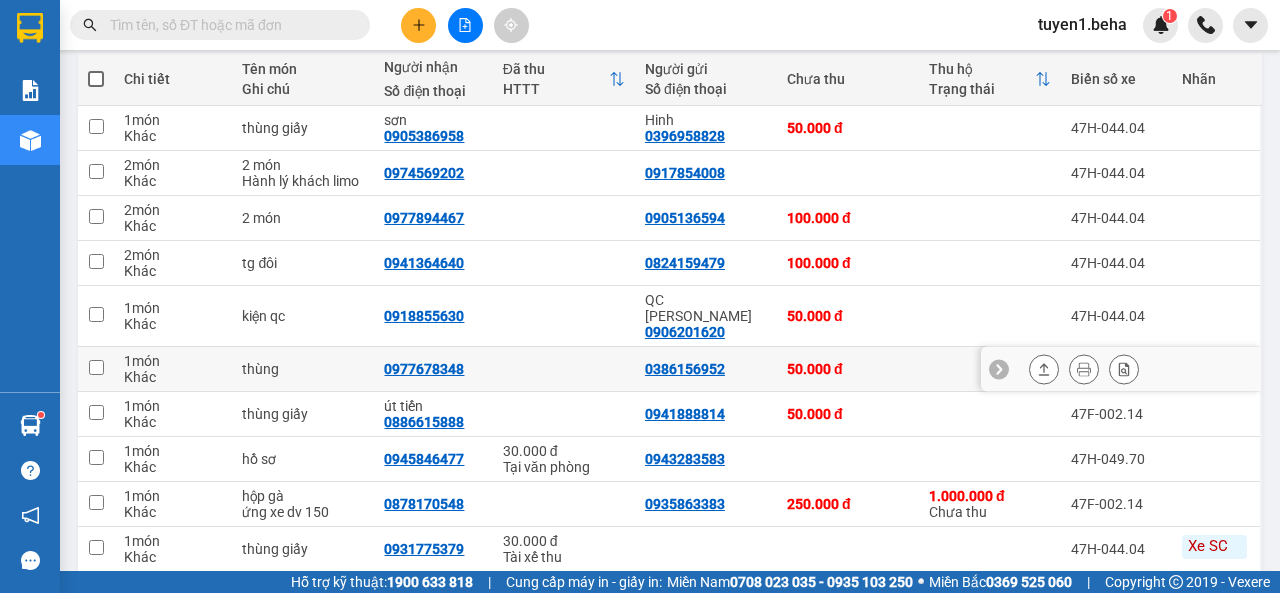 scroll, scrollTop: 198, scrollLeft: 0, axis: vertical 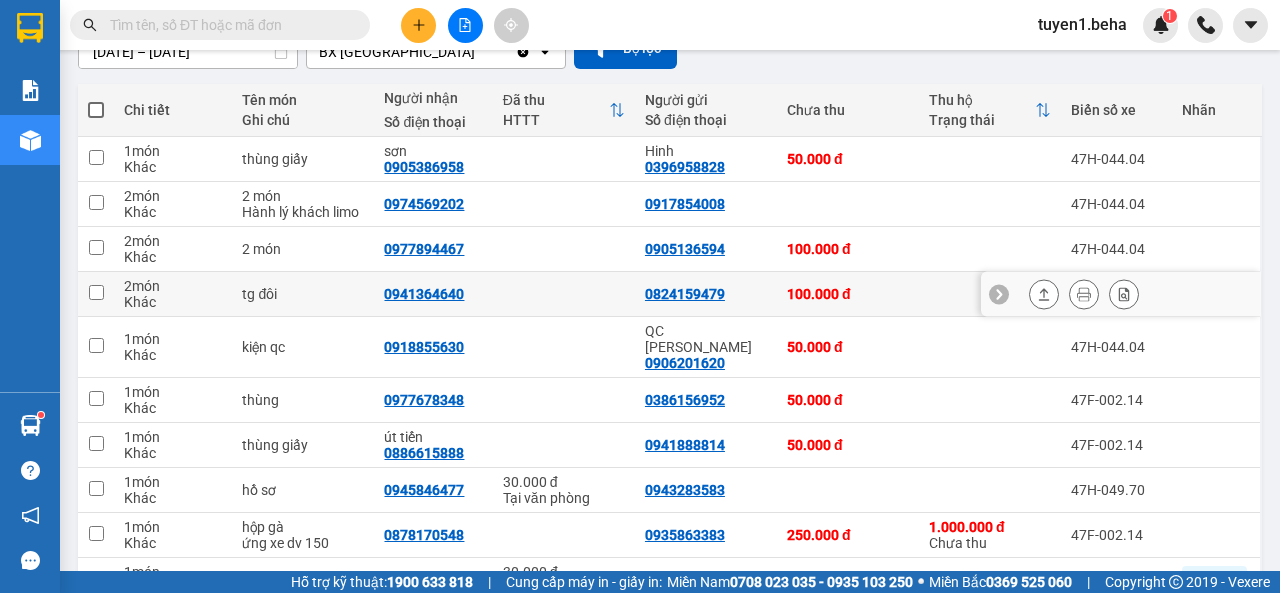 click on "100.000 đ" at bounding box center (848, 294) 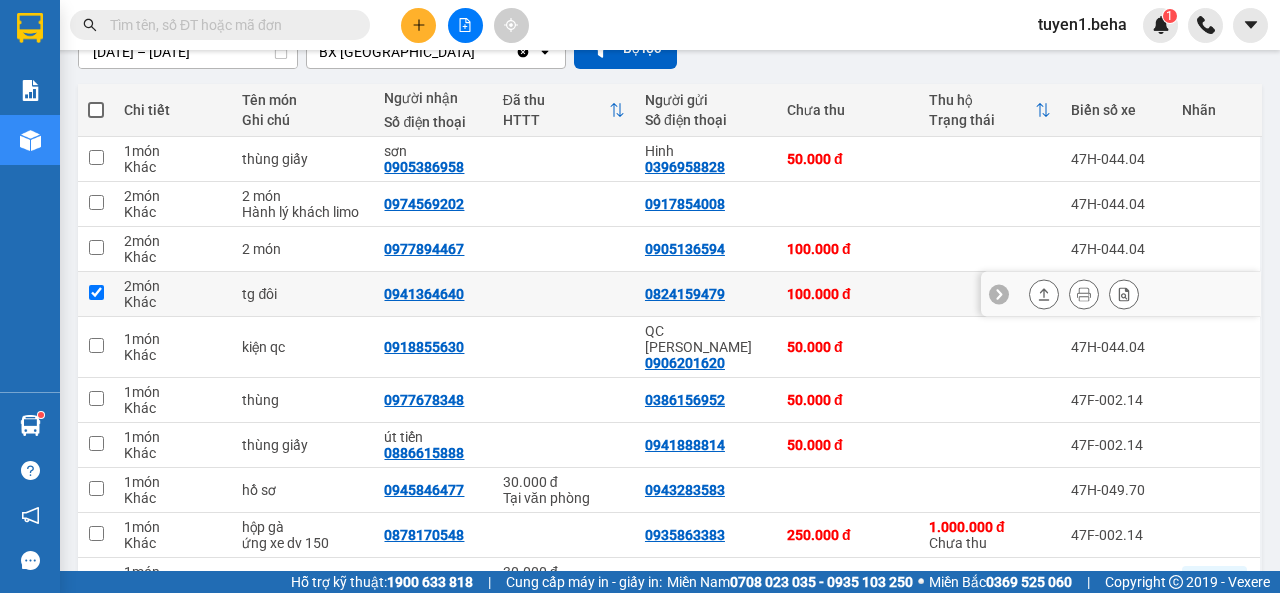 checkbox on "true" 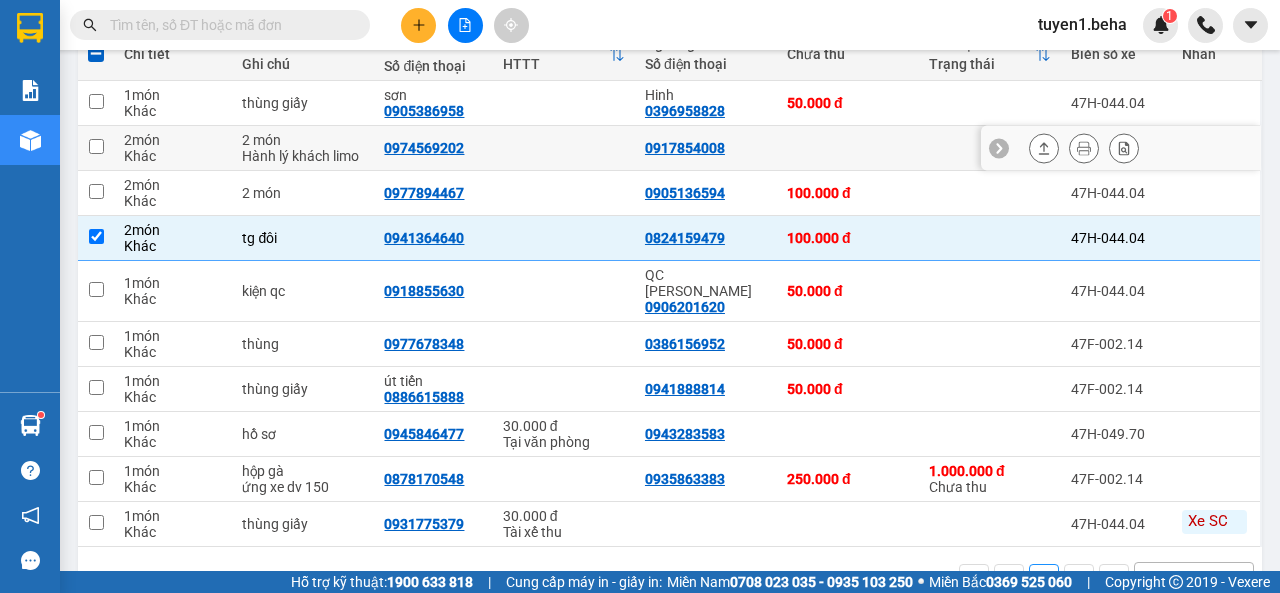 scroll, scrollTop: 298, scrollLeft: 0, axis: vertical 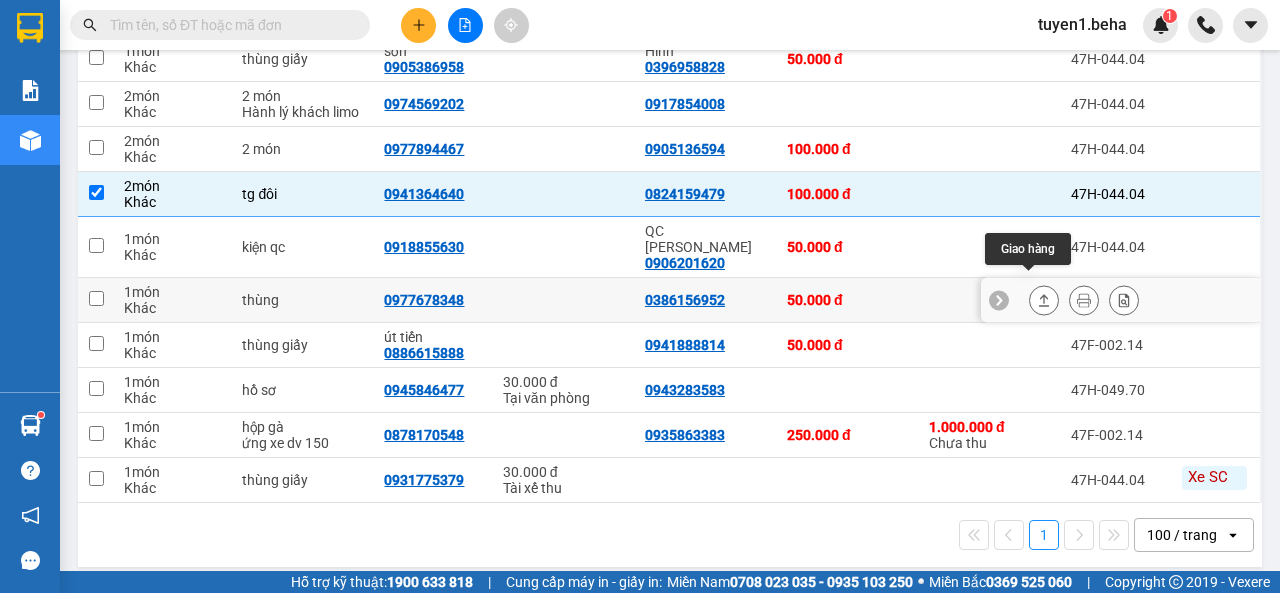 click 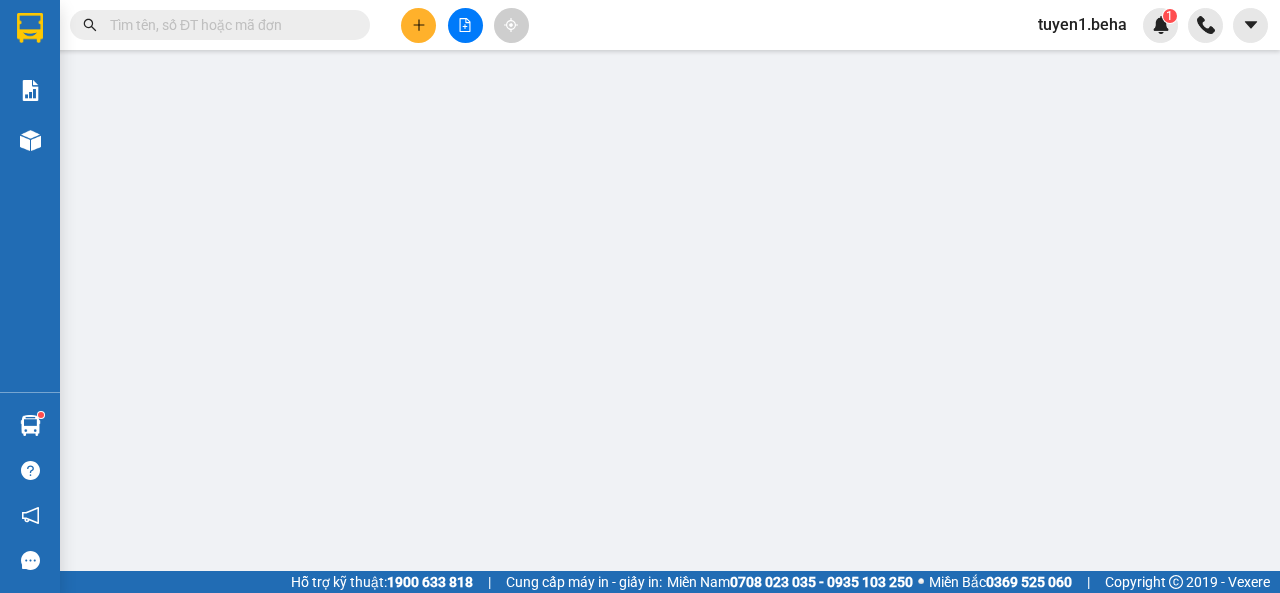 scroll, scrollTop: 0, scrollLeft: 0, axis: both 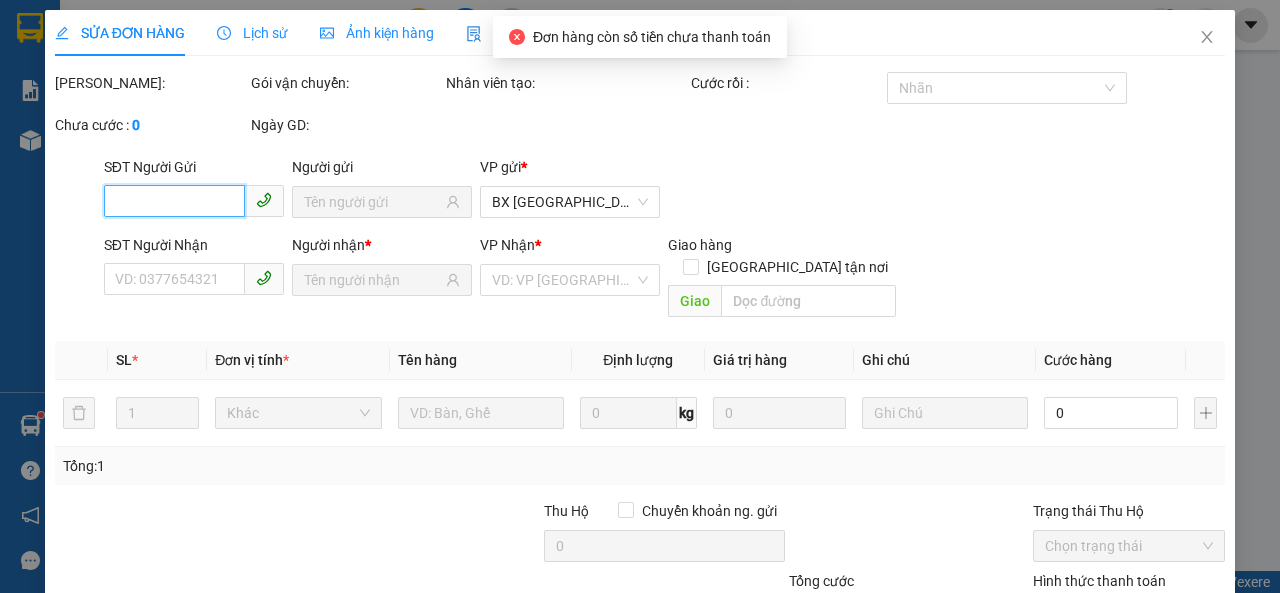 type on "0386156952" 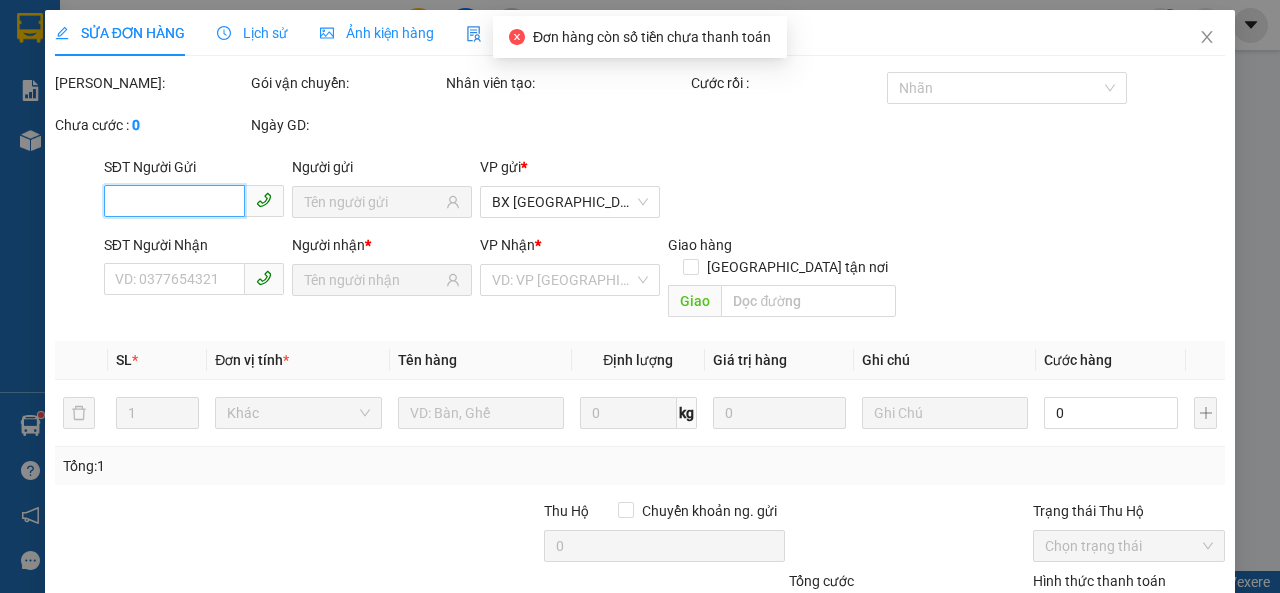 type on "0977678348" 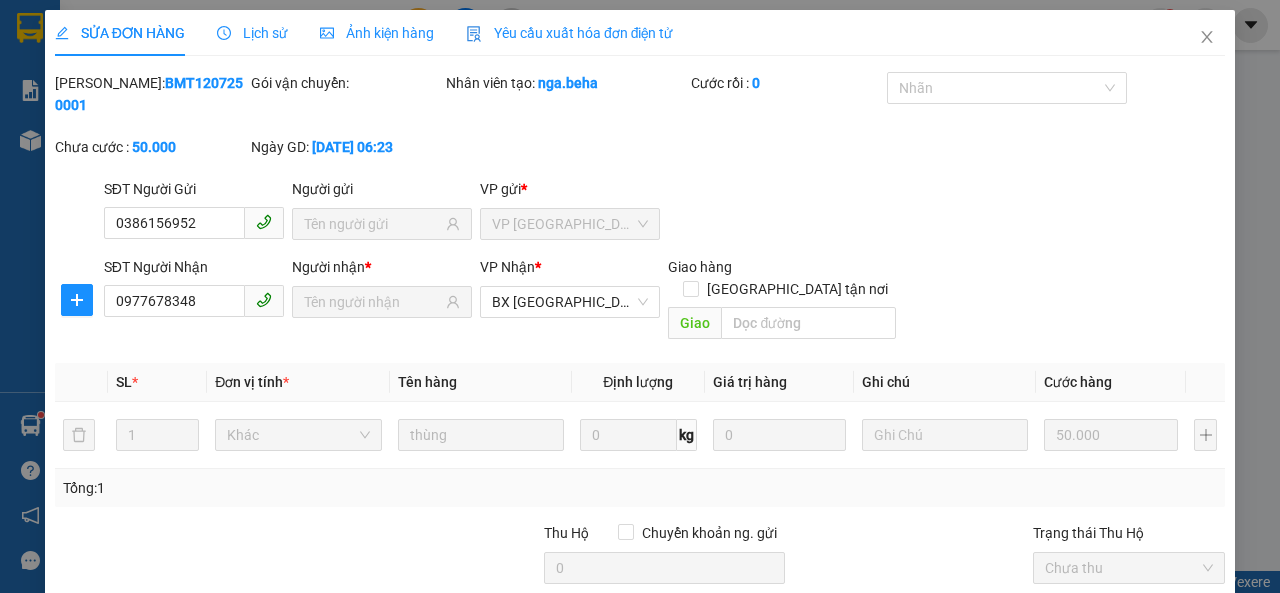 click on "Ảnh kiện hàng" at bounding box center (377, 33) 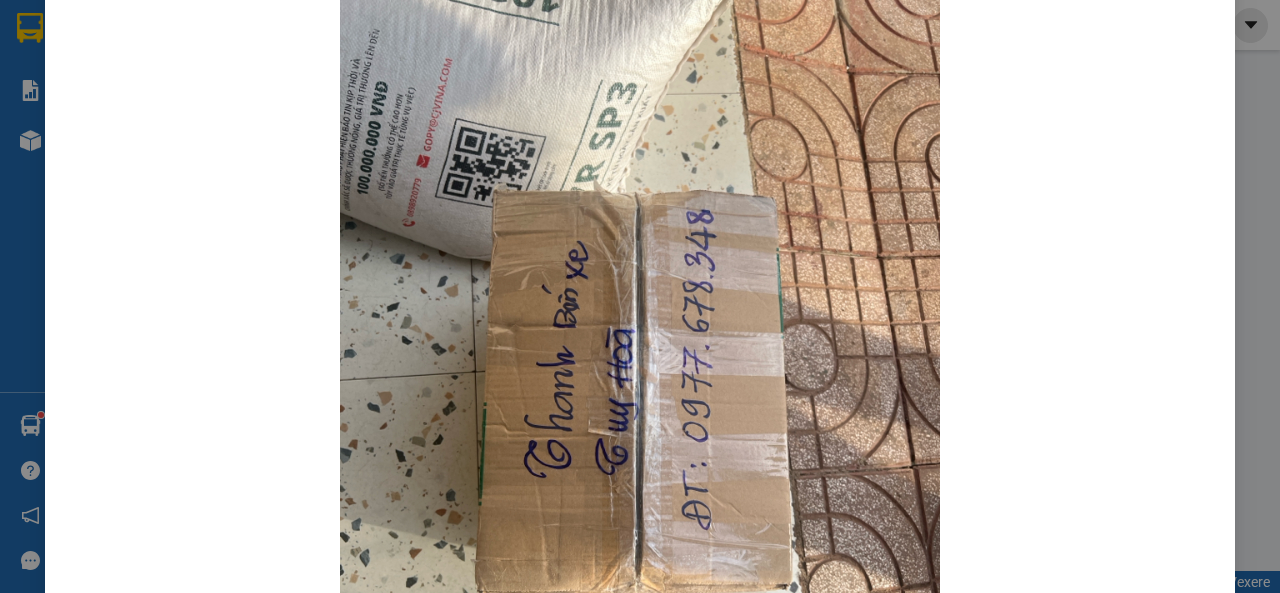 scroll, scrollTop: 0, scrollLeft: 0, axis: both 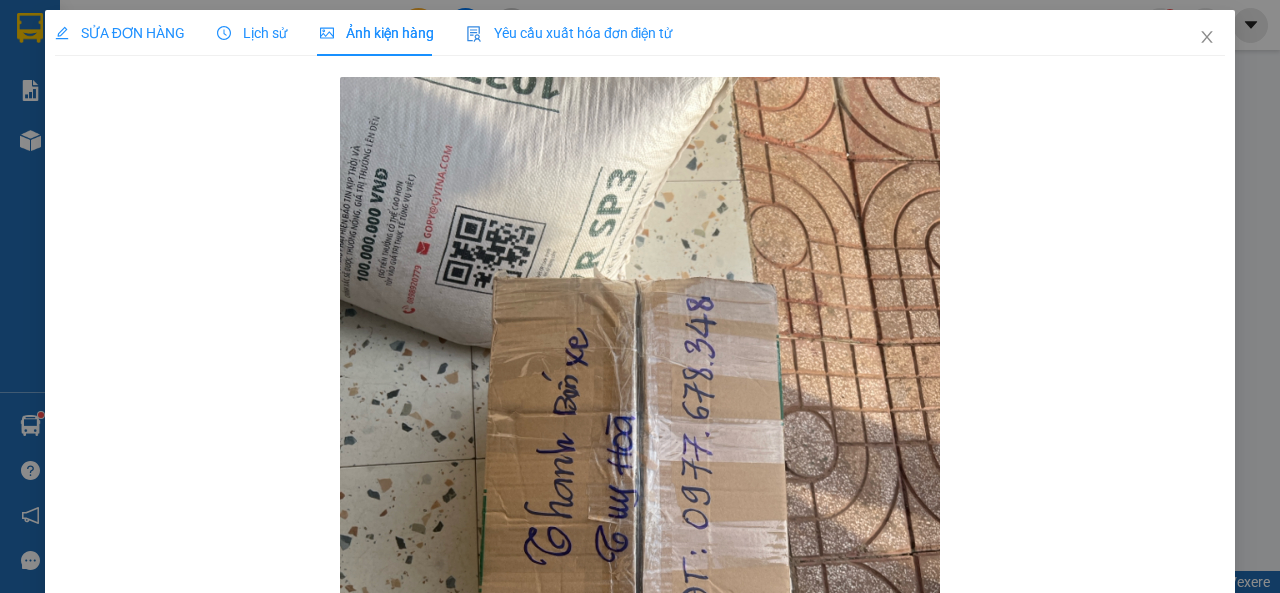 click on "SỬA ĐƠN HÀNG" at bounding box center (120, 33) 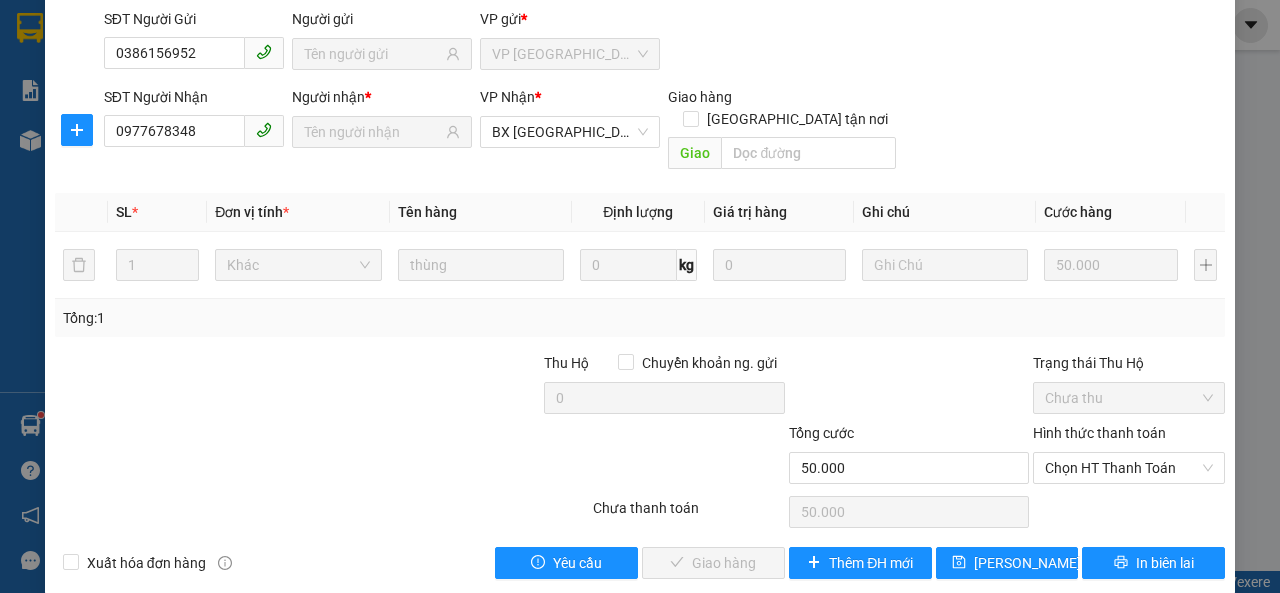 scroll, scrollTop: 171, scrollLeft: 0, axis: vertical 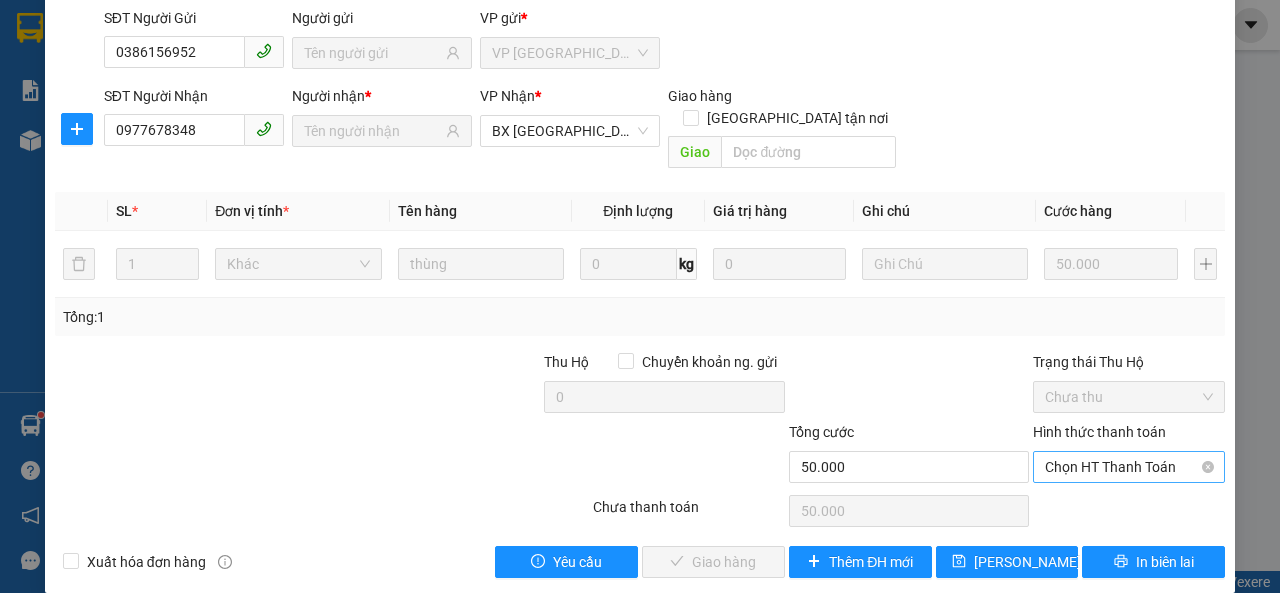 click on "Chọn HT Thanh Toán" at bounding box center [1129, 467] 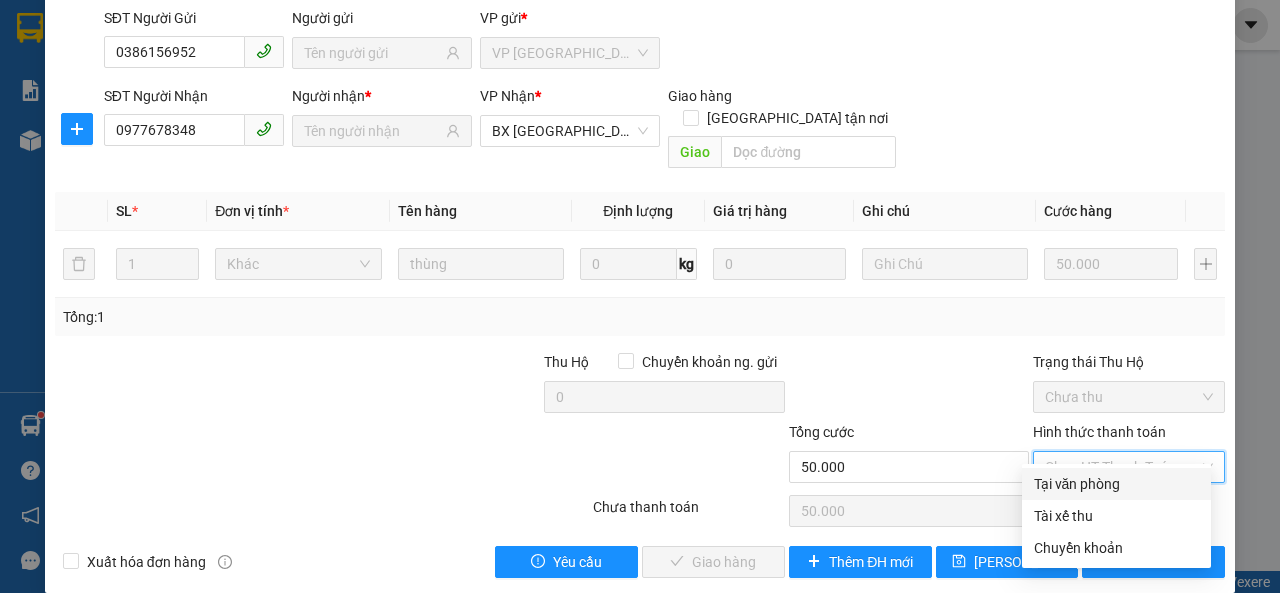 click on "Tại văn phòng" at bounding box center (1116, 484) 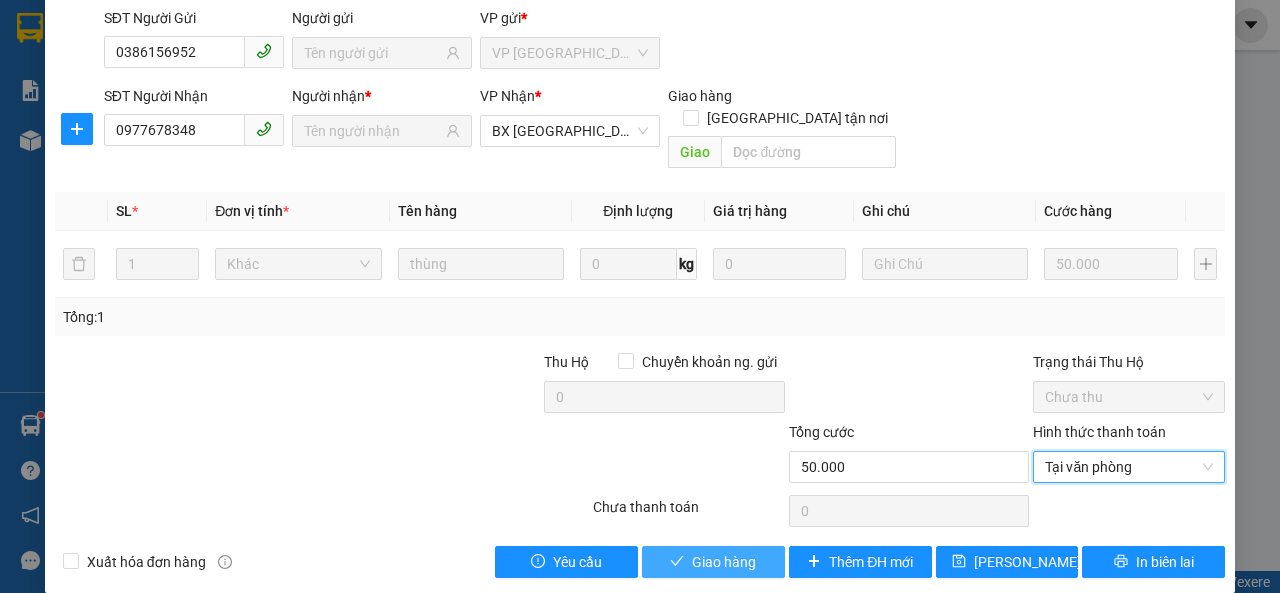 click on "Giao hàng" at bounding box center (724, 562) 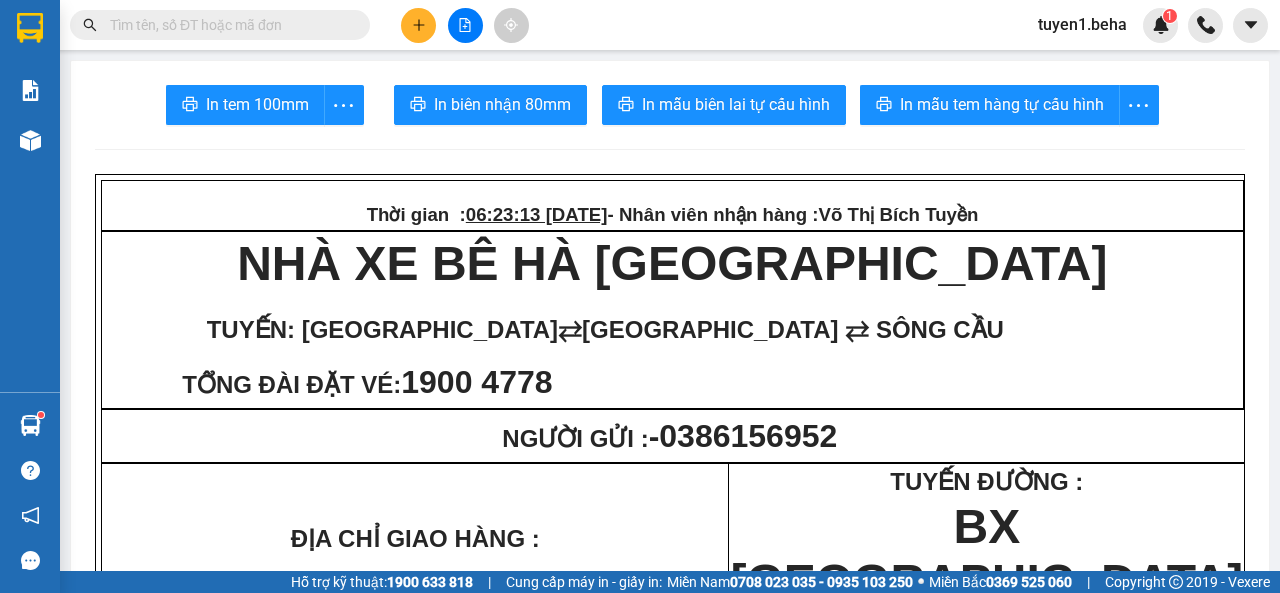 click on "In tem 100mm
In biên nhận 80mm In mẫu biên lai tự cấu hình  In mẫu tem hàng tự cấu hình" at bounding box center (670, 105) 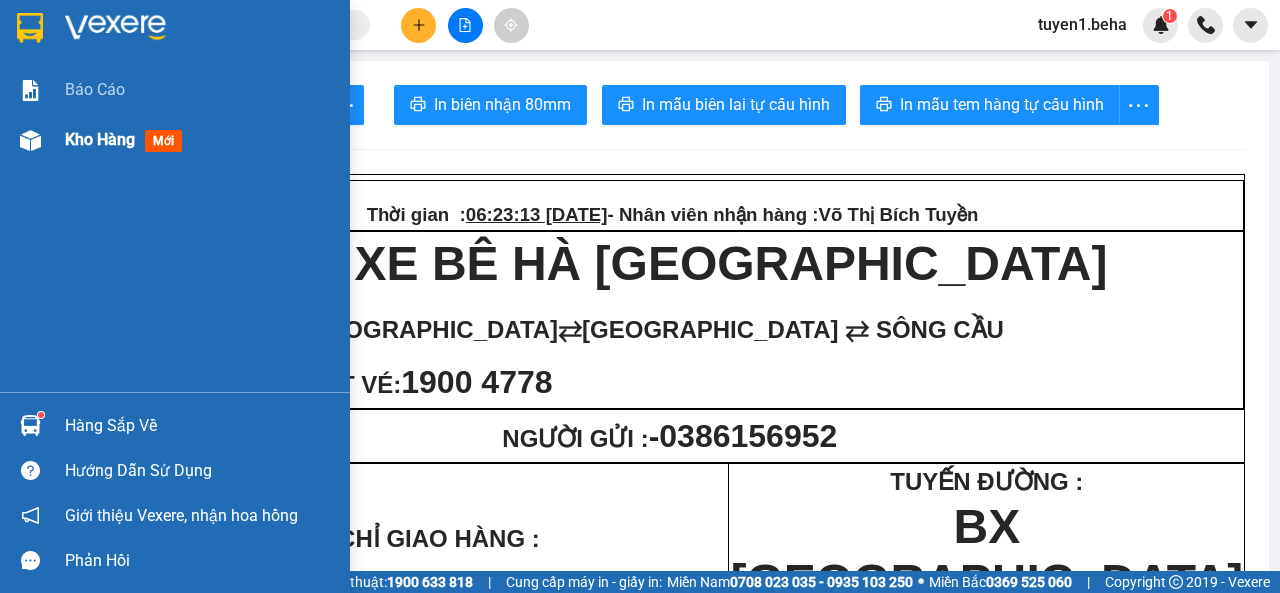click on "Kho hàng" at bounding box center [100, 139] 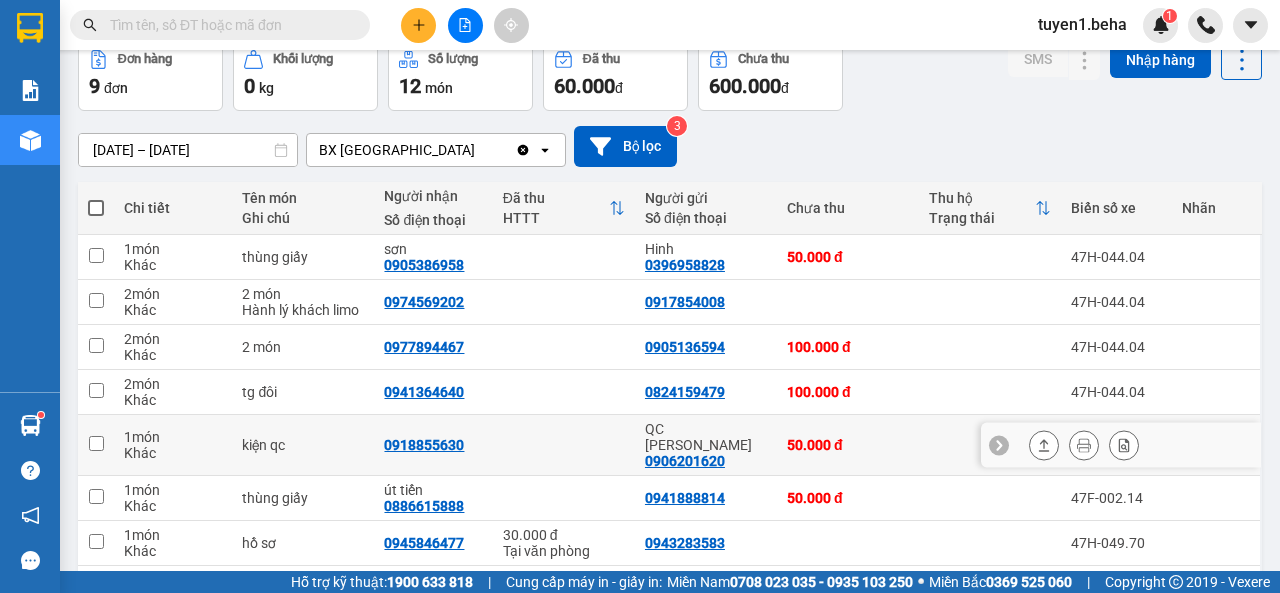 scroll, scrollTop: 200, scrollLeft: 0, axis: vertical 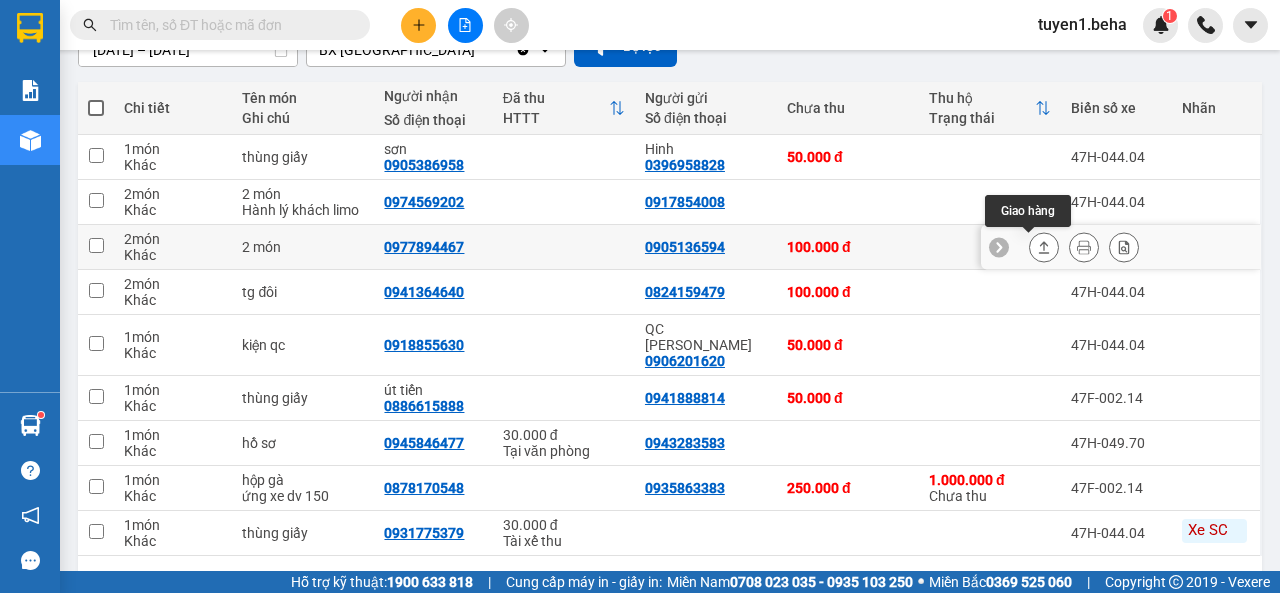 click at bounding box center [1044, 247] 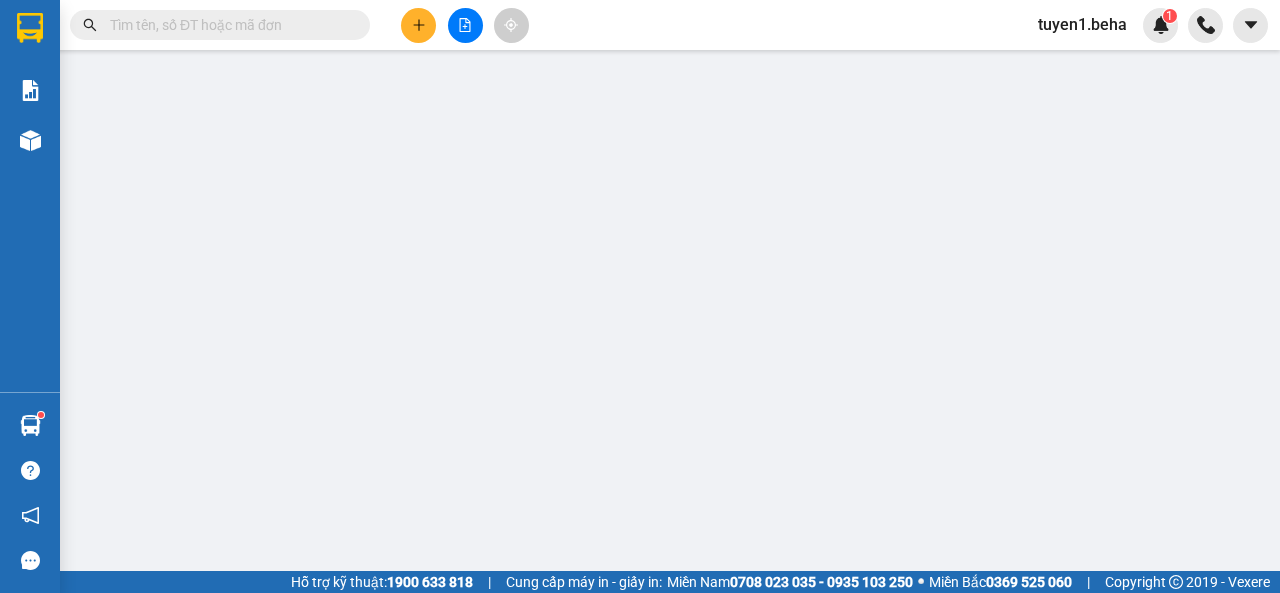 scroll, scrollTop: 0, scrollLeft: 0, axis: both 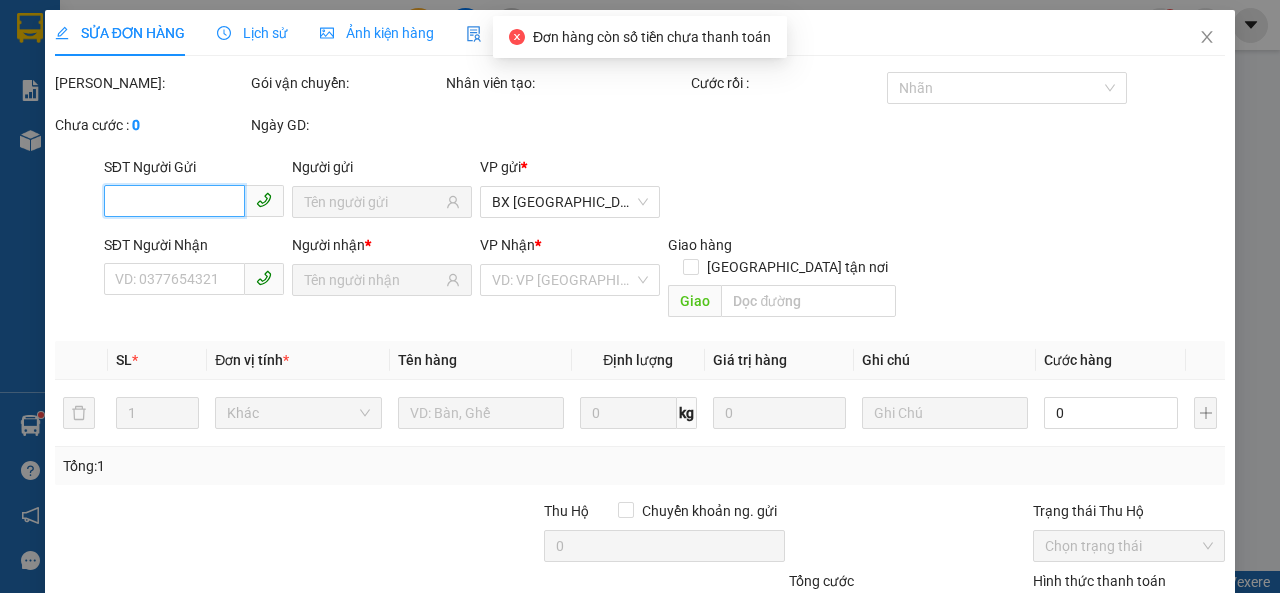 type on "0905136594" 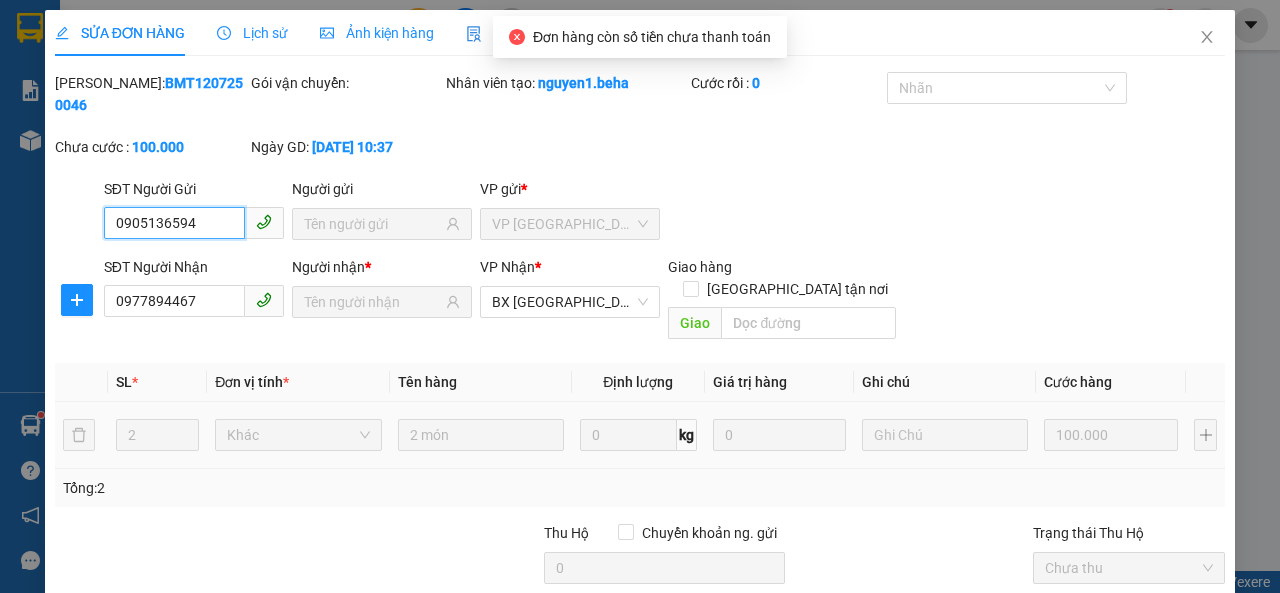 scroll, scrollTop: 149, scrollLeft: 0, axis: vertical 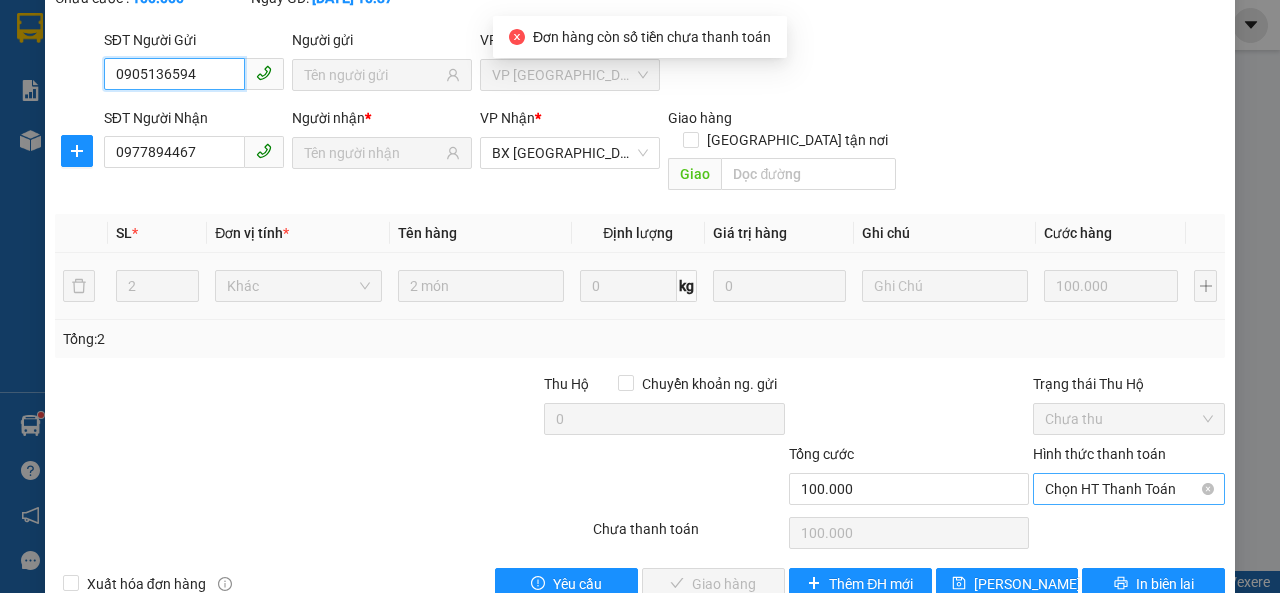 click on "Chọn HT Thanh Toán" at bounding box center [1129, 489] 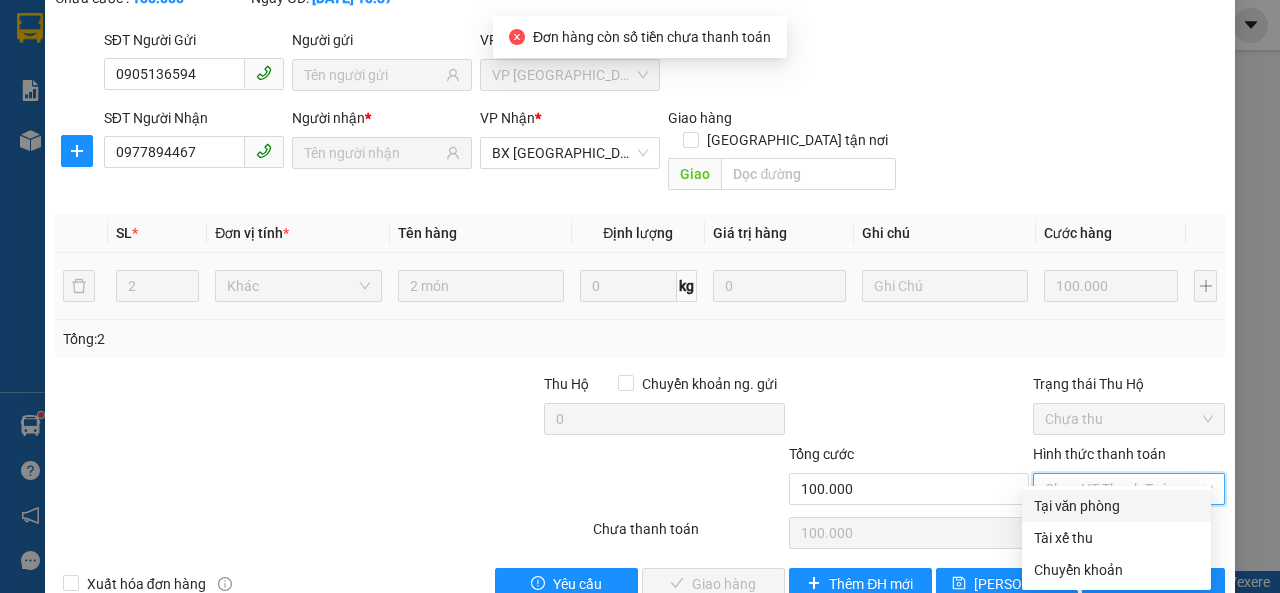 click on "Tại văn phòng" at bounding box center (1116, 506) 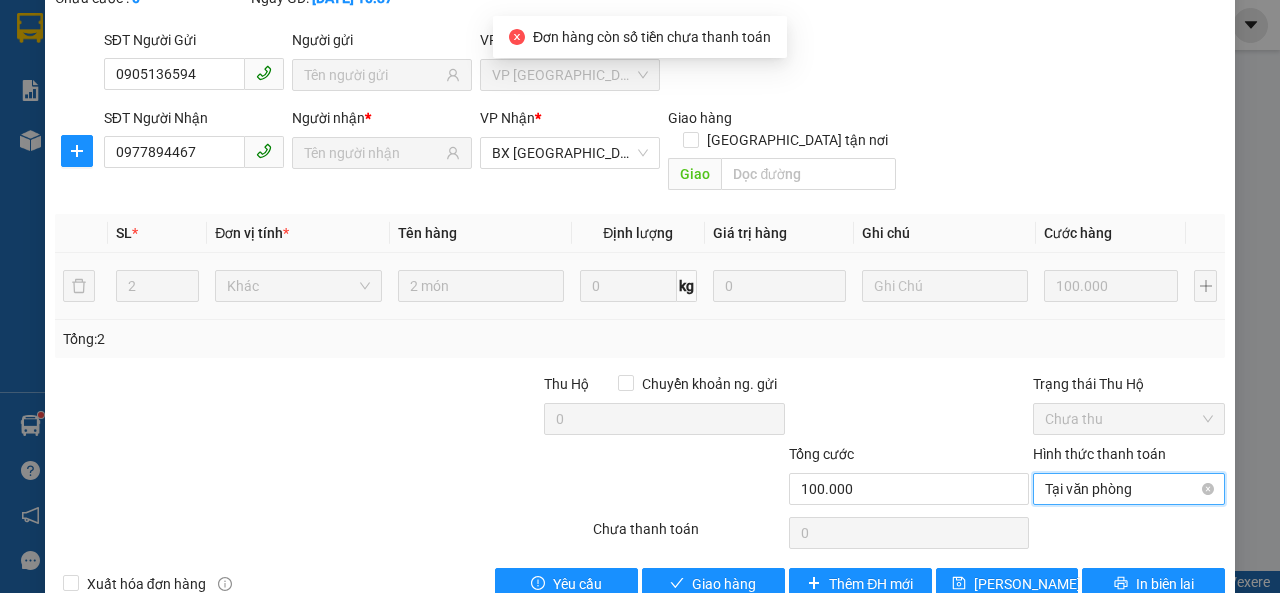 click on "Tại văn phòng" at bounding box center [1129, 489] 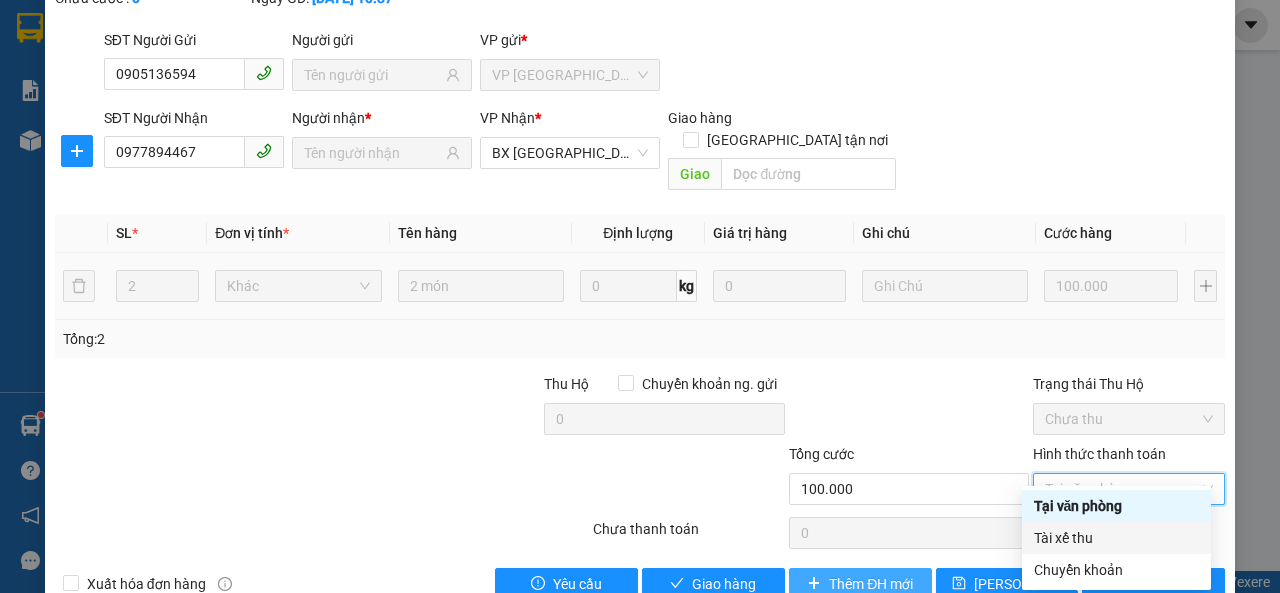 drag, startPoint x: 1057, startPoint y: 535, endPoint x: 914, endPoint y: 547, distance: 143.50261 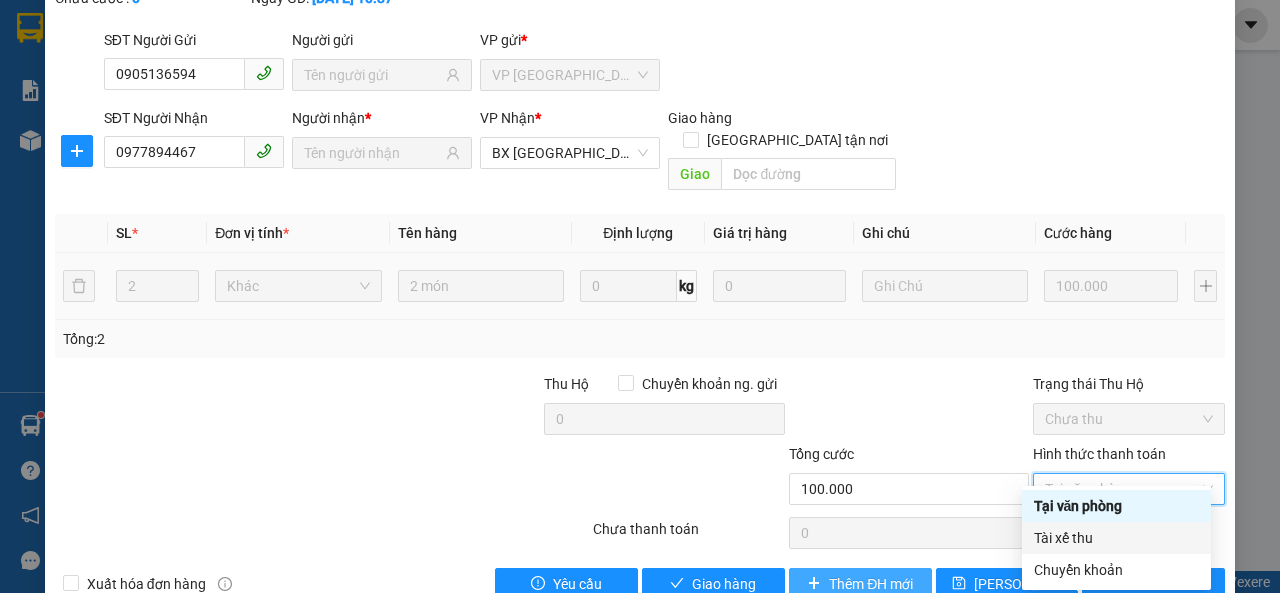click on "Tài xế thu" at bounding box center [1116, 538] 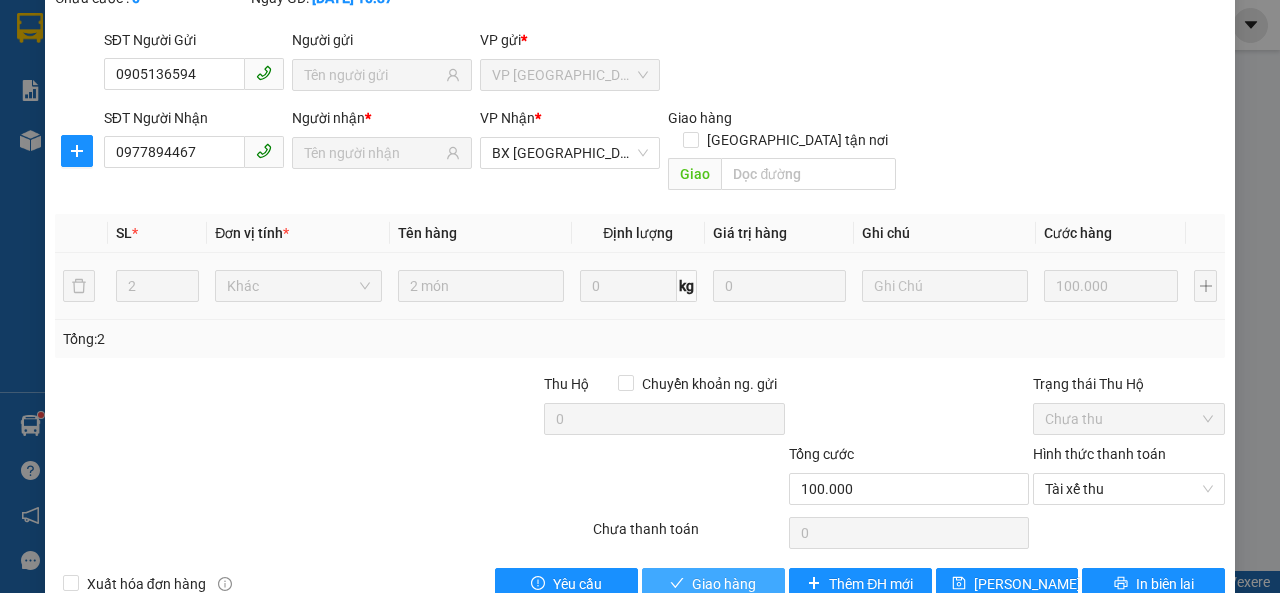 click on "Giao hàng" at bounding box center (724, 584) 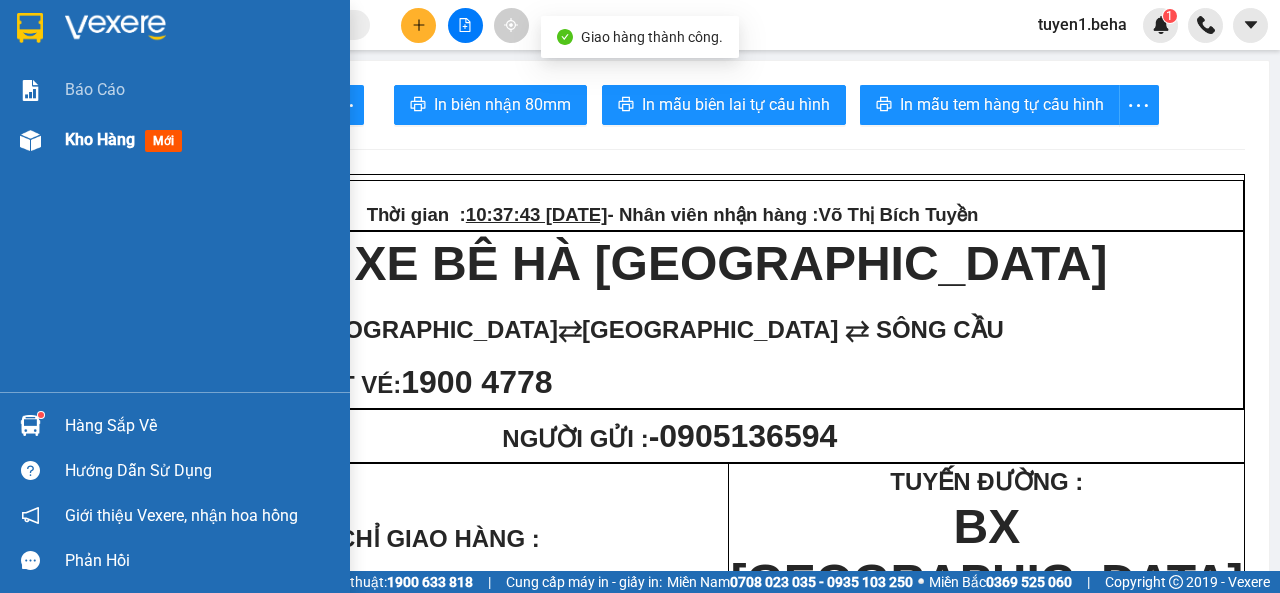 click on "Kho hàng" at bounding box center [100, 139] 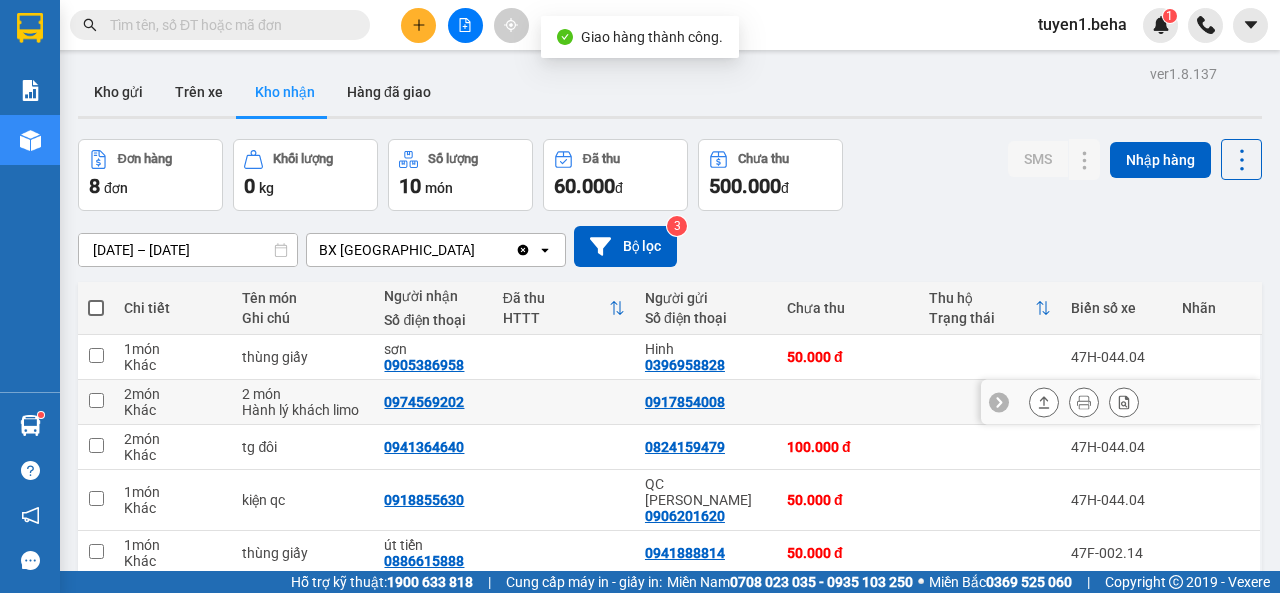 scroll, scrollTop: 100, scrollLeft: 0, axis: vertical 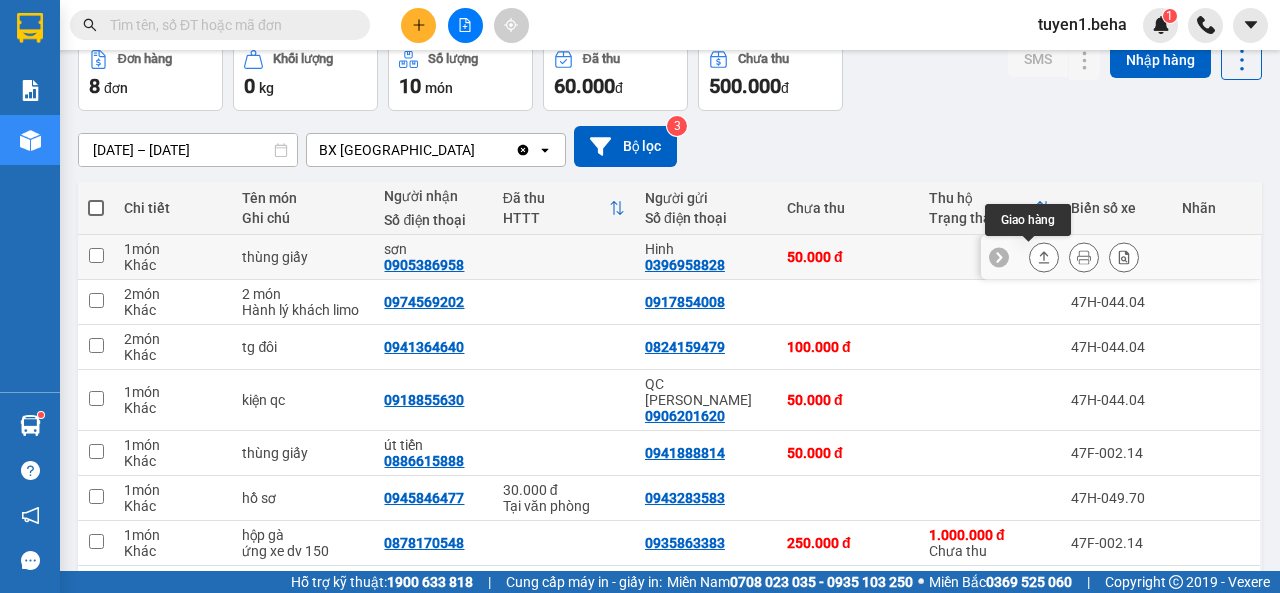 click at bounding box center (1044, 257) 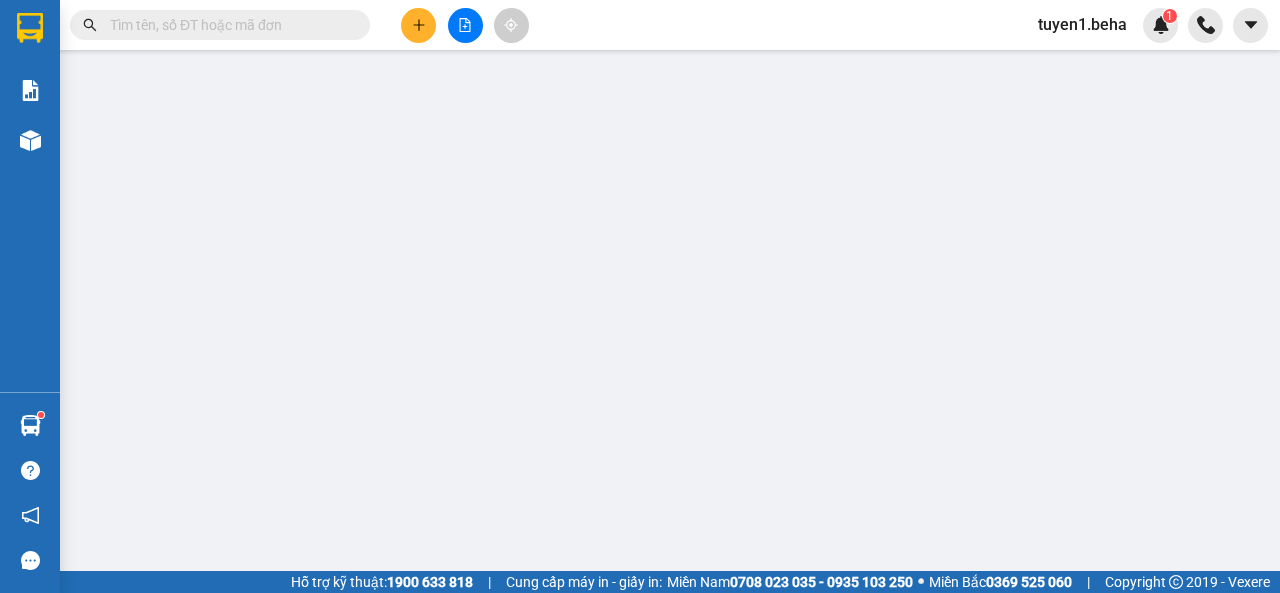 type on "0396958828" 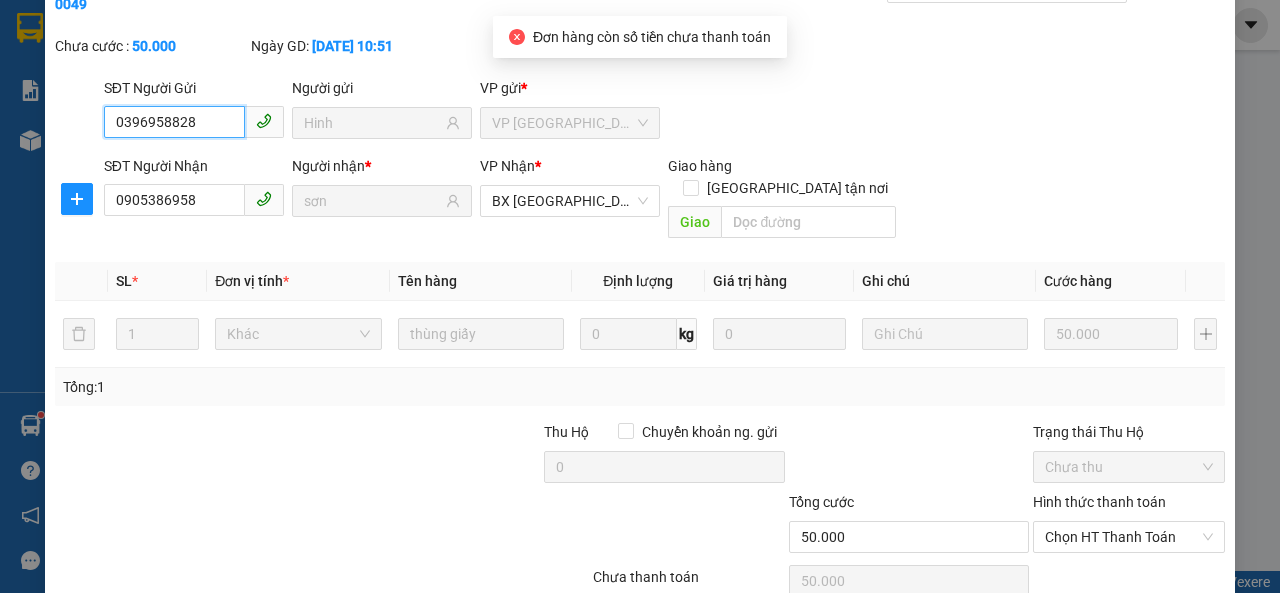 scroll, scrollTop: 171, scrollLeft: 0, axis: vertical 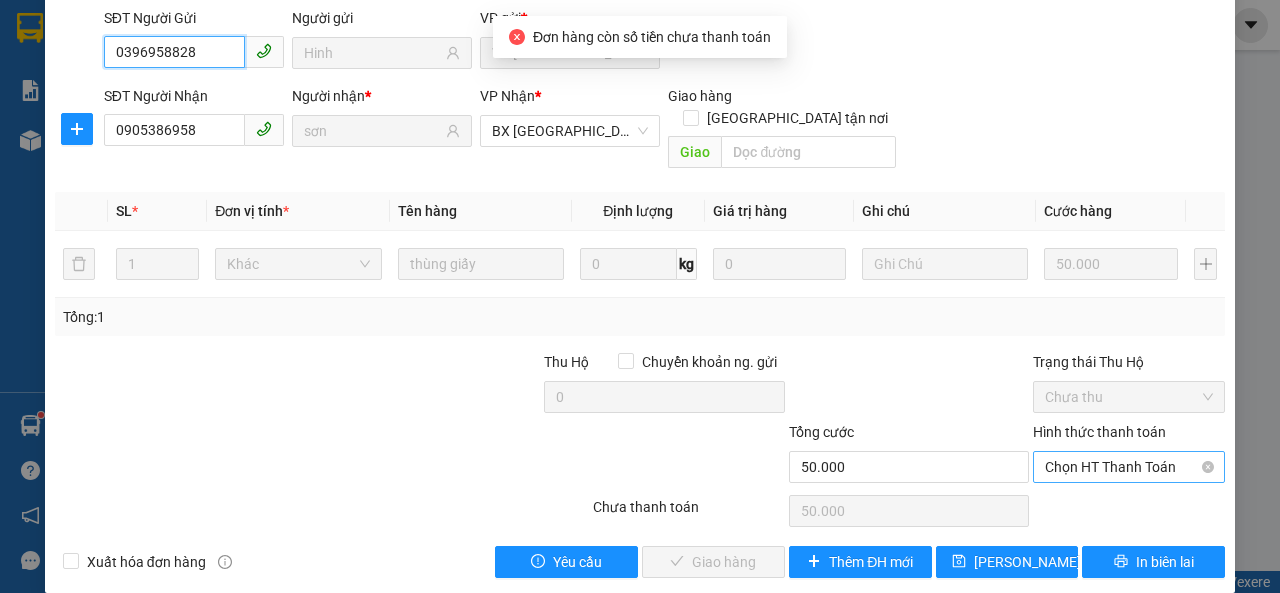 click on "Chọn HT Thanh Toán" at bounding box center (1129, 467) 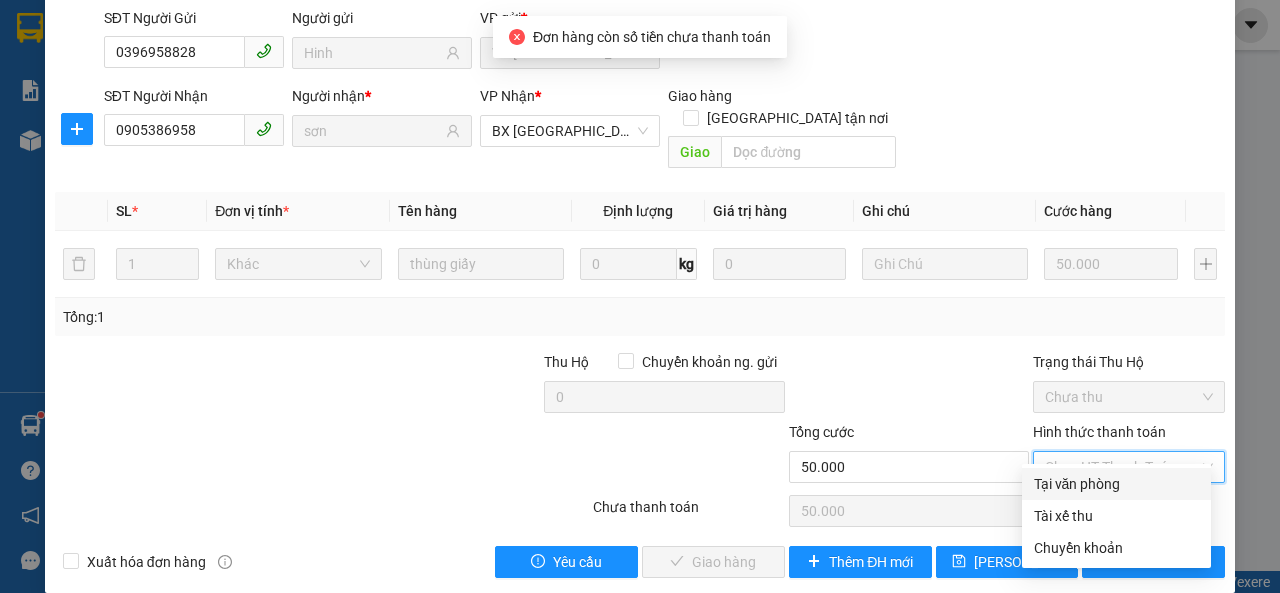 click on "Tại văn phòng" at bounding box center [1116, 484] 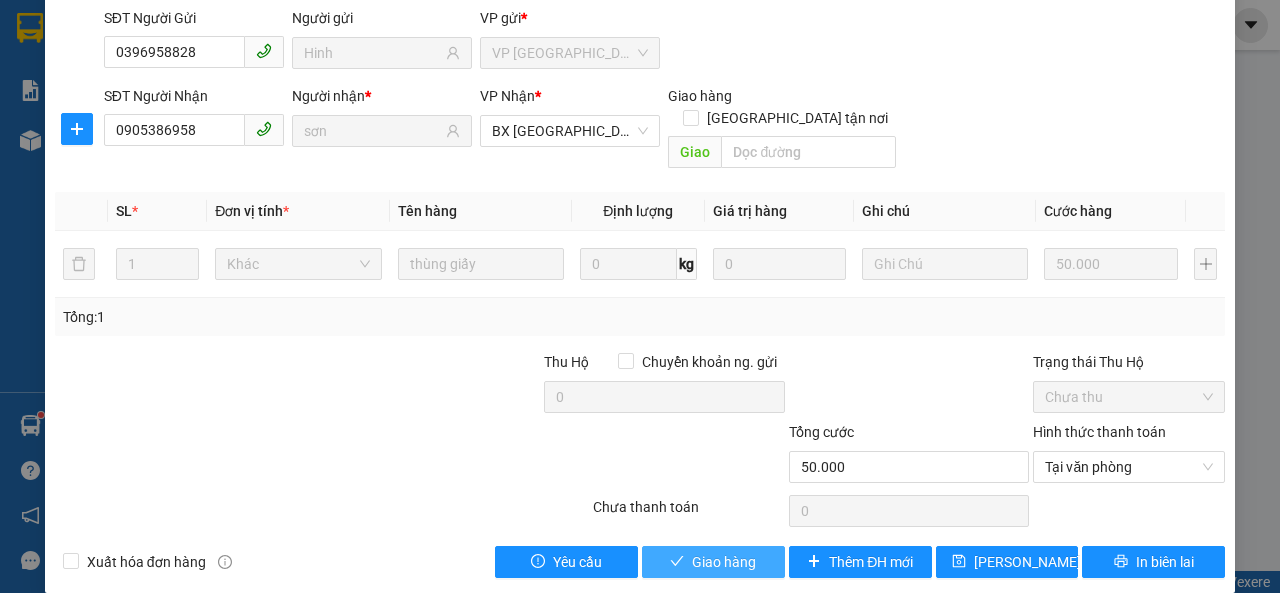 click on "Giao hàng" at bounding box center [724, 562] 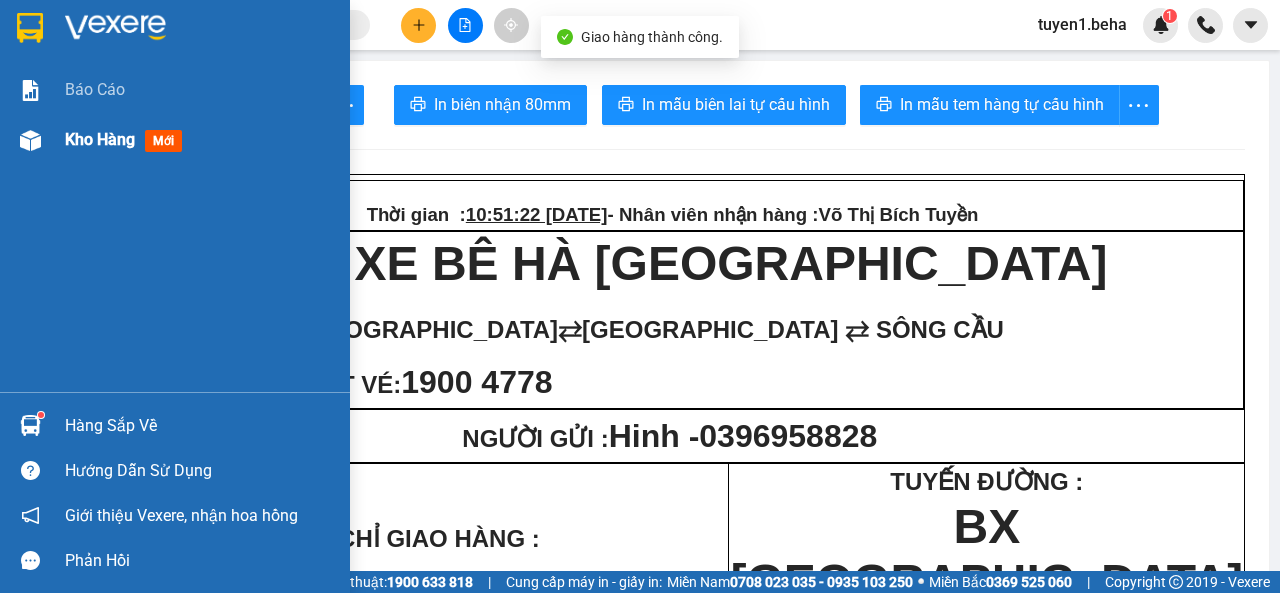 click on "Kho hàng" at bounding box center [100, 139] 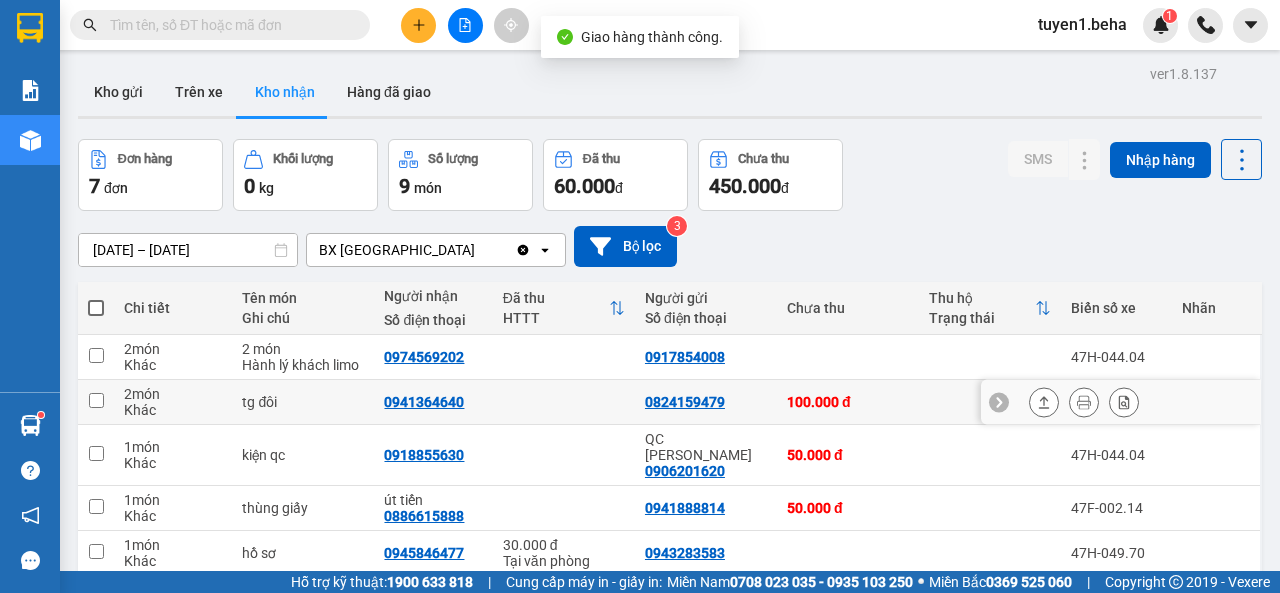 scroll, scrollTop: 100, scrollLeft: 0, axis: vertical 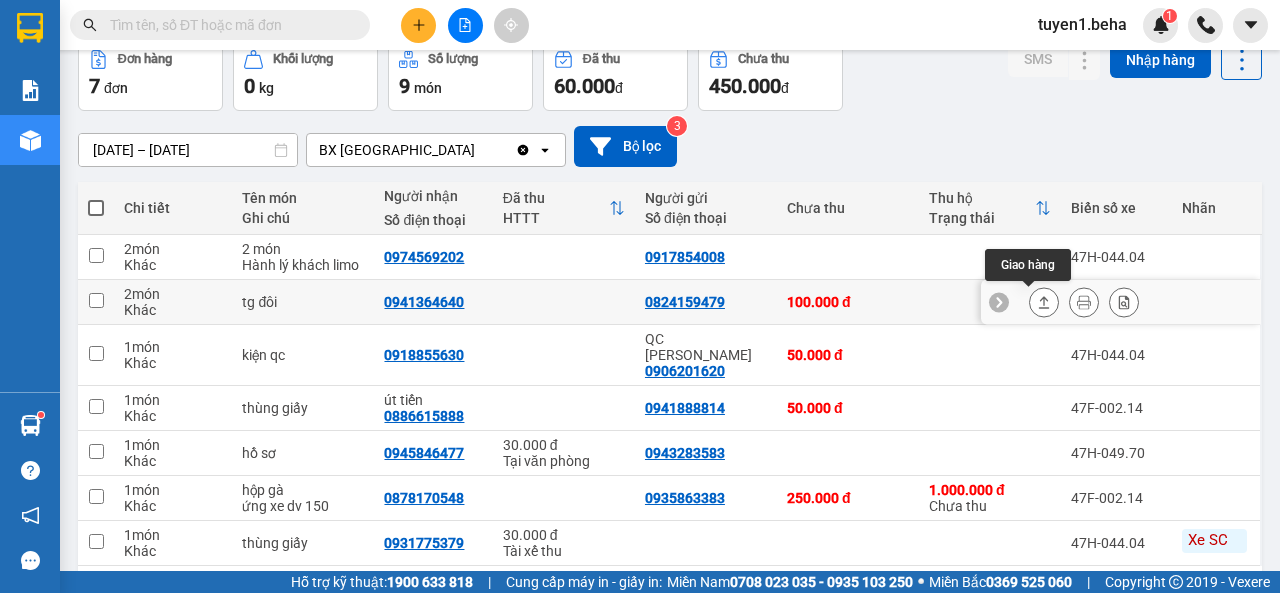 click 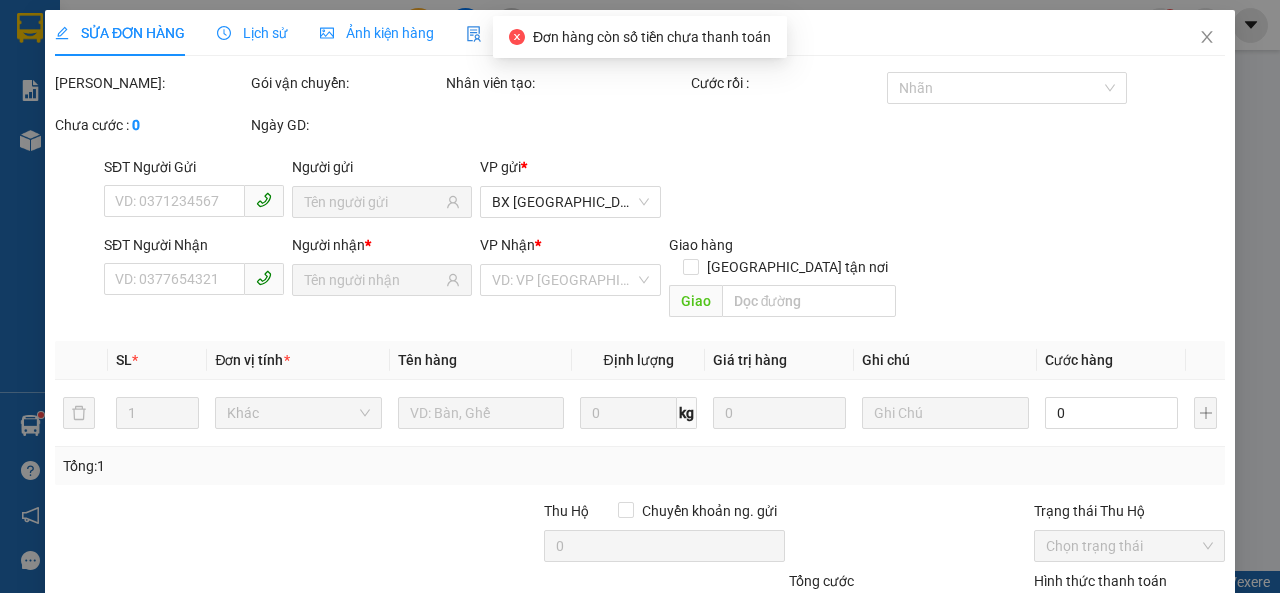 scroll, scrollTop: 0, scrollLeft: 0, axis: both 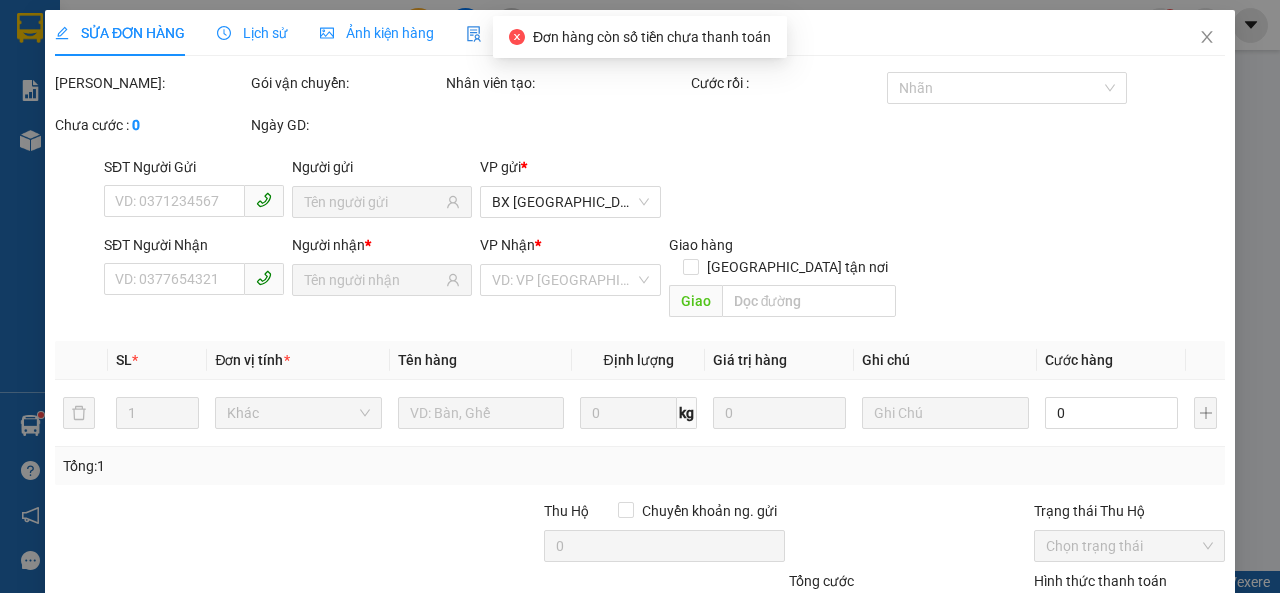 type on "0824159479" 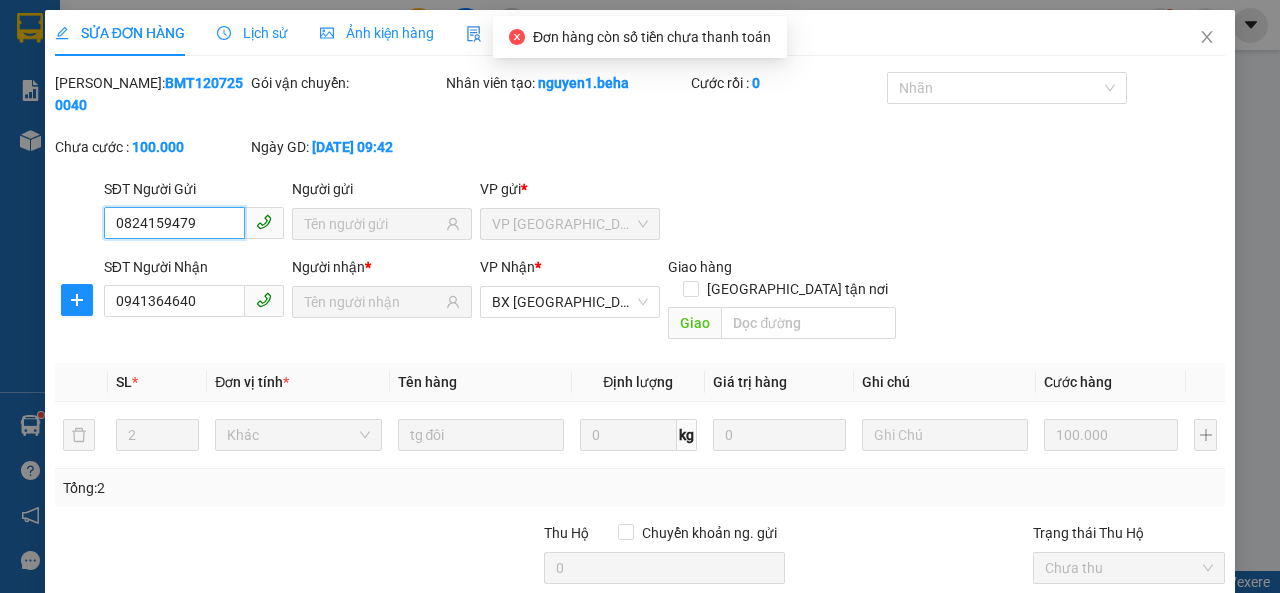 scroll, scrollTop: 139, scrollLeft: 0, axis: vertical 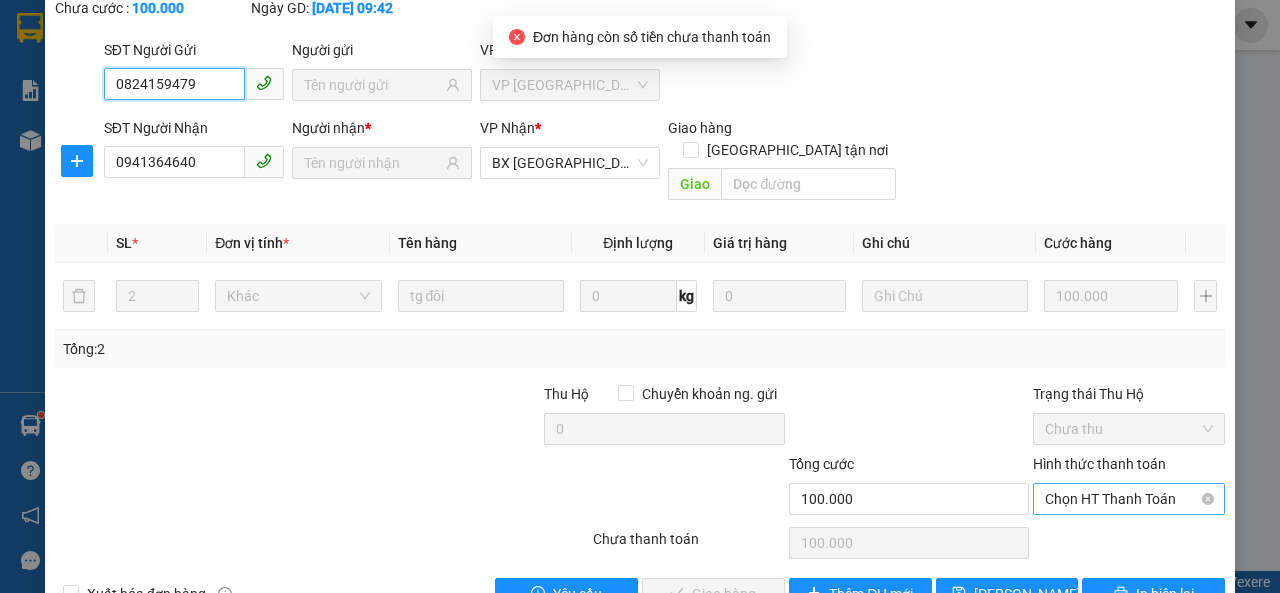 click on "Chọn HT Thanh Toán" at bounding box center (1129, 499) 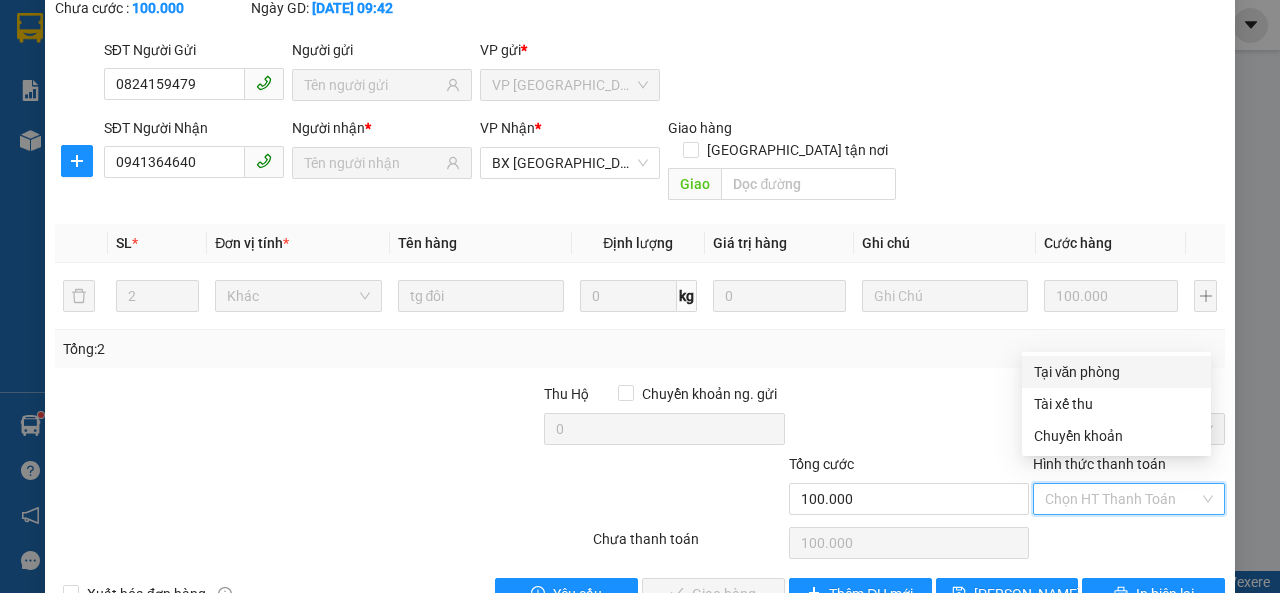 click on "Tại văn phòng" at bounding box center (1116, 372) 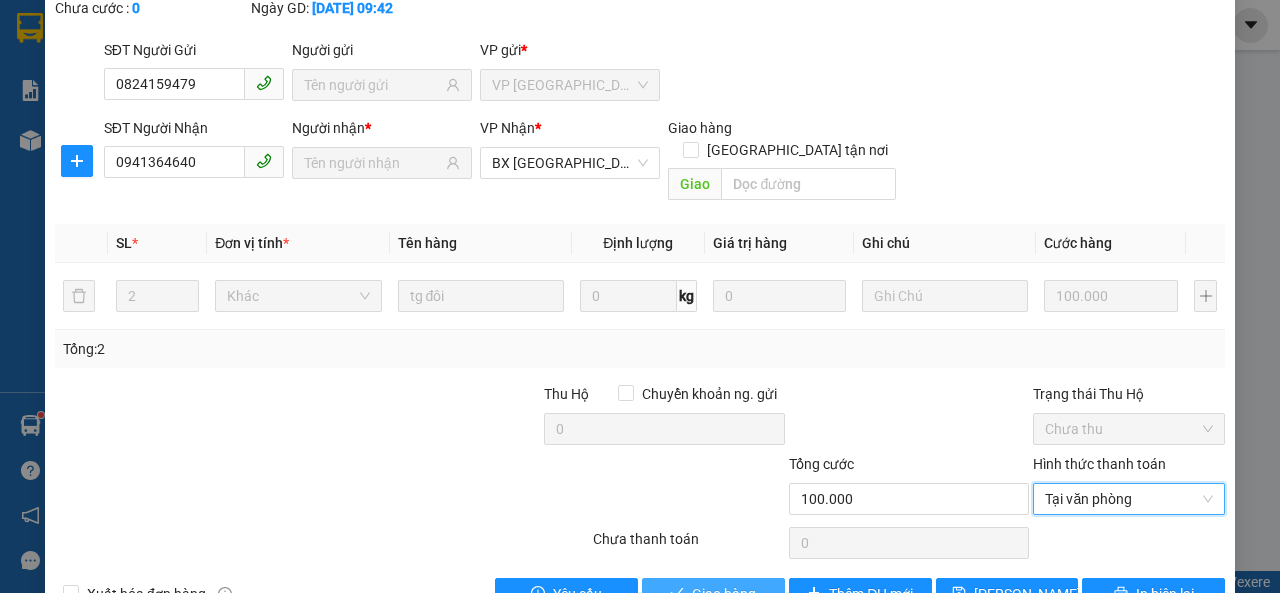 click on "Giao hàng" at bounding box center [724, 594] 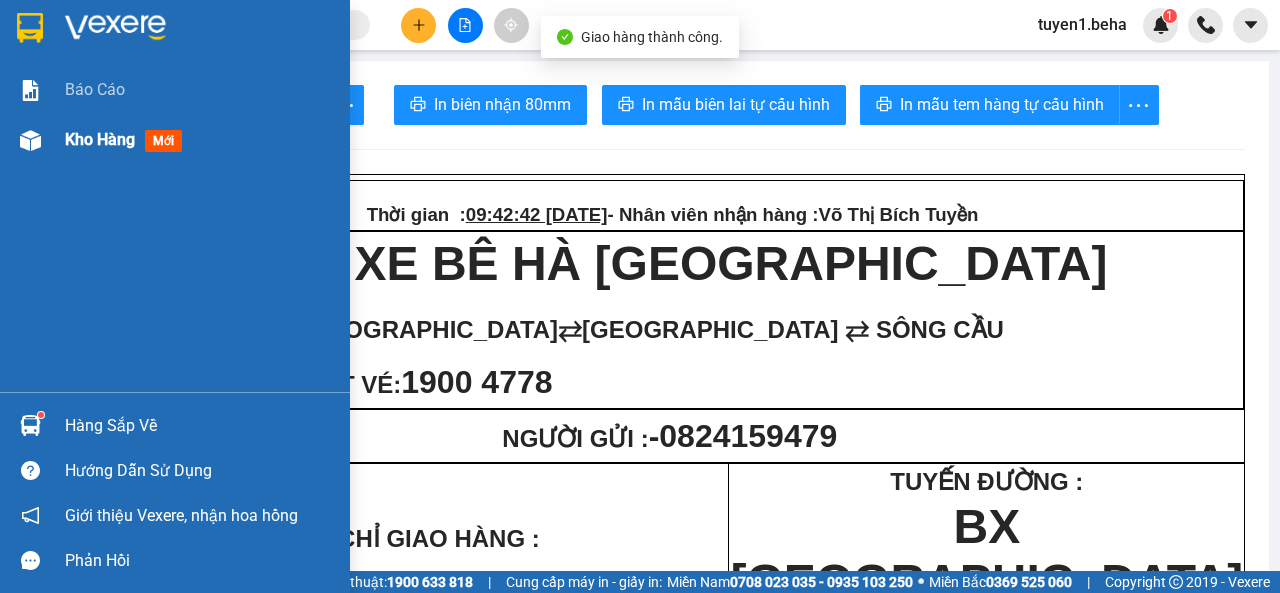 click on "Kho hàng" at bounding box center (100, 139) 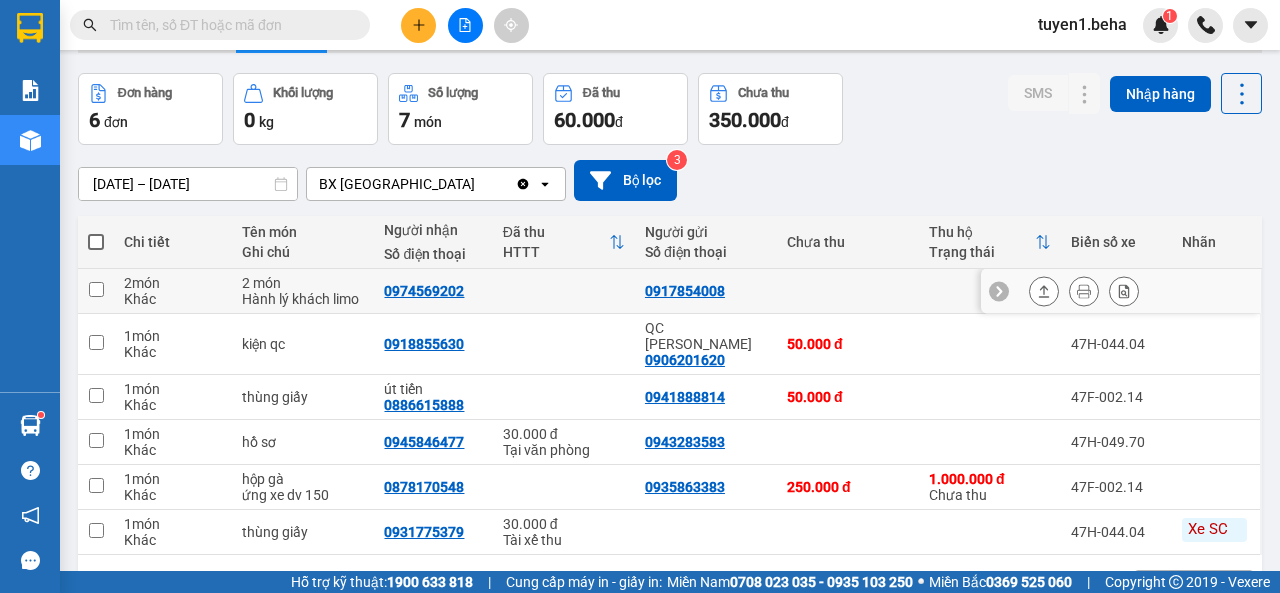scroll, scrollTop: 116, scrollLeft: 0, axis: vertical 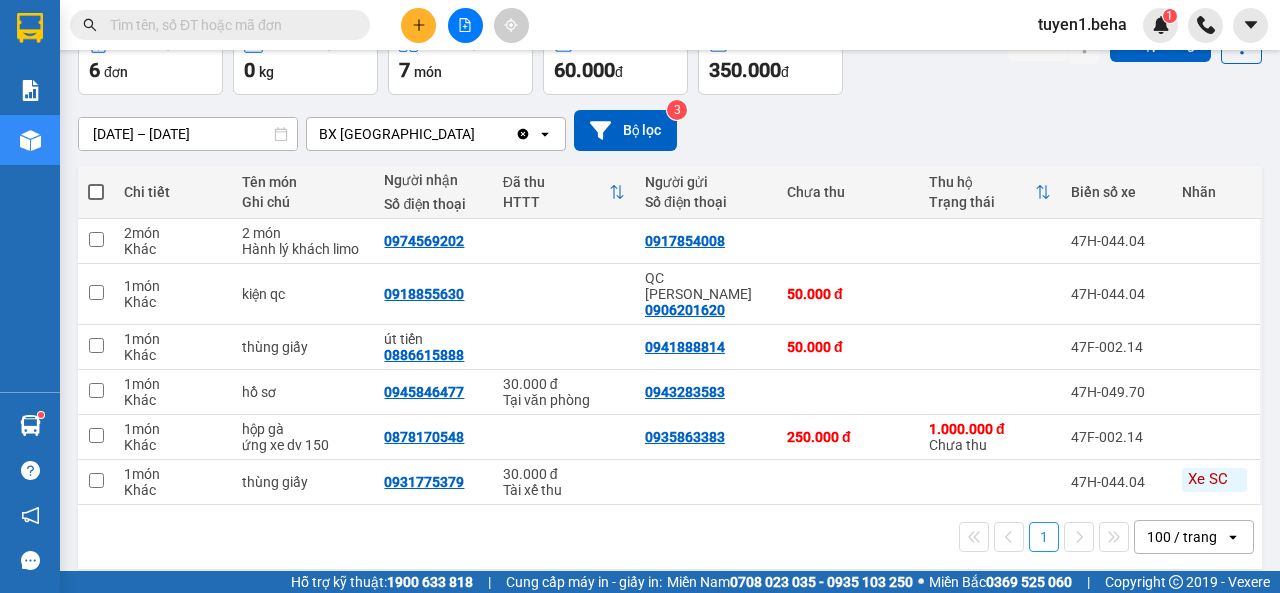 click at bounding box center [228, 25] 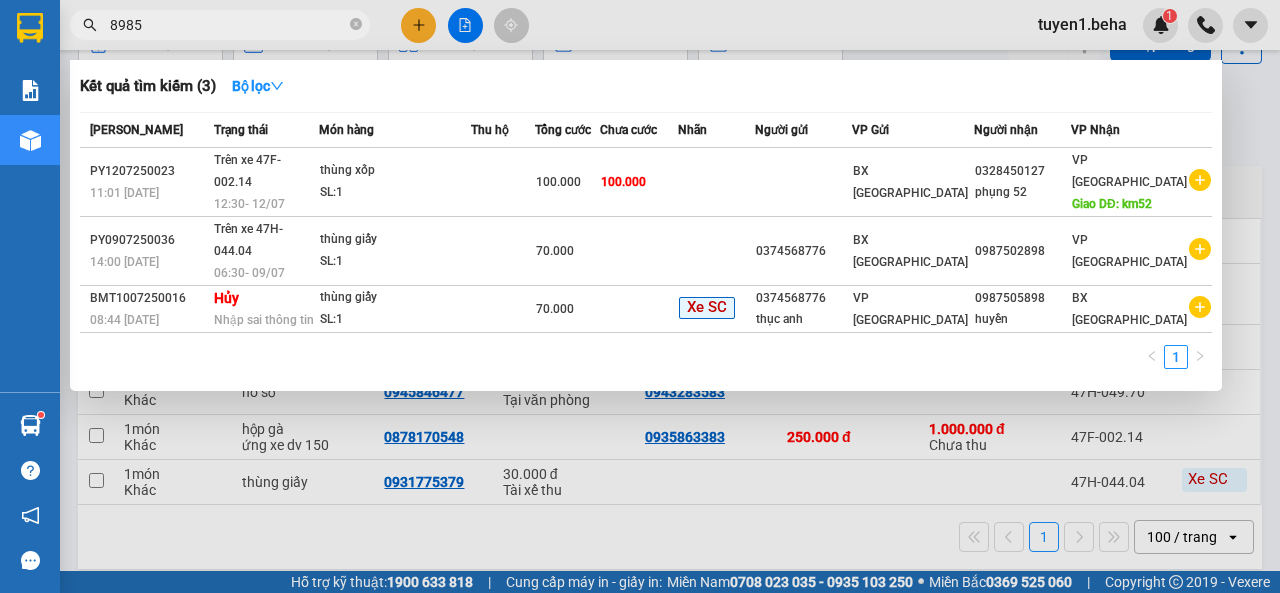 click at bounding box center (640, 296) 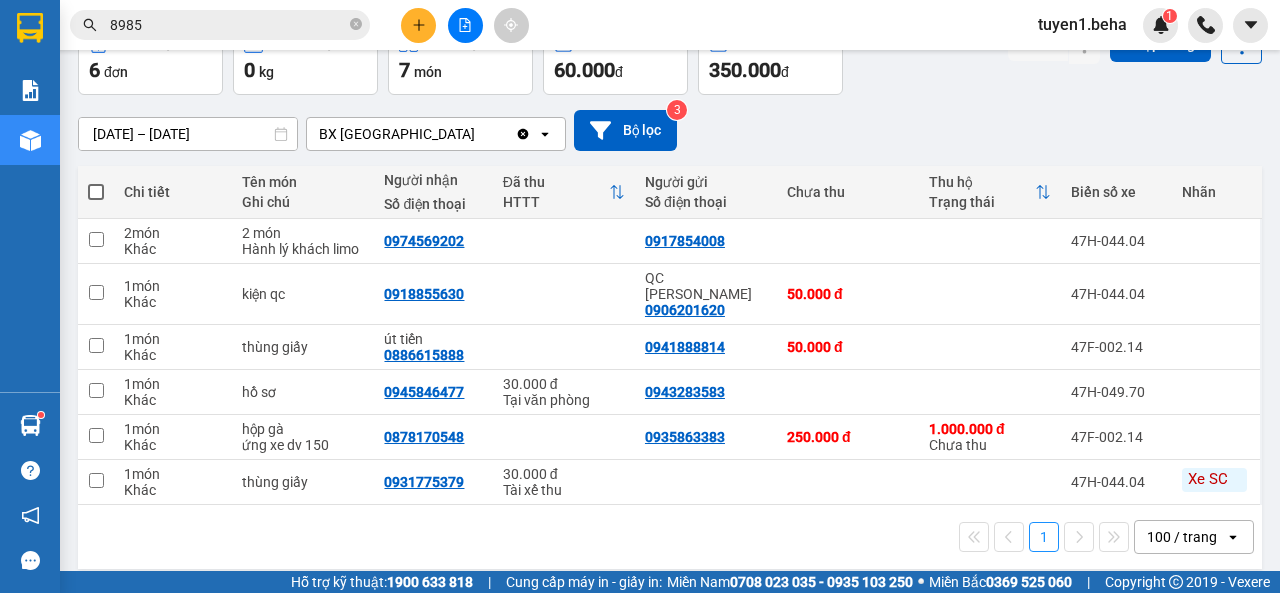 click on "8985" at bounding box center [228, 25] 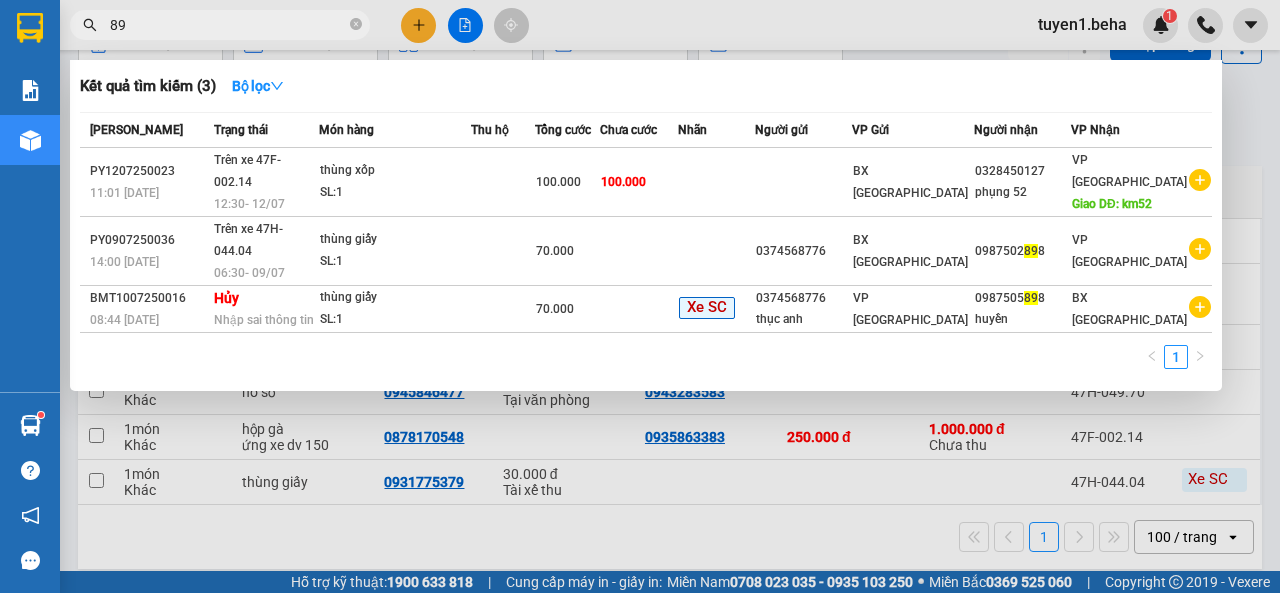 type on "8" 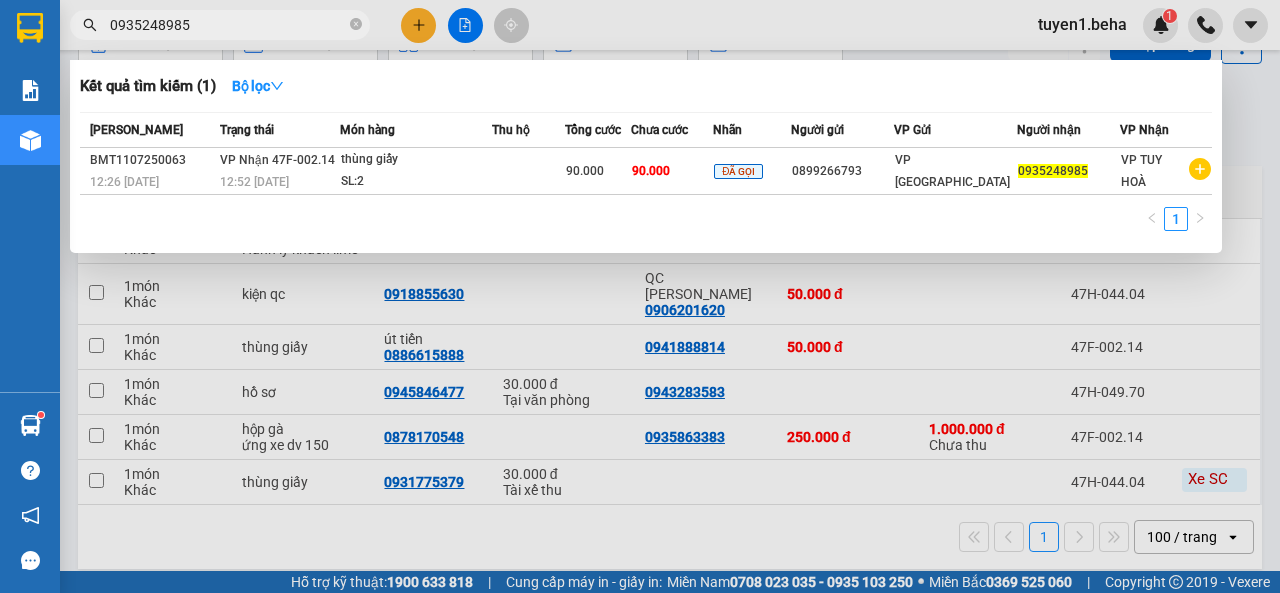 type on "0935248985" 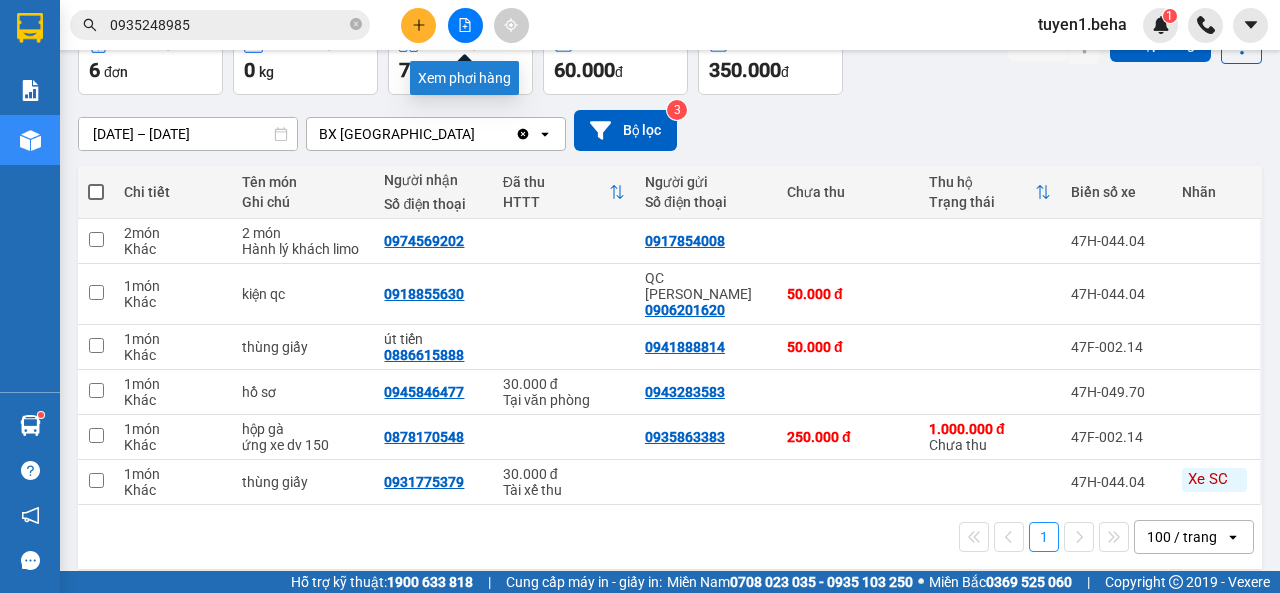 click 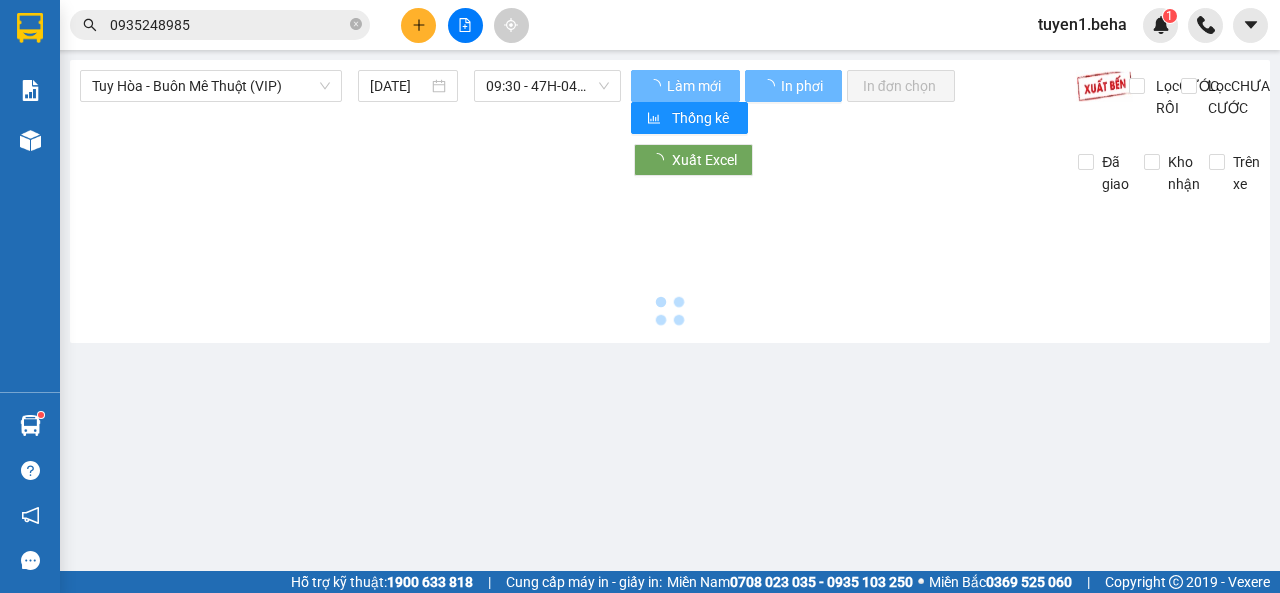 scroll, scrollTop: 0, scrollLeft: 0, axis: both 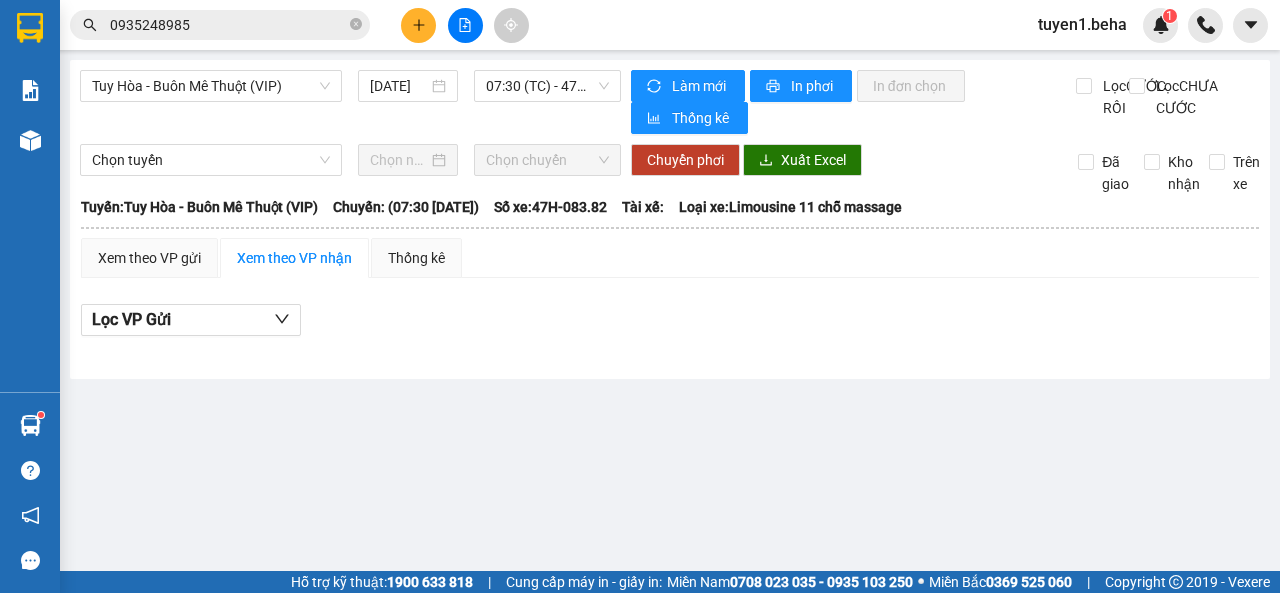 click on "0935248985" at bounding box center [228, 25] 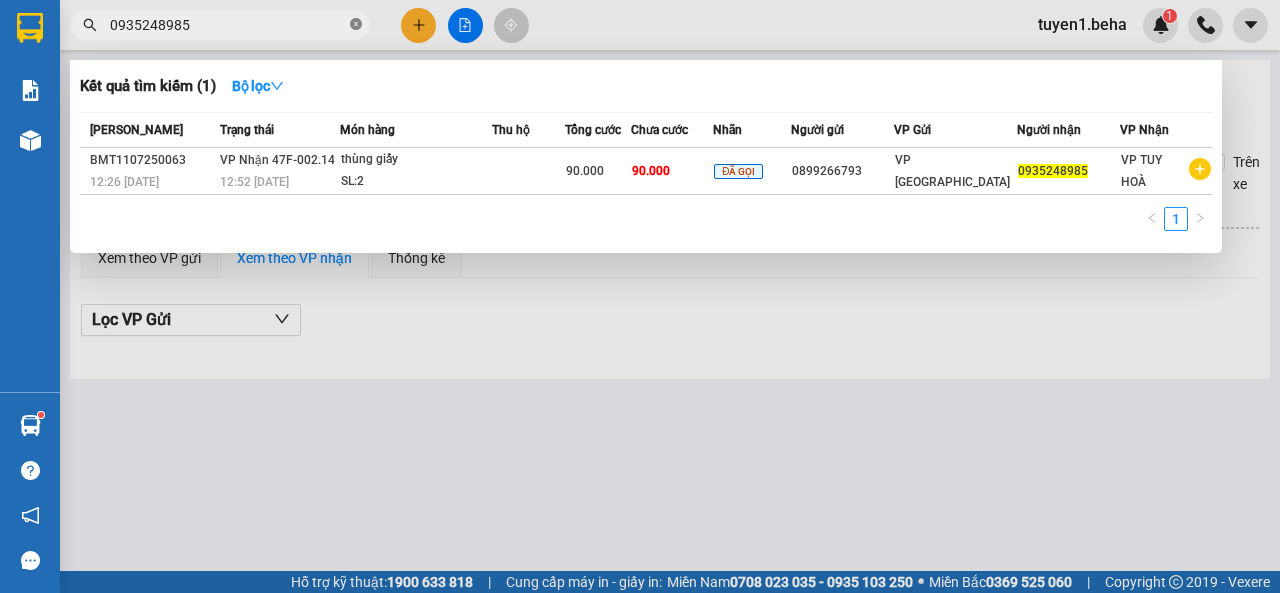 click 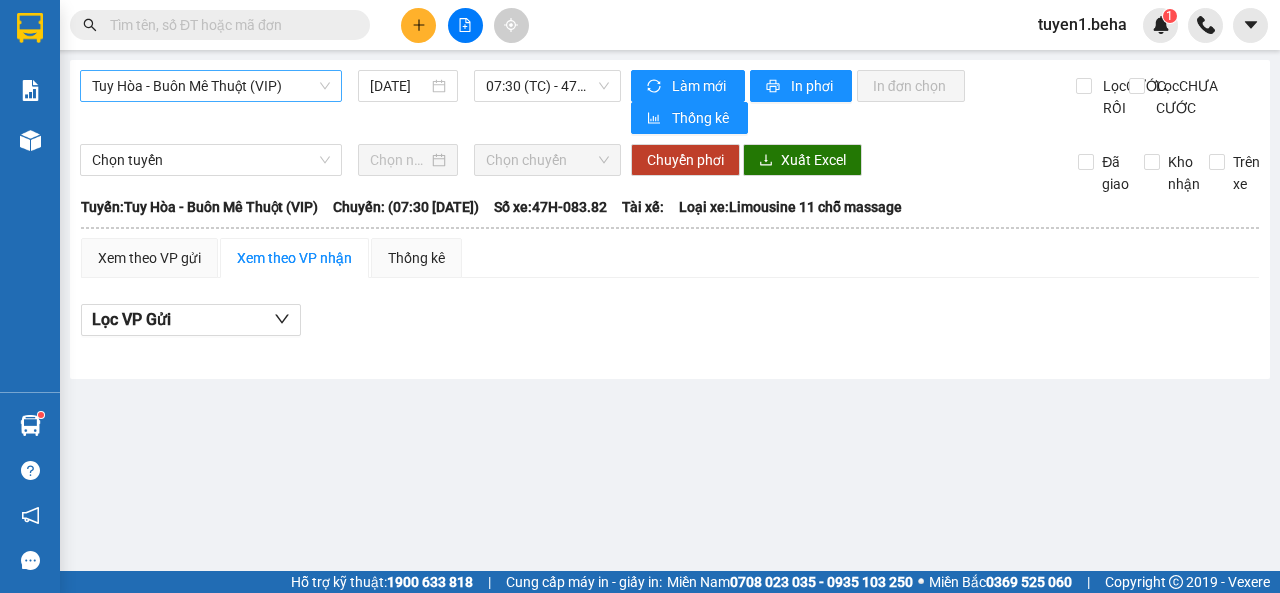 click on "Tuy Hòa - Buôn Mê Thuột (VIP)" at bounding box center [211, 86] 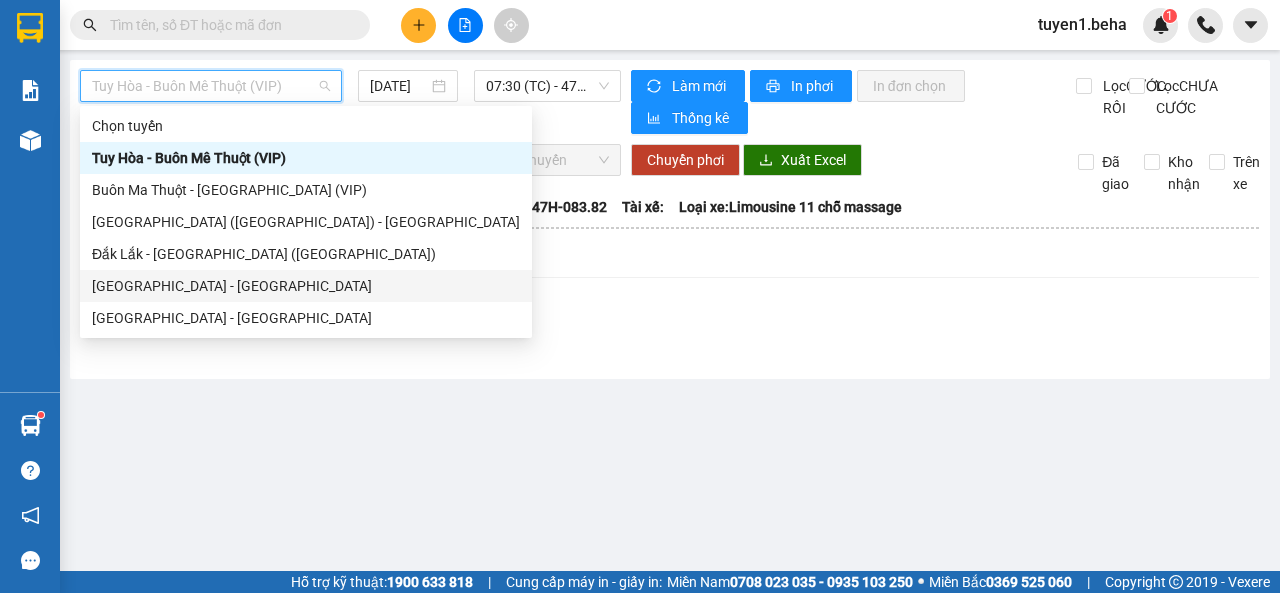 click on "[GEOGRAPHIC_DATA] - [GEOGRAPHIC_DATA]" at bounding box center [306, 286] 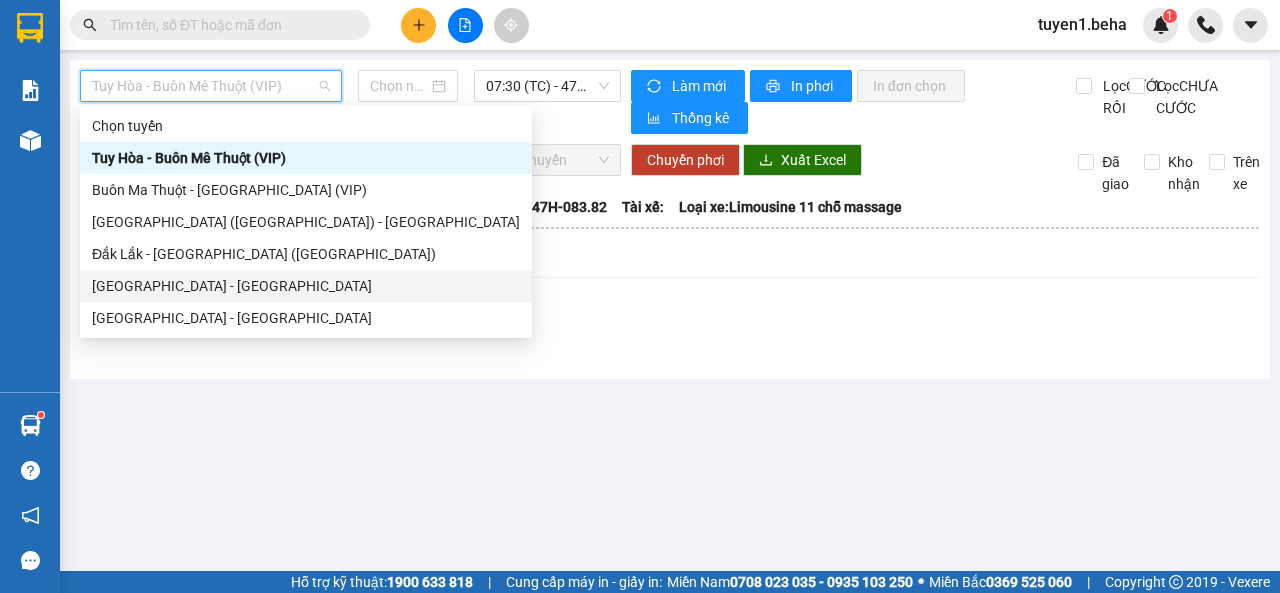 type on "[DATE]" 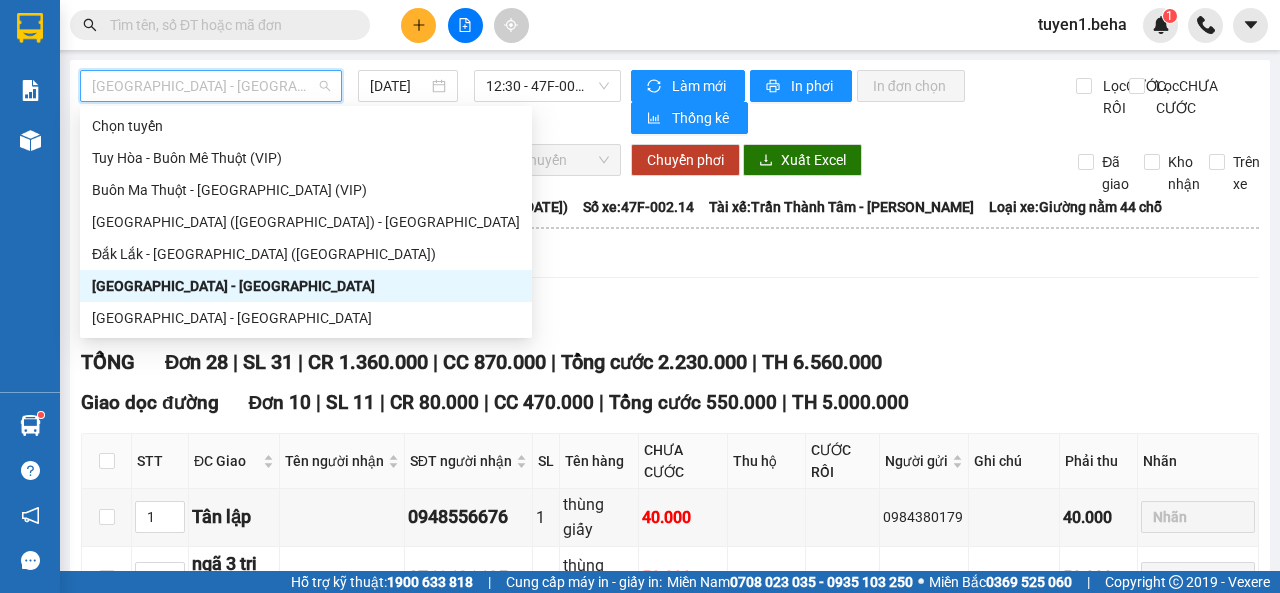 click on "[GEOGRAPHIC_DATA] - [GEOGRAPHIC_DATA]" at bounding box center (211, 86) 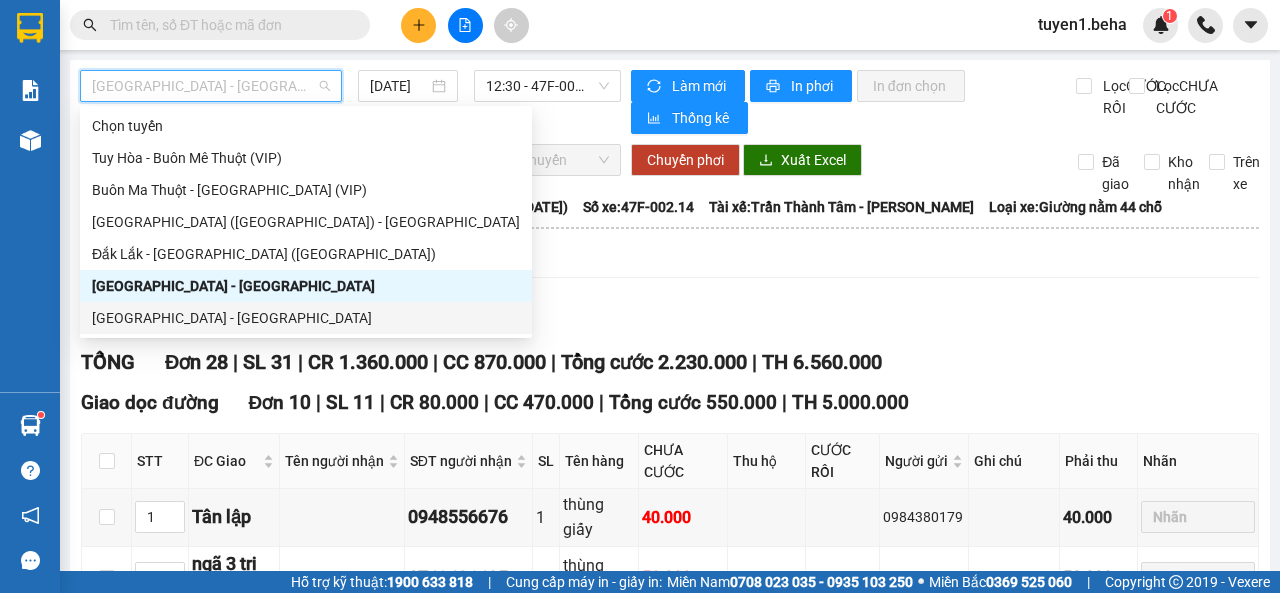 click on "Lọc VP Gửi" at bounding box center (670, 320) 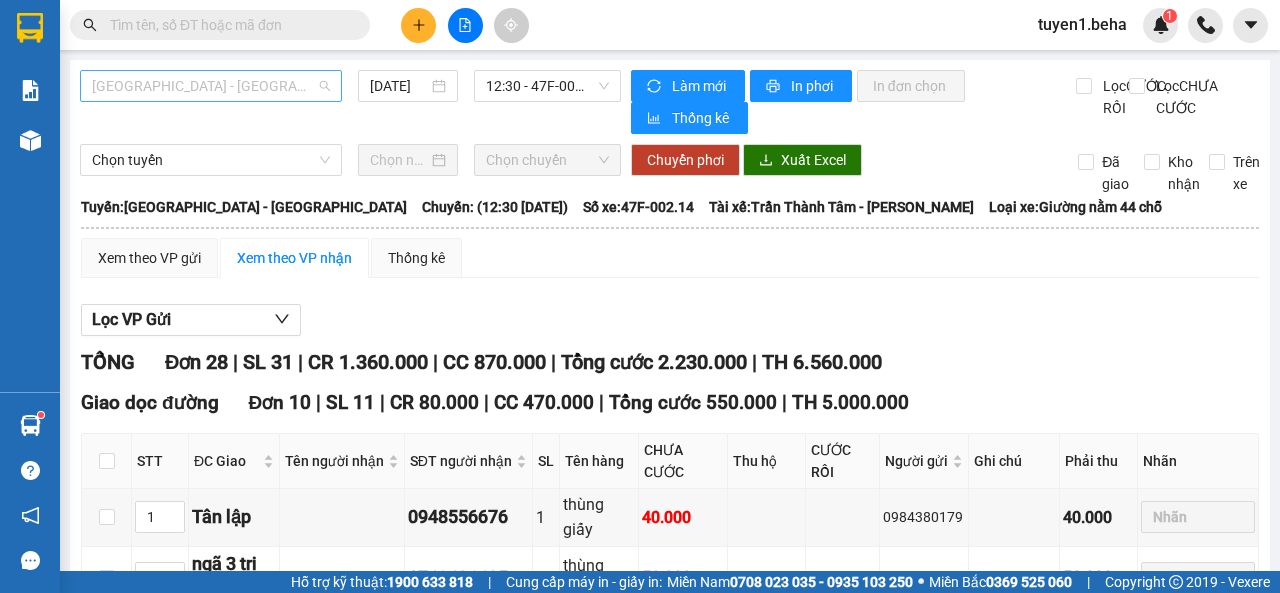 click on "[GEOGRAPHIC_DATA] - [GEOGRAPHIC_DATA]" at bounding box center [211, 86] 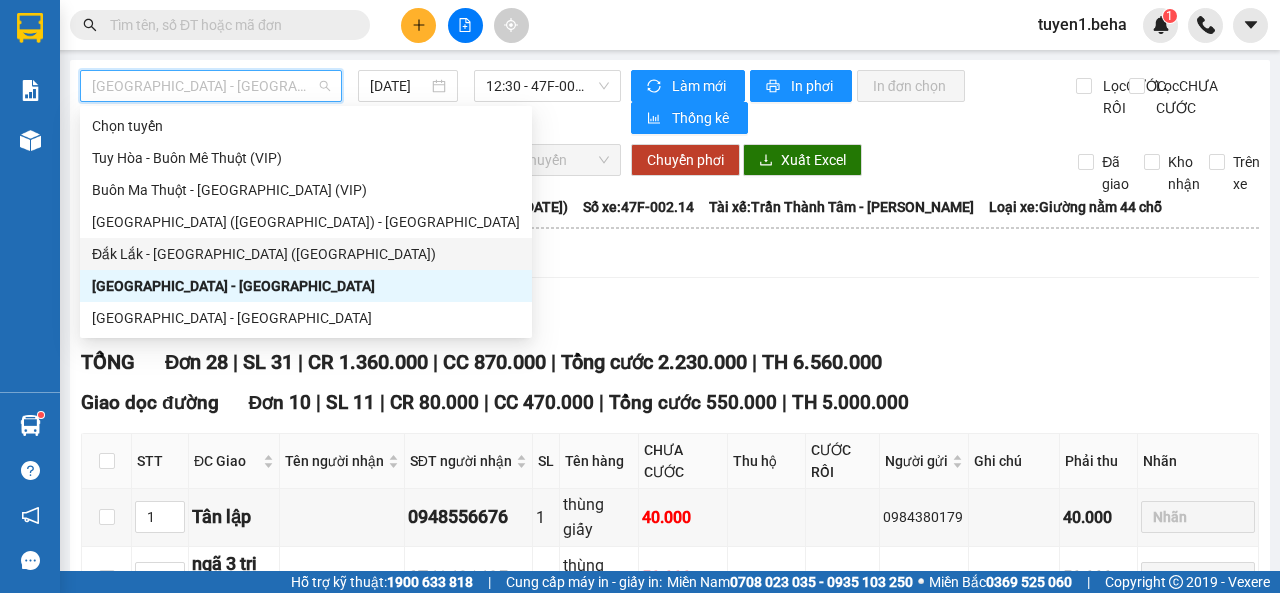 click on "Đắk Lắk - [GEOGRAPHIC_DATA] ([GEOGRAPHIC_DATA])" at bounding box center [306, 254] 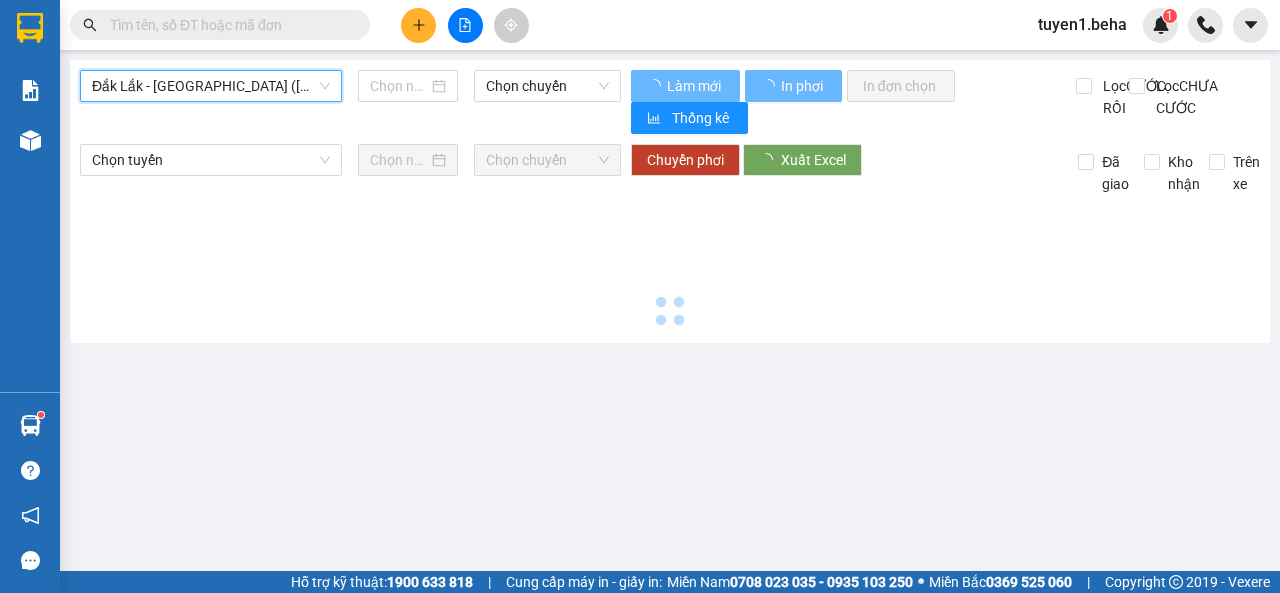type on "[DATE]" 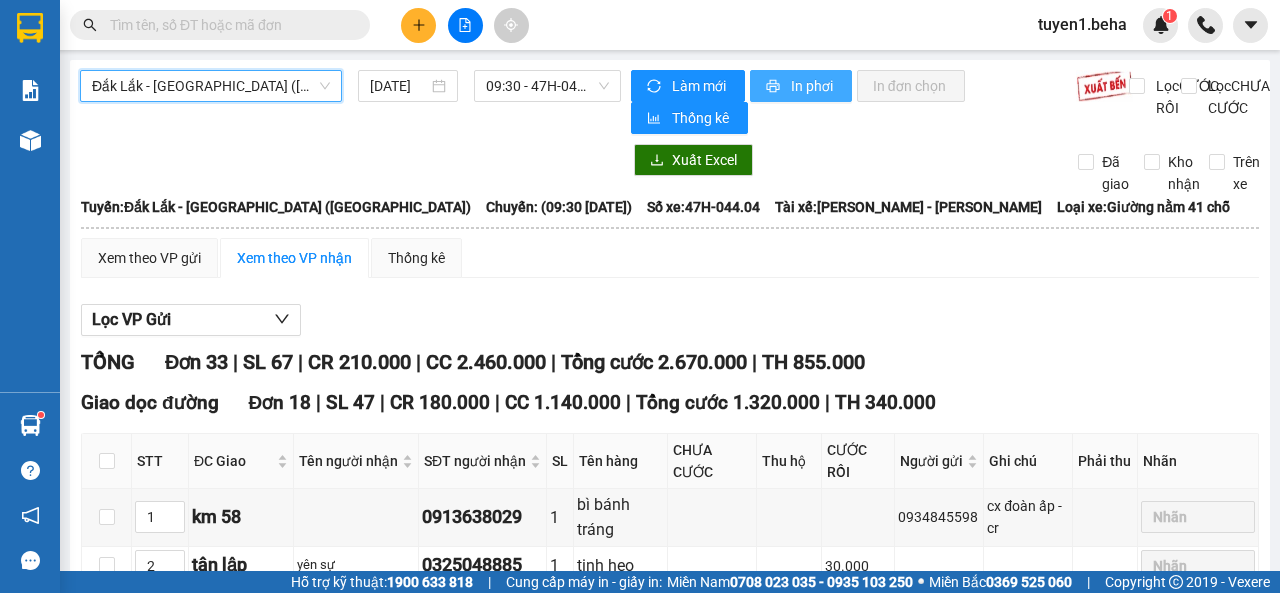 click on "In phơi" at bounding box center (813, 86) 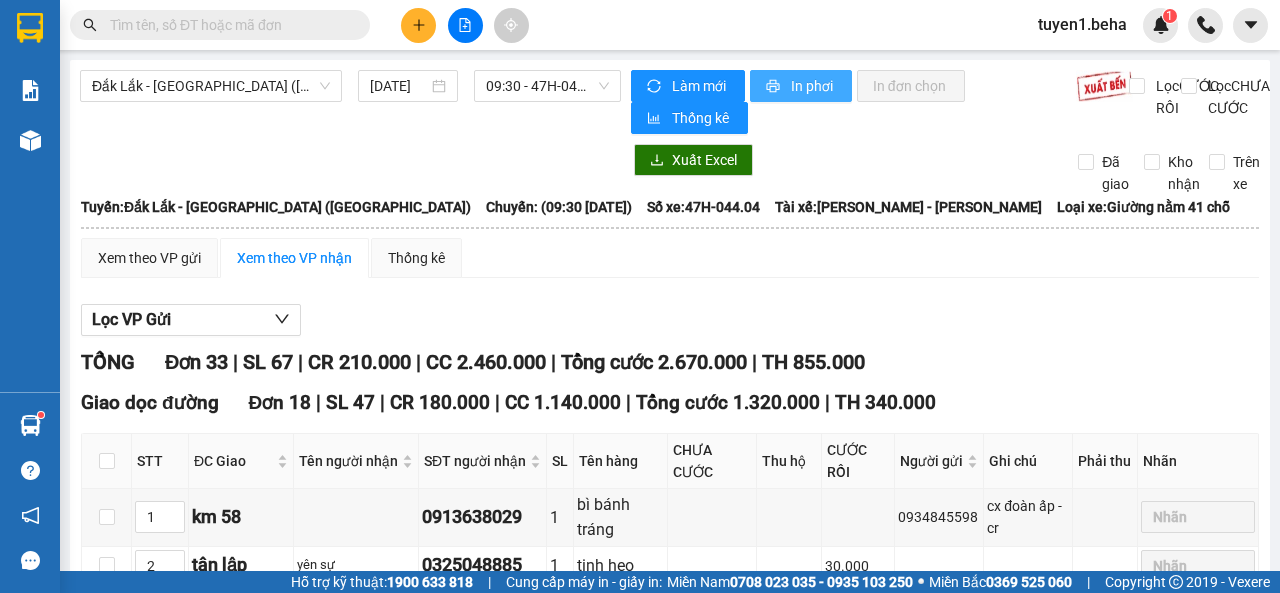 scroll, scrollTop: 0, scrollLeft: 0, axis: both 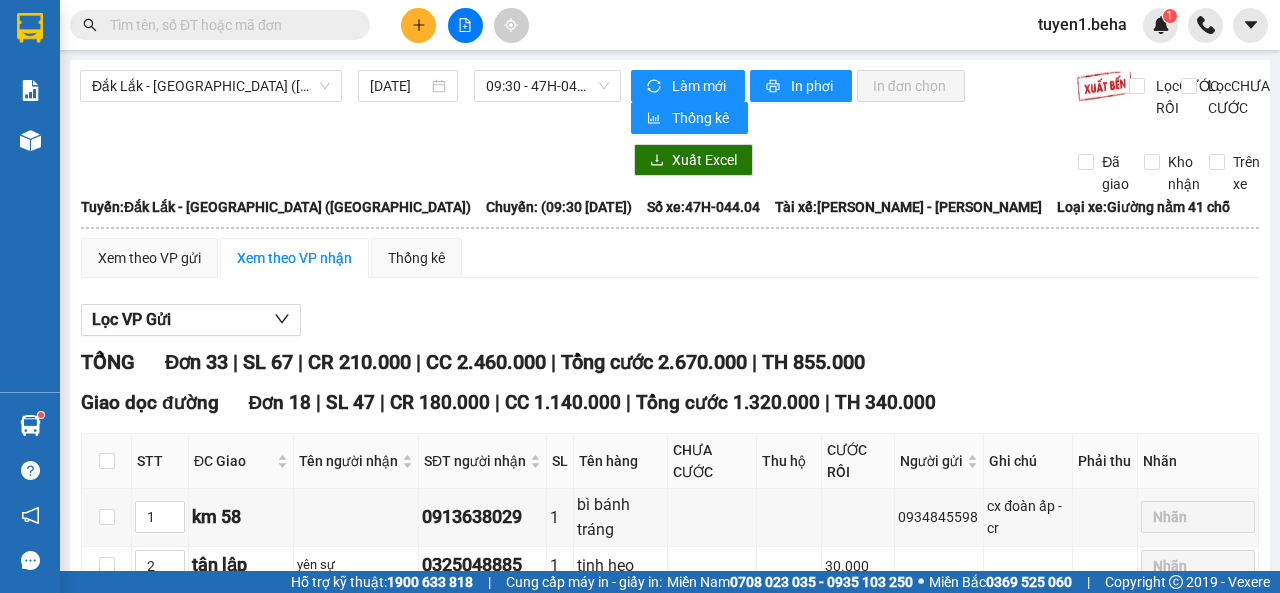 drag, startPoint x: 219, startPoint y: 166, endPoint x: 208, endPoint y: 146, distance: 22.825424 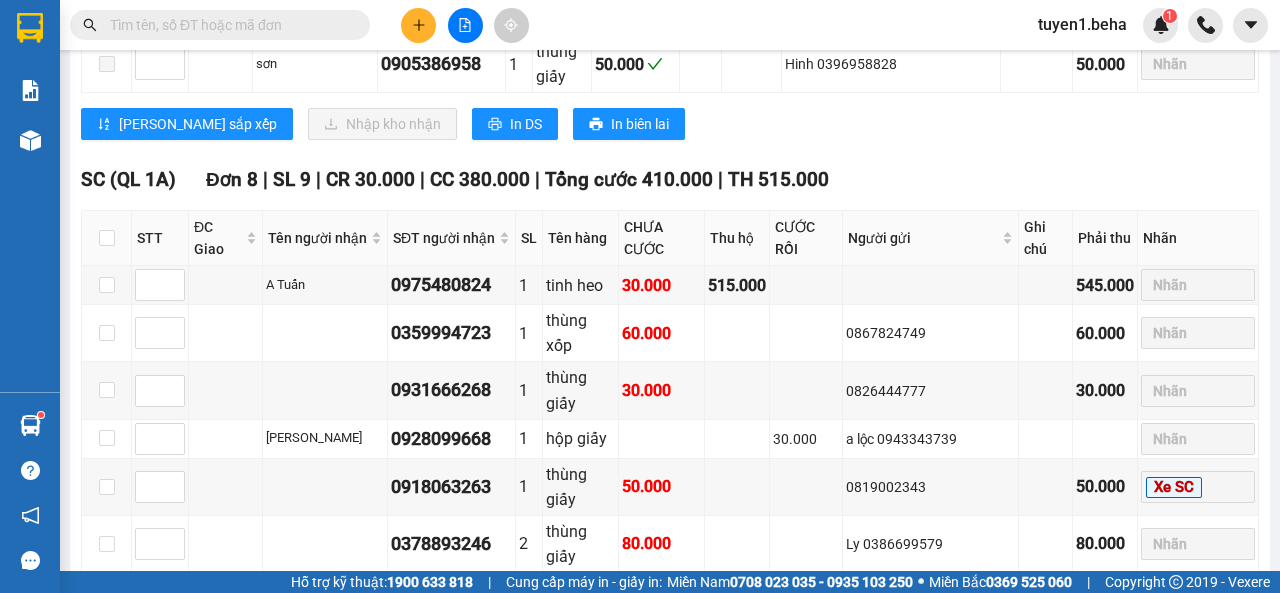 scroll, scrollTop: 1700, scrollLeft: 0, axis: vertical 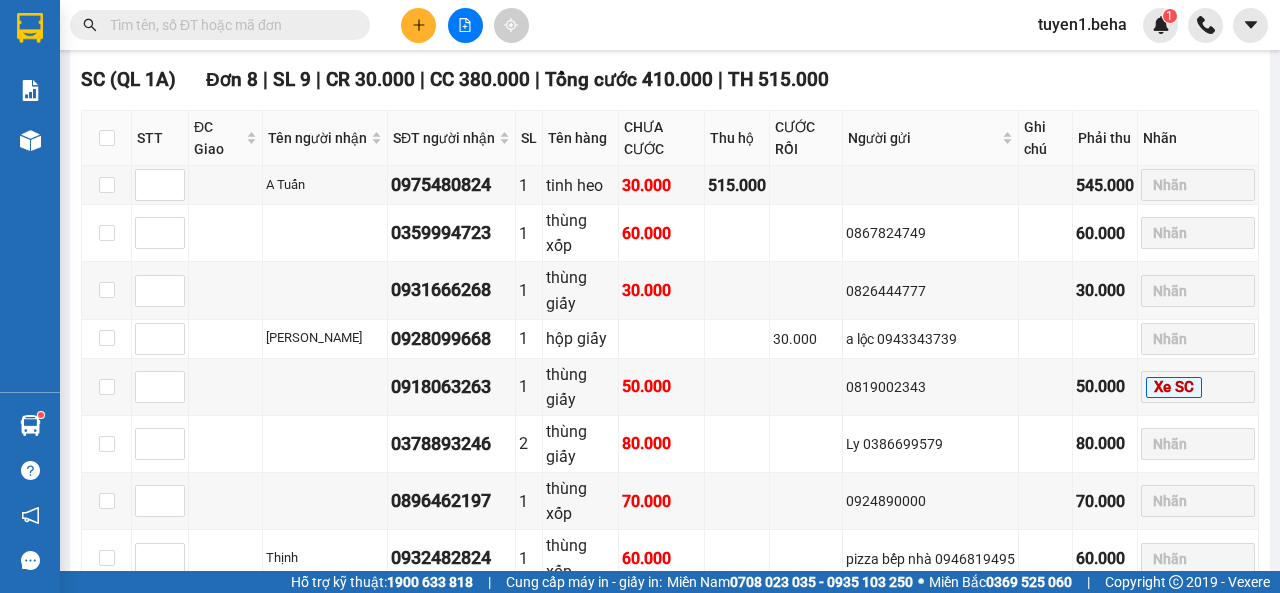 click at bounding box center [228, 25] 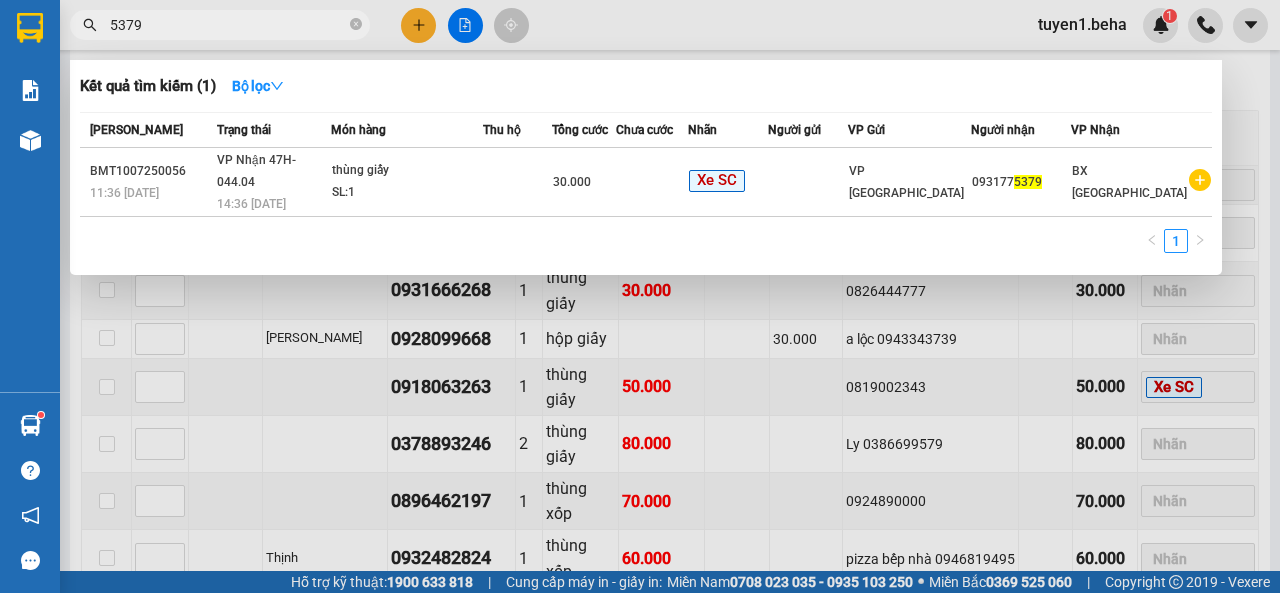 click on "5379" at bounding box center [228, 25] 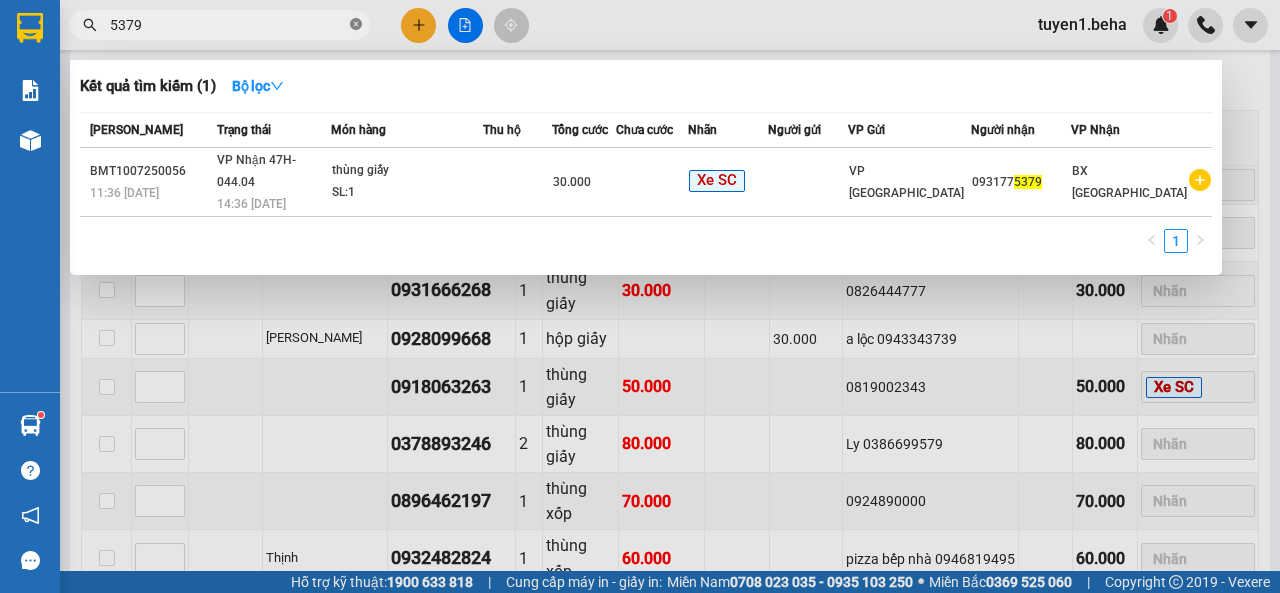 click 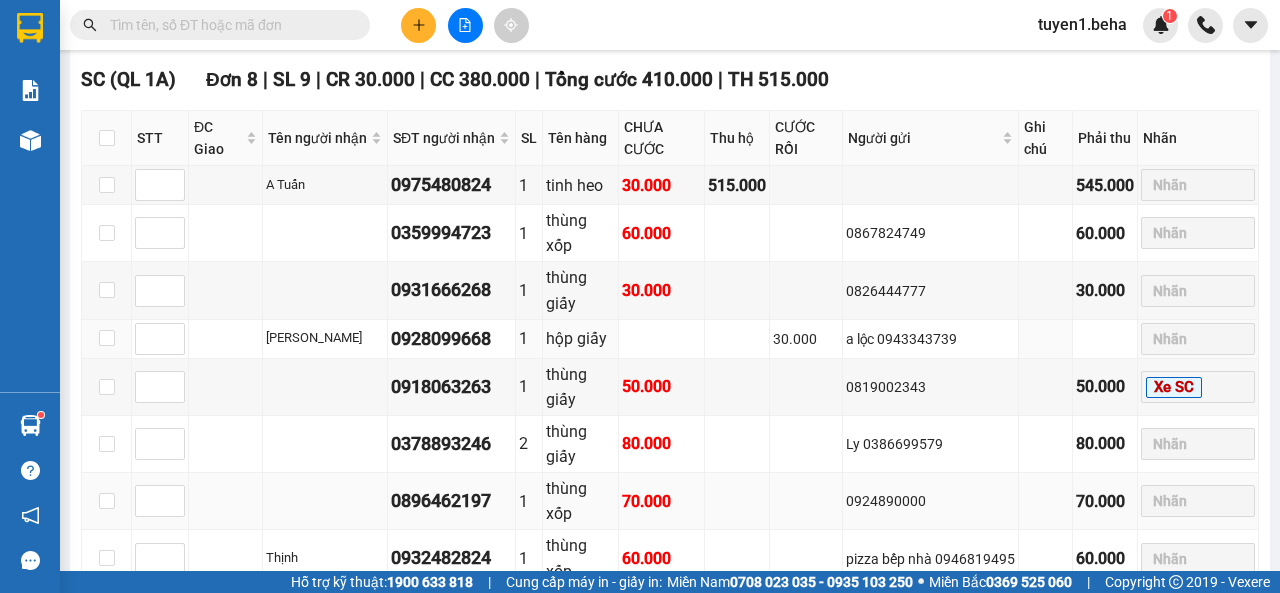 scroll, scrollTop: 1989, scrollLeft: 0, axis: vertical 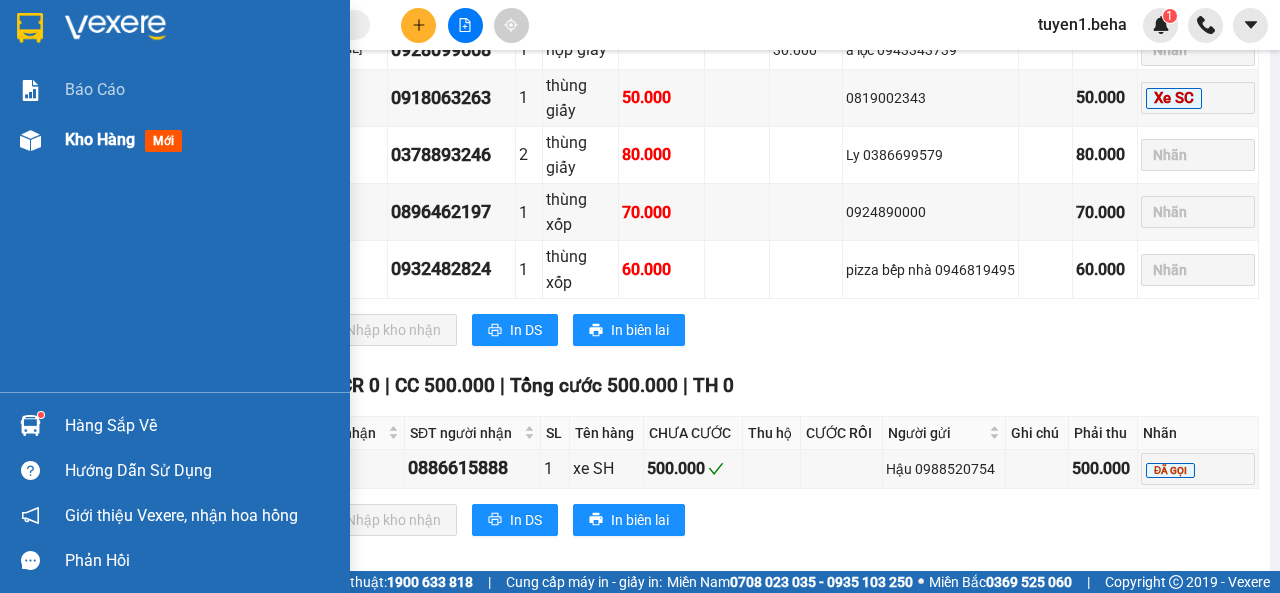 click on "Kho hàng" at bounding box center (100, 139) 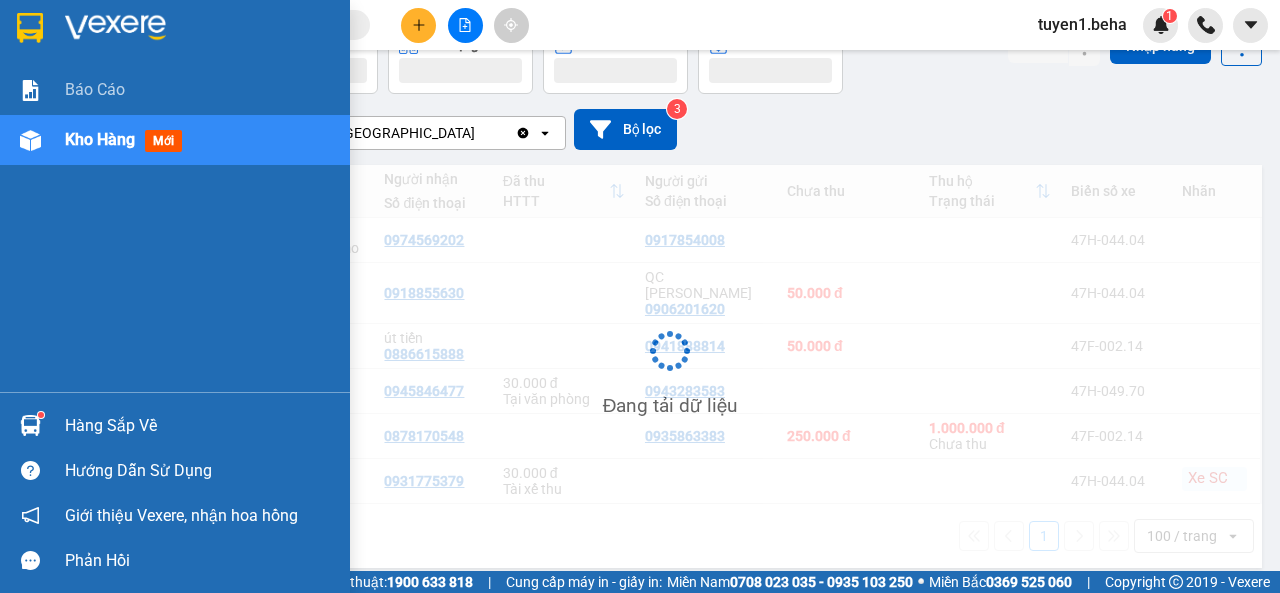 scroll, scrollTop: 116, scrollLeft: 0, axis: vertical 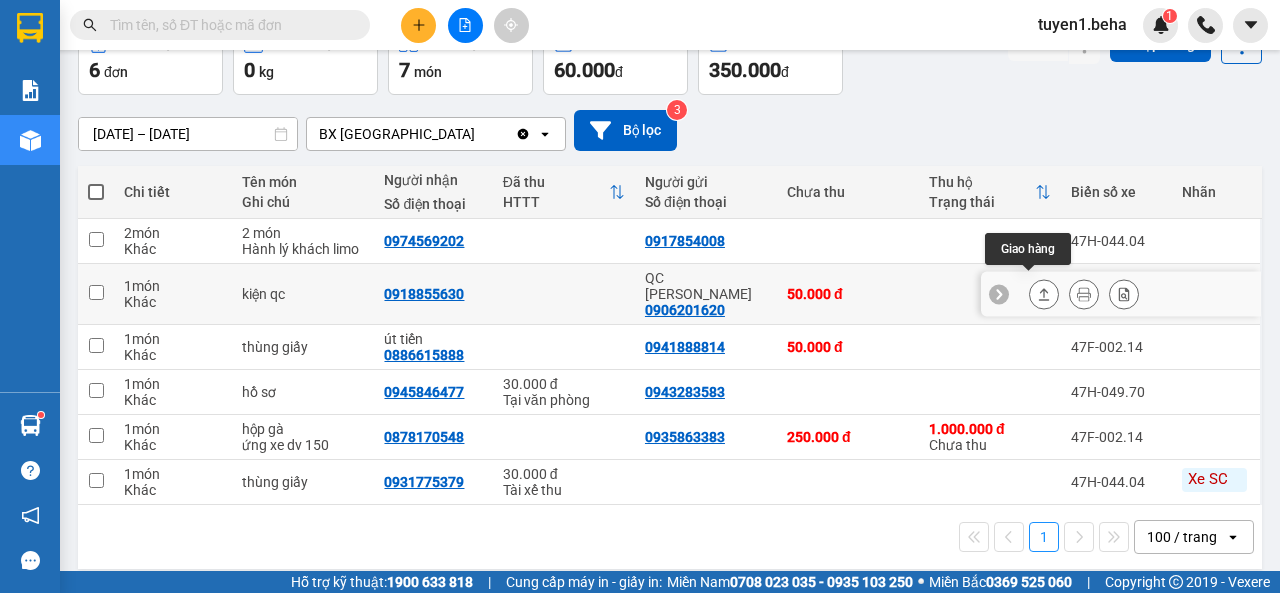click 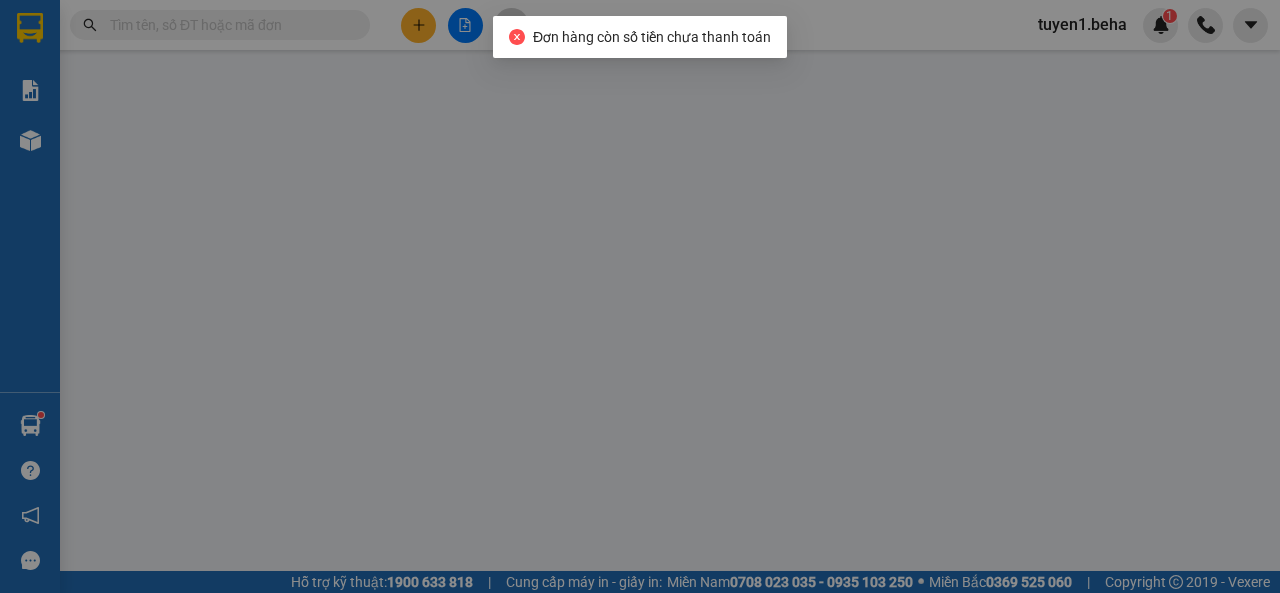 scroll, scrollTop: 0, scrollLeft: 0, axis: both 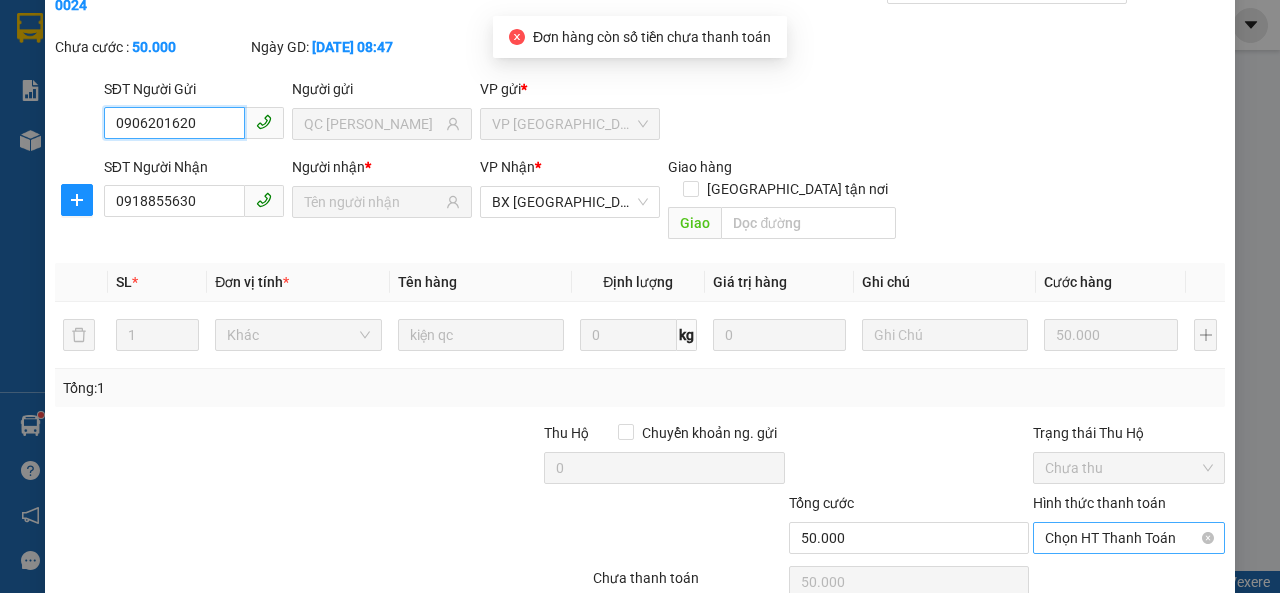 click on "Chọn HT Thanh Toán" at bounding box center [1129, 538] 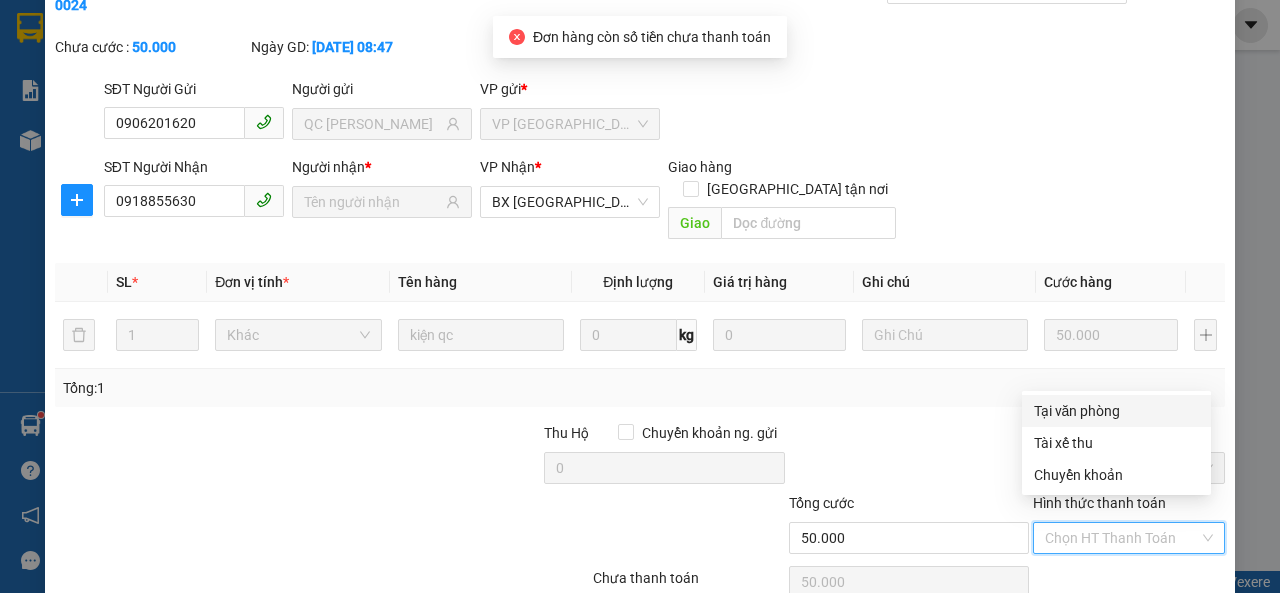 click on "Tại văn phòng" at bounding box center (1116, 411) 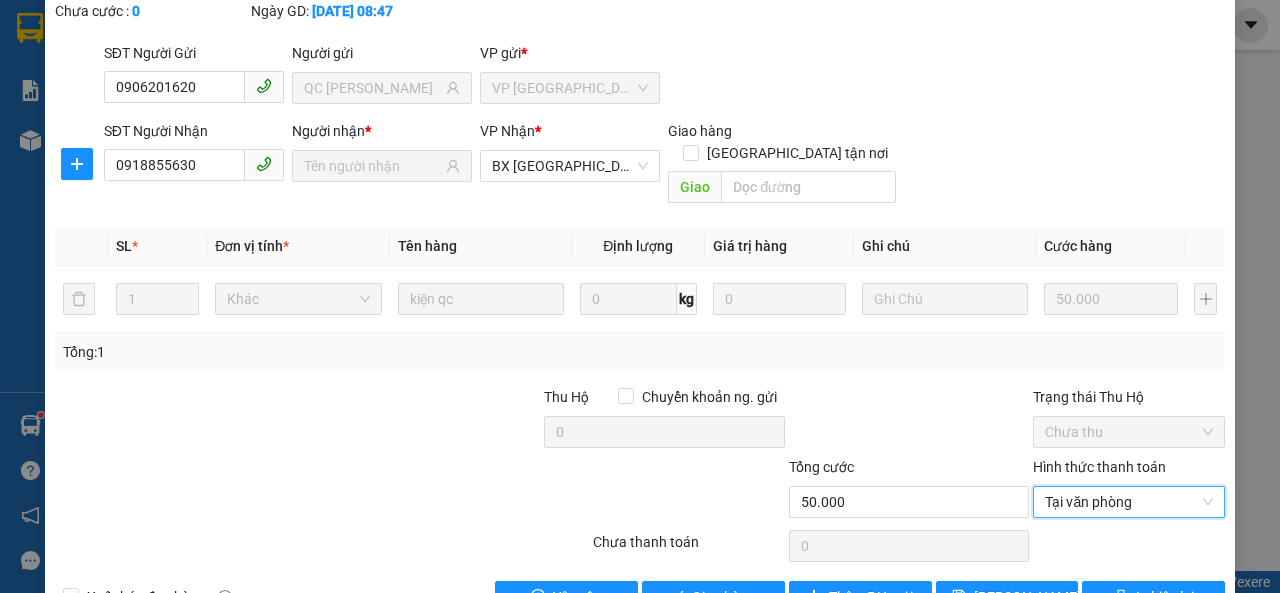 scroll, scrollTop: 171, scrollLeft: 0, axis: vertical 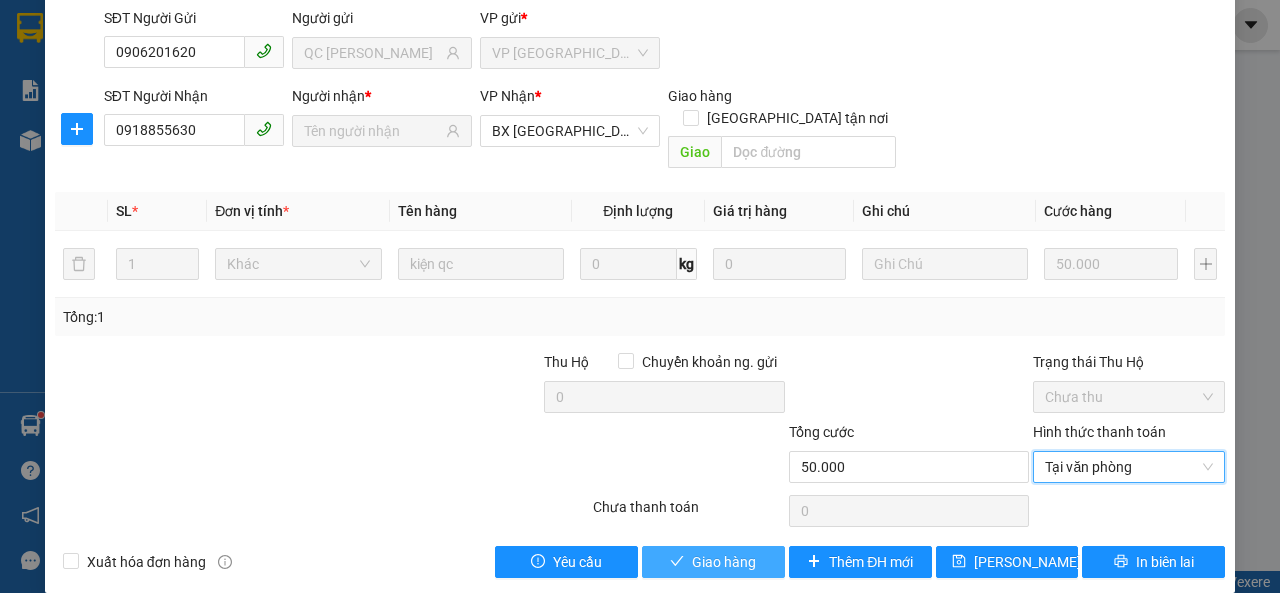 click on "Giao hàng" at bounding box center (724, 562) 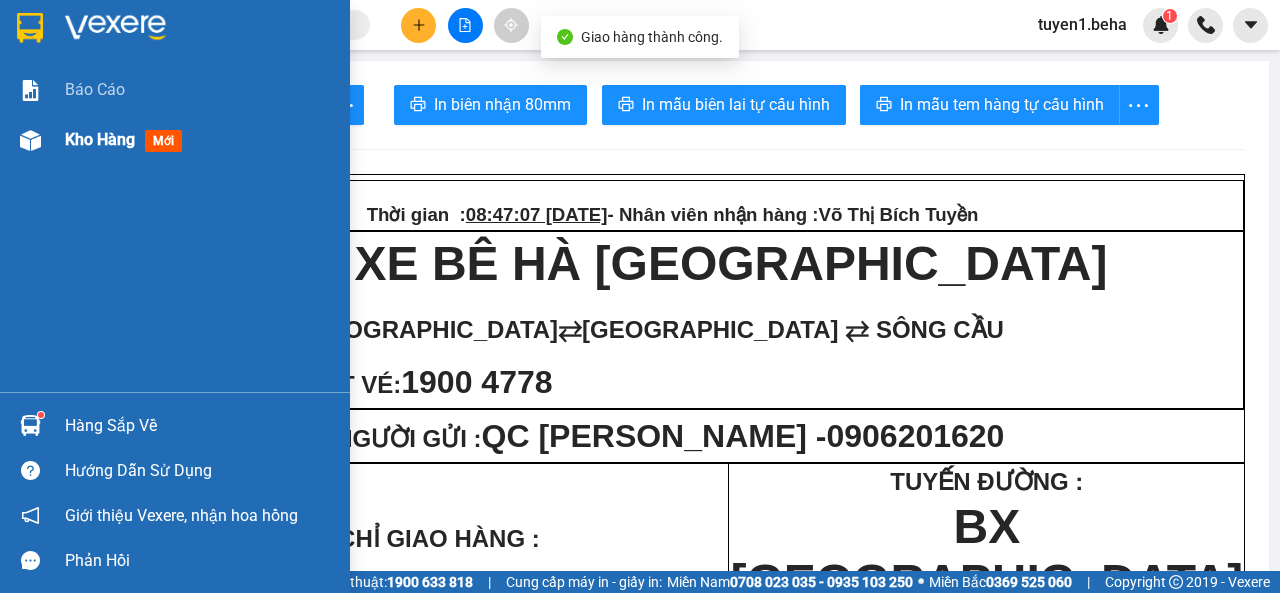 click on "Kho hàng" at bounding box center [100, 139] 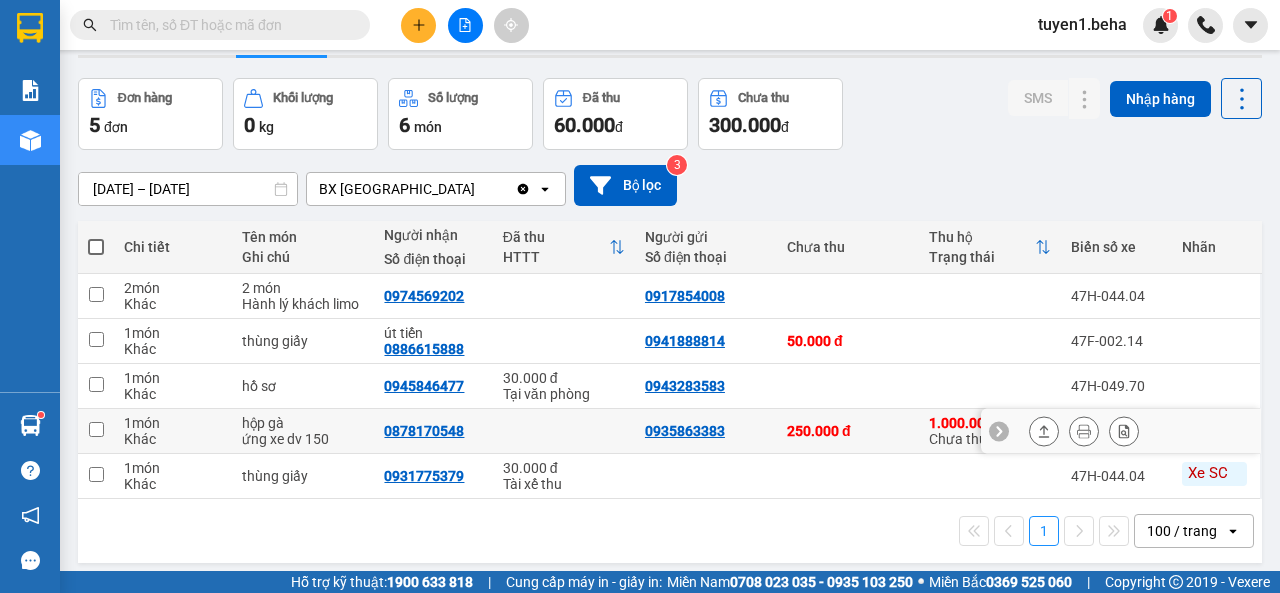 scroll, scrollTop: 92, scrollLeft: 0, axis: vertical 